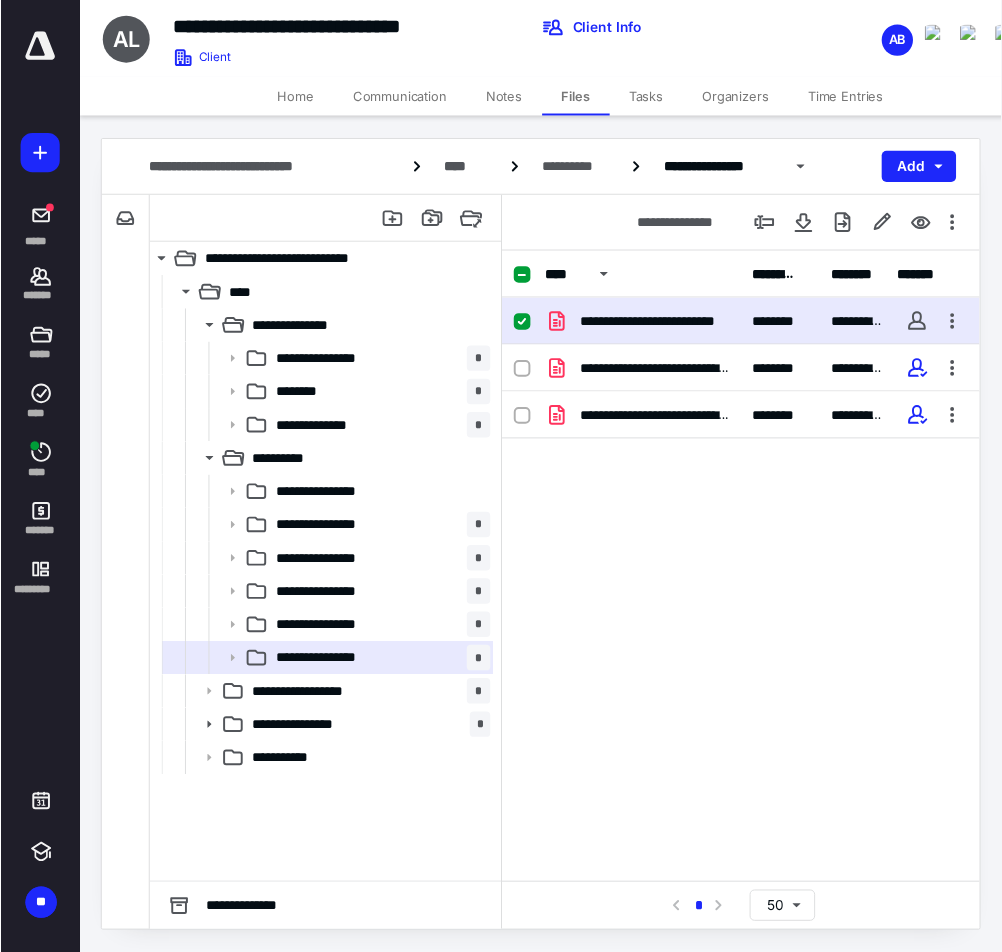 scroll, scrollTop: 0, scrollLeft: 0, axis: both 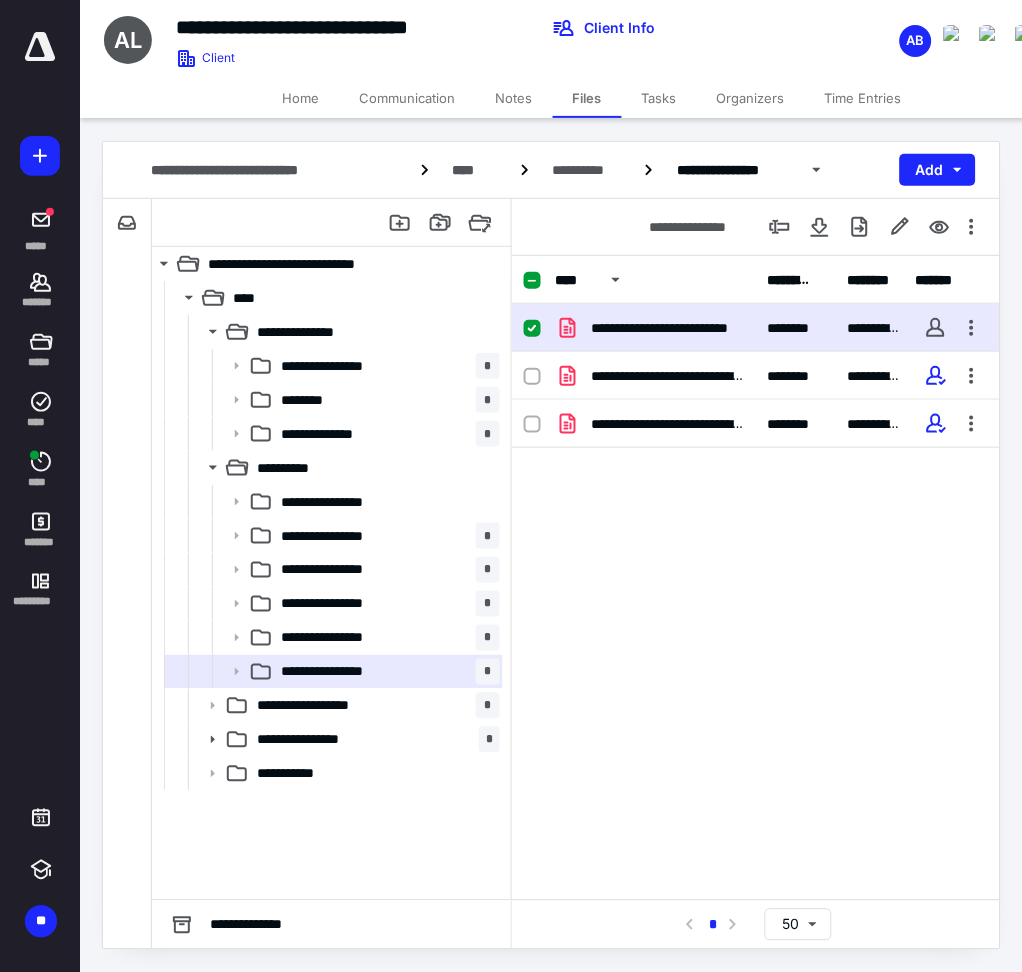 click on "**********" at bounding box center [756, 454] 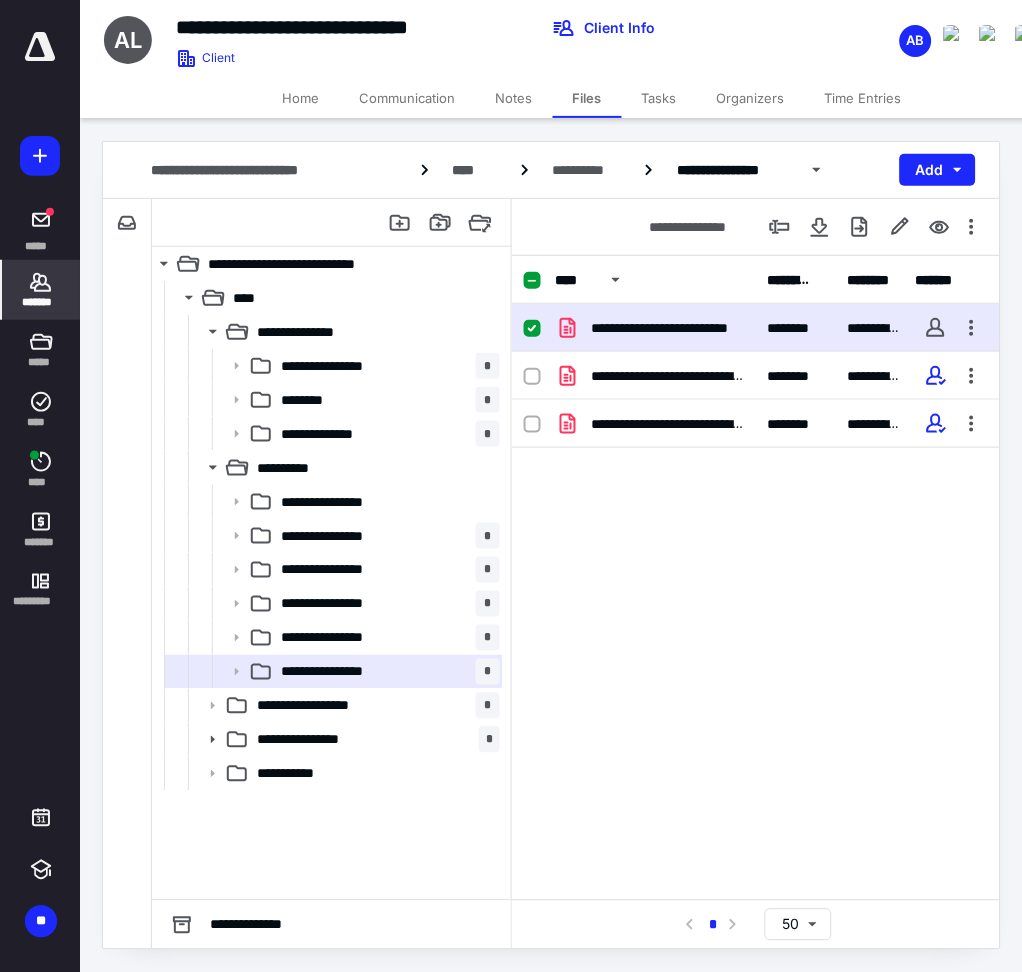click on "*******" at bounding box center [41, 302] 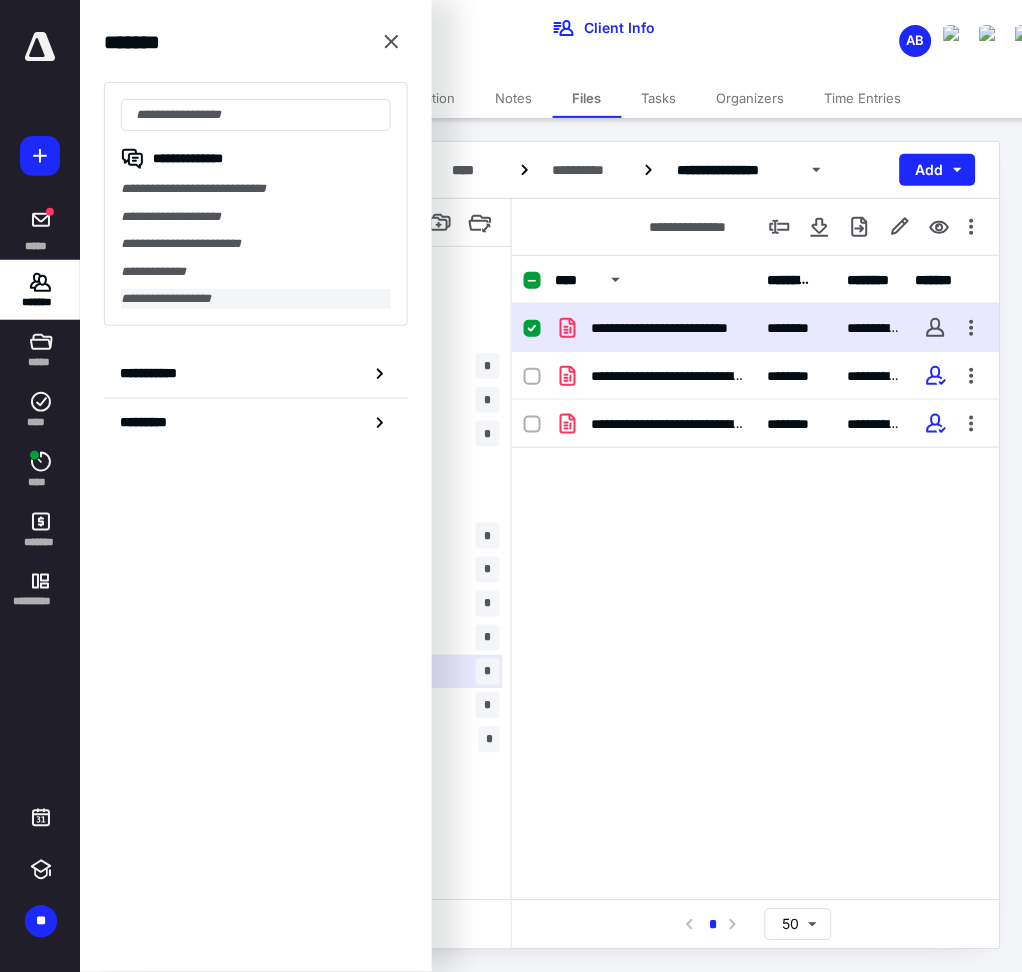 click on "**********" at bounding box center (256, 299) 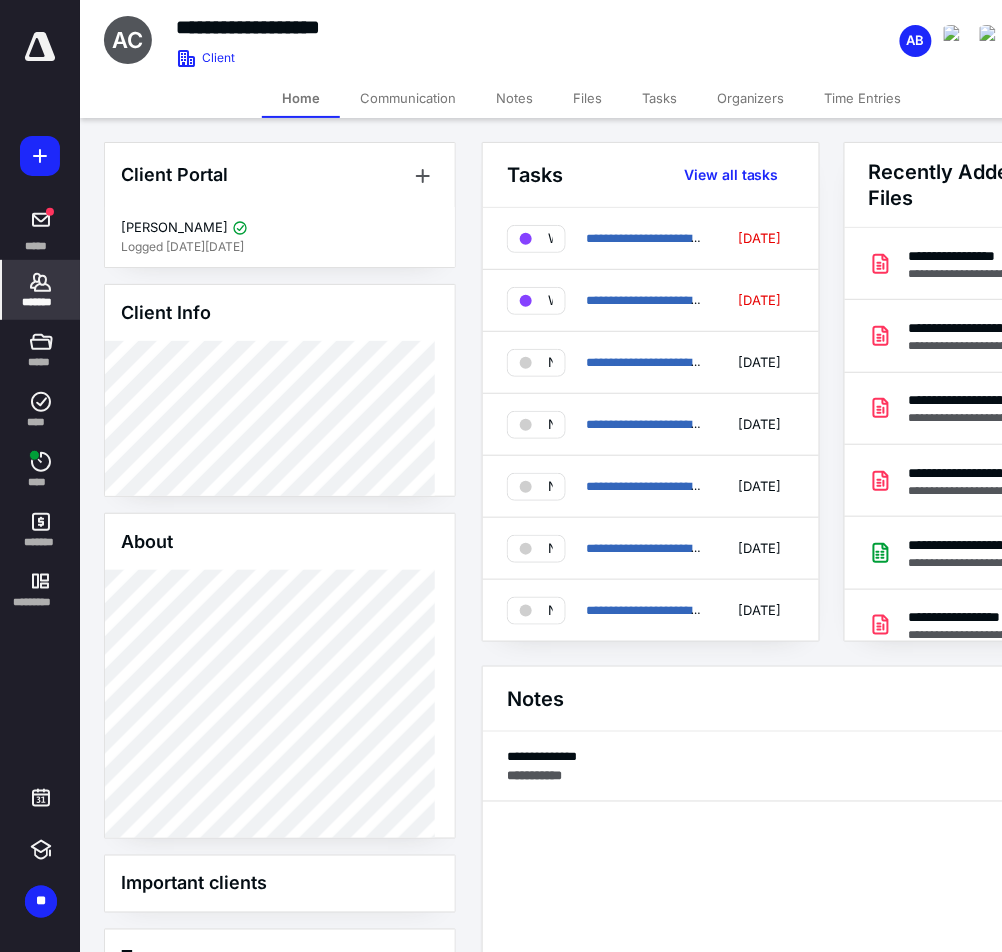 click on "Notes" at bounding box center [514, 98] 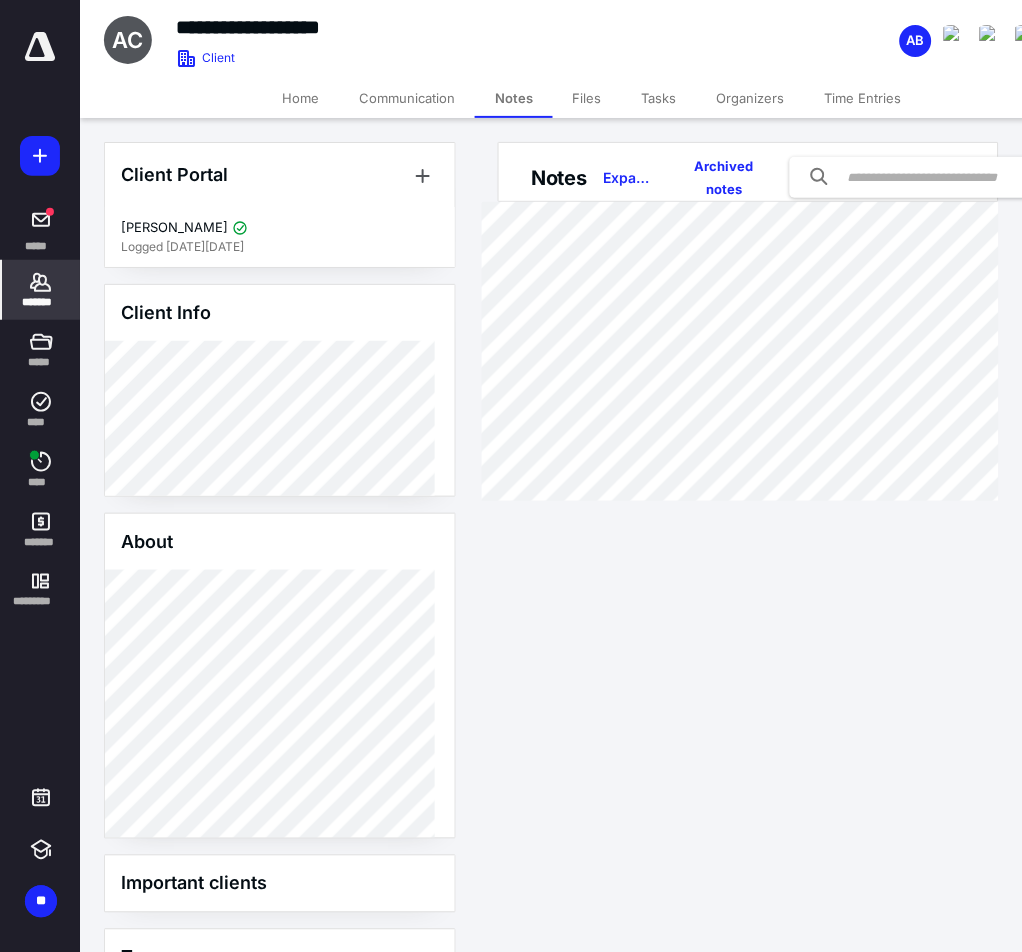 click on "Files" at bounding box center [587, 98] 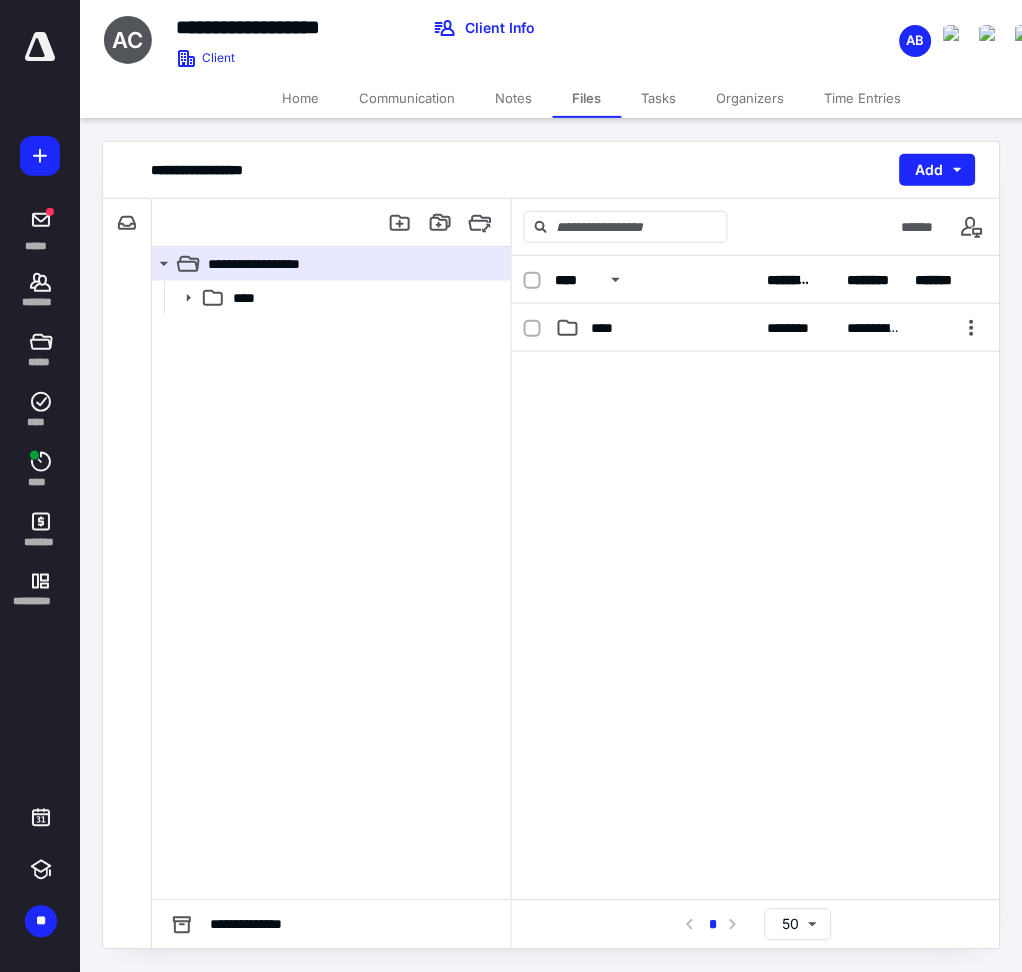 click on "Tasks" at bounding box center (659, 98) 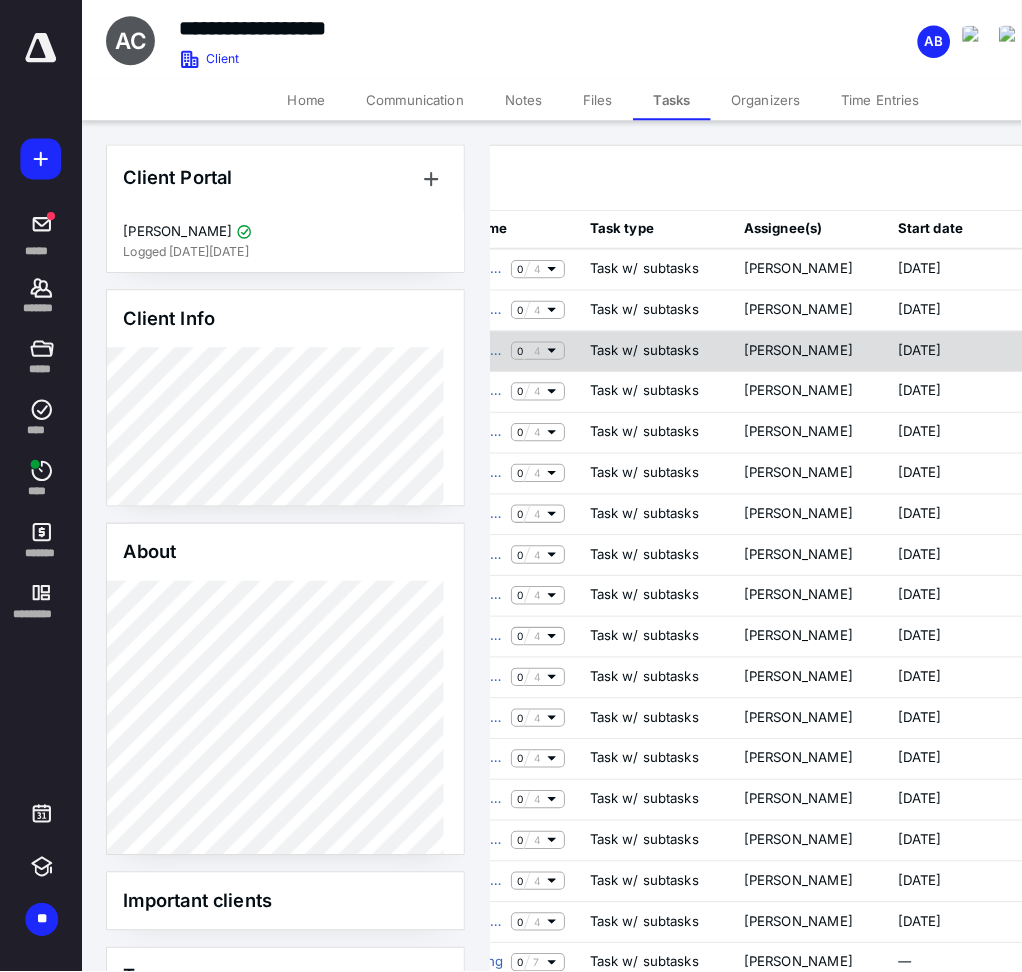 scroll, scrollTop: 0, scrollLeft: 0, axis: both 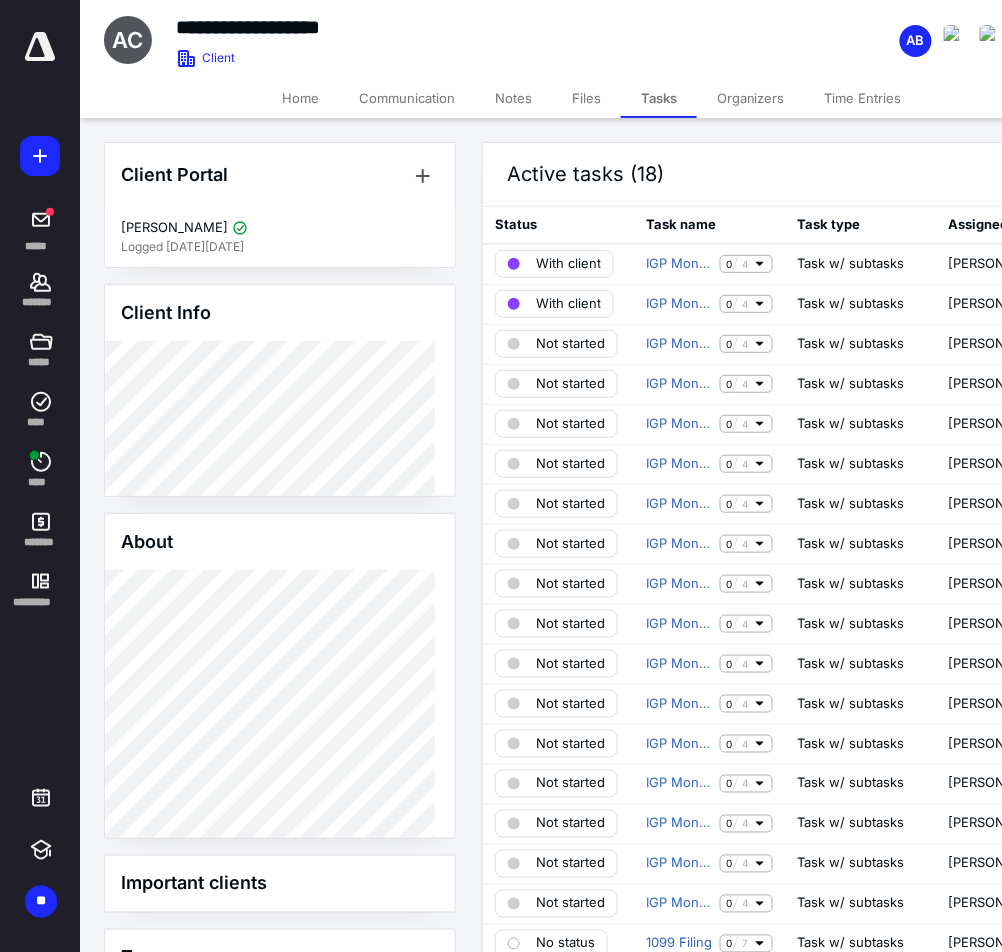 click on "Files" at bounding box center [586, 98] 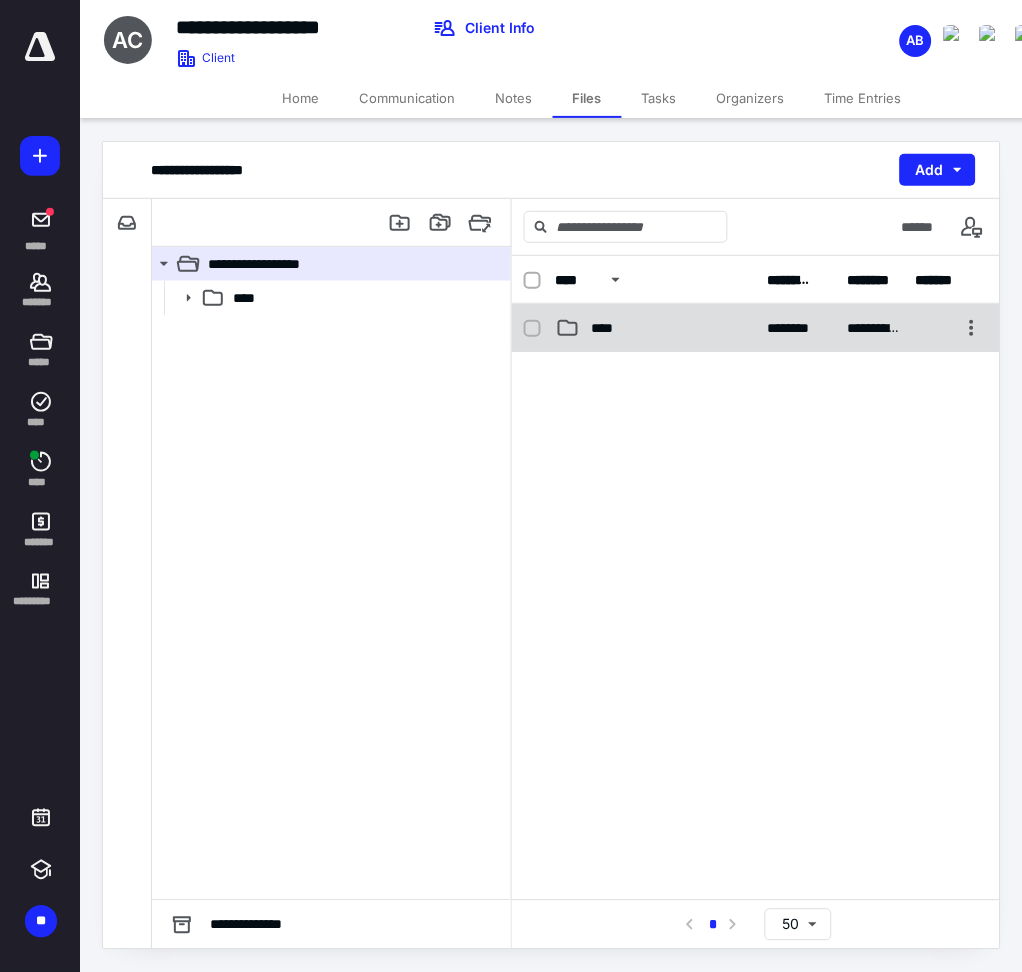 click on "**********" at bounding box center (756, 328) 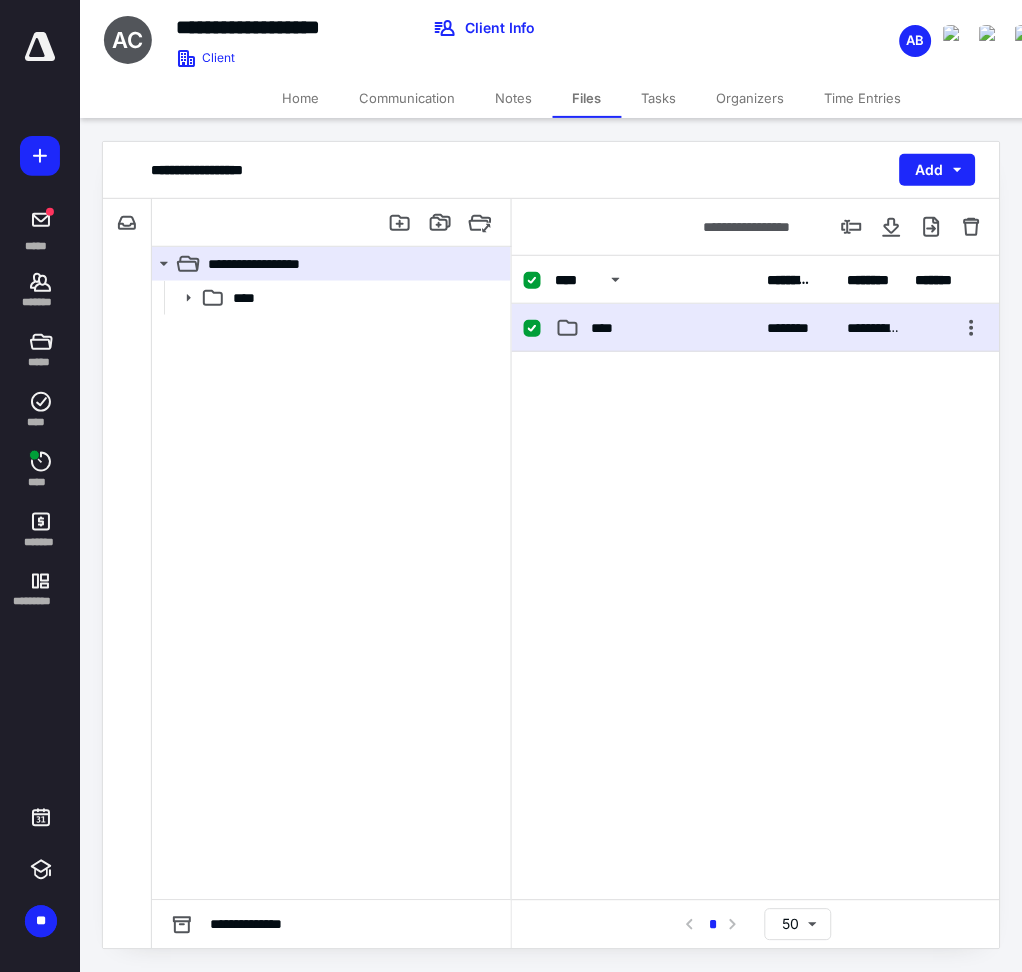 click on "**********" at bounding box center [756, 328] 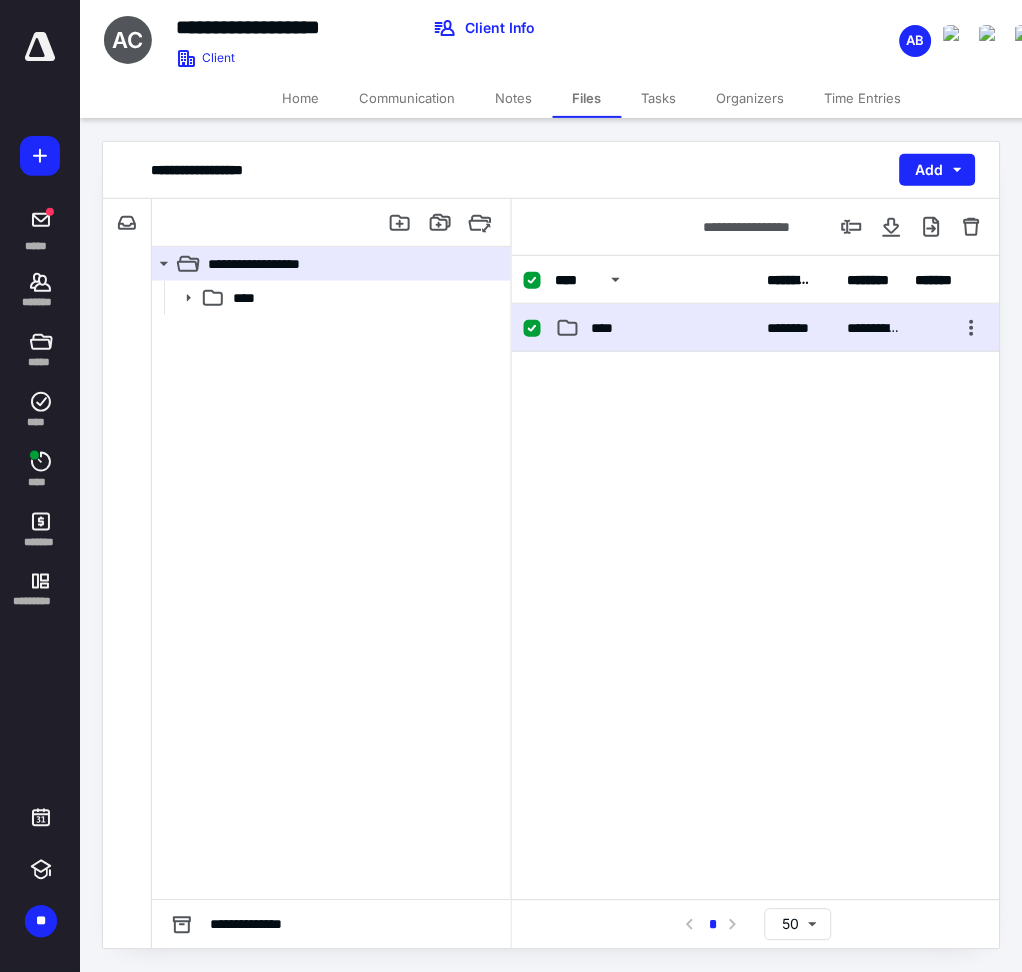 checkbox on "false" 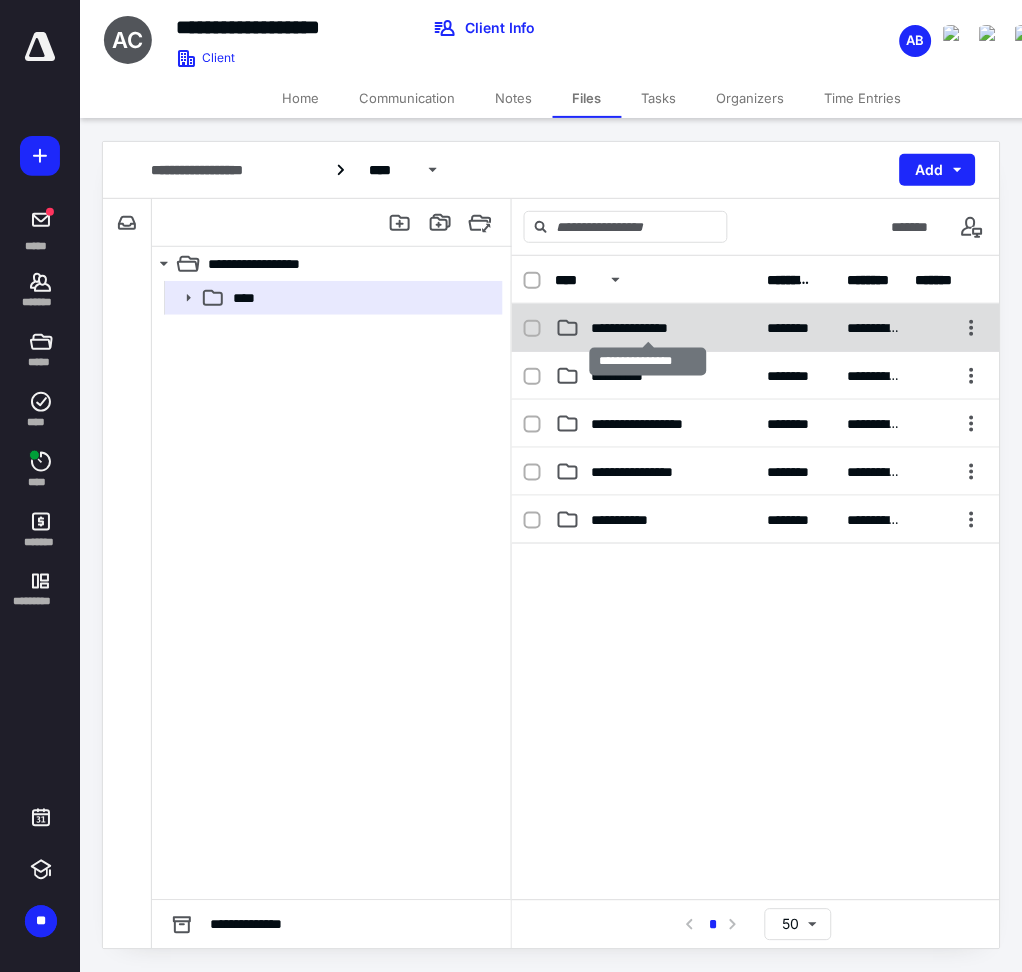 click on "**********" at bounding box center [648, 328] 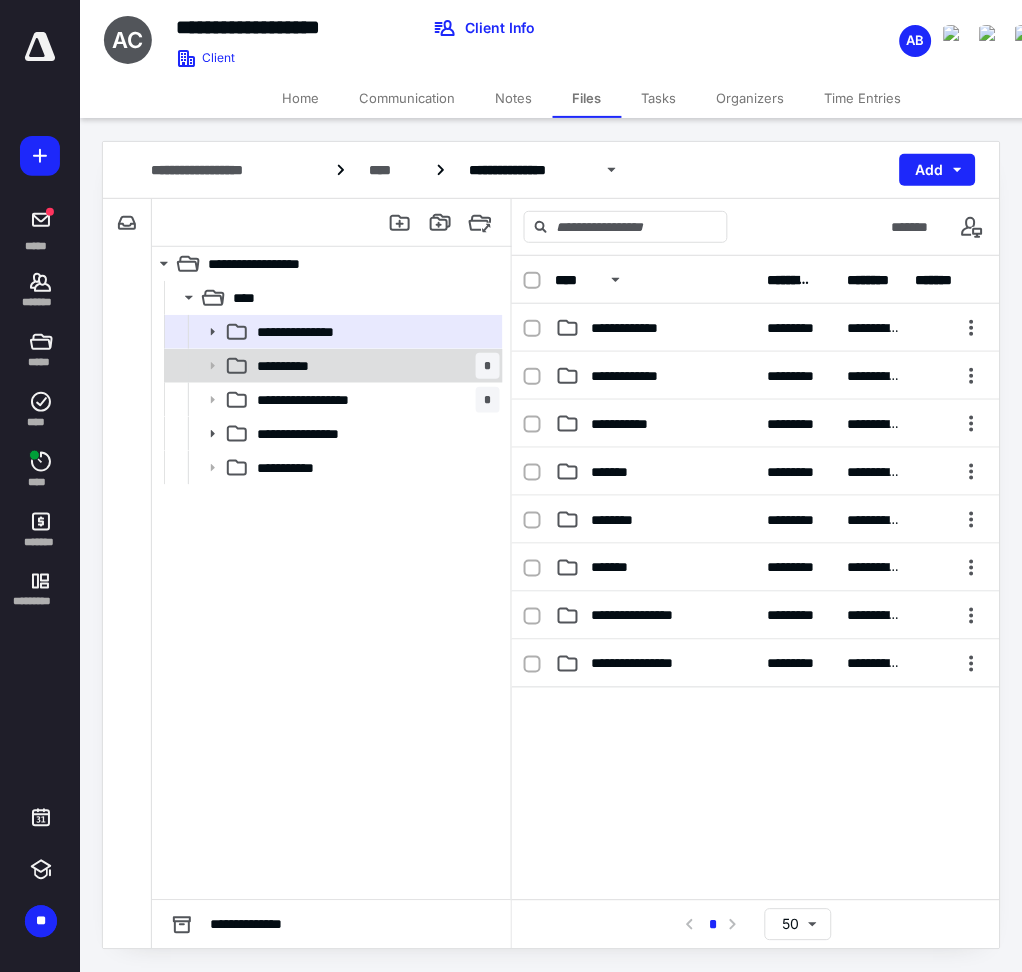 click on "**********" at bounding box center [374, 366] 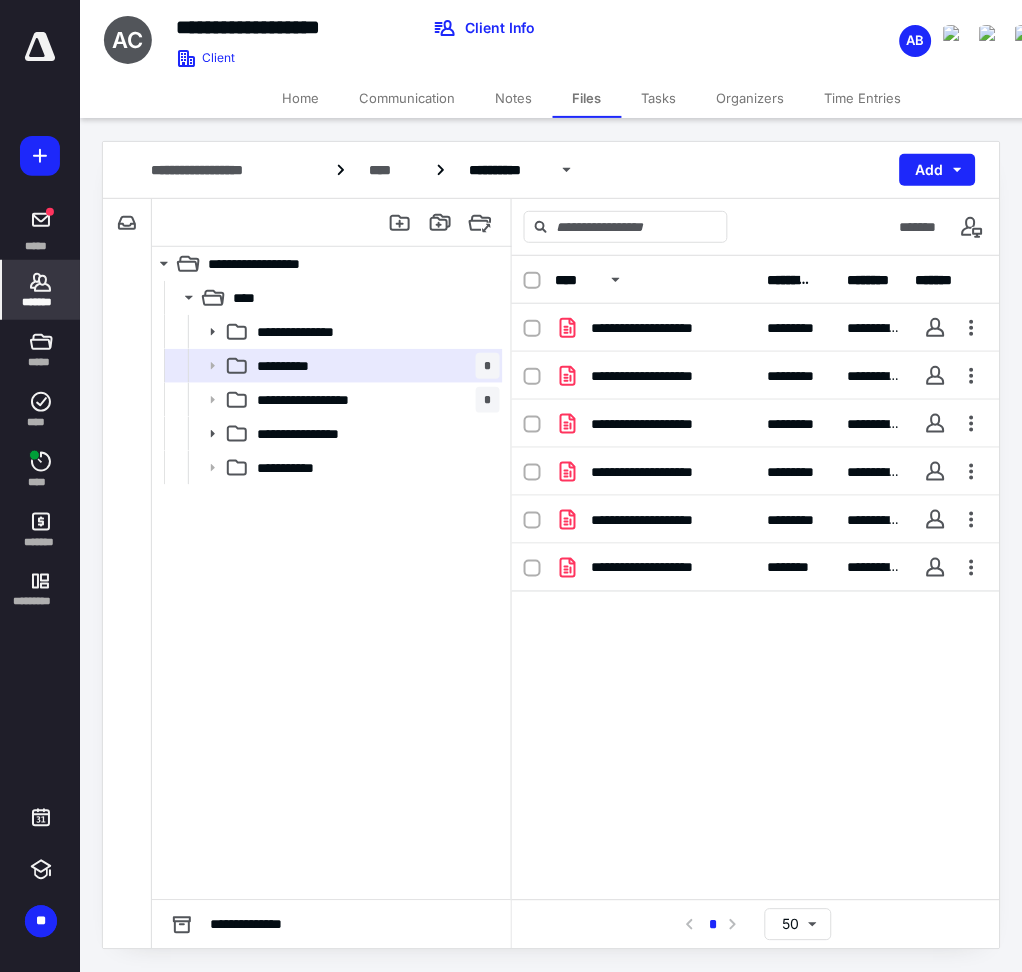click on "*******" at bounding box center (41, 290) 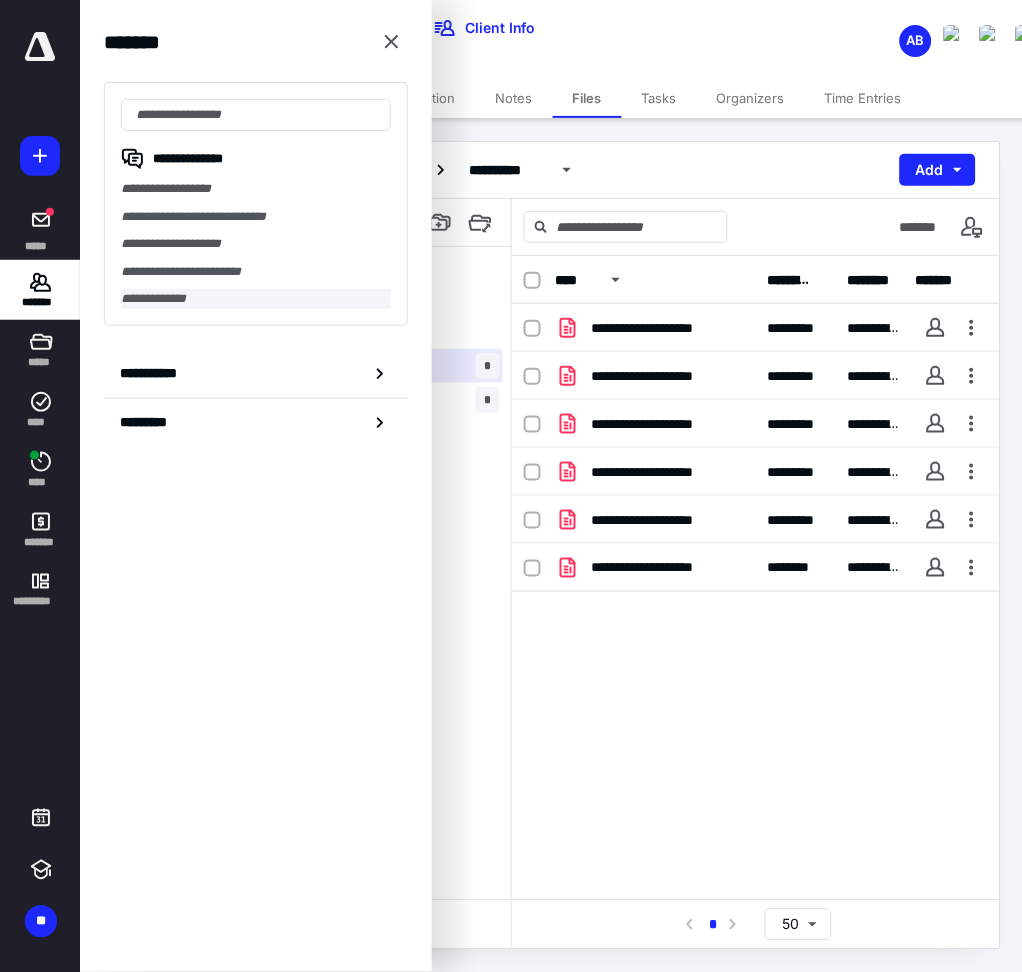 click on "**********" at bounding box center (256, 299) 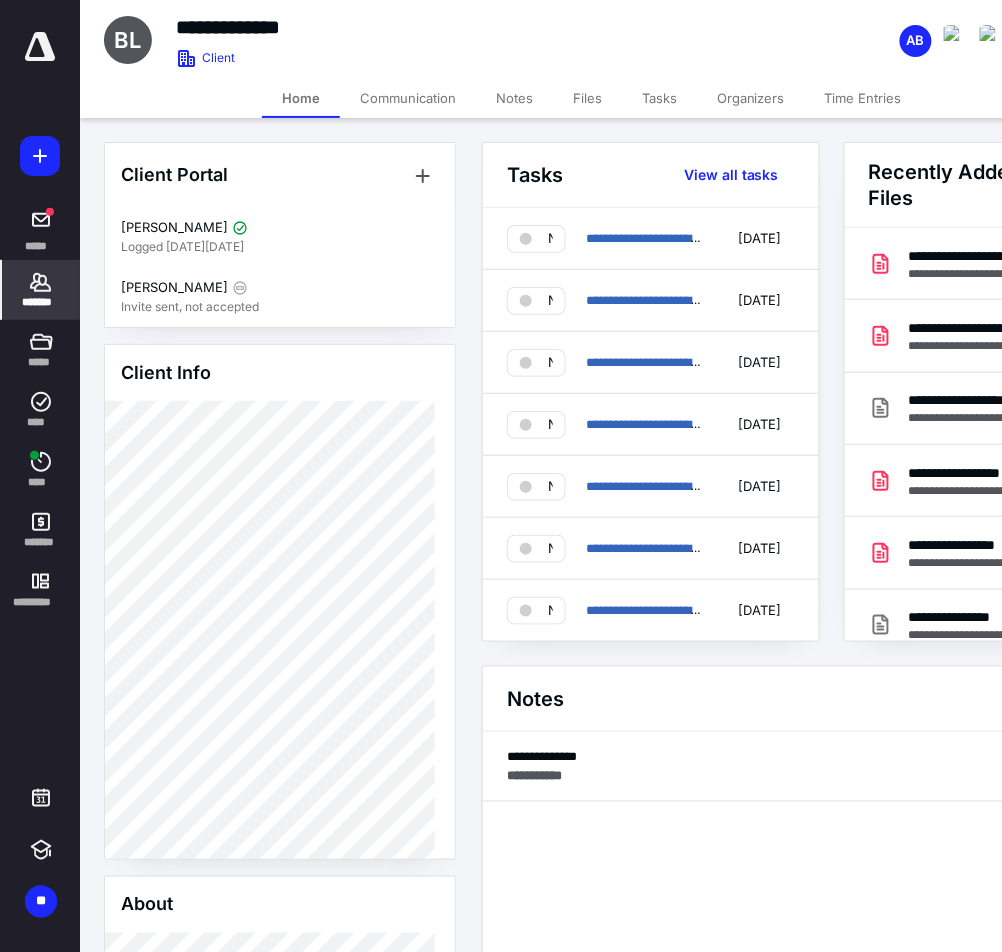 click on "Files" at bounding box center [587, 98] 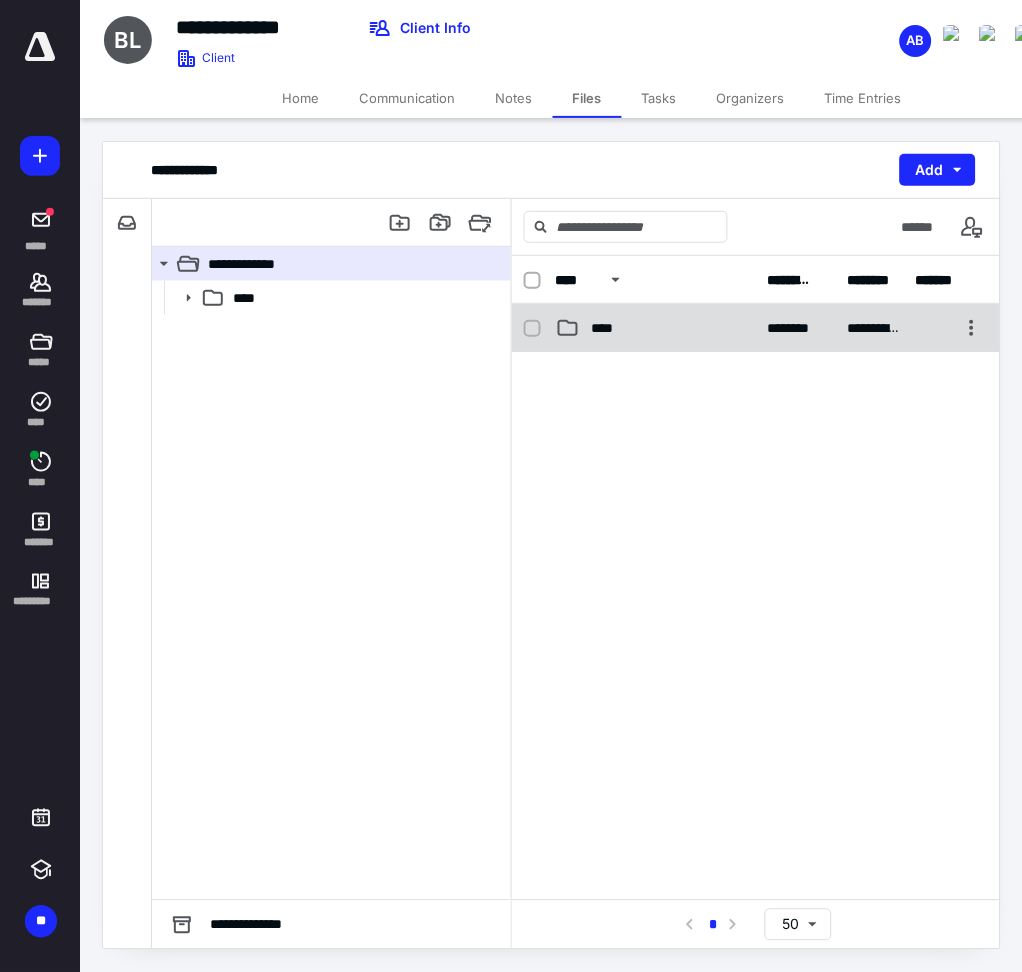 click on "****" at bounding box center (609, 328) 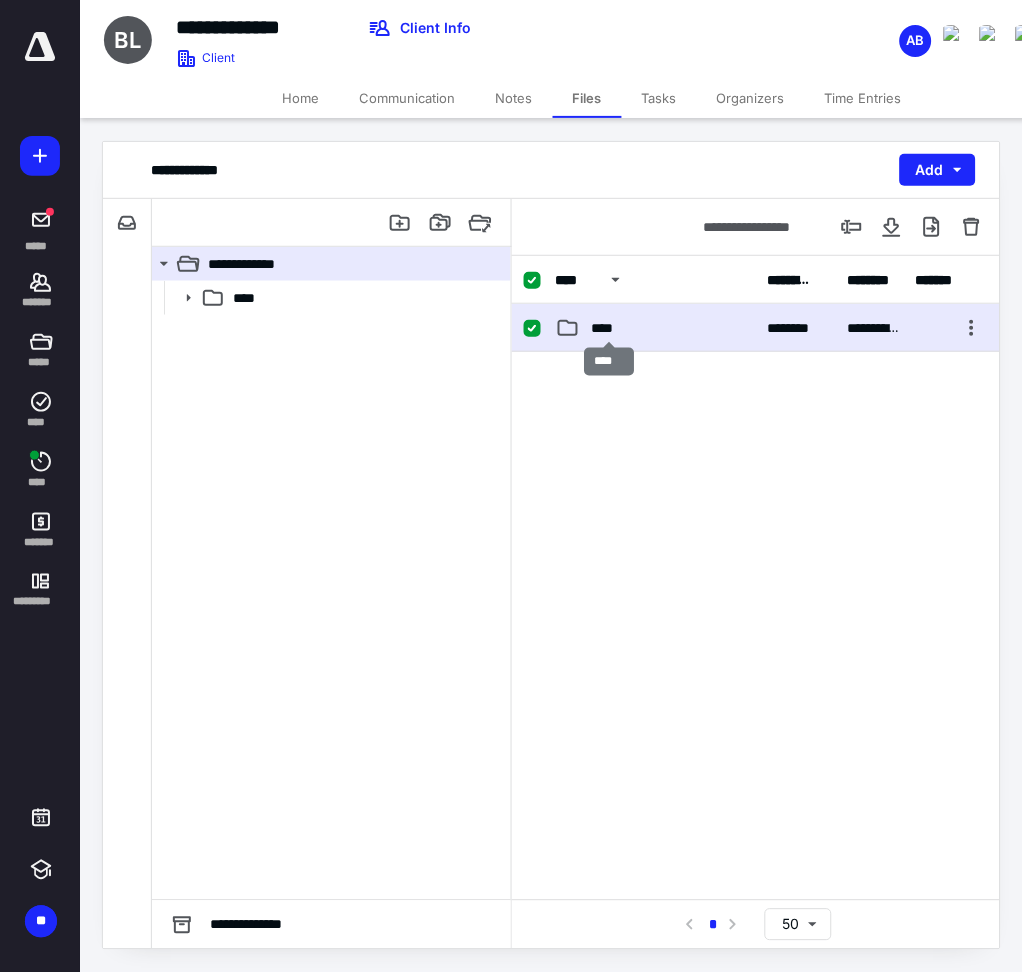 click on "****" at bounding box center [609, 328] 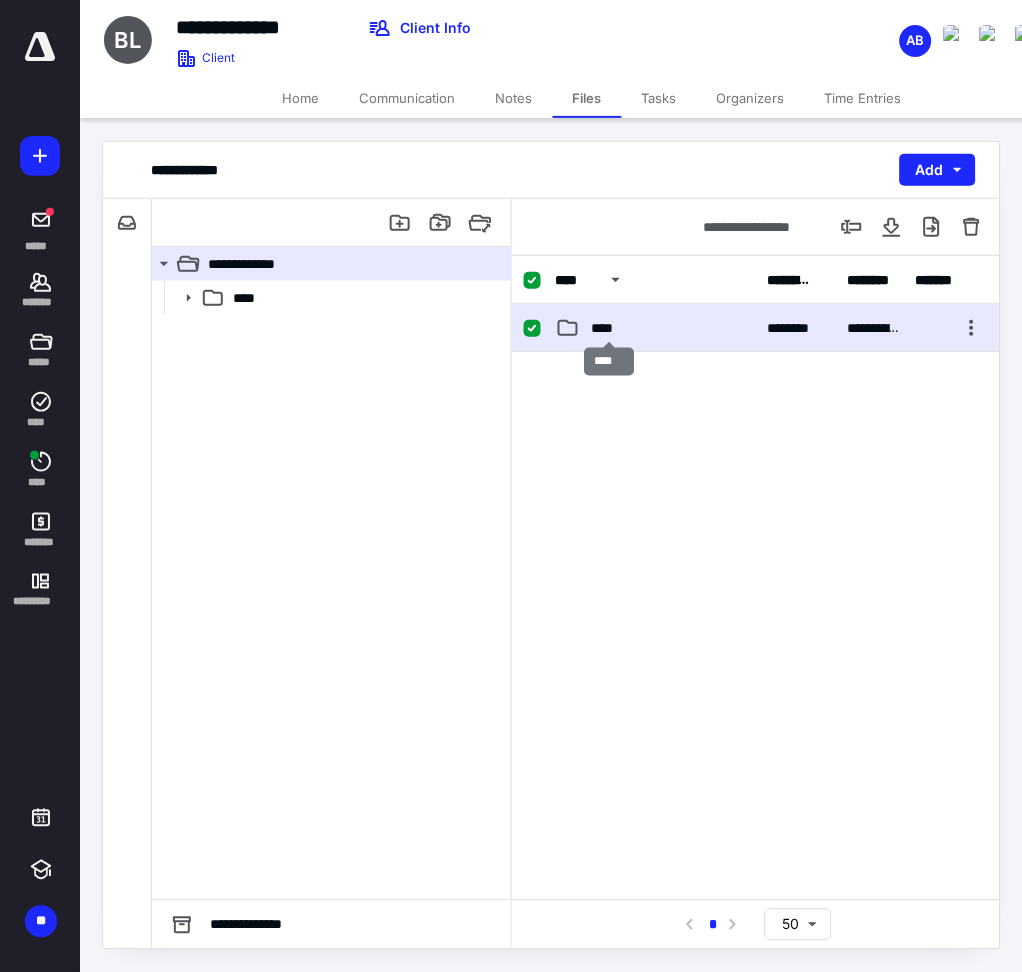 checkbox on "false" 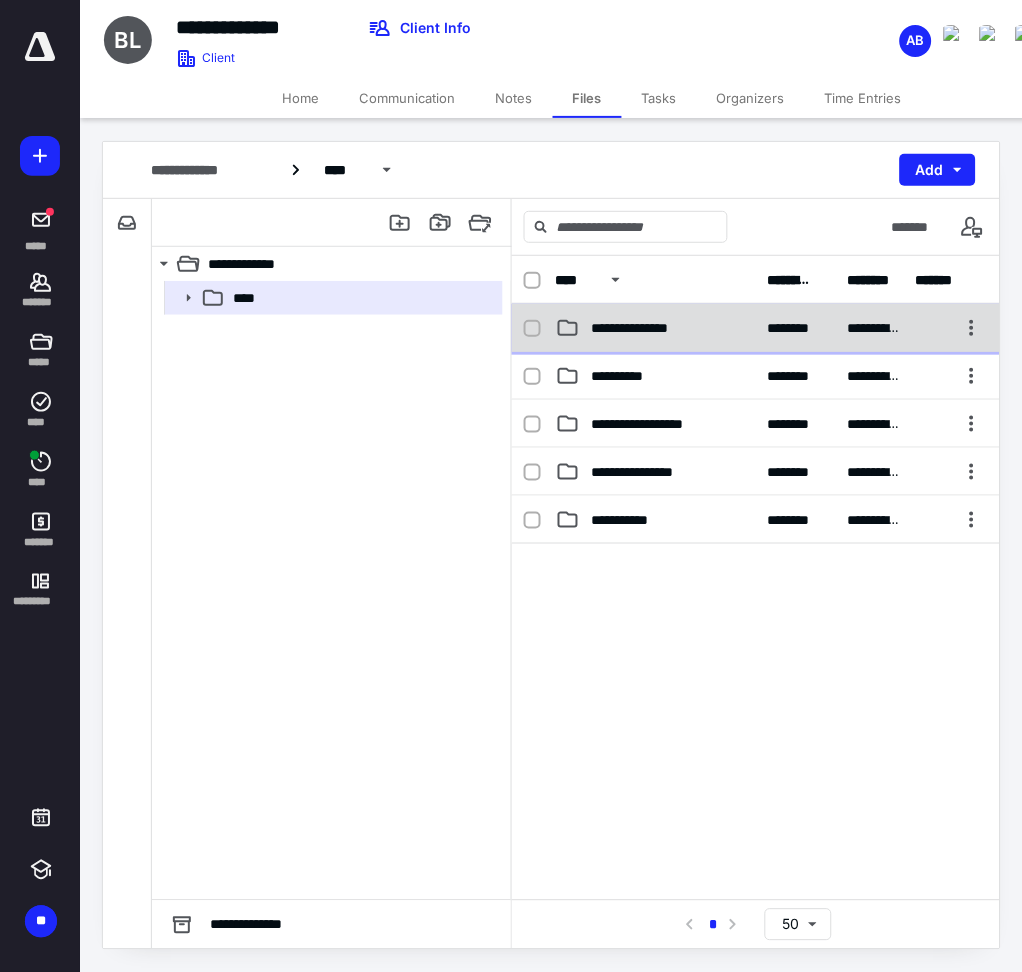 click on "**********" at bounding box center [756, 328] 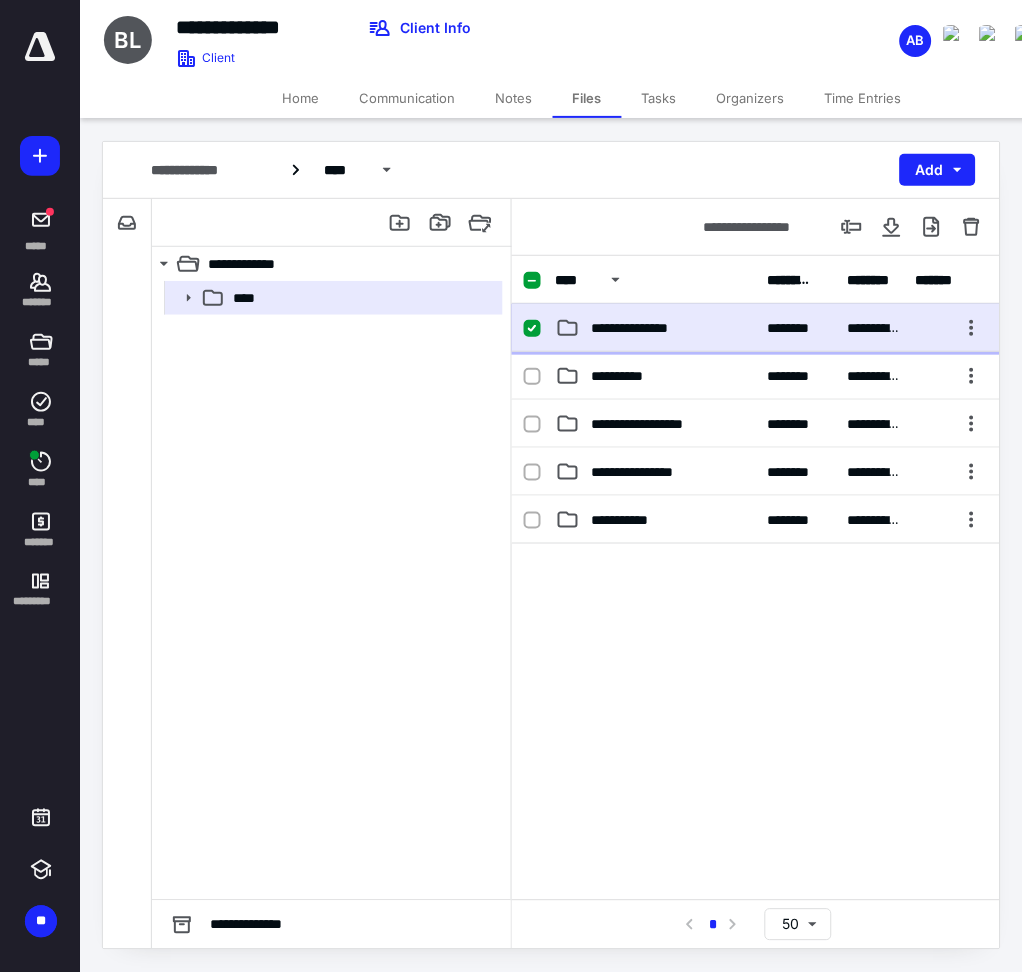 click on "**********" at bounding box center [756, 328] 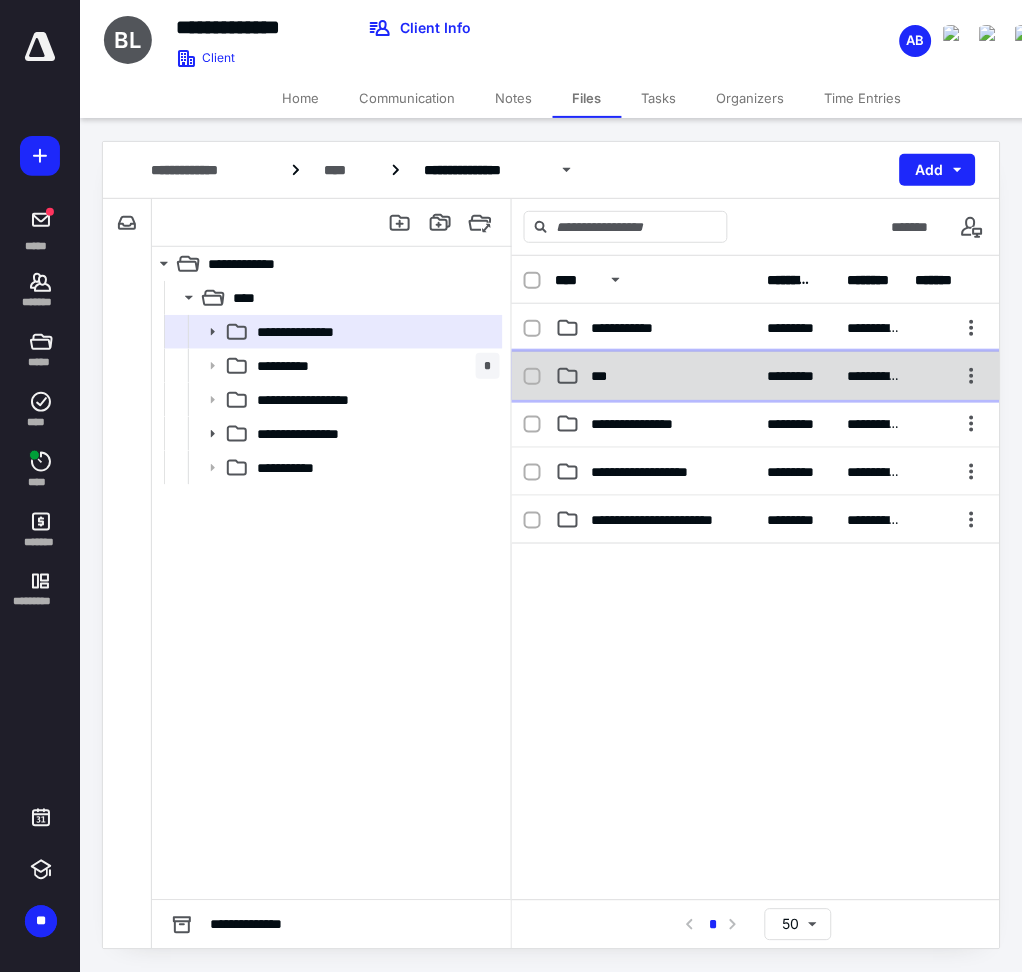 click on "***" at bounding box center [606, 376] 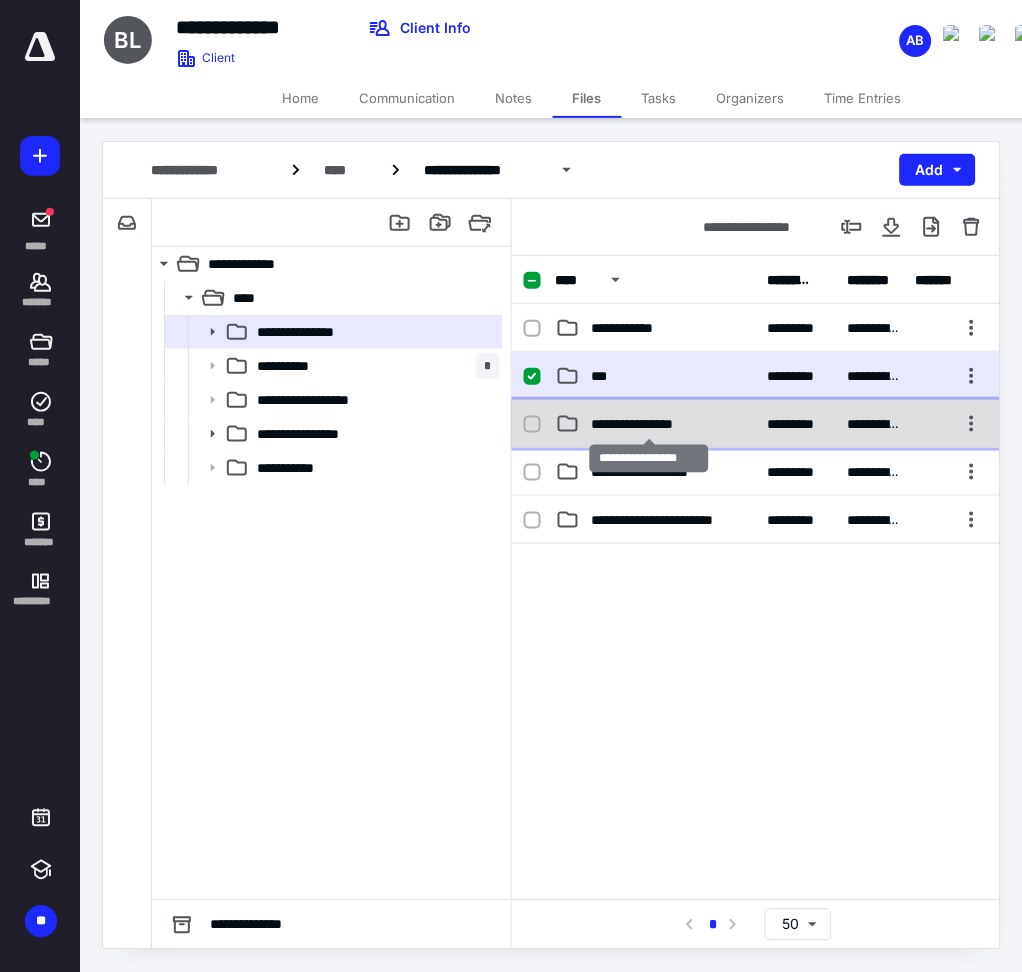 click on "**********" at bounding box center [649, 424] 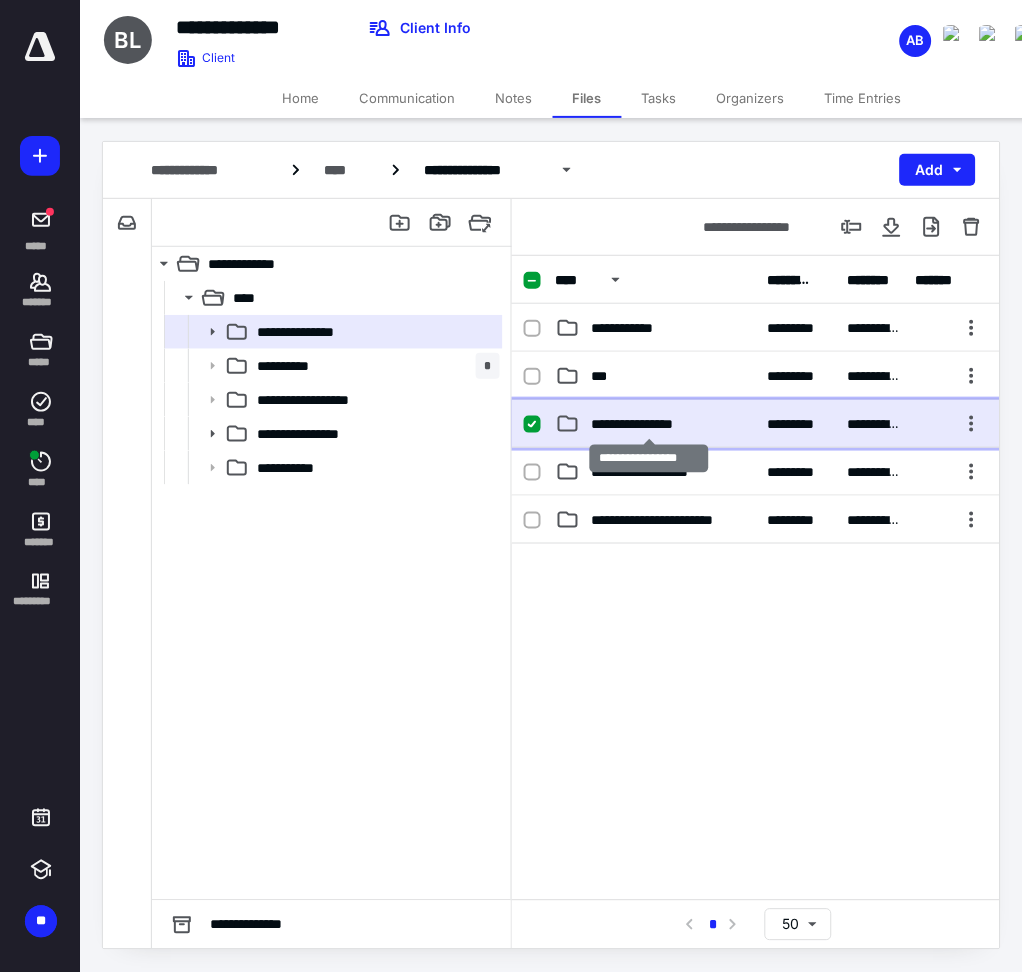 click on "**********" at bounding box center (649, 424) 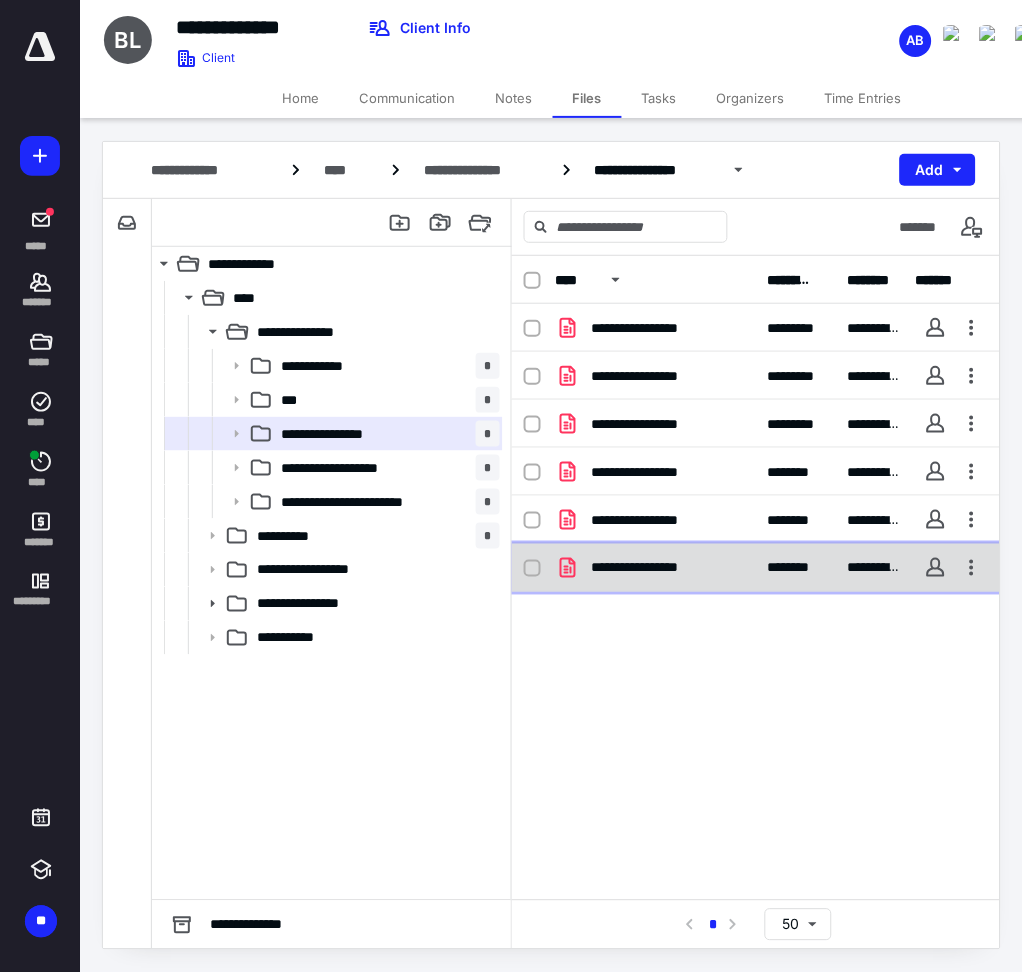 click on "**********" at bounding box center [656, 568] 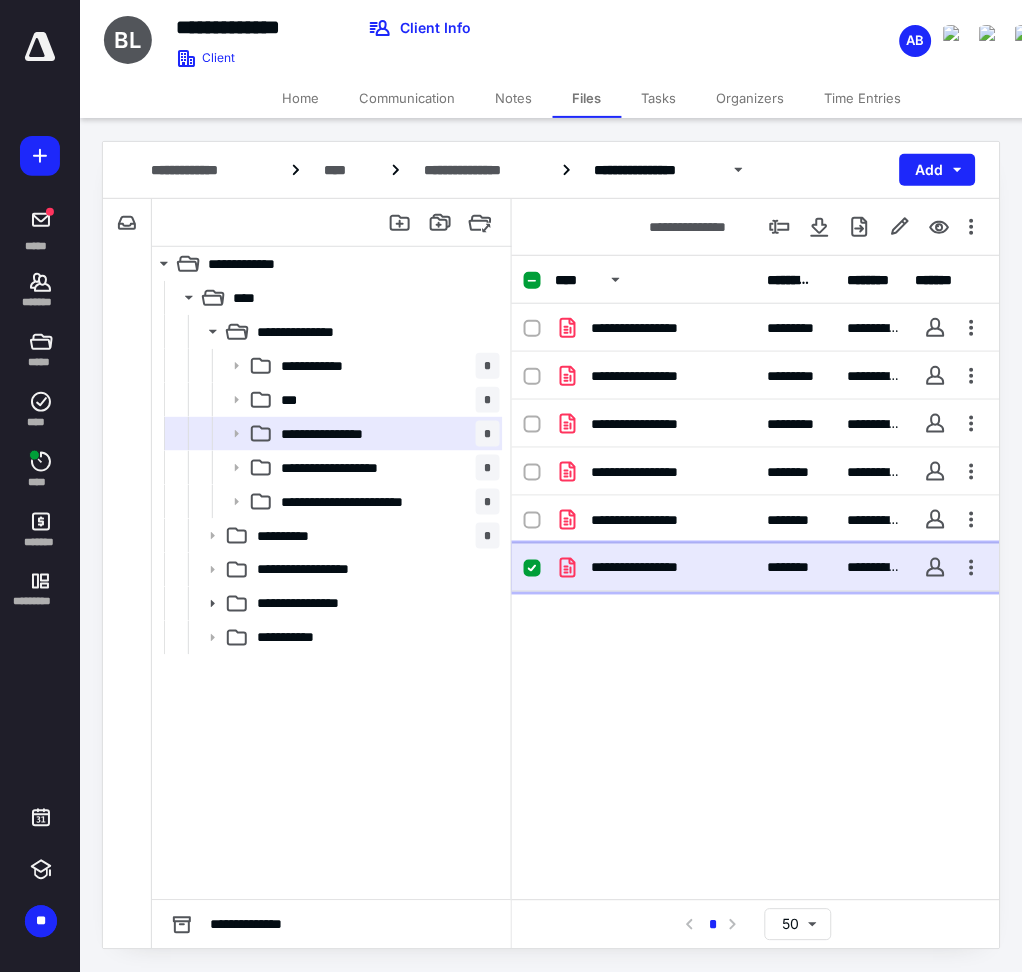 click on "**********" at bounding box center [656, 568] 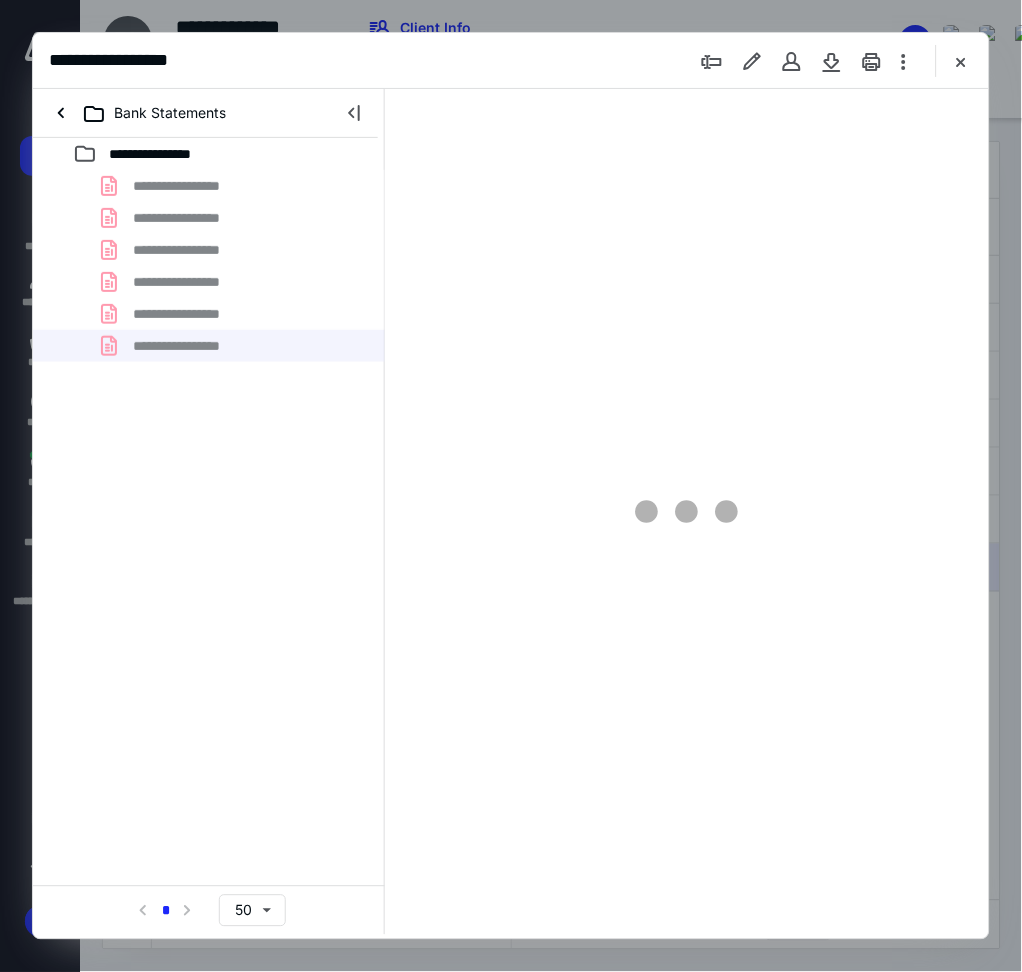 scroll, scrollTop: 0, scrollLeft: 0, axis: both 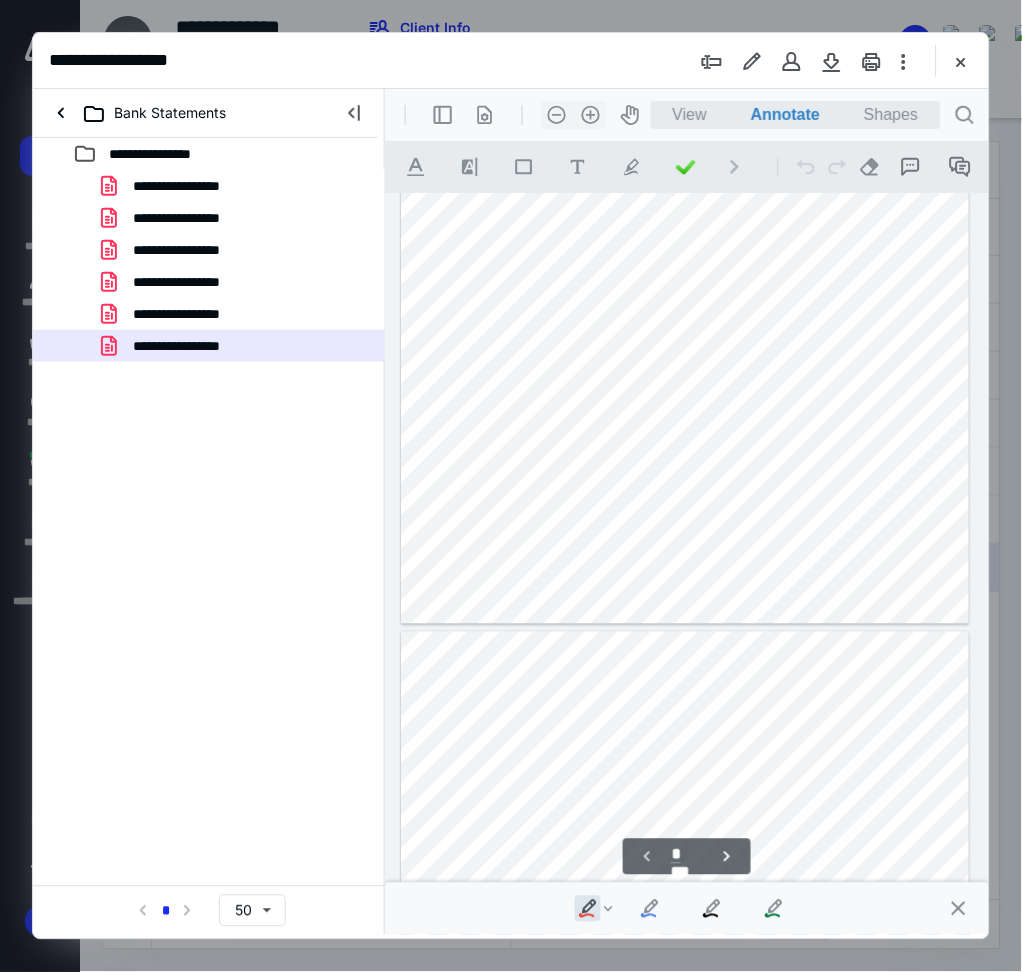 type on "*" 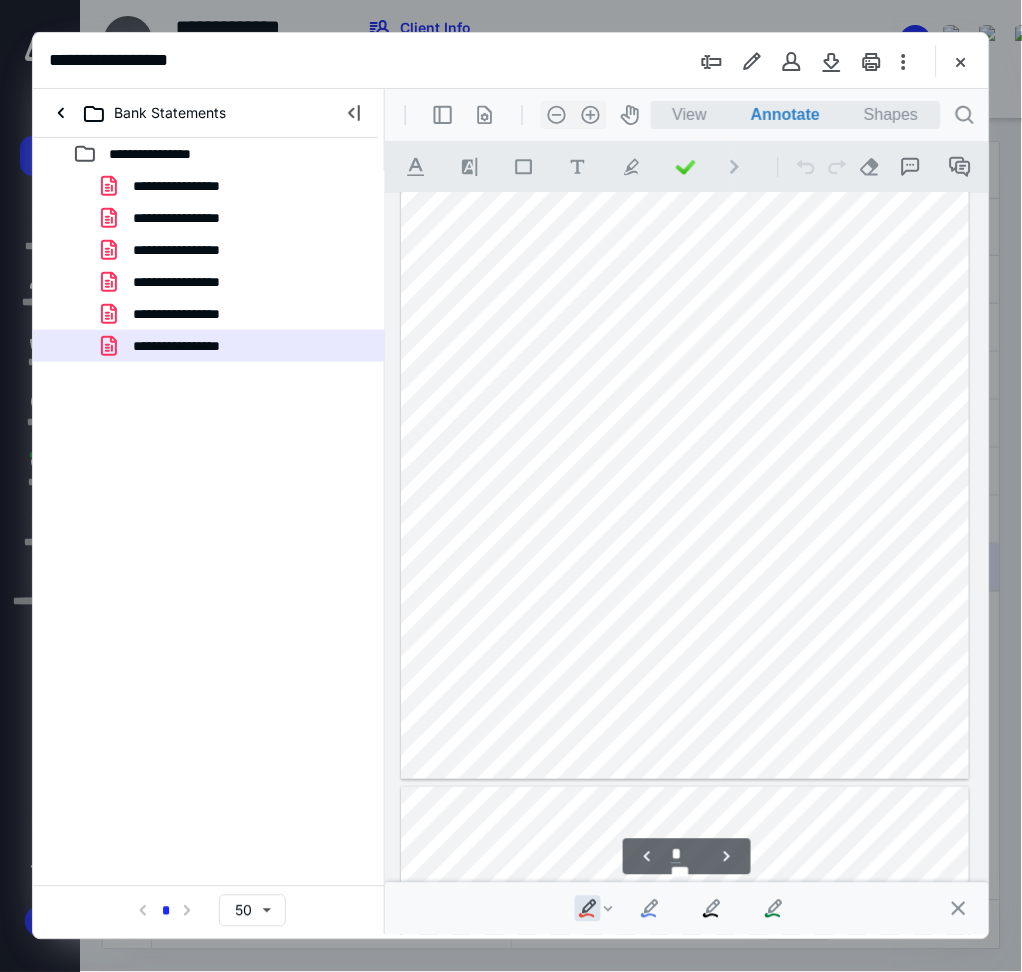 scroll, scrollTop: 873, scrollLeft: 0, axis: vertical 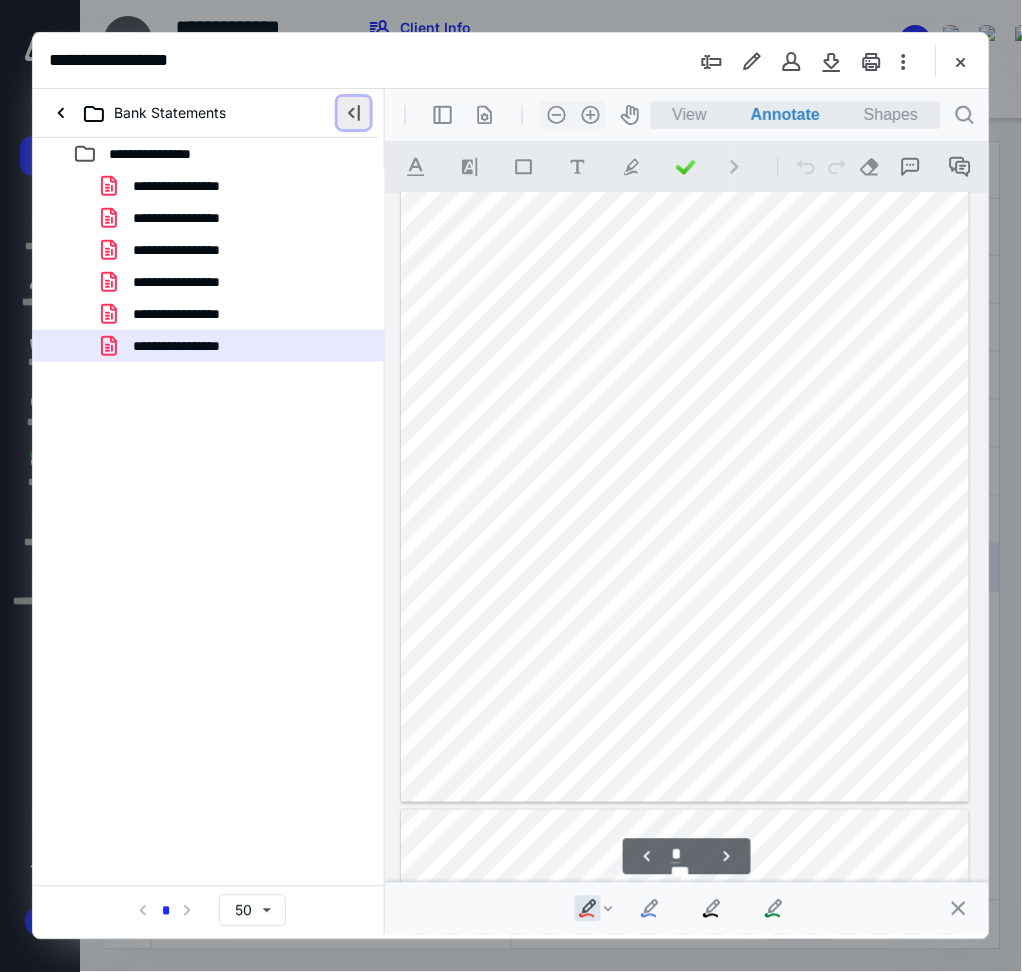 drag, startPoint x: 365, startPoint y: 118, endPoint x: 3, endPoint y: 29, distance: 372.7801 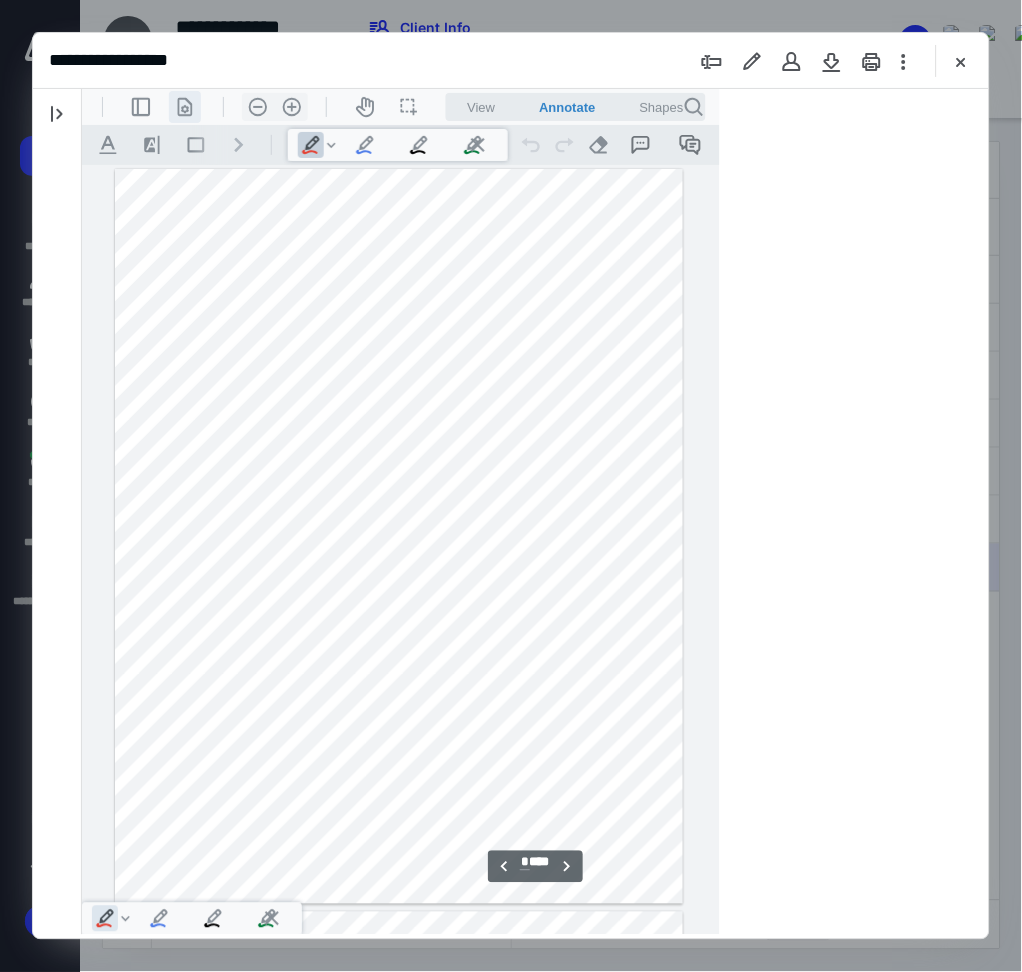 scroll, scrollTop: 0, scrollLeft: 0, axis: both 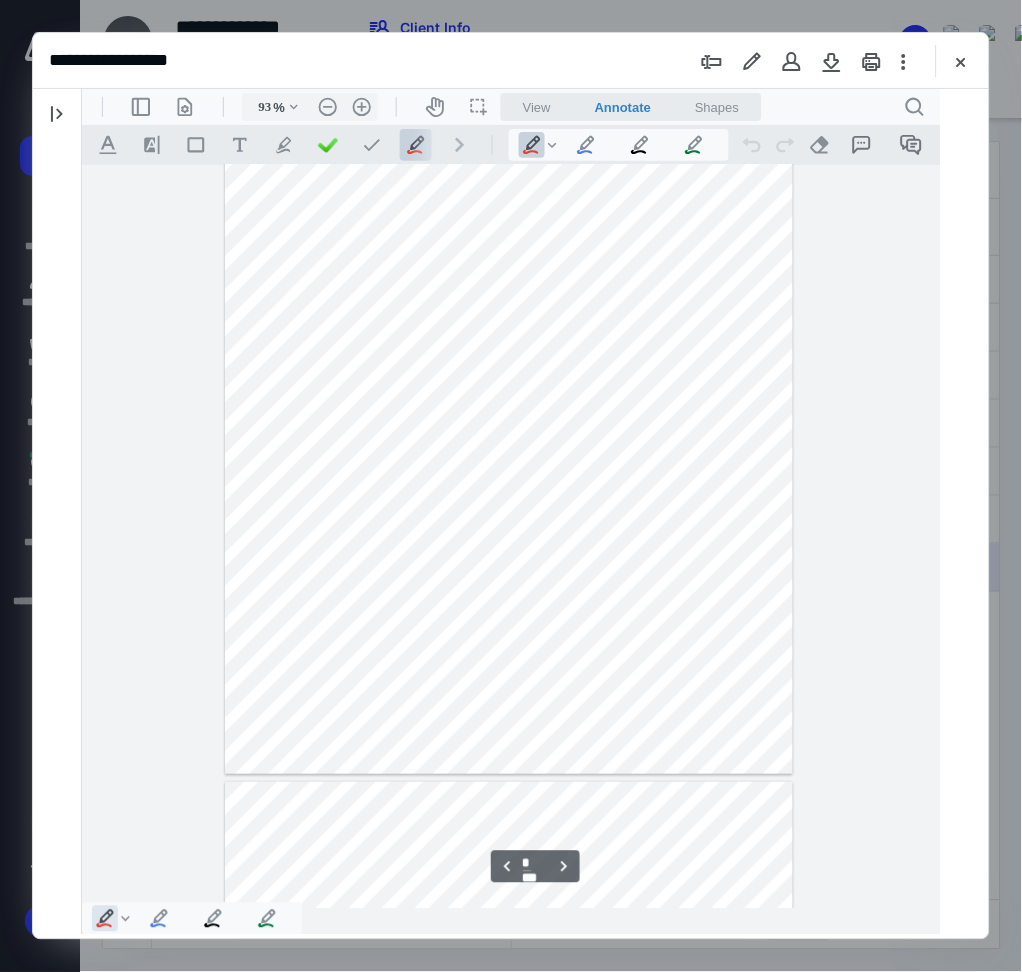 type on "97" 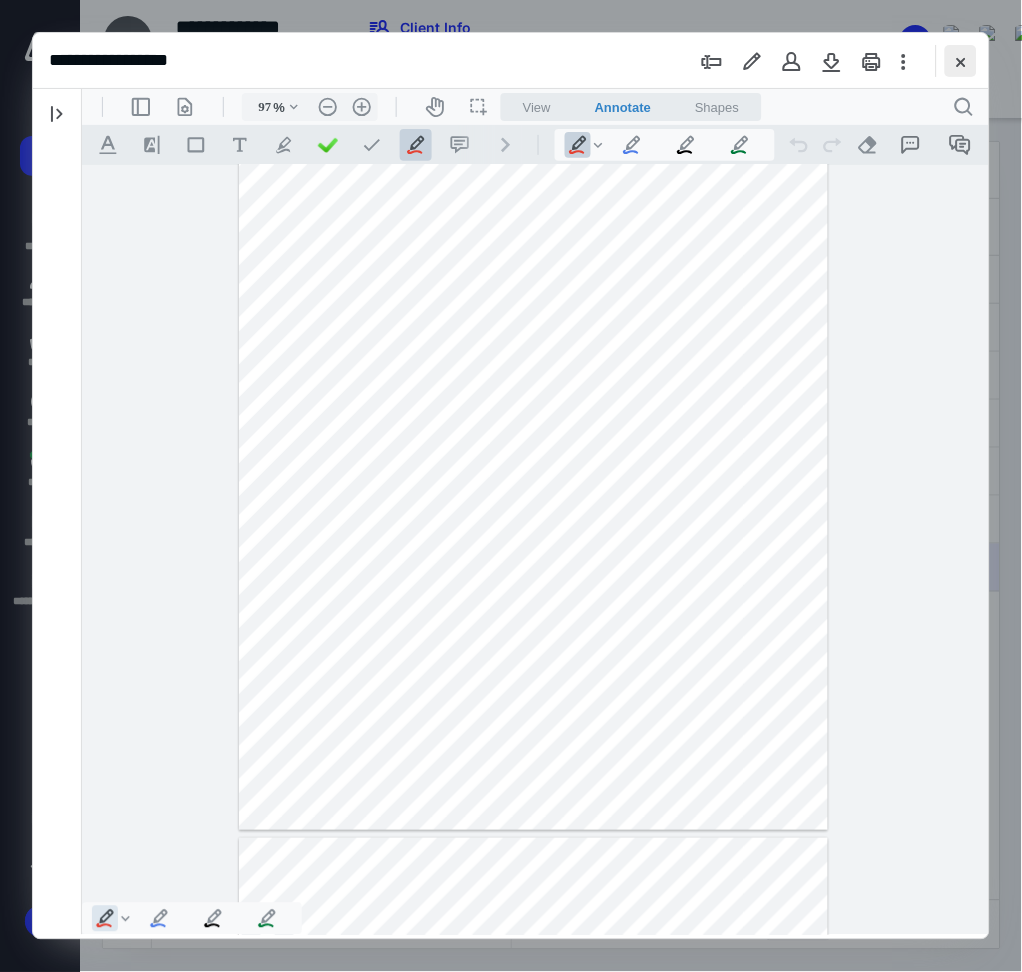 click at bounding box center [961, 61] 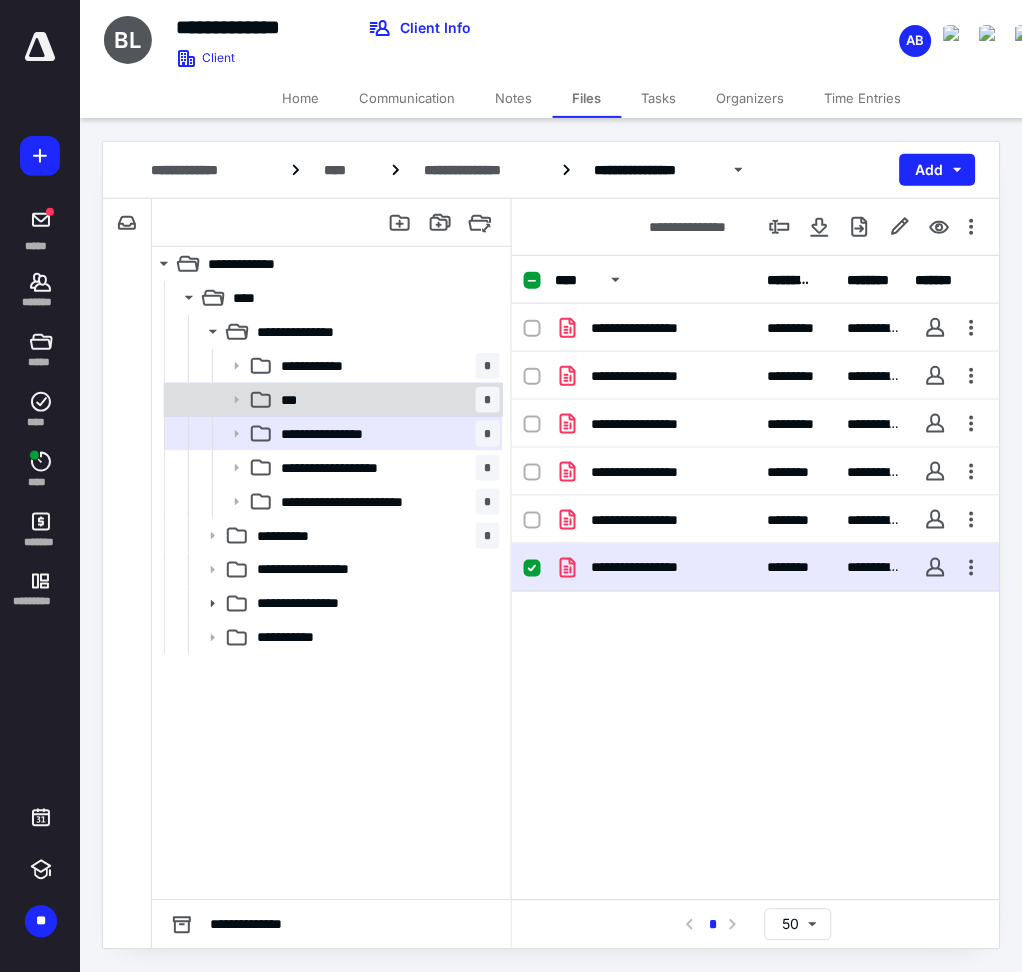 click on "*** *" at bounding box center [386, 400] 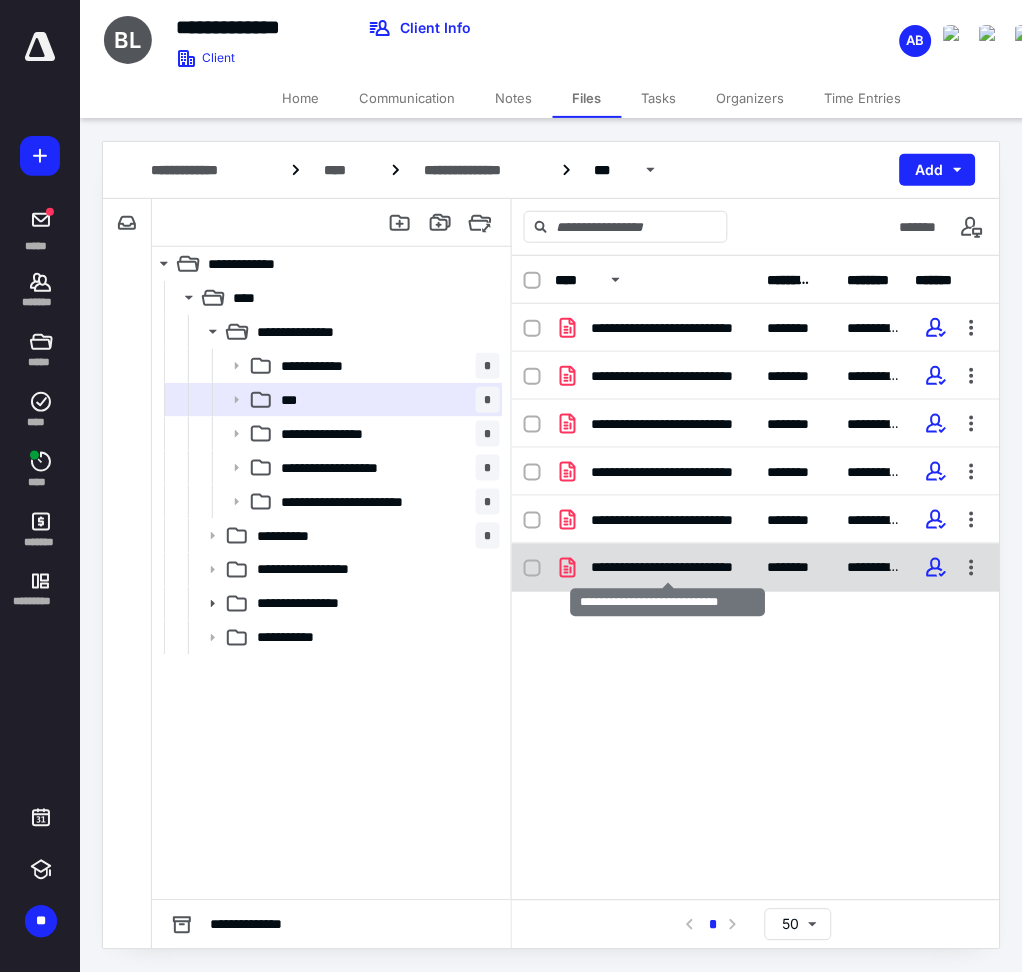 click on "**********" at bounding box center [668, 568] 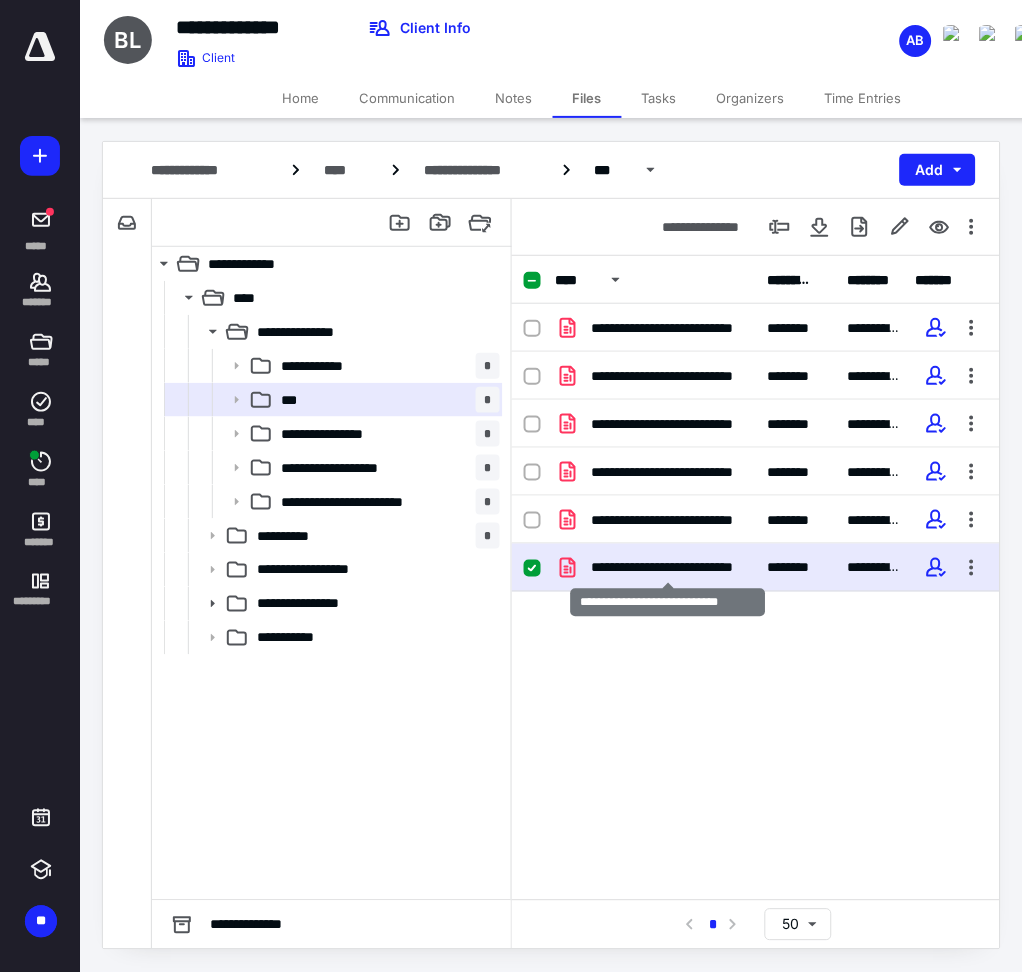 checkbox on "true" 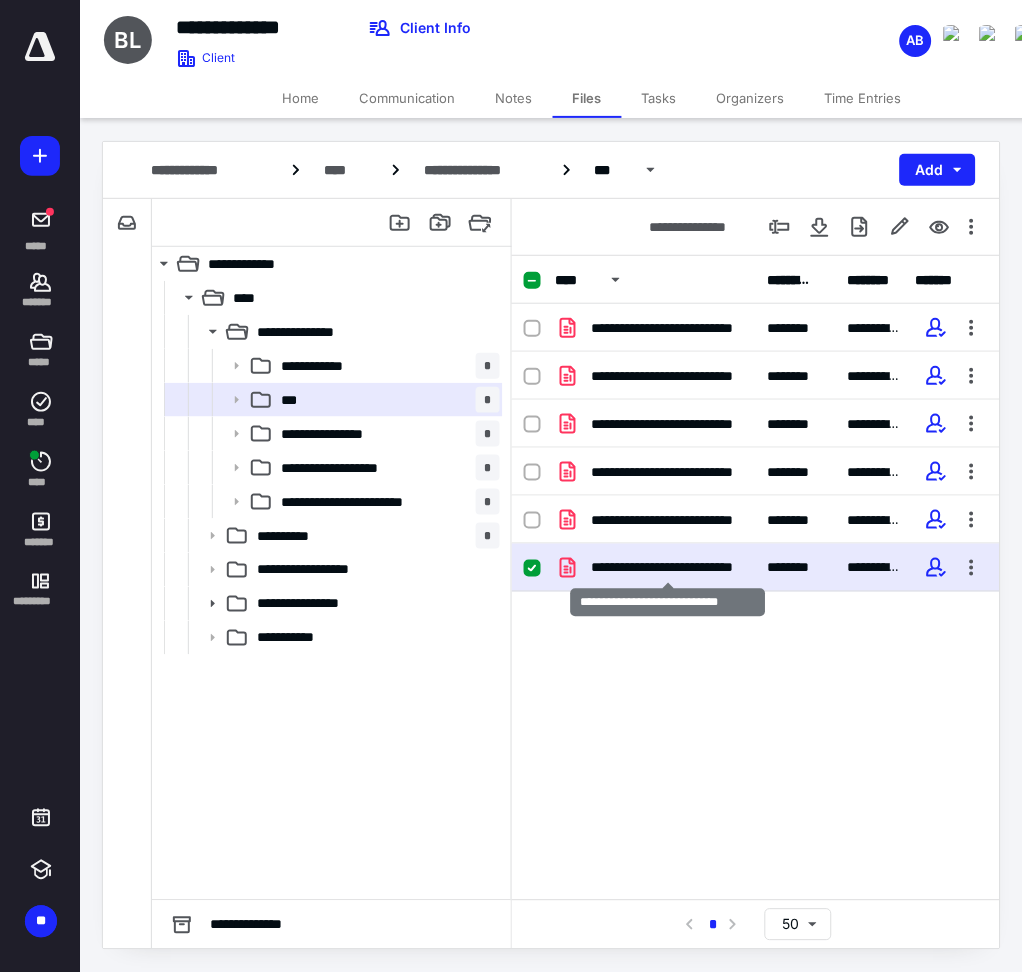 click on "**********" at bounding box center [668, 568] 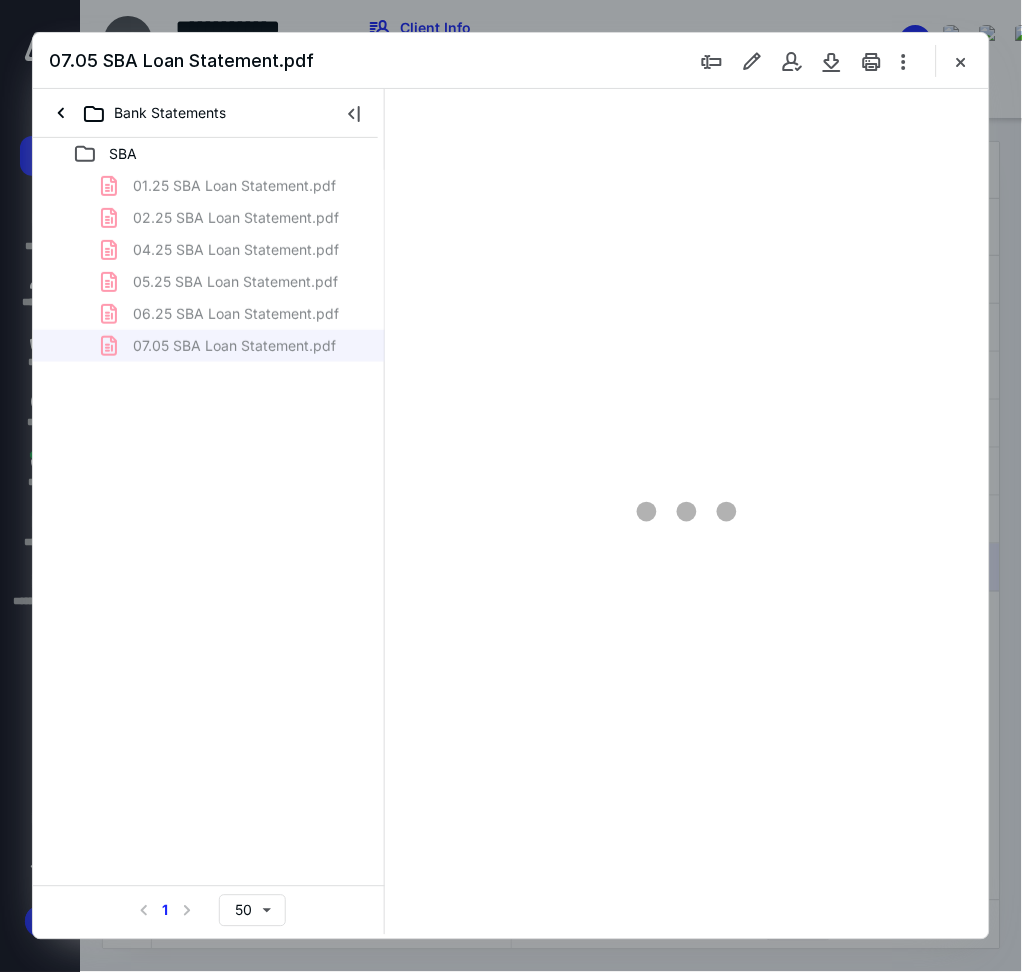 scroll, scrollTop: 0, scrollLeft: 0, axis: both 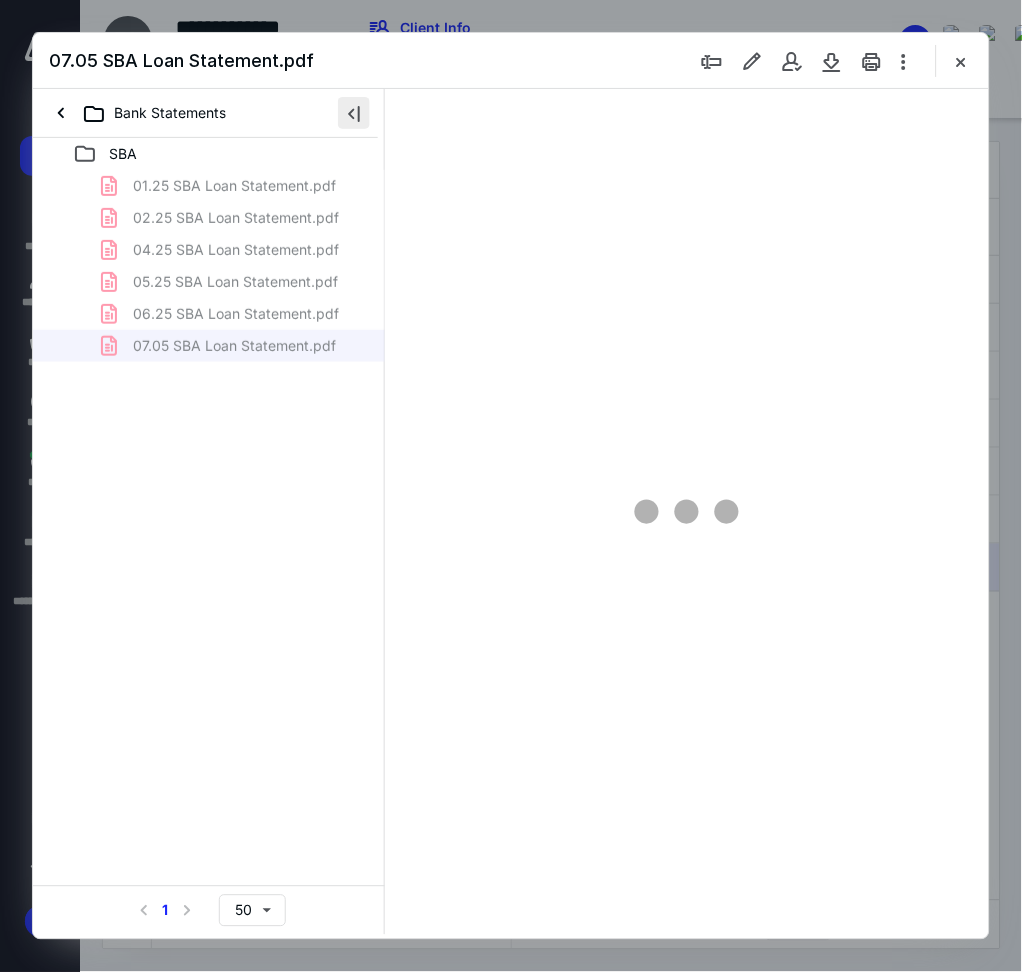 click at bounding box center [354, 113] 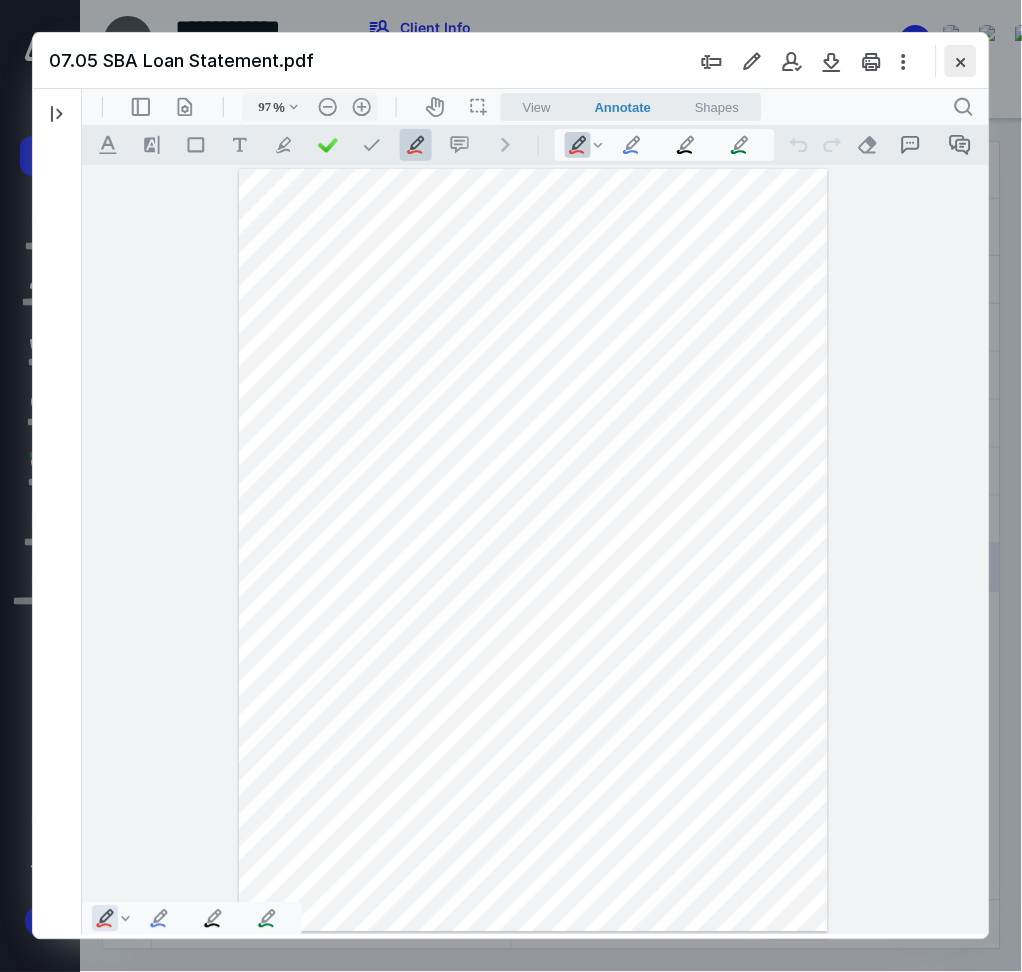 click at bounding box center (961, 61) 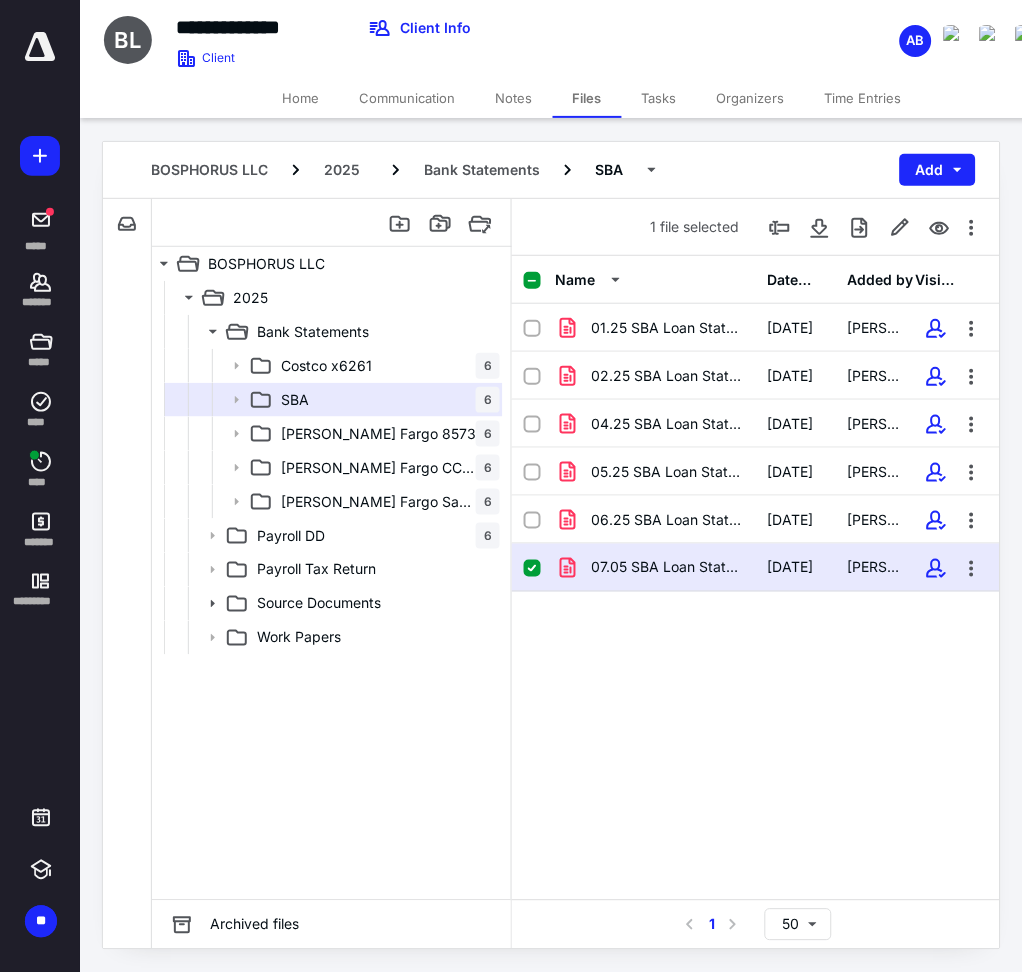 click on "07.05 SBA Loan Statement.pdf [DATE] [PERSON_NAME]" at bounding box center (756, 568) 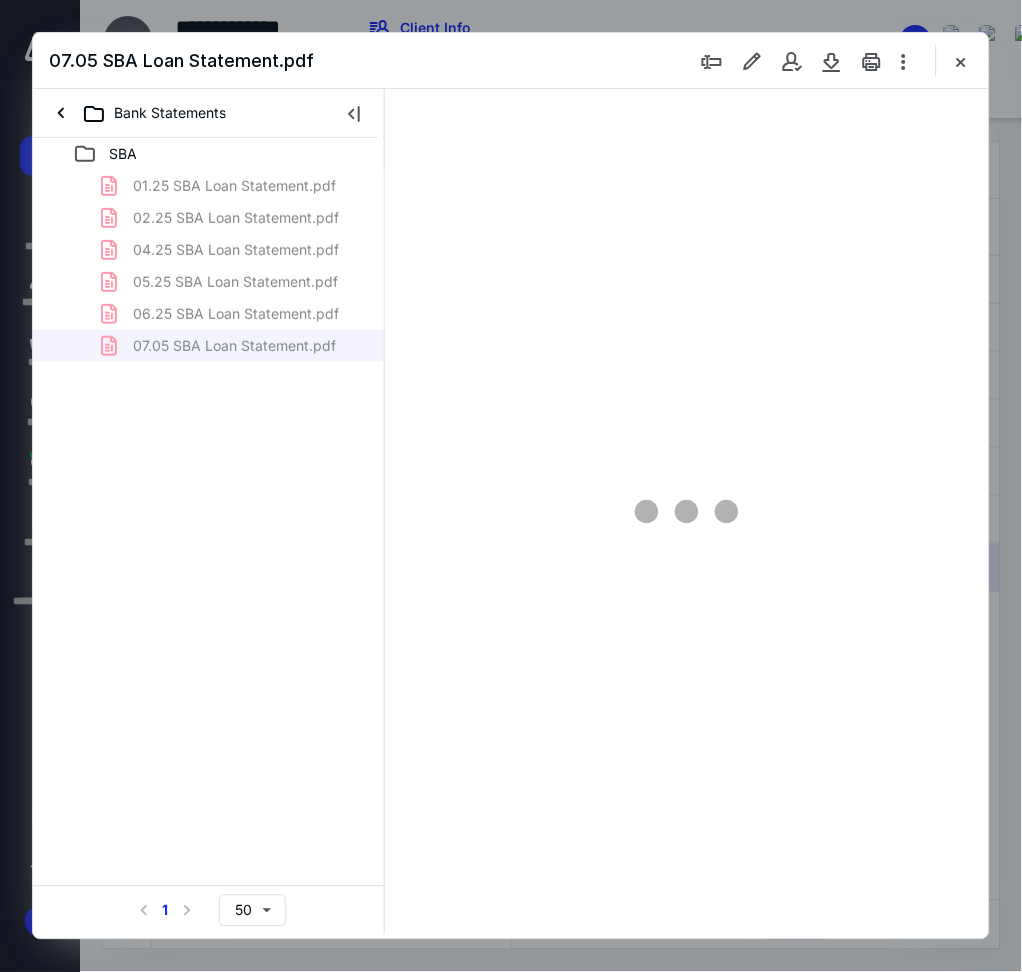 scroll, scrollTop: 0, scrollLeft: 0, axis: both 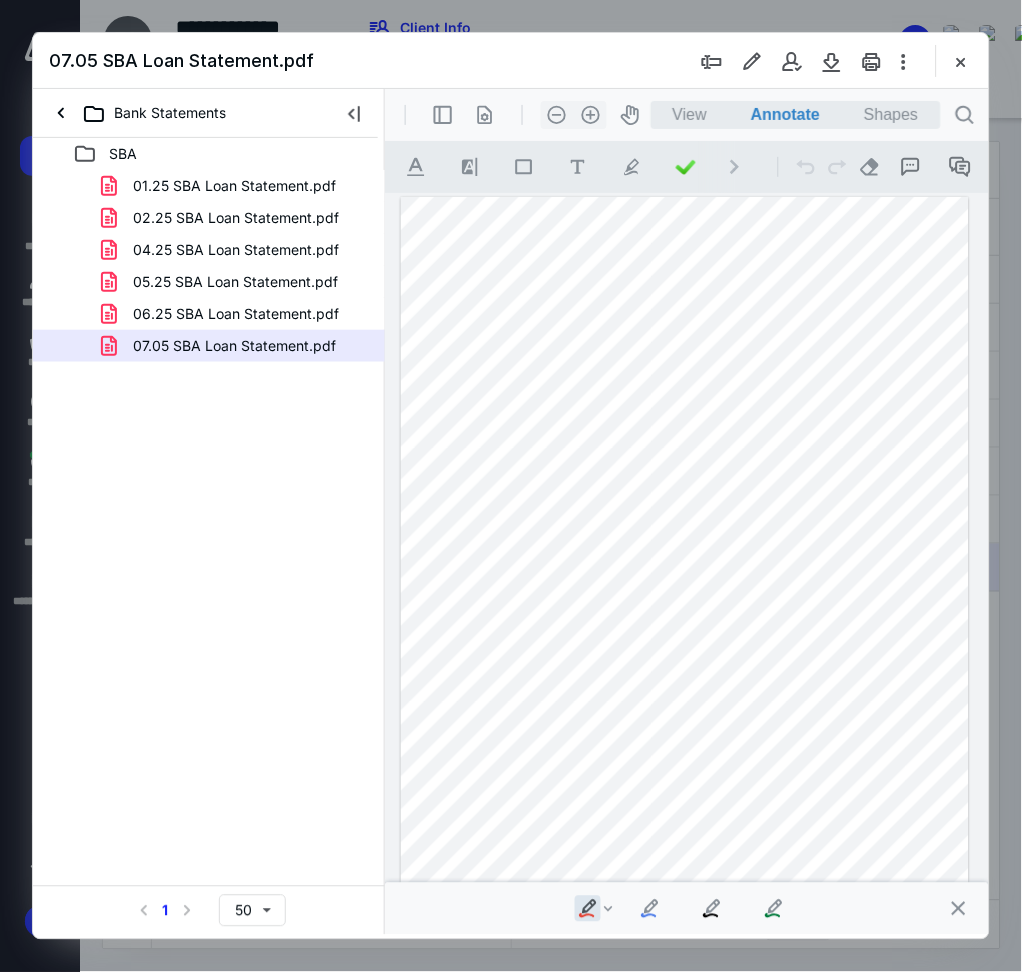 click on "07.05 SBA Loan Statement.pdf" at bounding box center [511, 61] 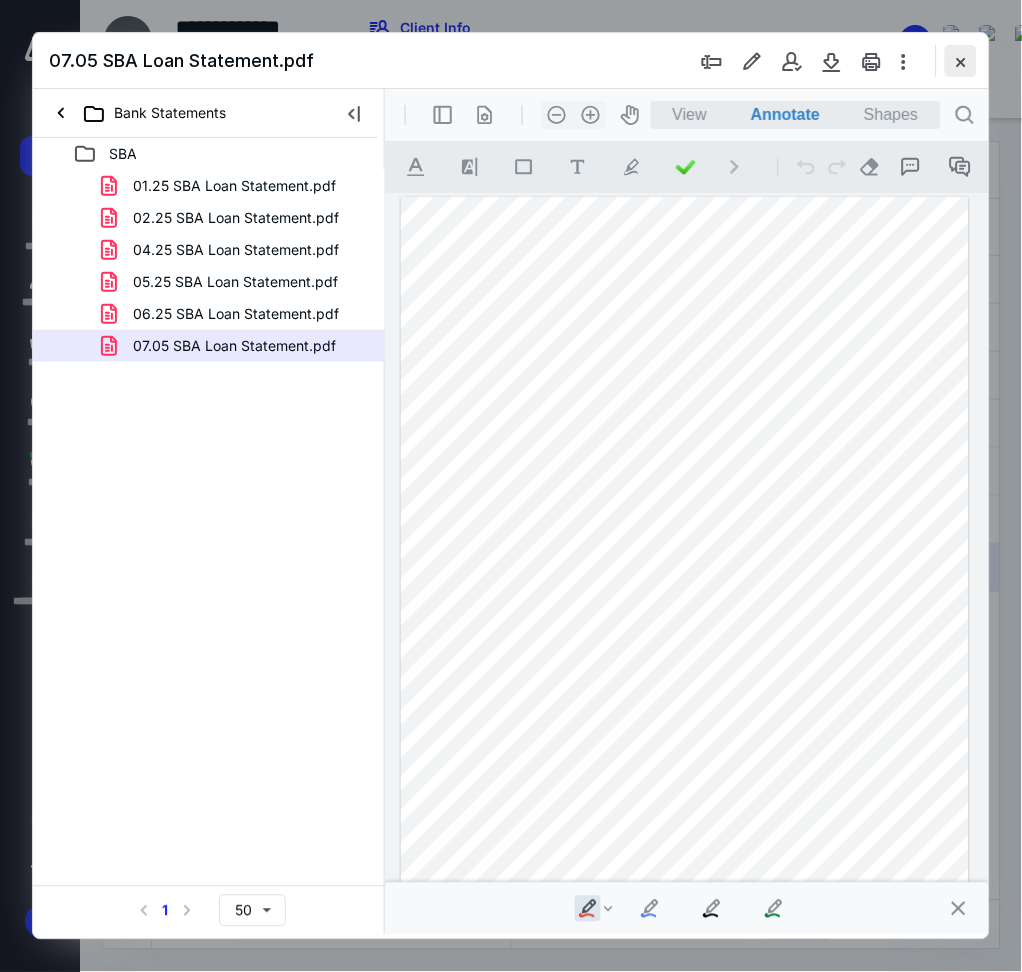 click at bounding box center [961, 61] 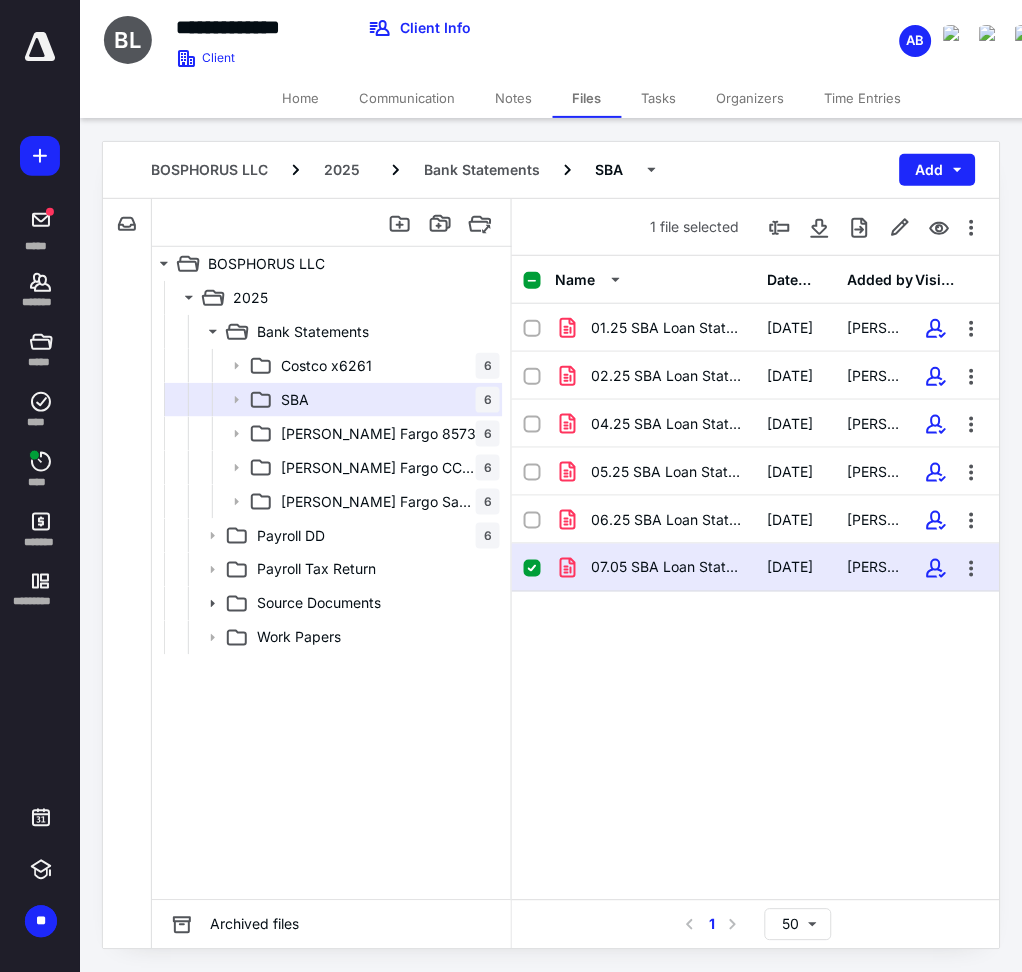 click on "Name Date added Added by Visible 01.25 SBA Loan Statement.pdf [DATE] [PERSON_NAME] 02.25 SBA Loan Statement.pdf [DATE] [PERSON_NAME] 04.25 SBA Loan Statement.pdf [DATE] [PERSON_NAME] 05.25 SBA Loan Statement.pdf [DATE] [PERSON_NAME] 06.25 SBA Loan Statement.pdf [DATE] [PERSON_NAME] 07.05 SBA Loan Statement.pdf [DATE] [PERSON_NAME]" at bounding box center [756, 578] 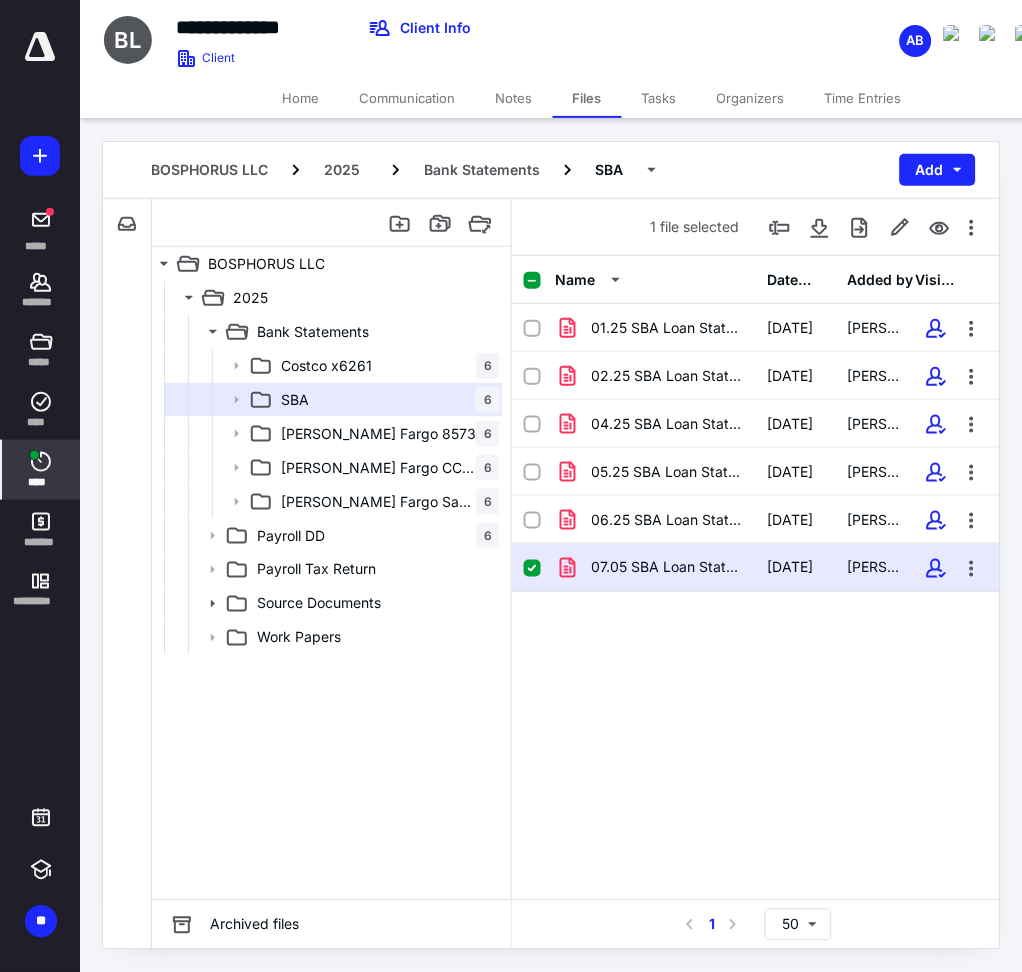 click 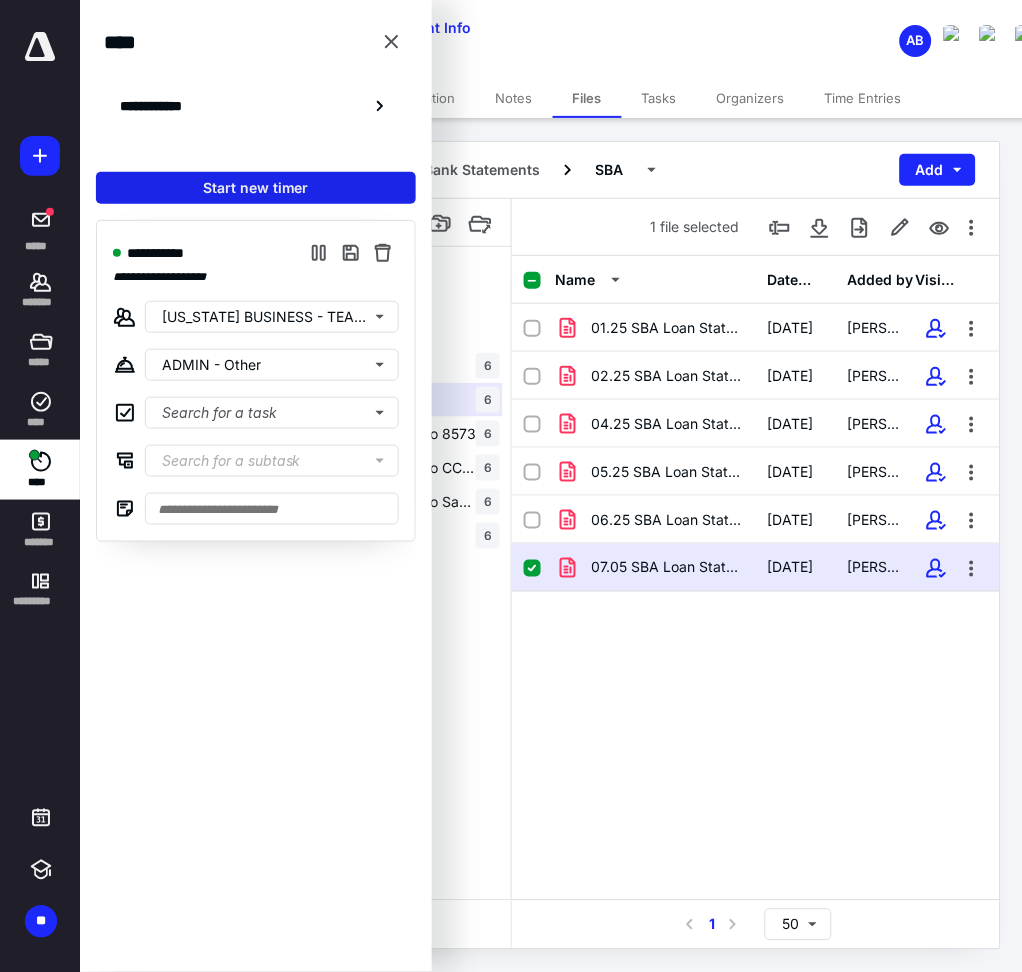 click on "Start new timer" at bounding box center [256, 188] 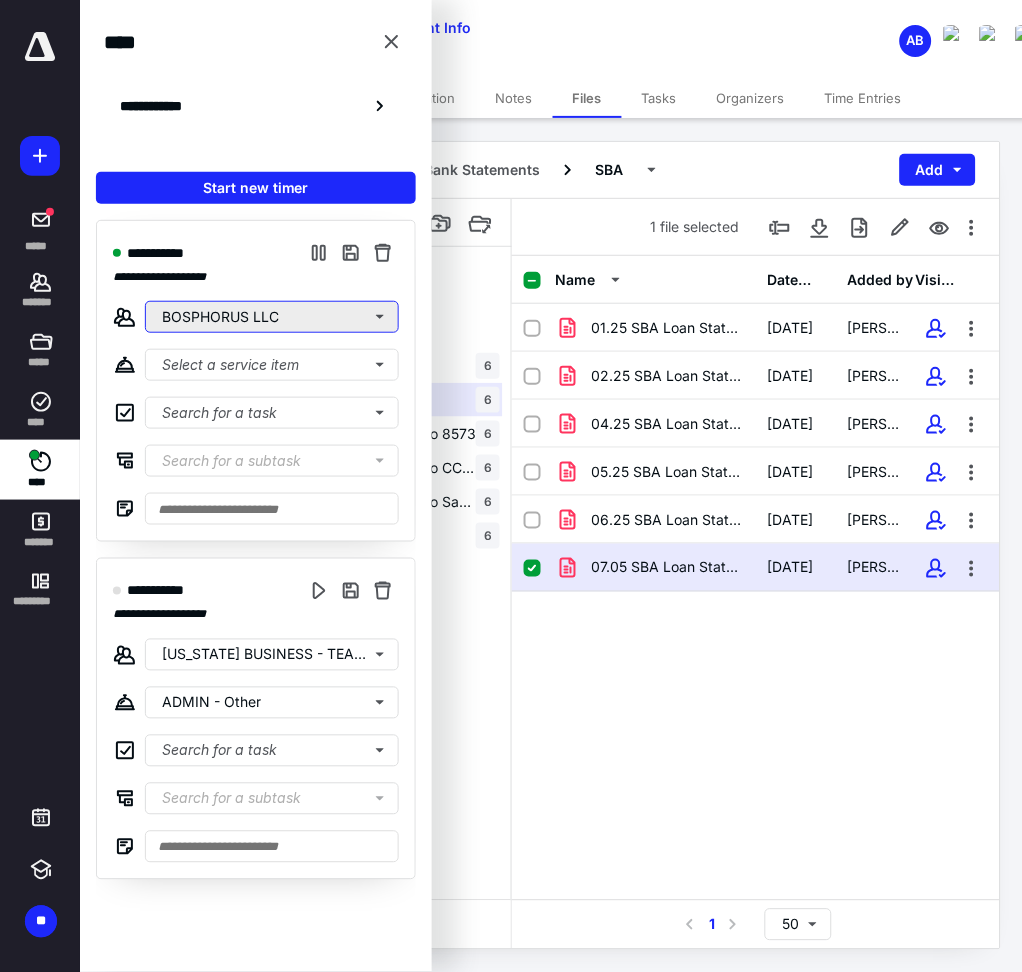 click on "BOSPHORUS LLC" at bounding box center (272, 317) 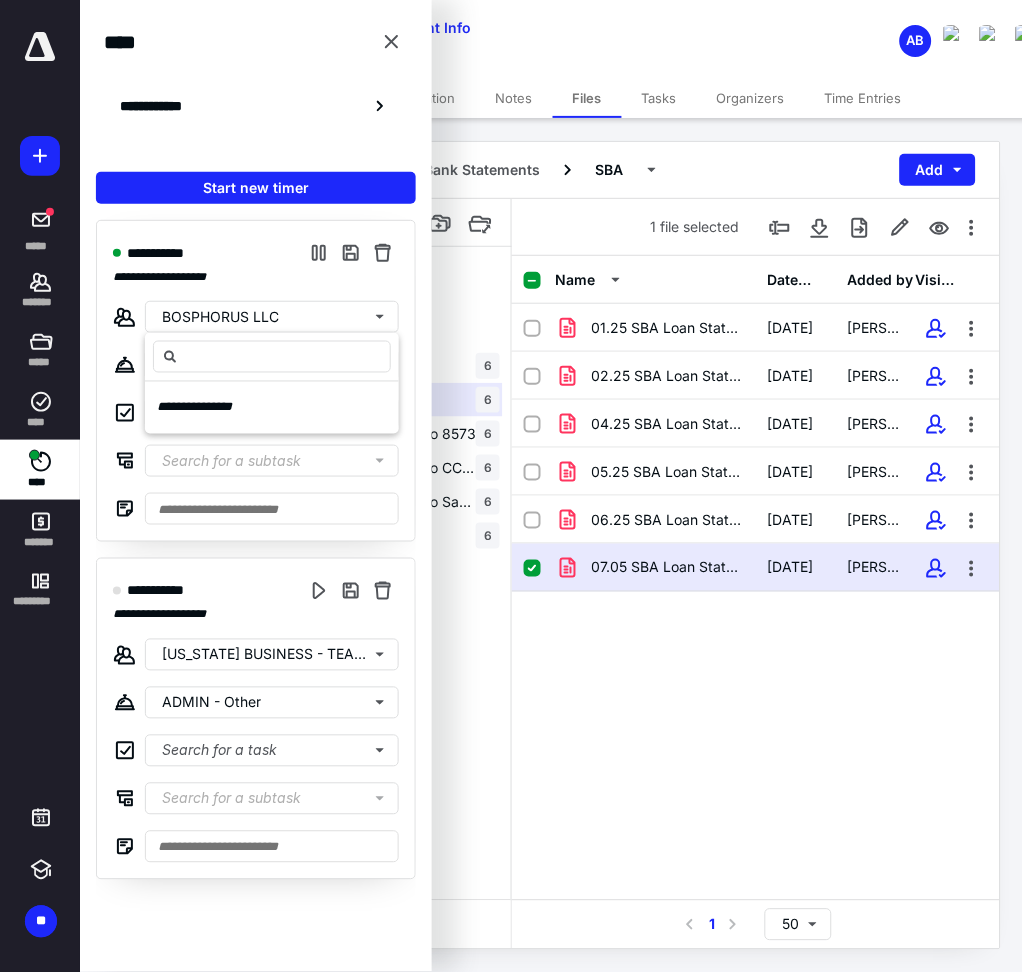 click on "**********" at bounding box center [256, 381] 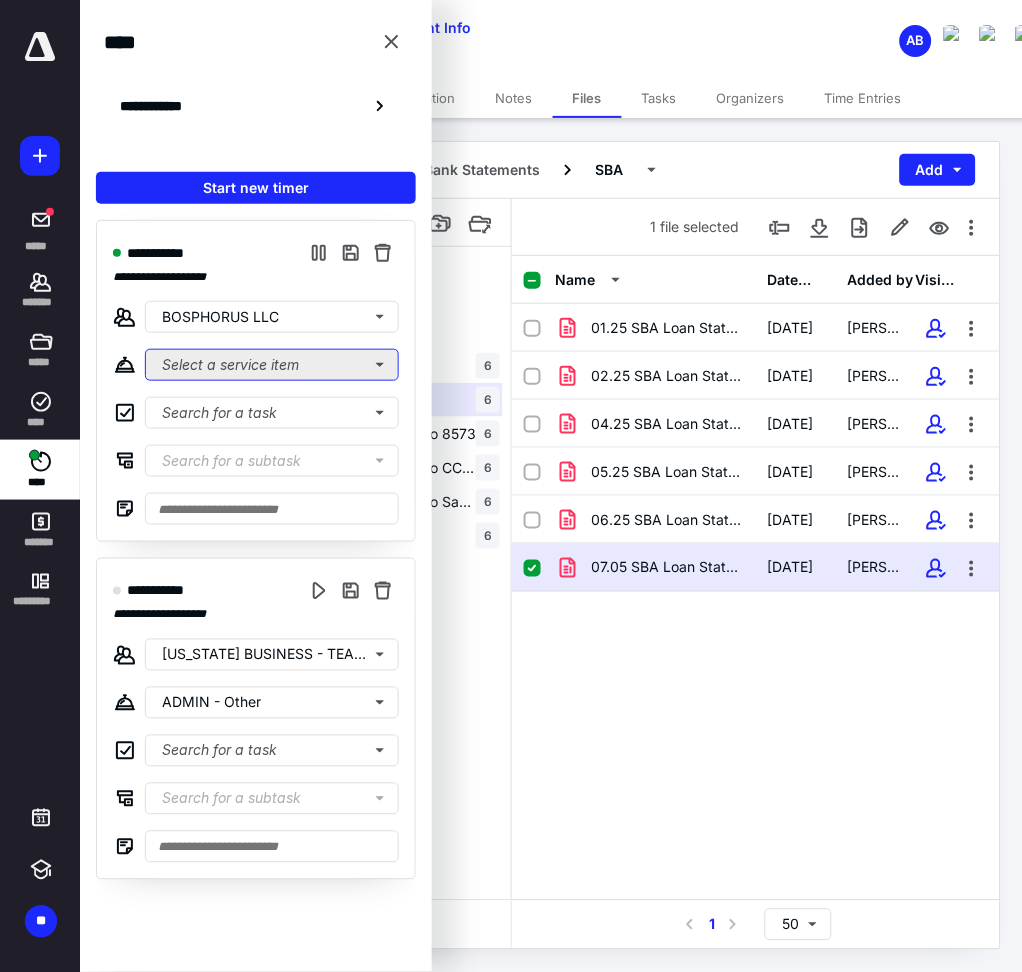 click on "Select a service item" at bounding box center [272, 365] 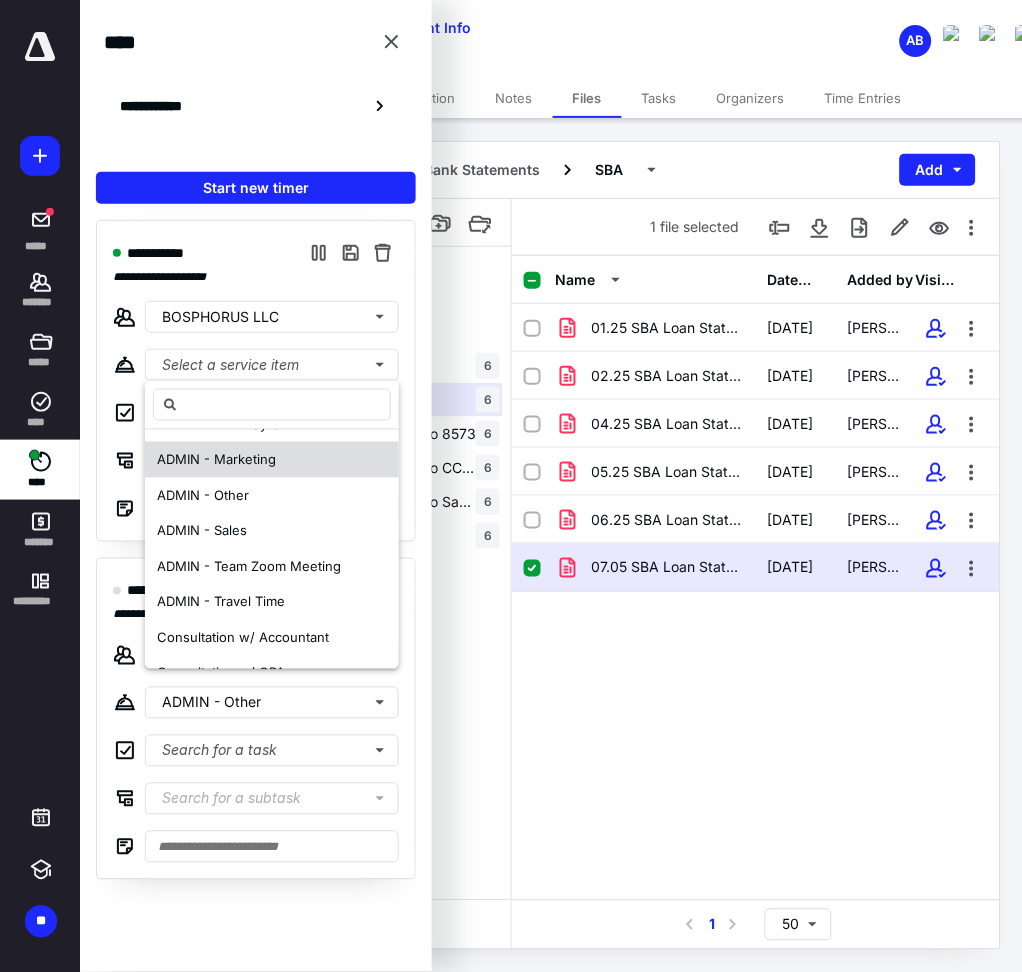 scroll, scrollTop: 0, scrollLeft: 0, axis: both 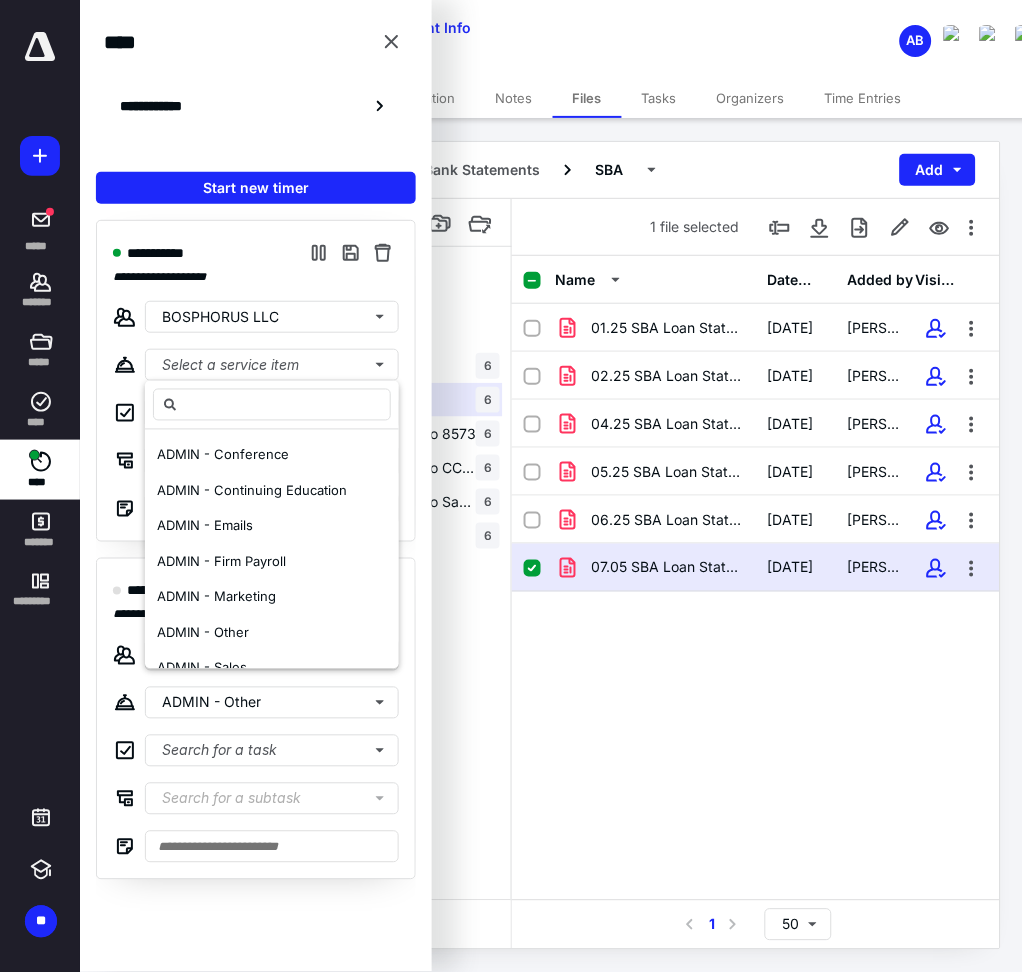 click on "**********" at bounding box center [256, 381] 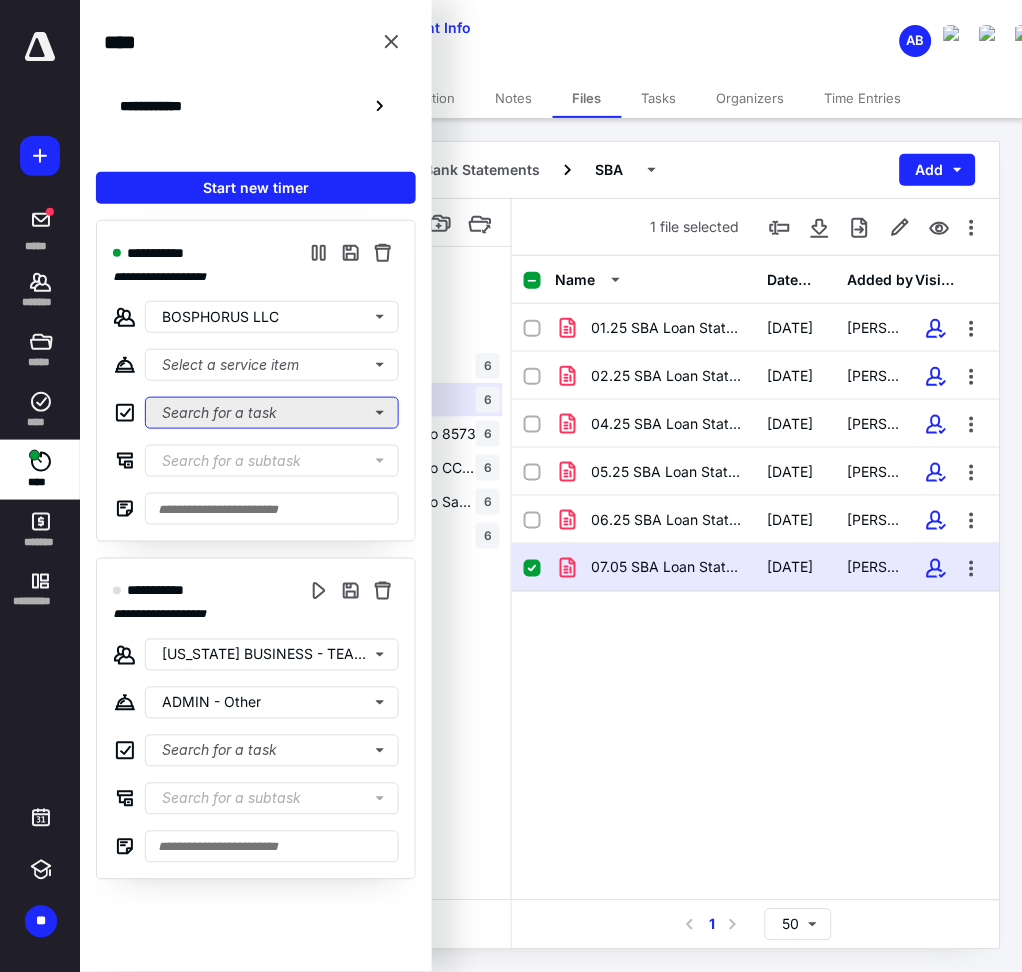 click on "Search for a task" at bounding box center [272, 413] 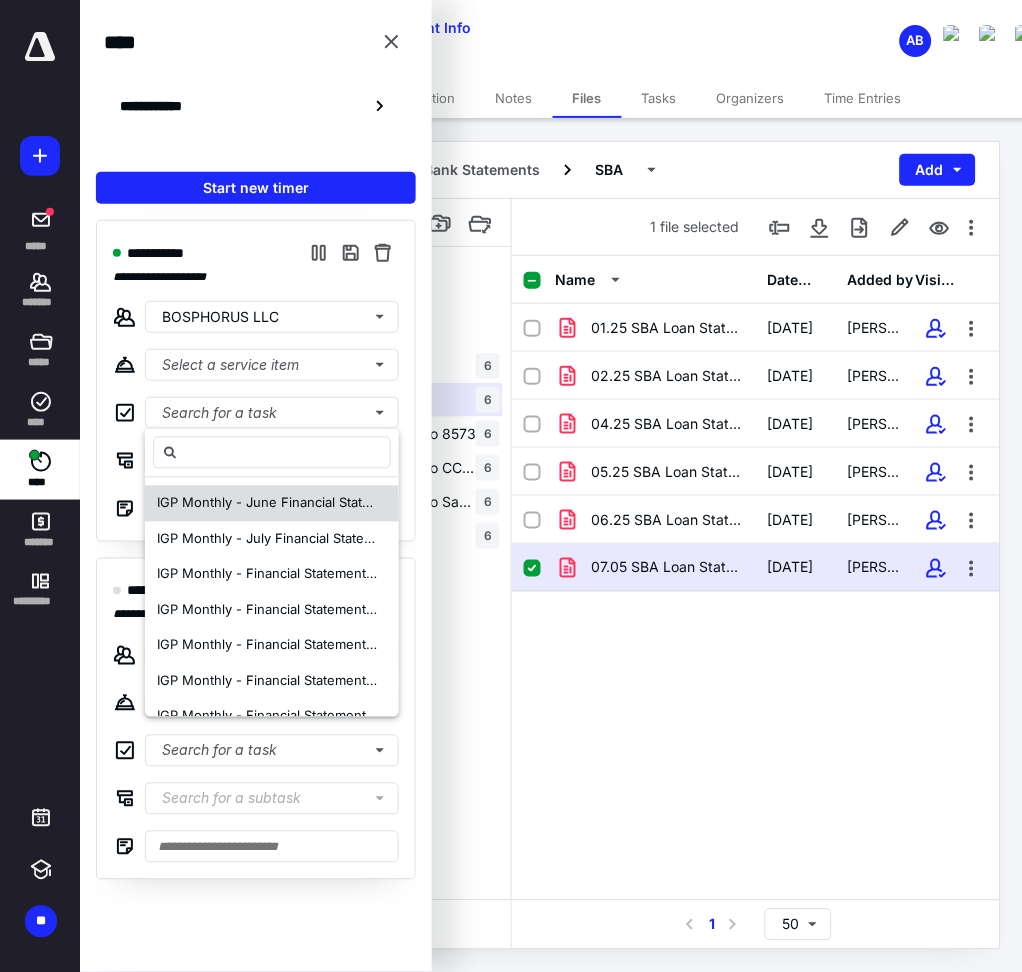click on "IGP Monthly - June Financial Statements Preparation and Analysis" at bounding box center (361, 503) 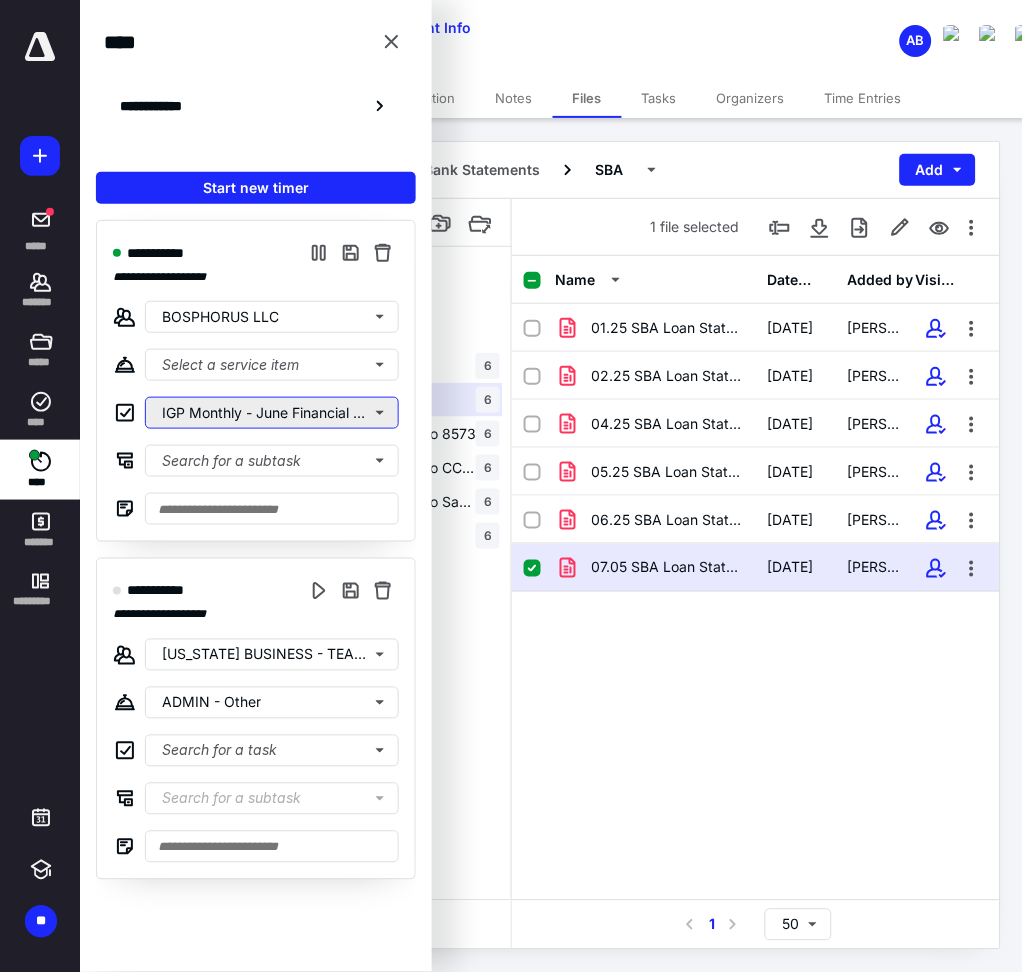 click on "IGP Monthly - June Financial Statements Preparation and Analysis" at bounding box center [272, 413] 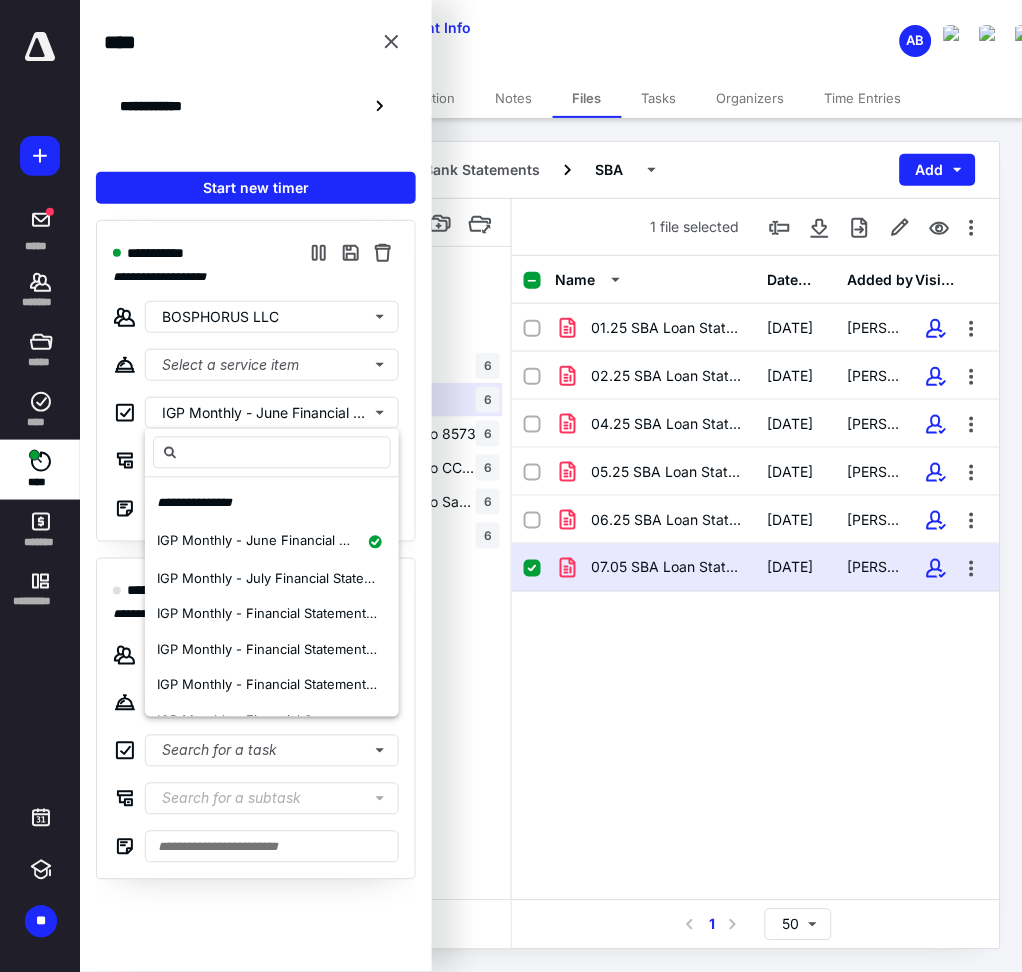 click on "Name Date added Added by Visible 01.25 SBA Loan Statement.pdf [DATE] [PERSON_NAME] 02.25 SBA Loan Statement.pdf [DATE] [PERSON_NAME] 04.25 SBA Loan Statement.pdf [DATE] [PERSON_NAME] 05.25 SBA Loan Statement.pdf [DATE] [PERSON_NAME] 06.25 SBA Loan Statement.pdf [DATE] [PERSON_NAME] 07.05 SBA Loan Statement.pdf [DATE] [PERSON_NAME]" at bounding box center [756, 578] 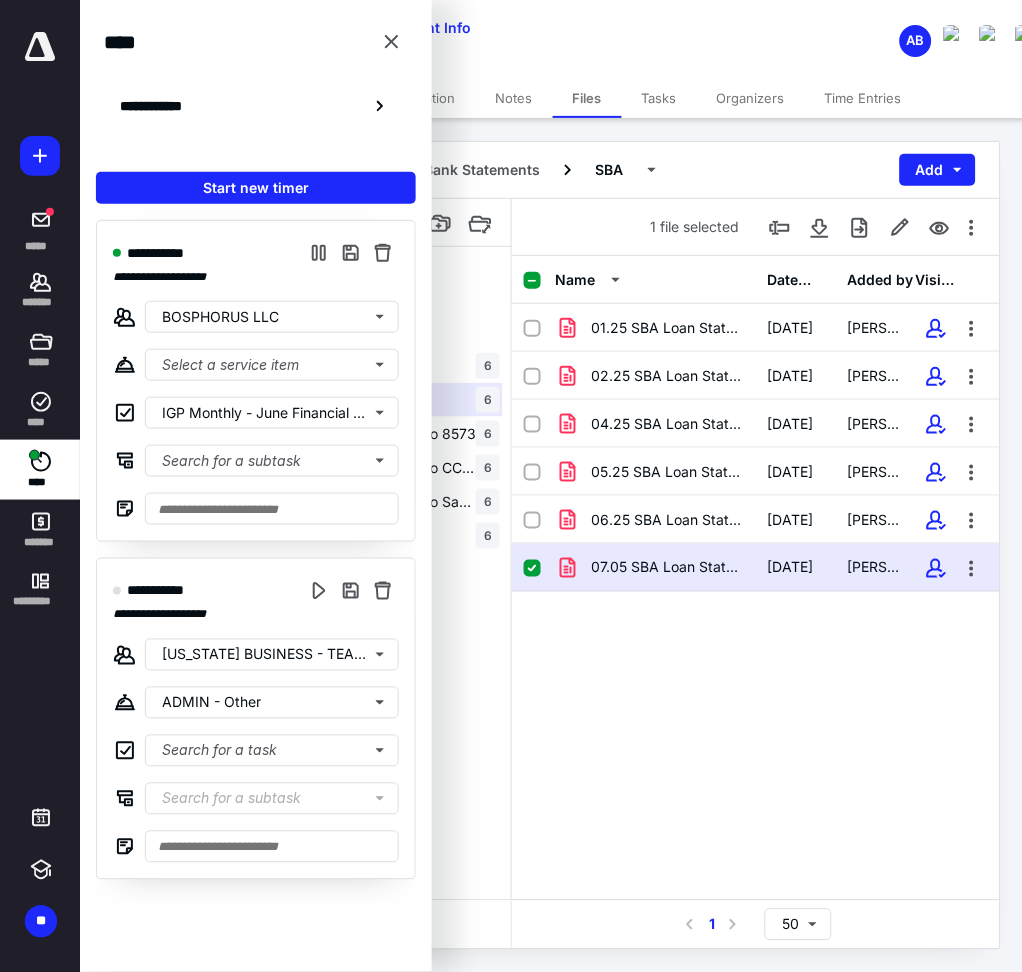click on "Name Date added Added by Visible 01.25 SBA Loan Statement.pdf [DATE] [PERSON_NAME] 02.25 SBA Loan Statement.pdf [DATE] [PERSON_NAME] 04.25 SBA Loan Statement.pdf [DATE] [PERSON_NAME] 05.25 SBA Loan Statement.pdf [DATE] [PERSON_NAME] 06.25 SBA Loan Statement.pdf [DATE] [PERSON_NAME] 07.05 SBA Loan Statement.pdf [DATE] [PERSON_NAME]" at bounding box center [756, 578] 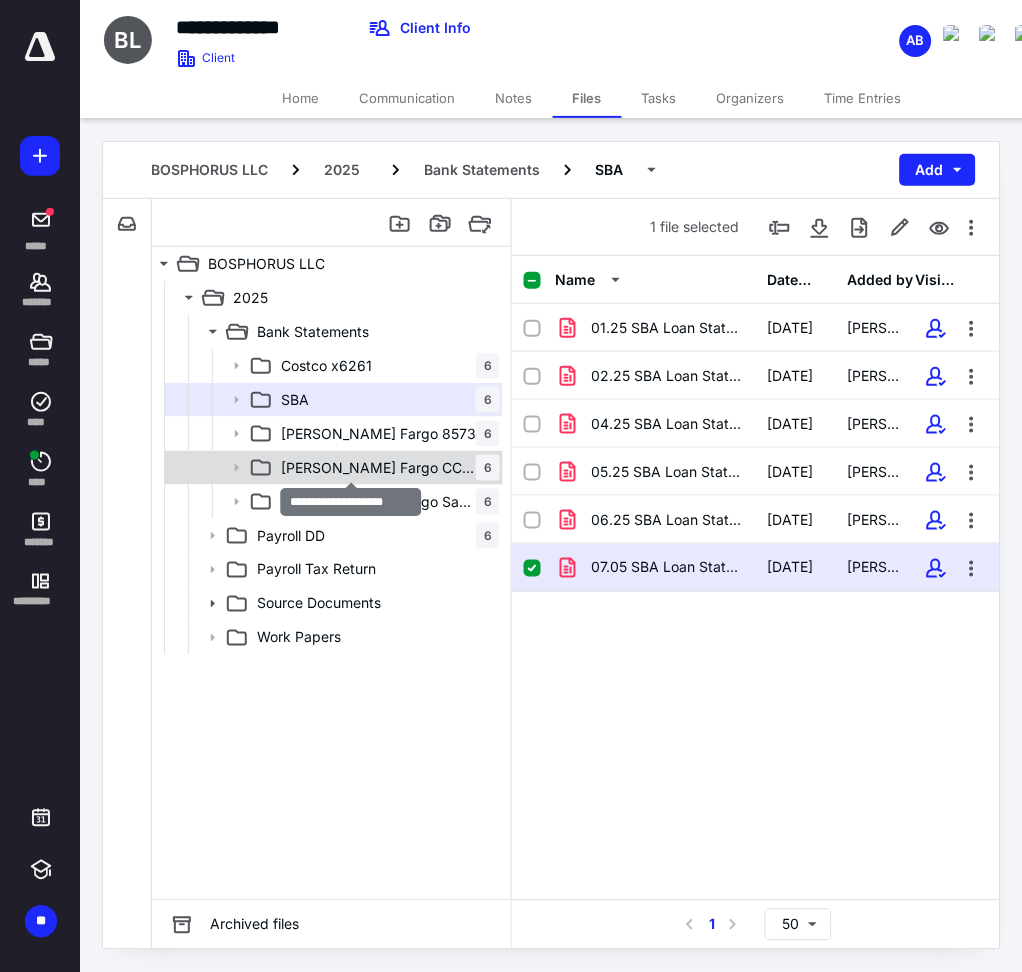 click on "[PERSON_NAME] Fargo CC 9956" at bounding box center [378, 468] 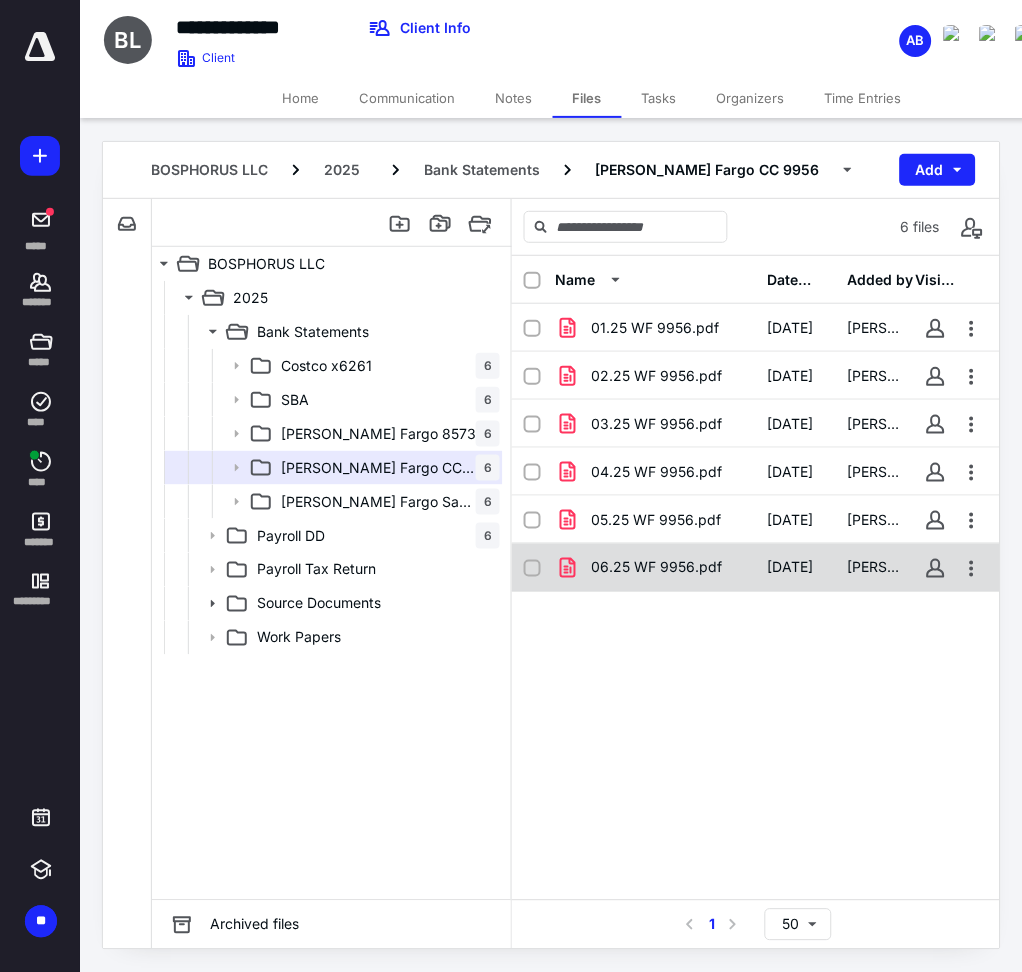 click on "06.25 WF 9956.pdf [DATE] [PERSON_NAME]" at bounding box center [756, 568] 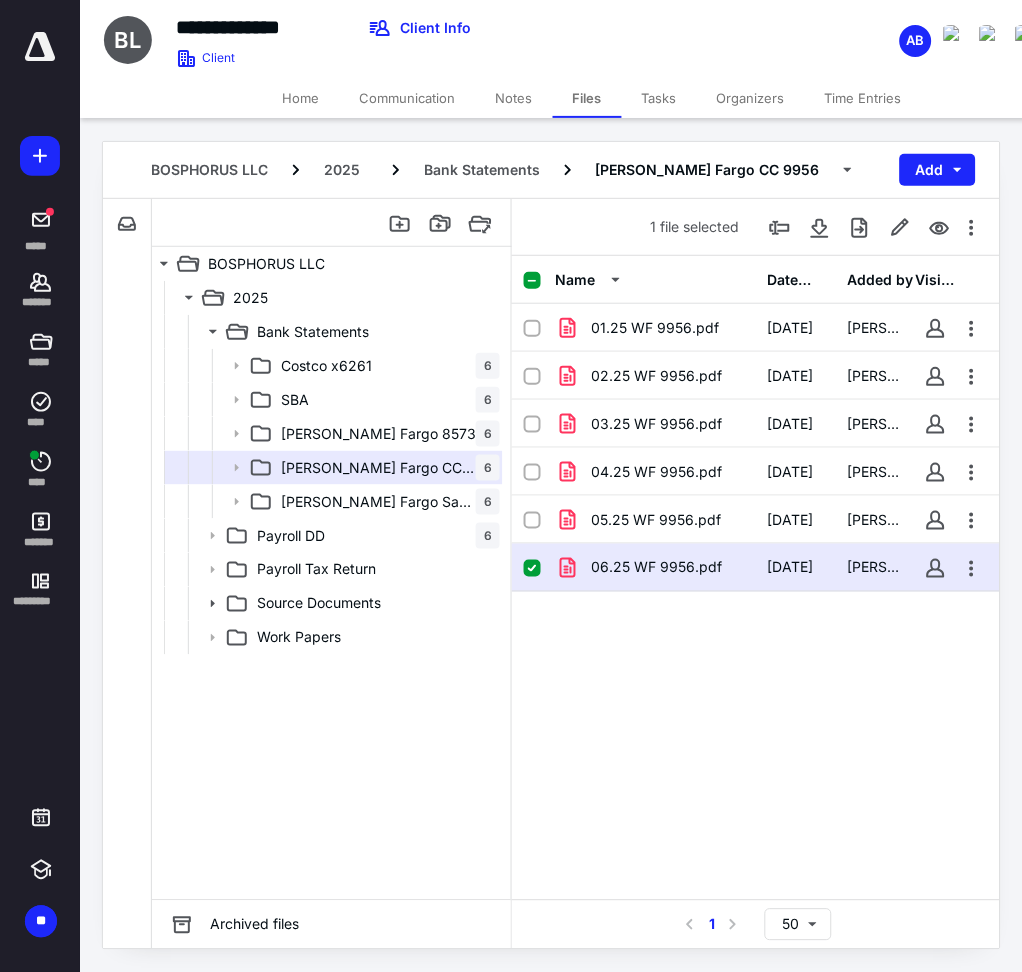 click on "06.25 WF 9956.pdf [DATE] [PERSON_NAME]" at bounding box center (756, 568) 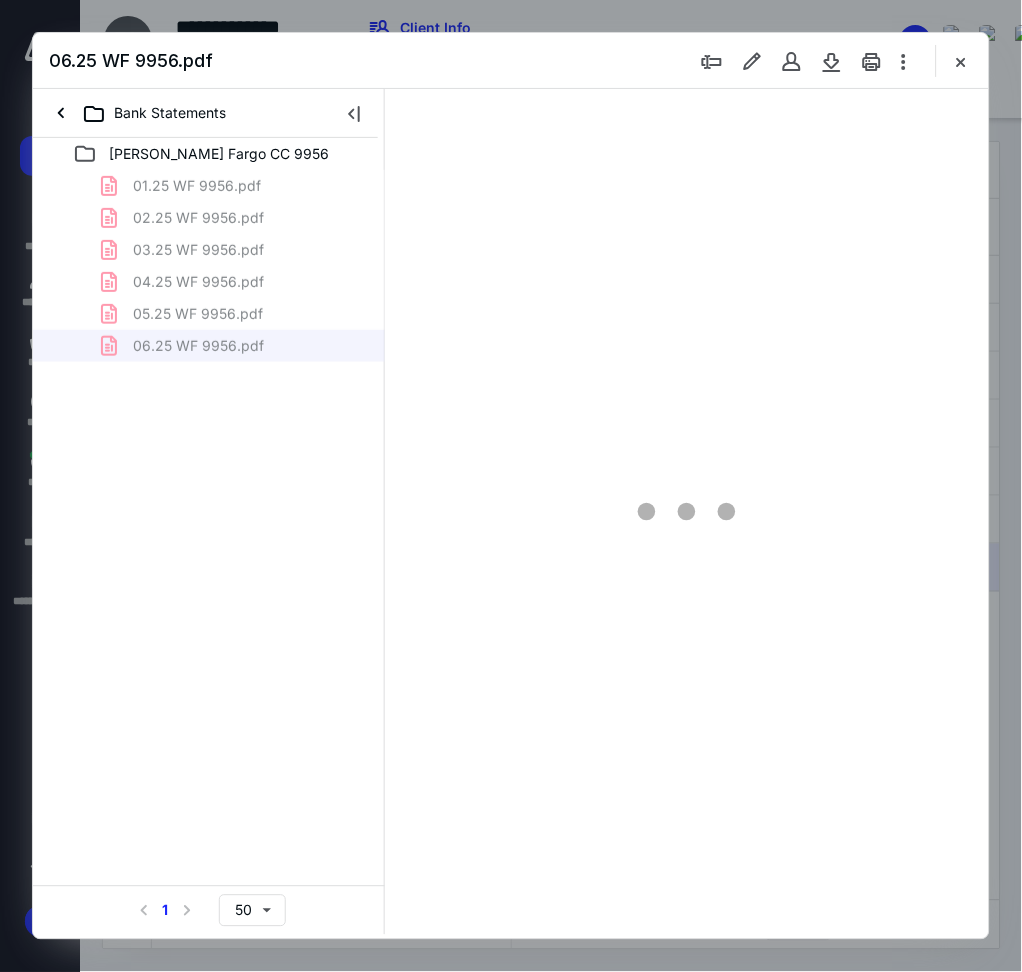 scroll, scrollTop: 0, scrollLeft: 0, axis: both 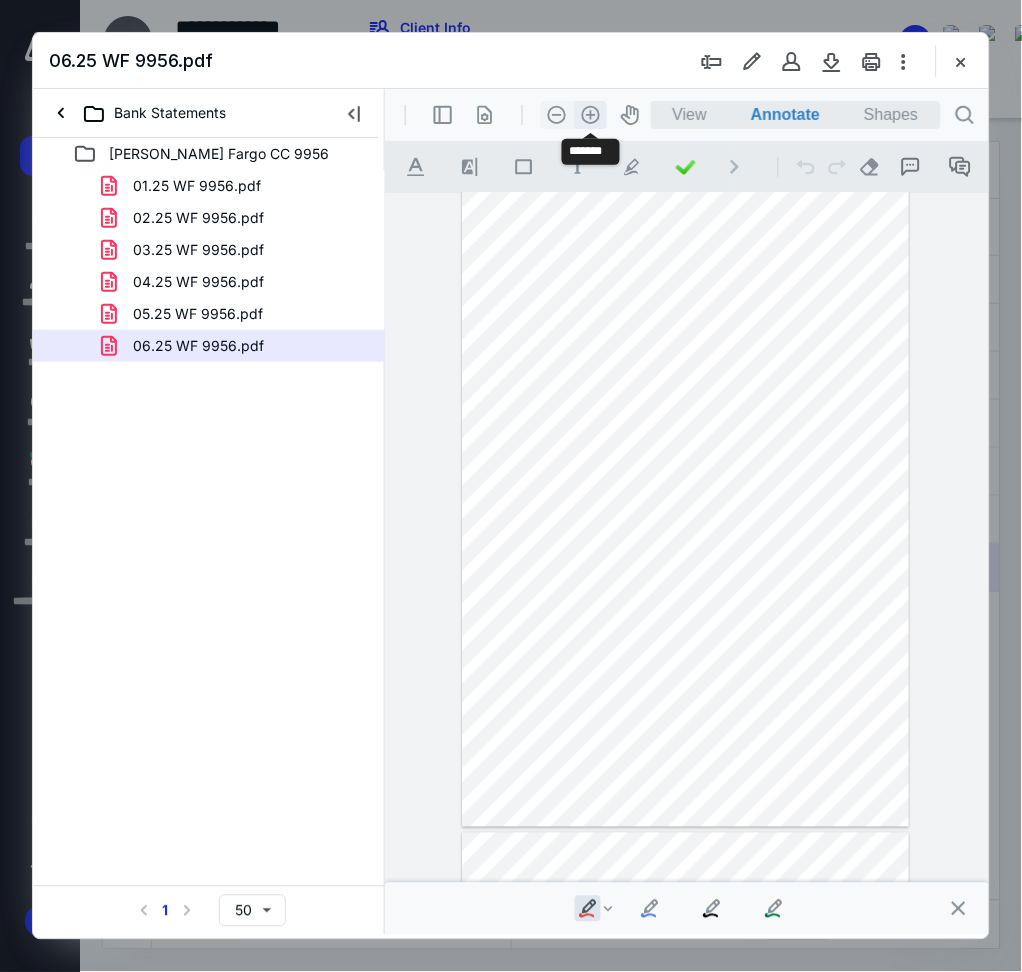 click on ".cls-1{fill:#abb0c4;} icon - header - zoom - in - line" at bounding box center (590, 114) 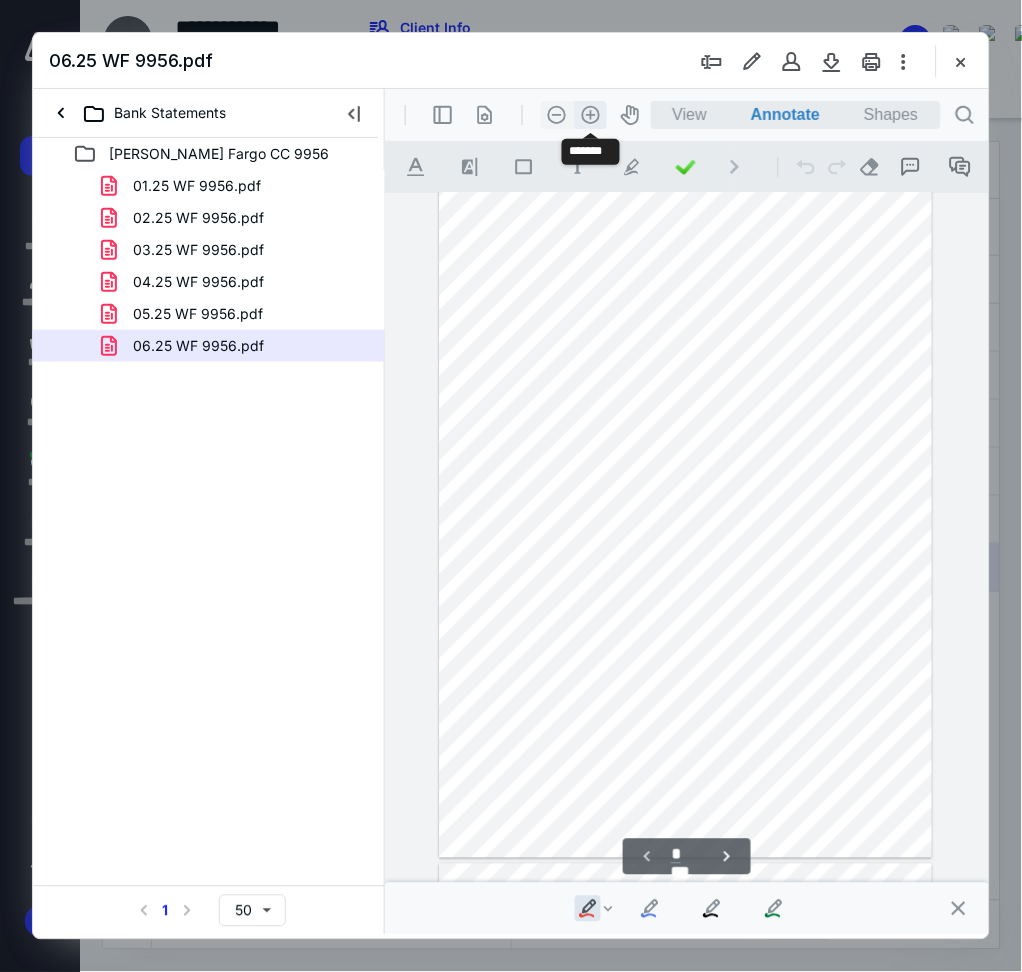 click on ".cls-1{fill:#abb0c4;} icon - header - zoom - in - line" at bounding box center (590, 114) 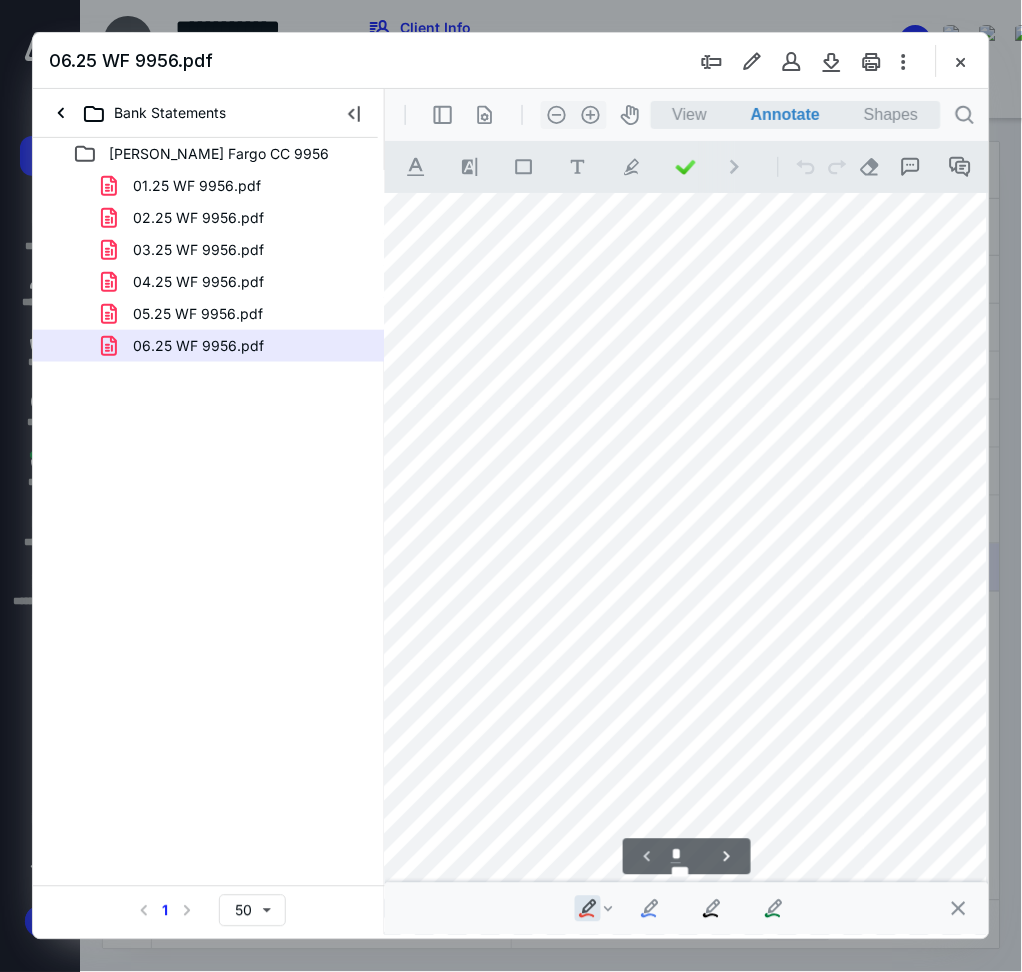 scroll, scrollTop: 0, scrollLeft: 30, axis: horizontal 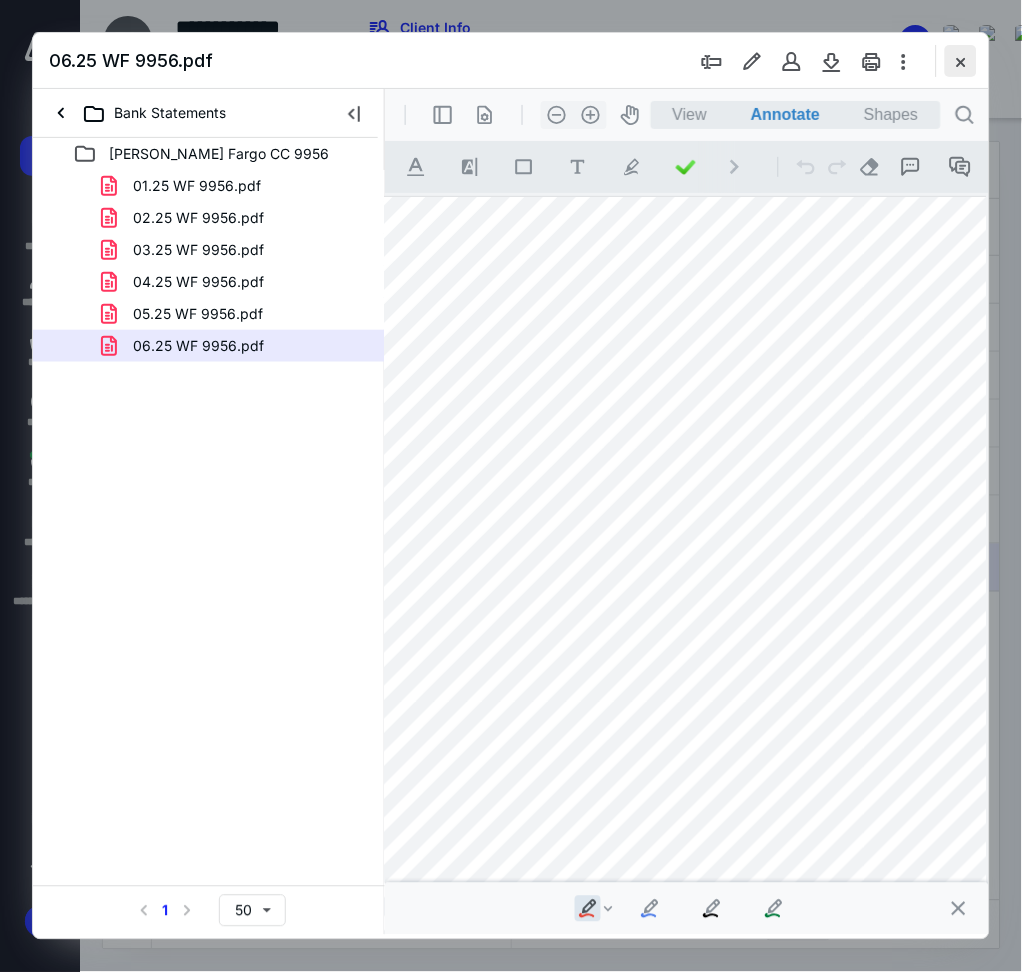 click at bounding box center (961, 61) 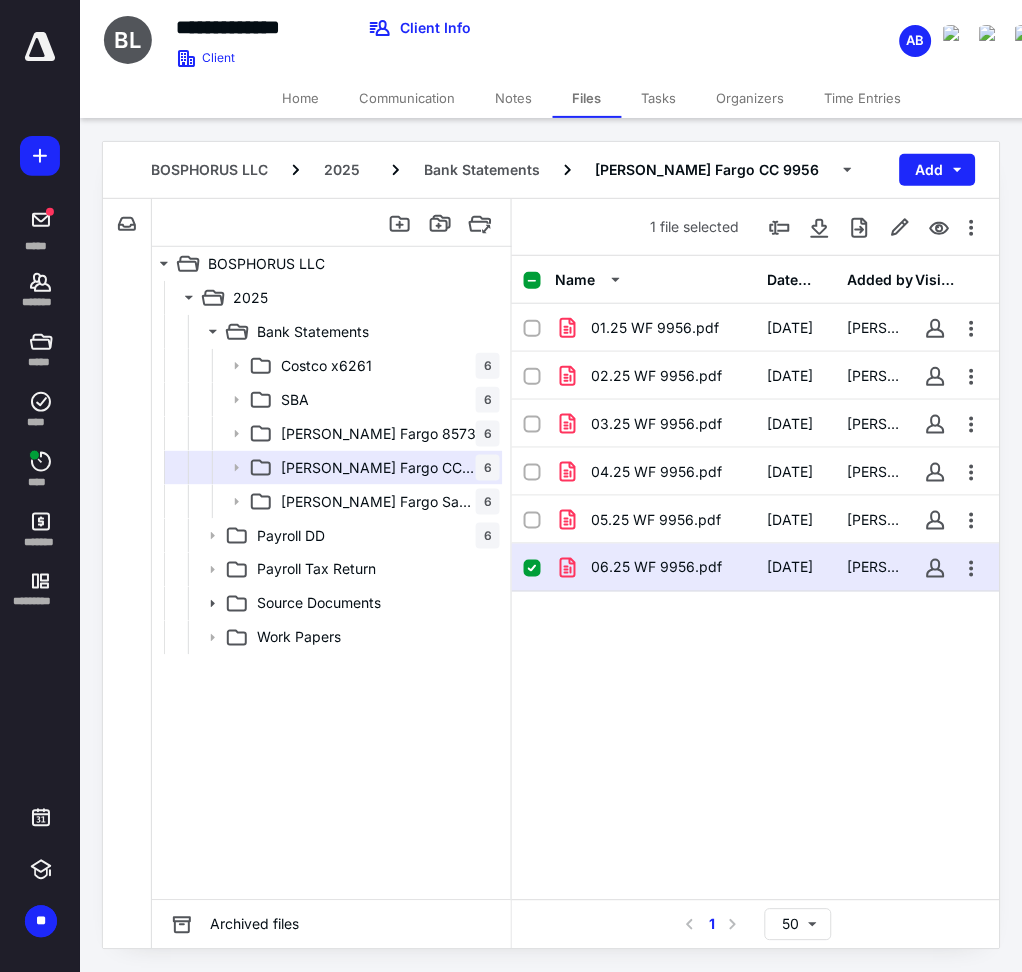 click 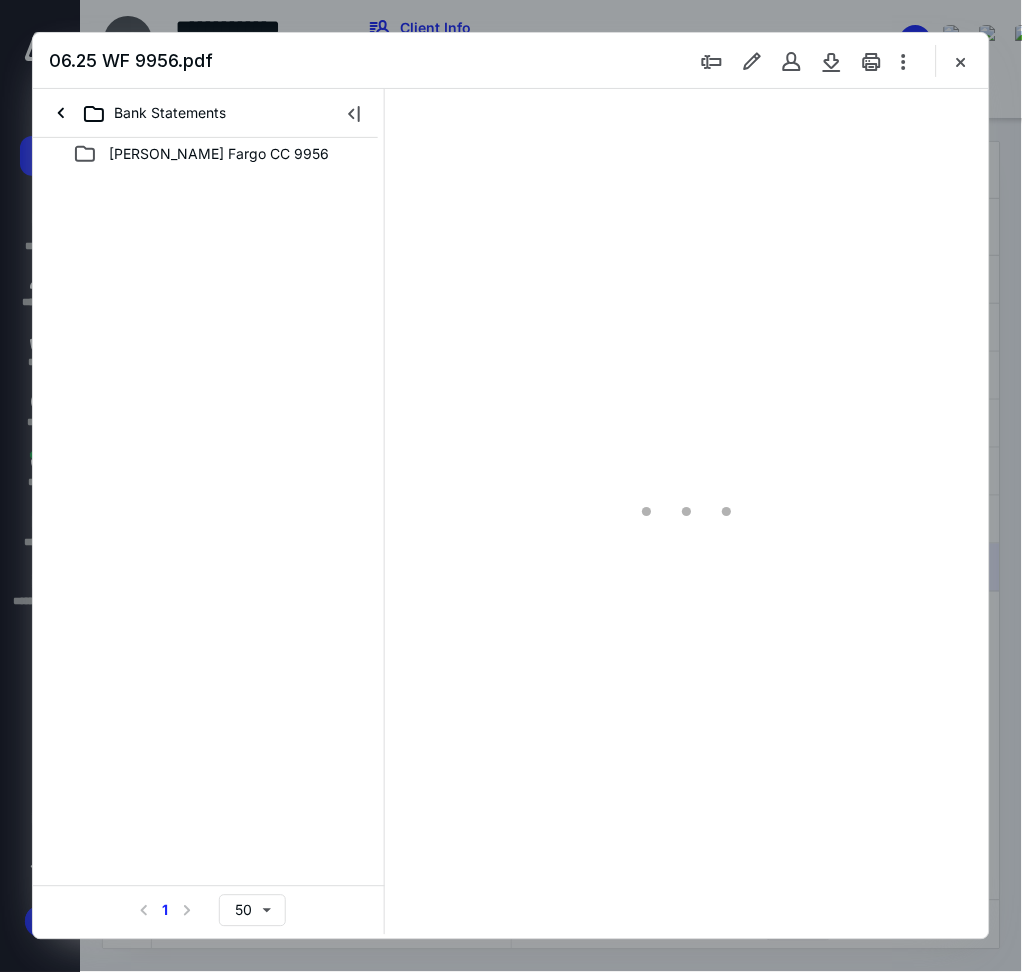 scroll, scrollTop: 0, scrollLeft: 0, axis: both 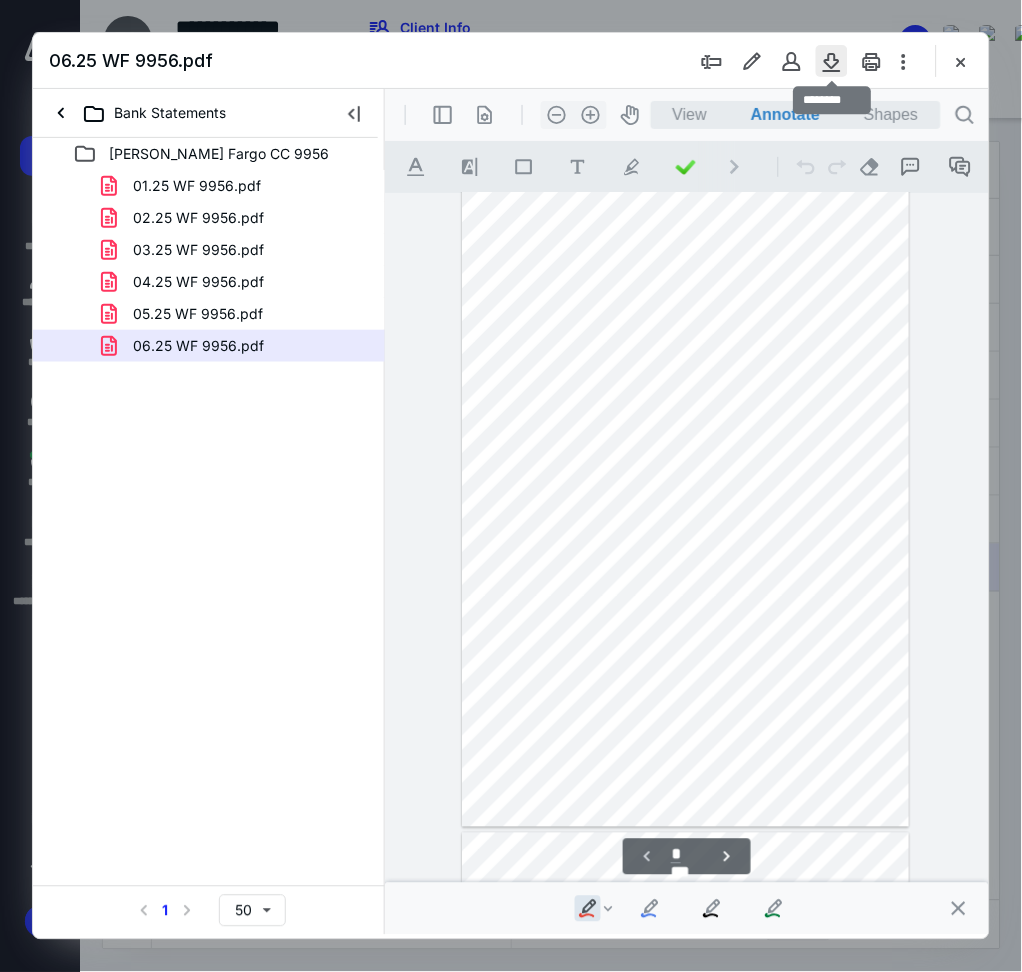 click at bounding box center (832, 61) 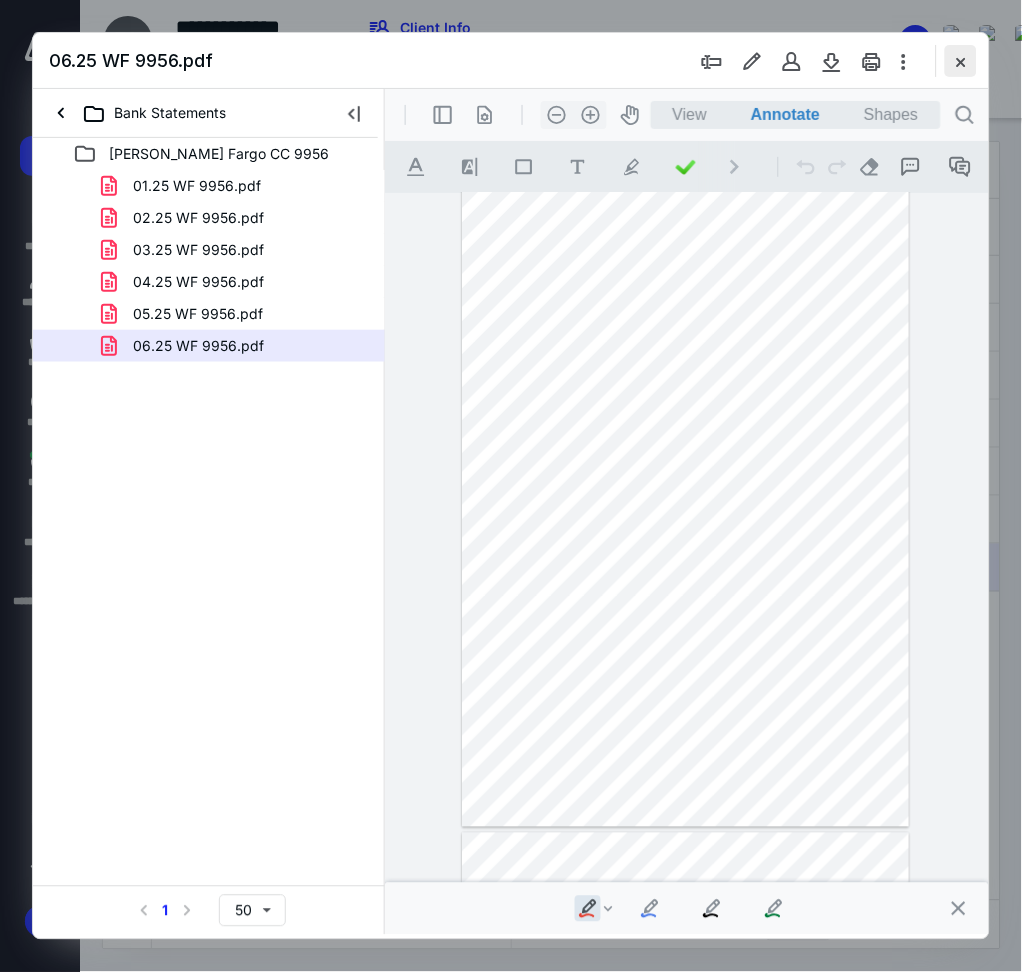 click at bounding box center (961, 61) 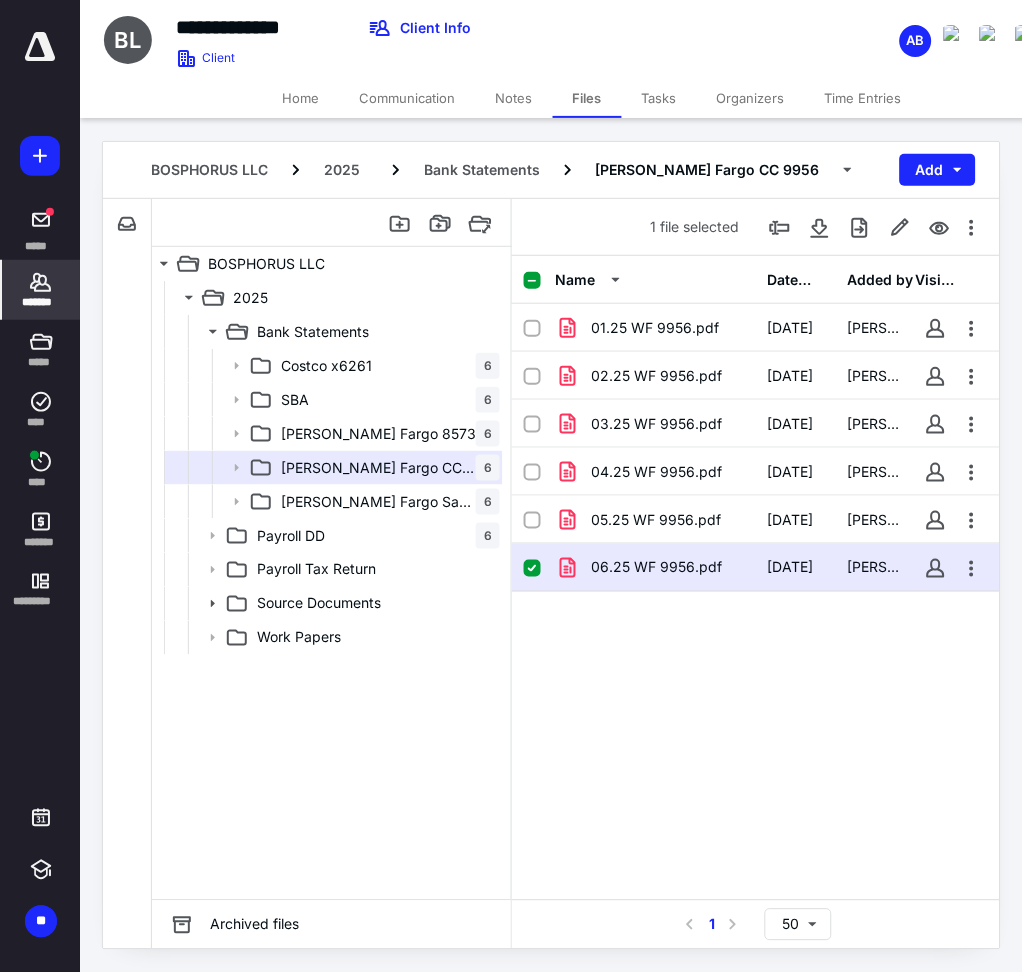 click on "*******" at bounding box center [41, 302] 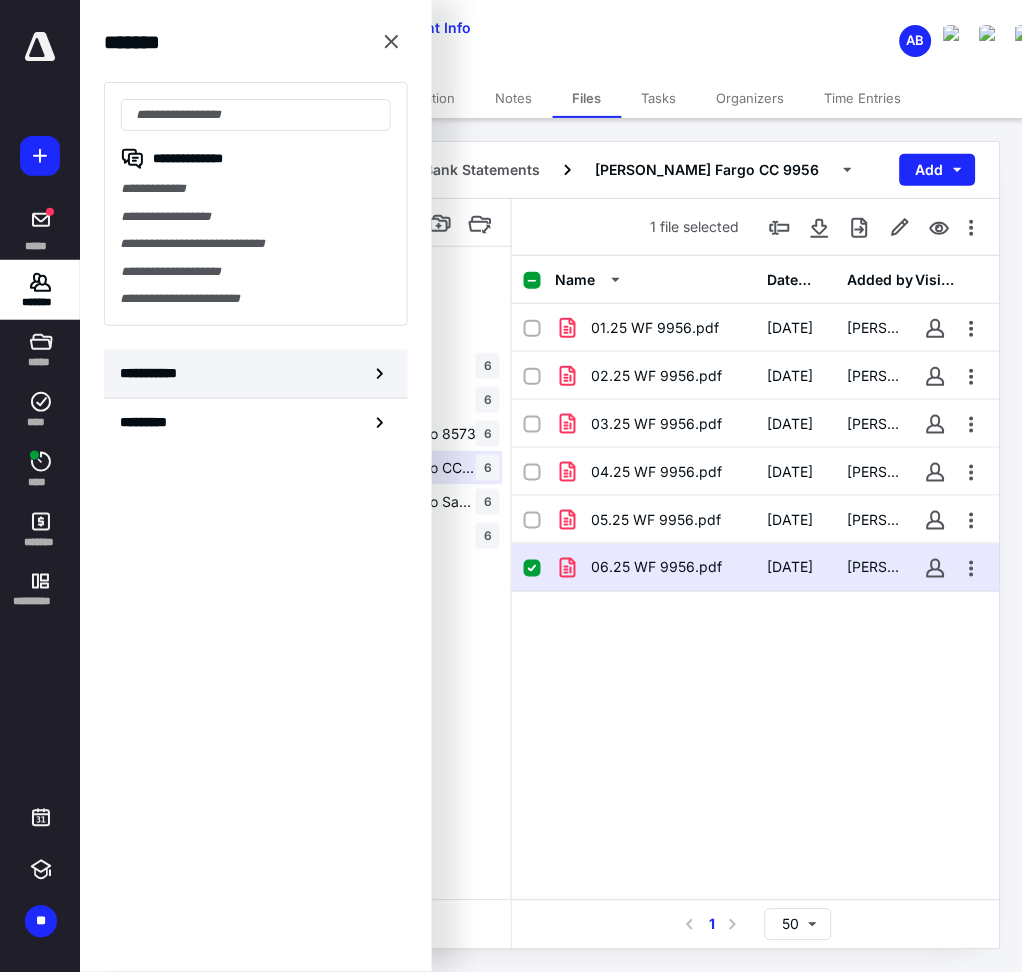 click on "**********" at bounding box center [256, 374] 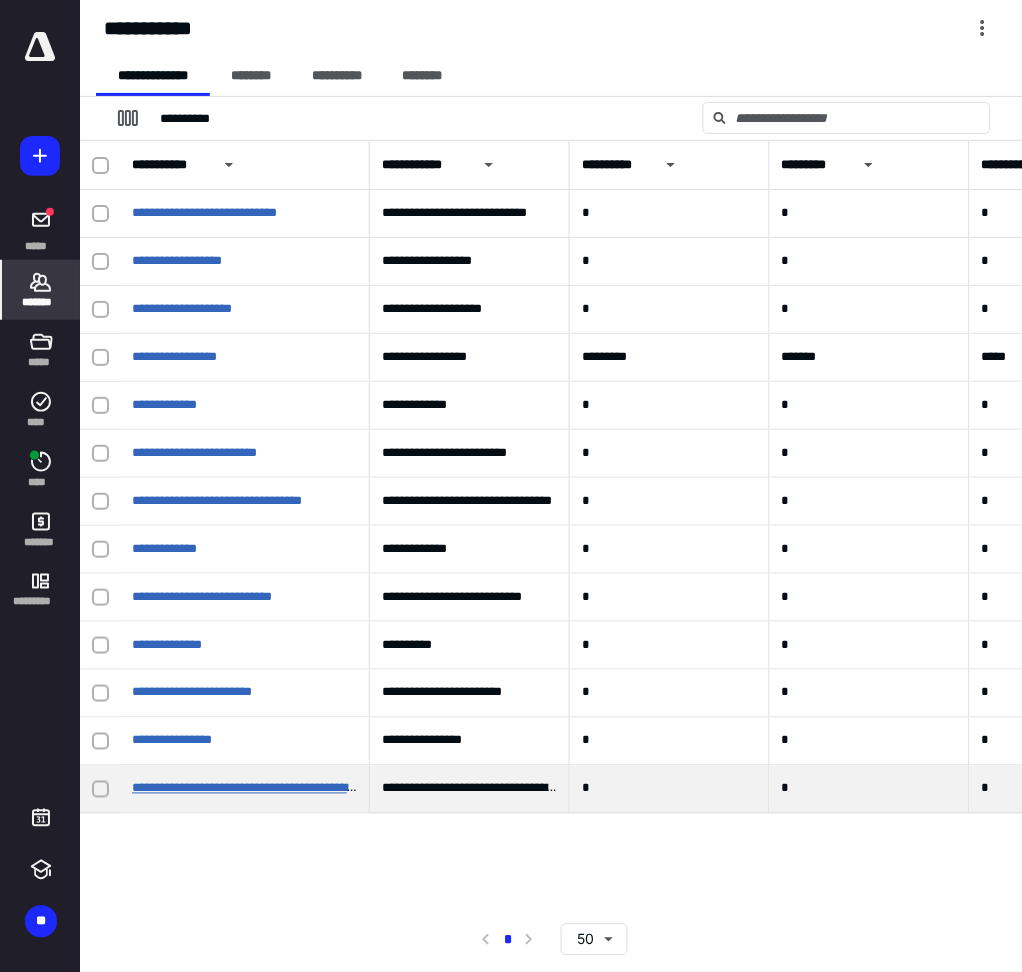 click on "**********" at bounding box center (262, 788) 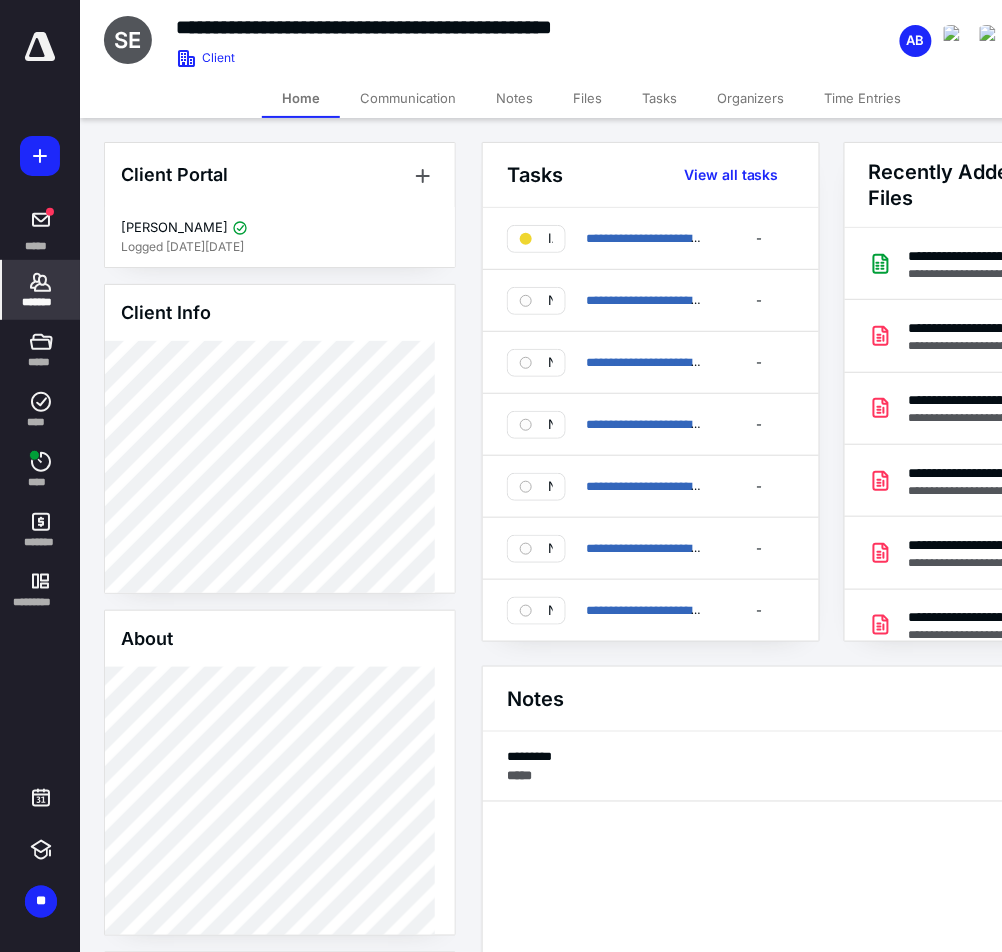 click on "Files" at bounding box center (587, 98) 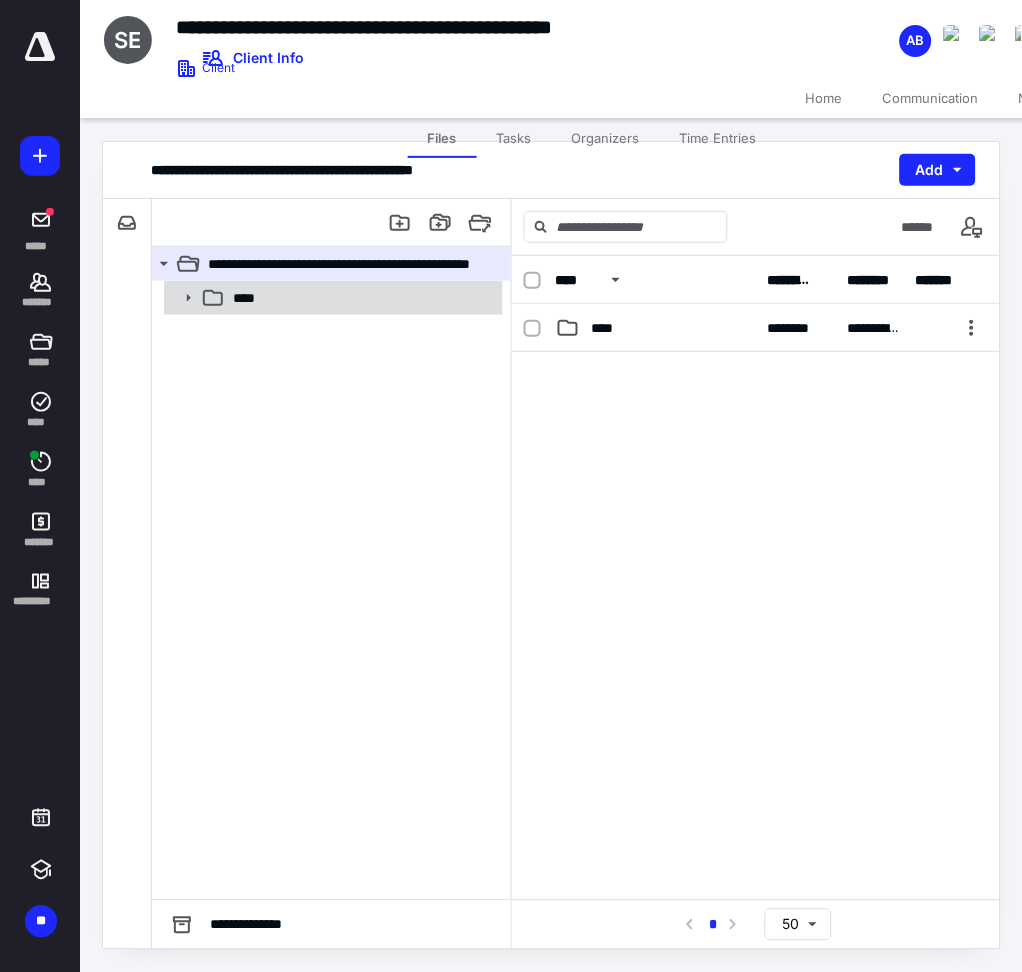 click on "****" at bounding box center [362, 298] 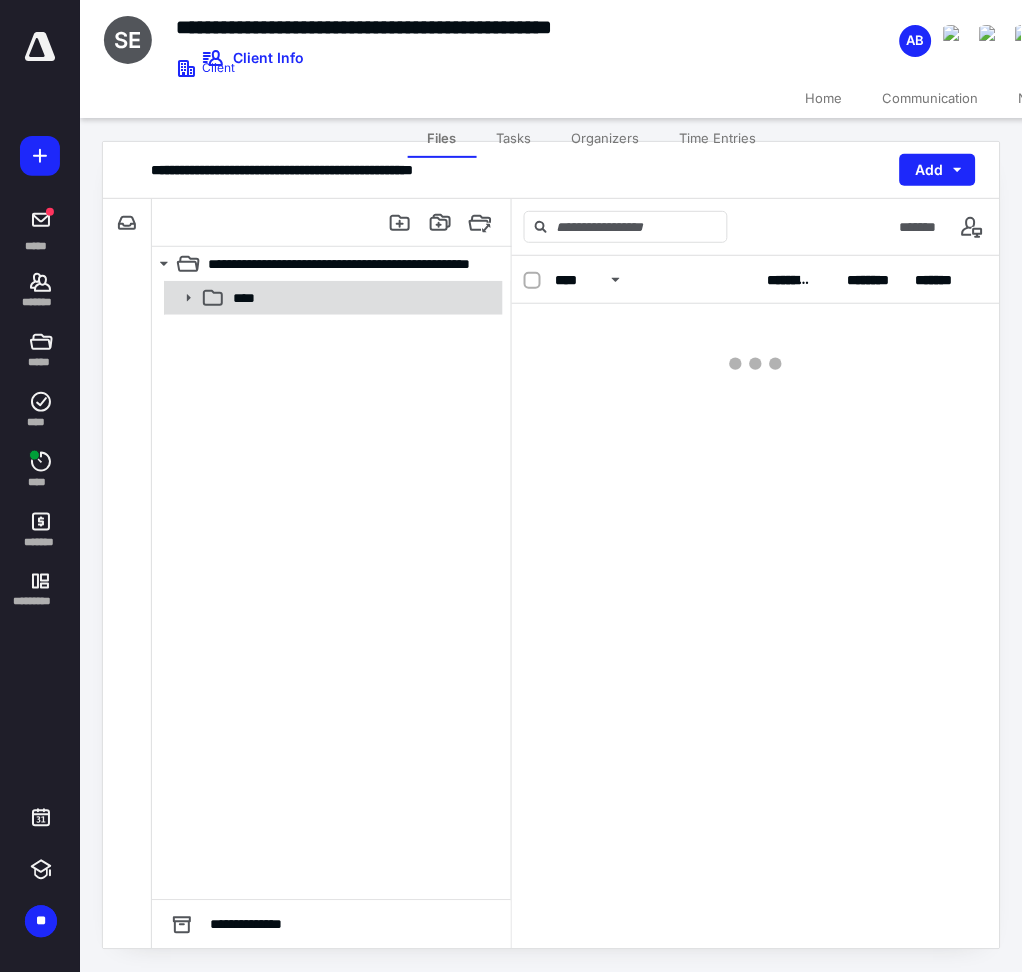 click on "****" at bounding box center (362, 298) 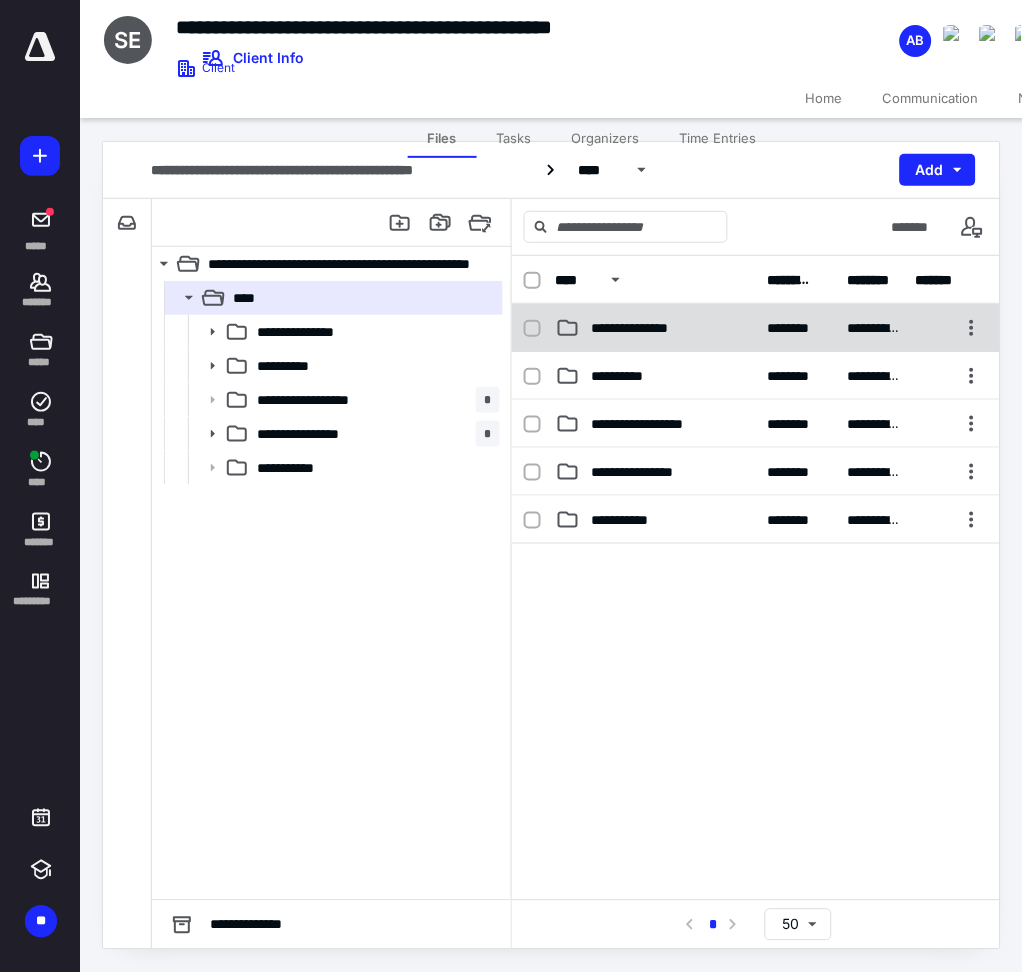 click on "**********" at bounding box center [648, 328] 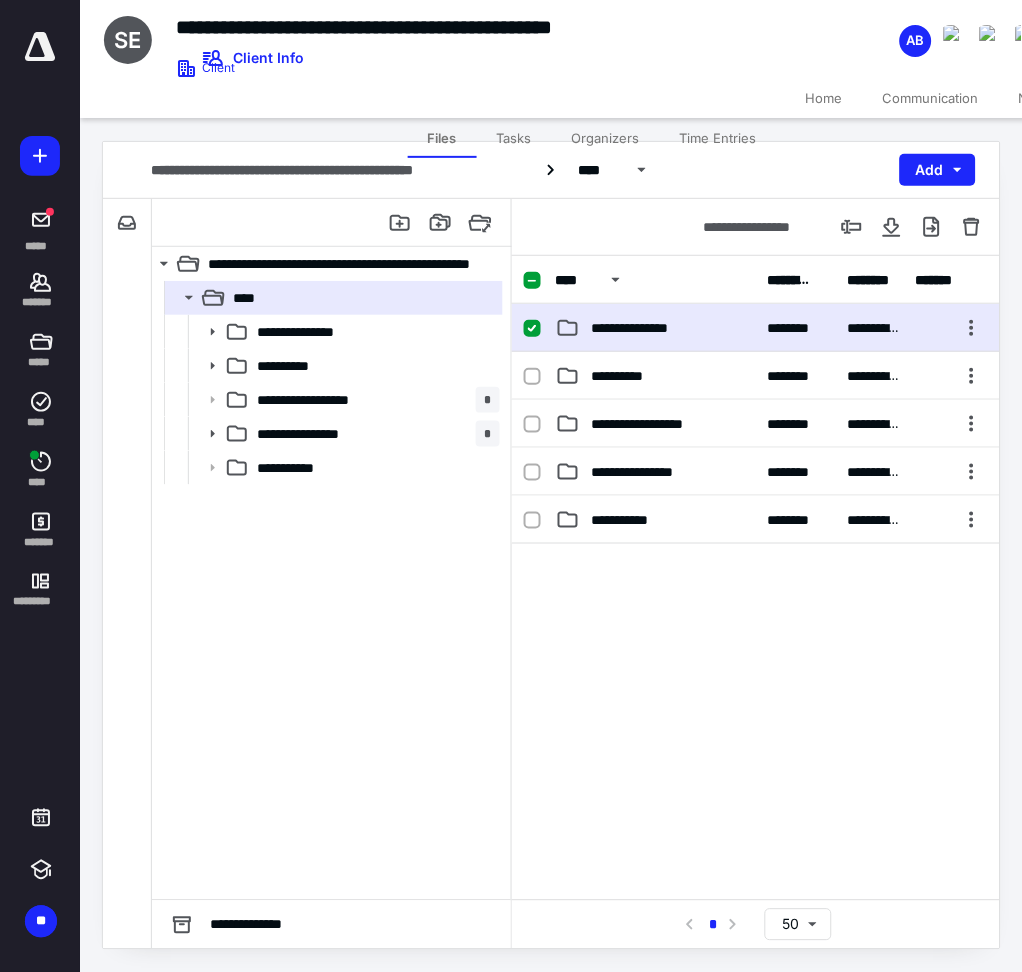 click on "**********" at bounding box center [648, 328] 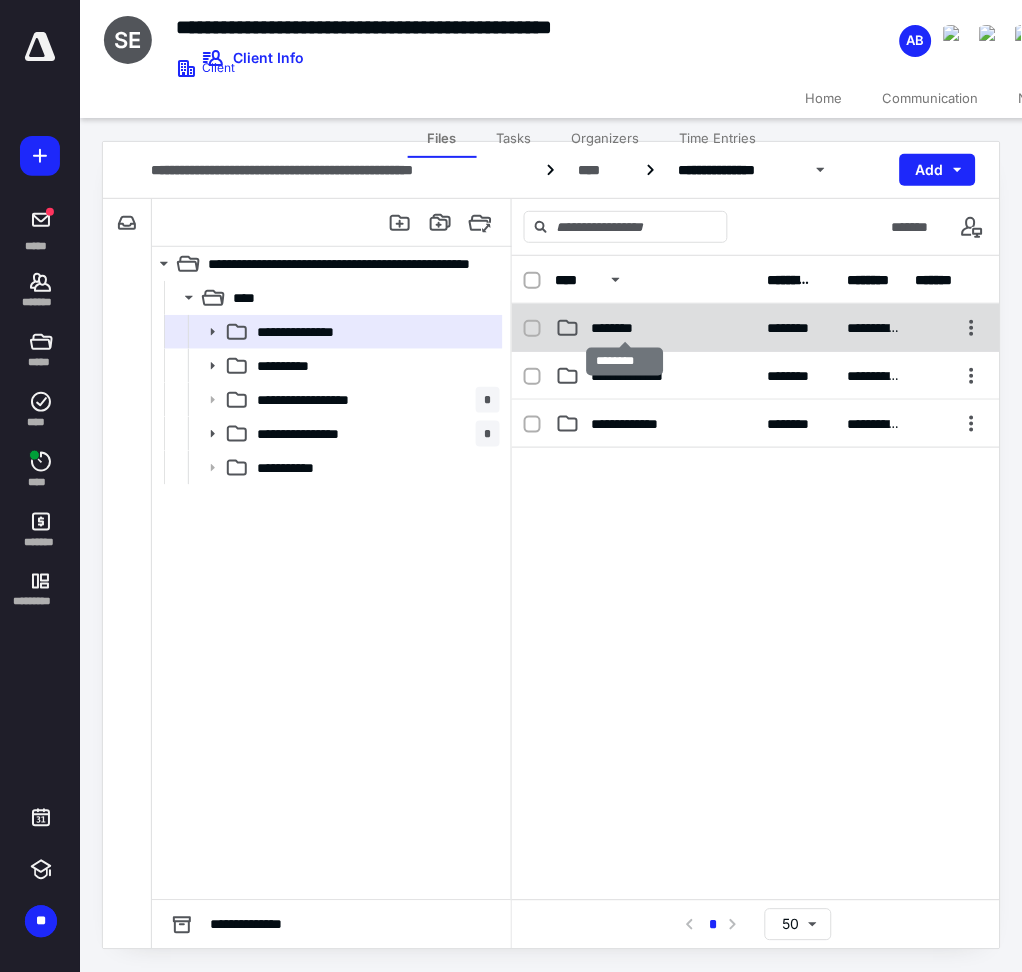 click on "********" at bounding box center (625, 328) 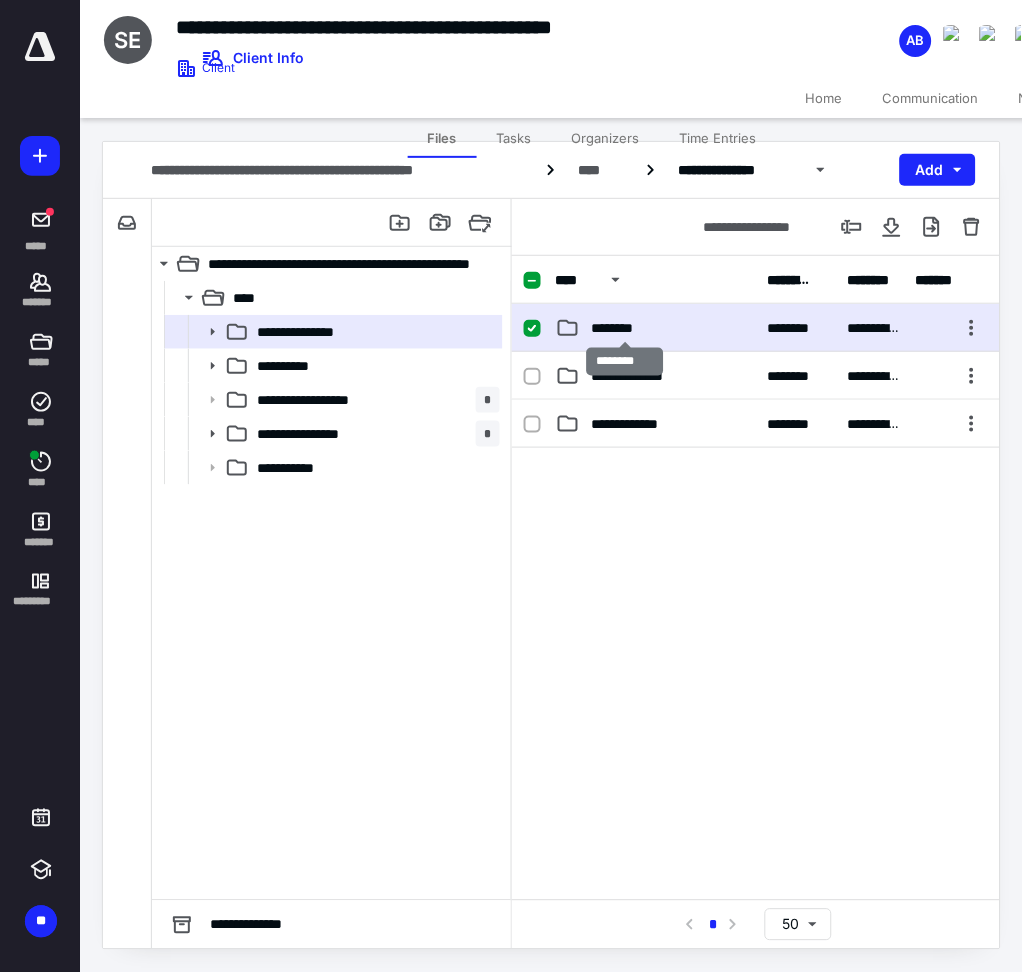 click on "********" at bounding box center [625, 328] 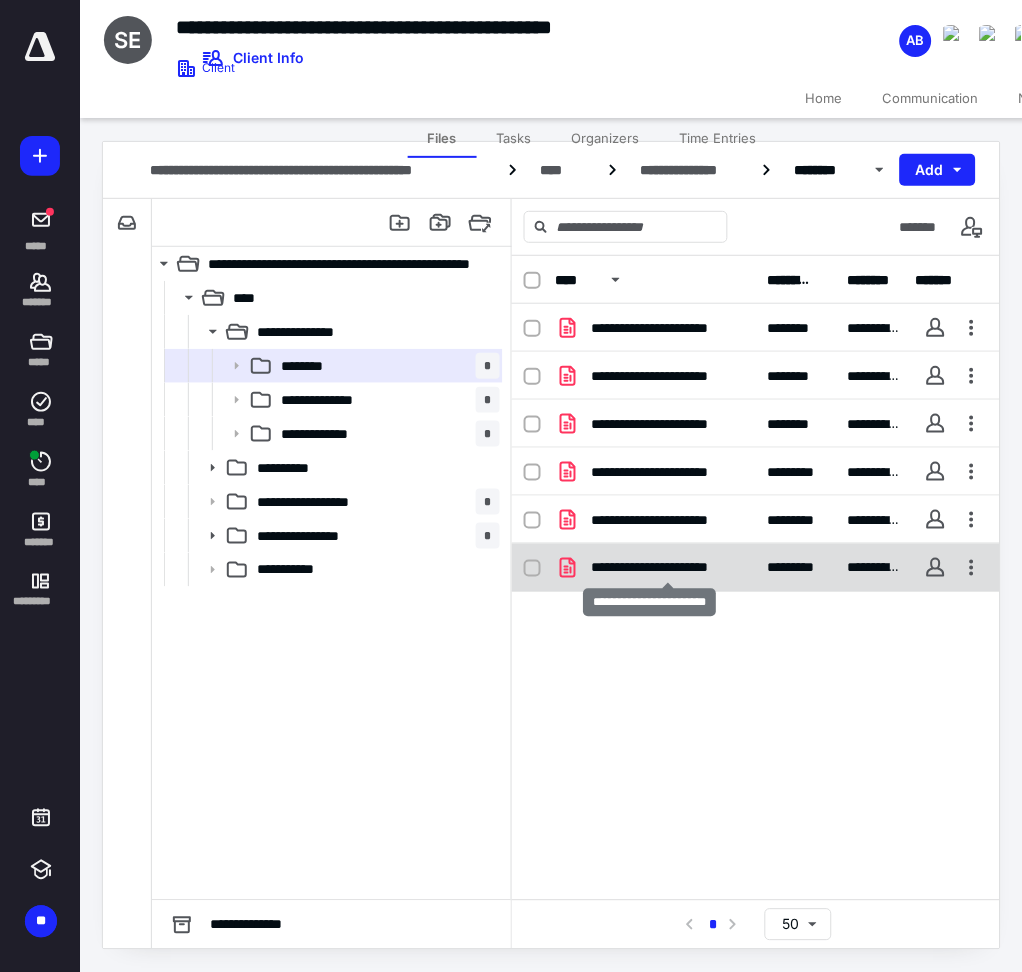 click on "**********" at bounding box center (668, 568) 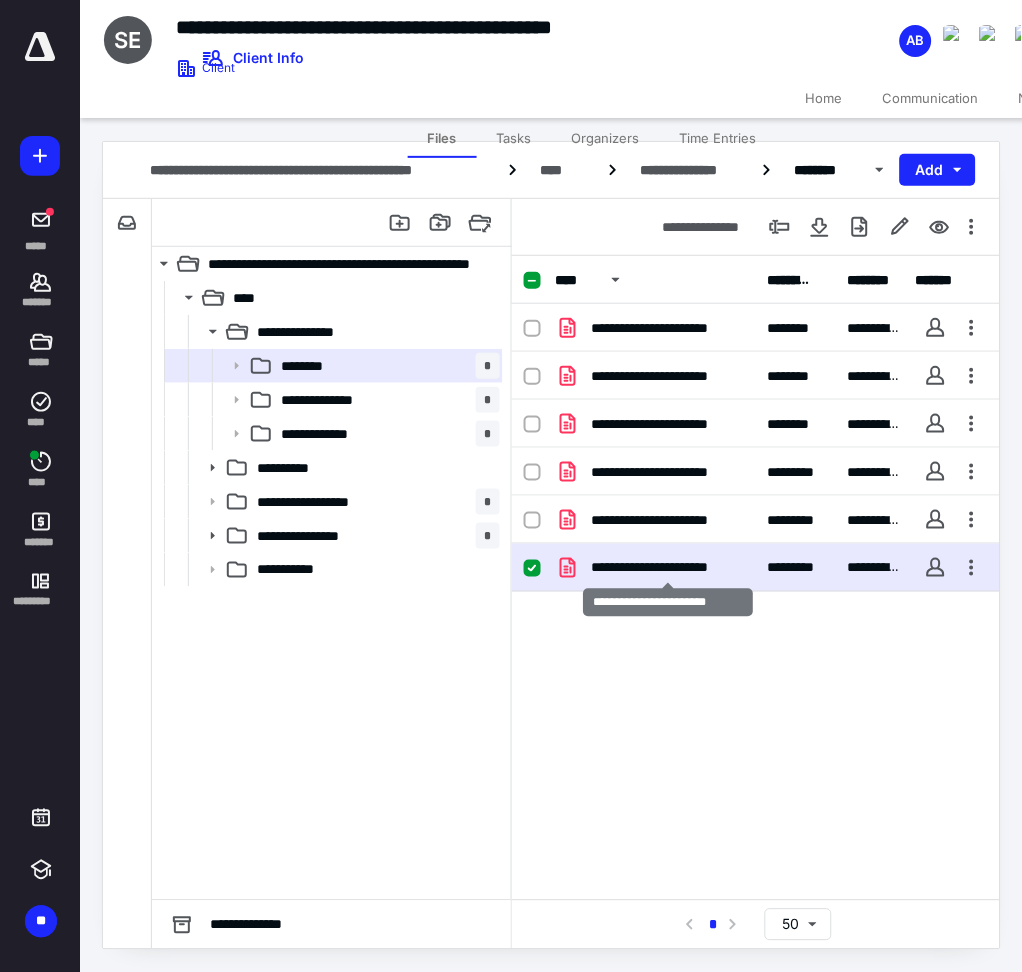click on "**********" at bounding box center [668, 568] 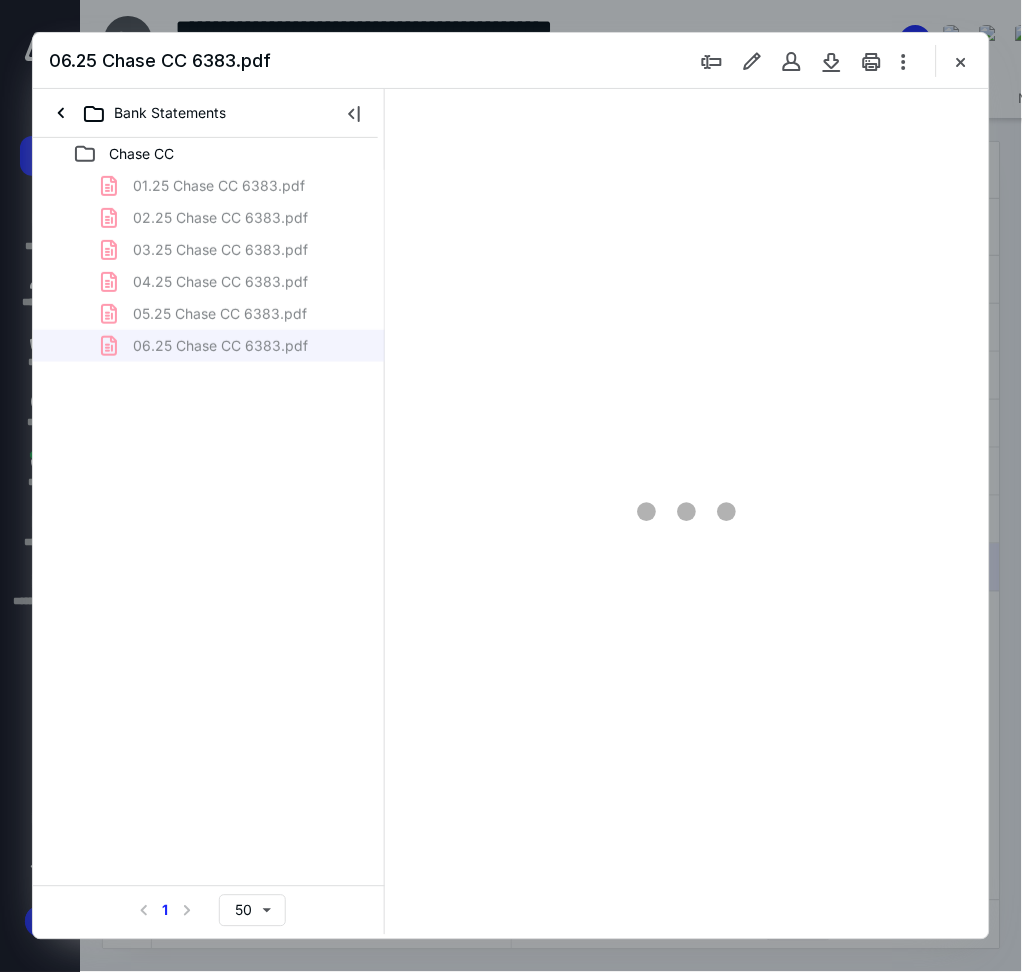 scroll, scrollTop: 0, scrollLeft: 0, axis: both 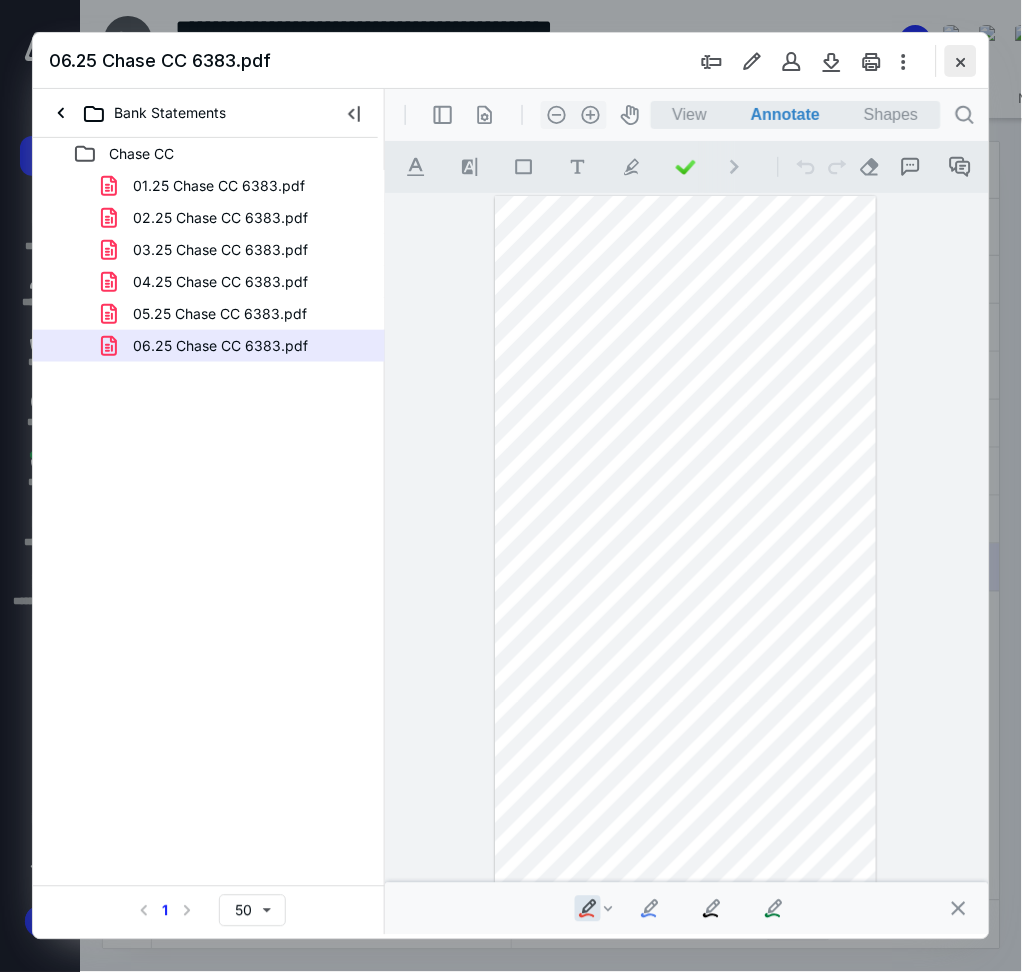 click at bounding box center (961, 61) 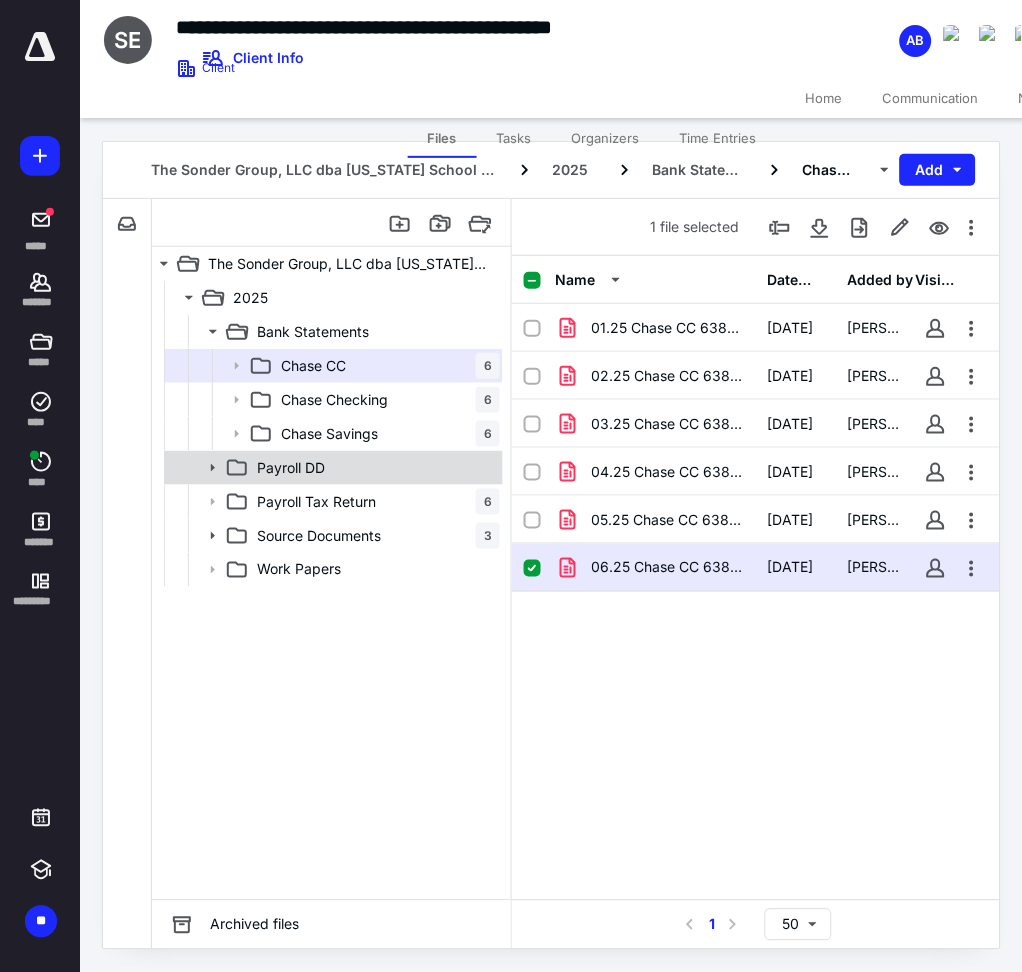 click on "Payroll DD" at bounding box center (374, 468) 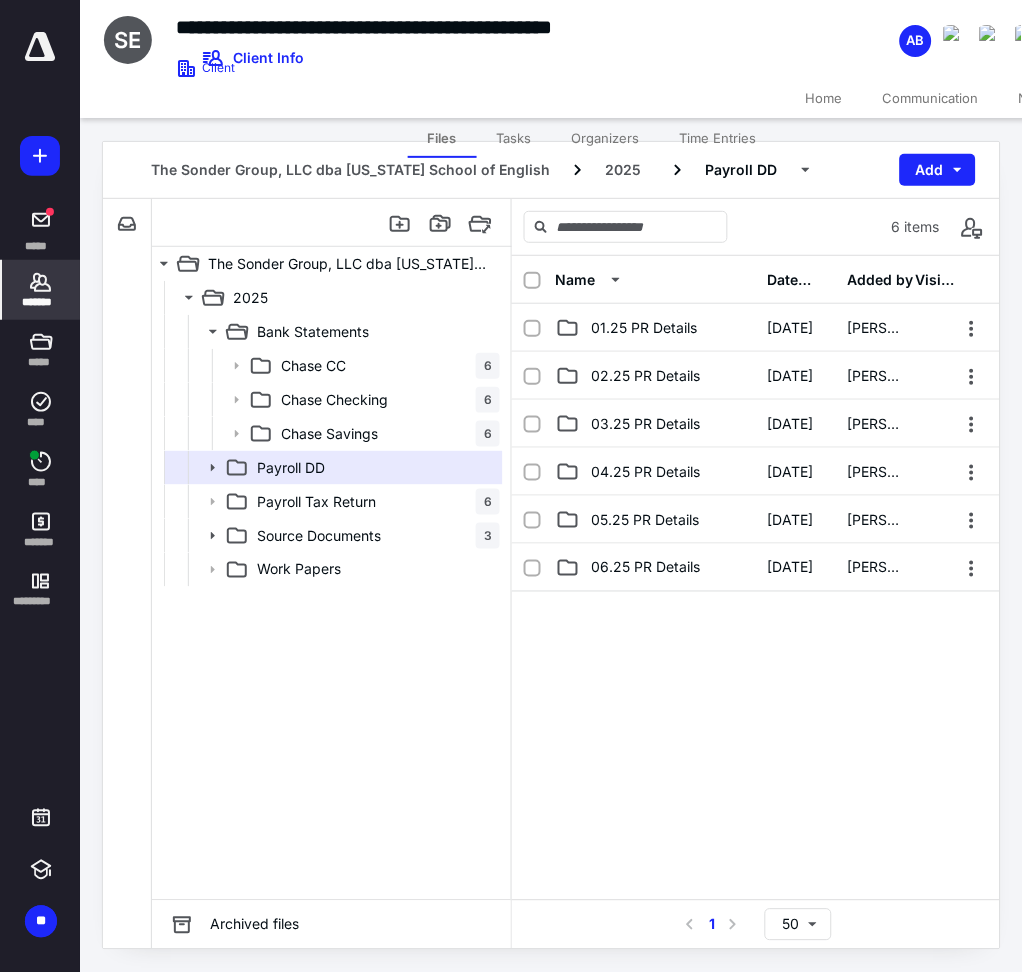 click on "*******" at bounding box center (41, 290) 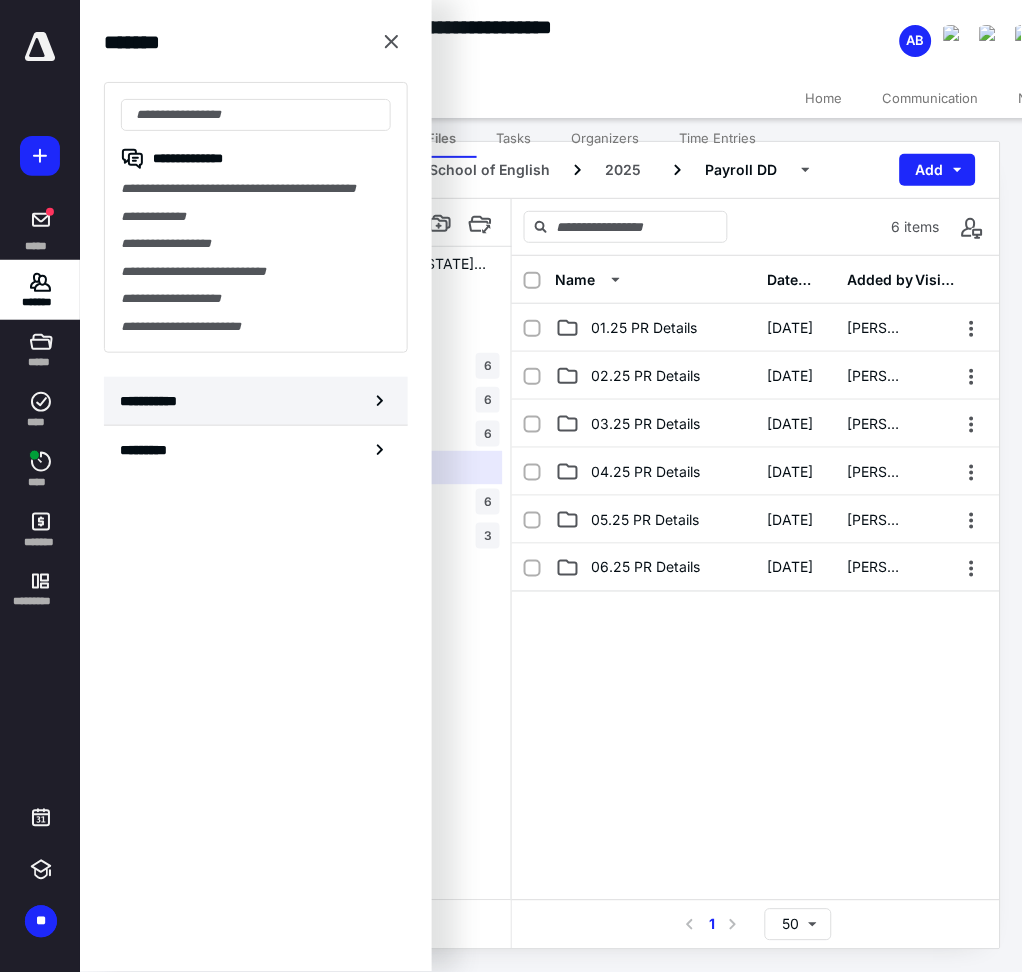click on "**********" at bounding box center [256, 401] 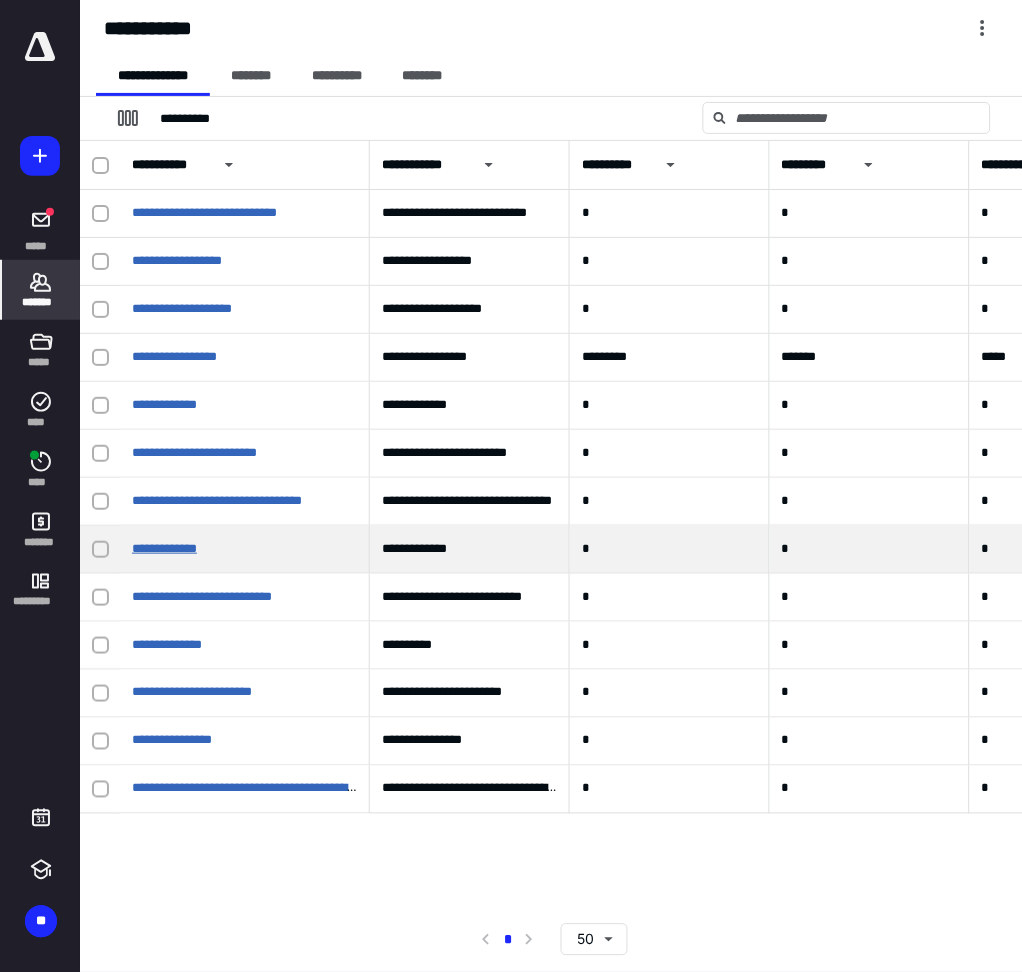 click on "**********" at bounding box center (164, 548) 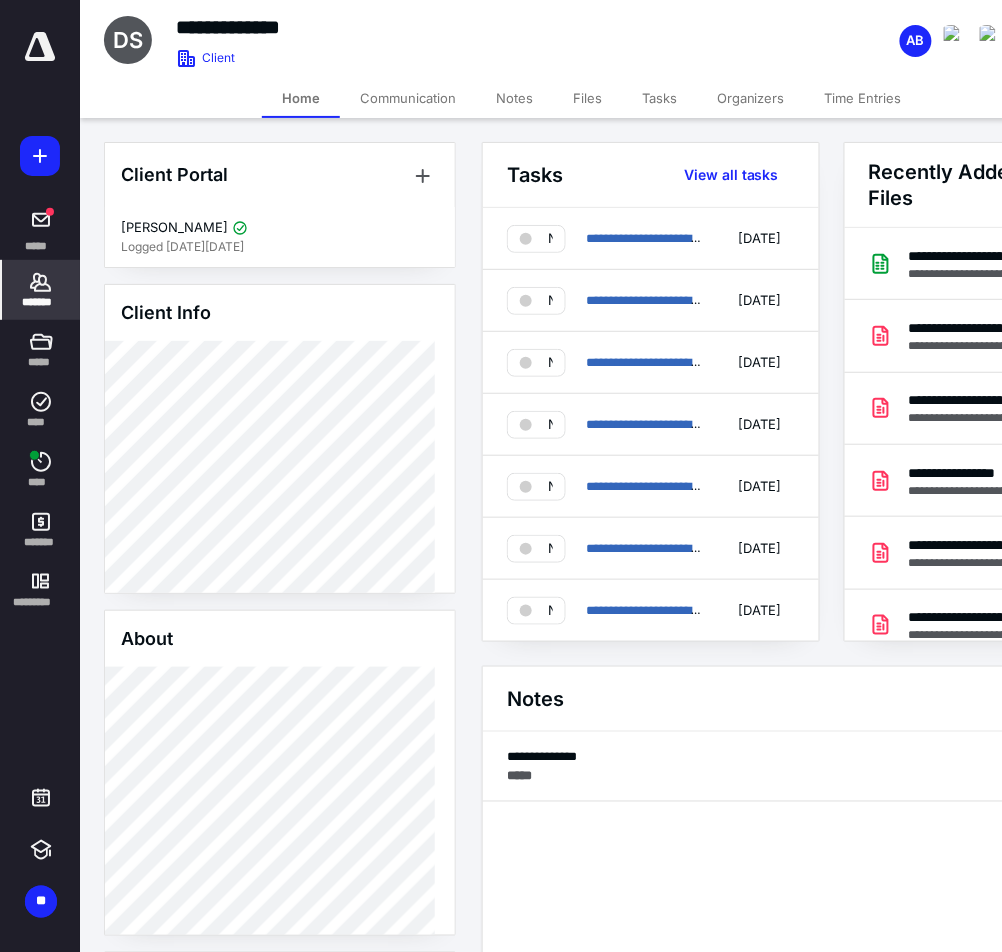 click on "Notes" at bounding box center [514, 98] 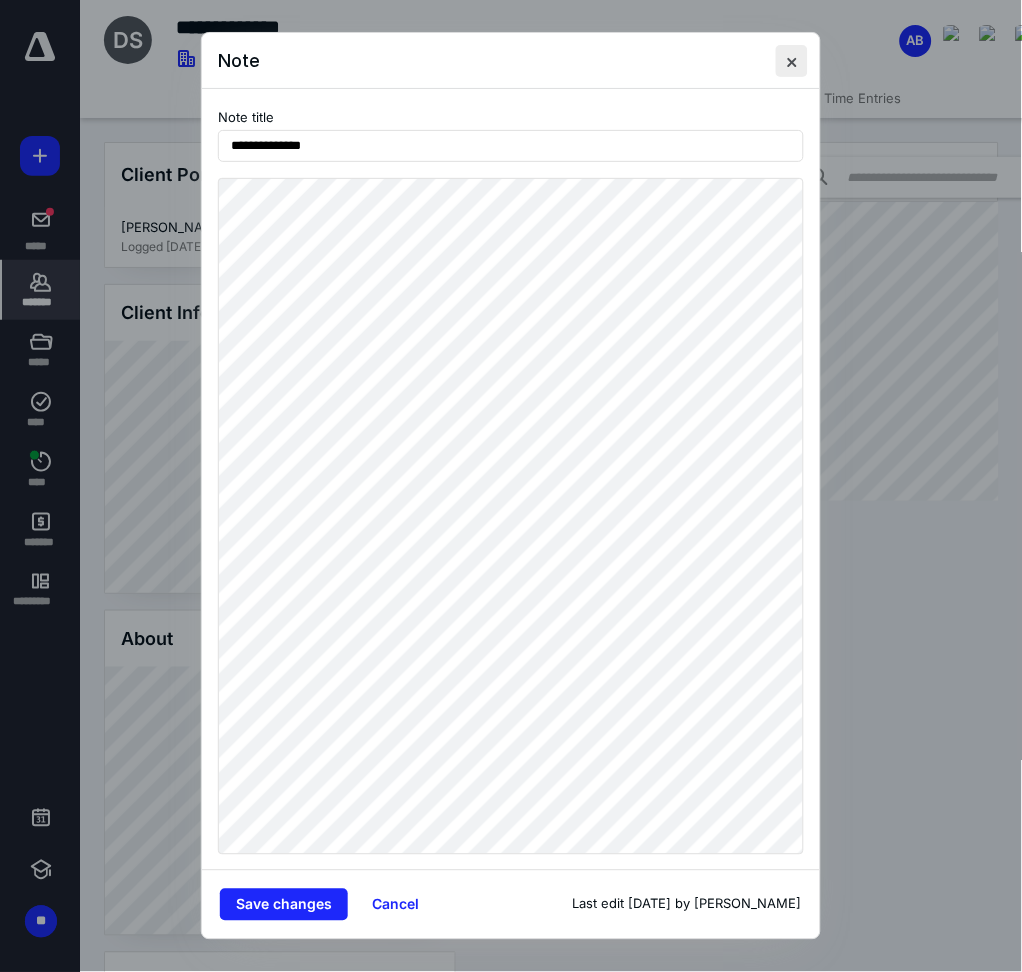 click at bounding box center (792, 61) 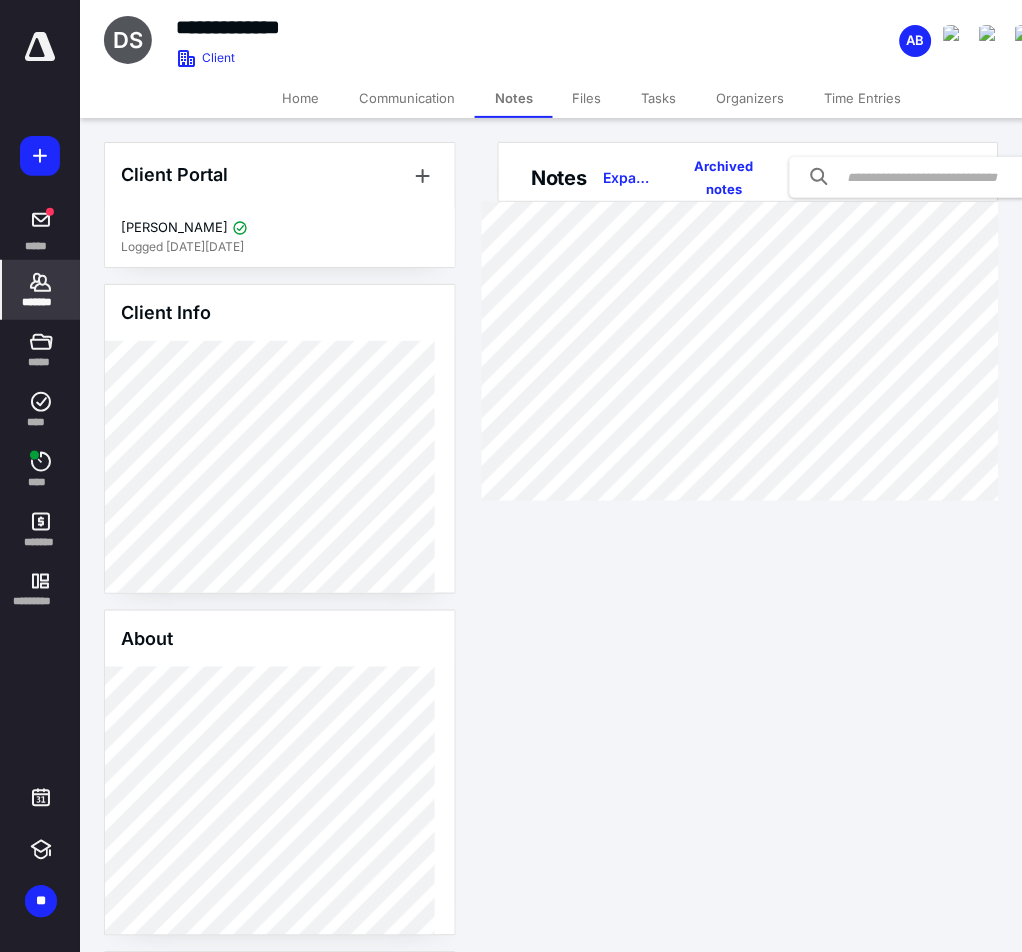 click on "Files" at bounding box center (587, 98) 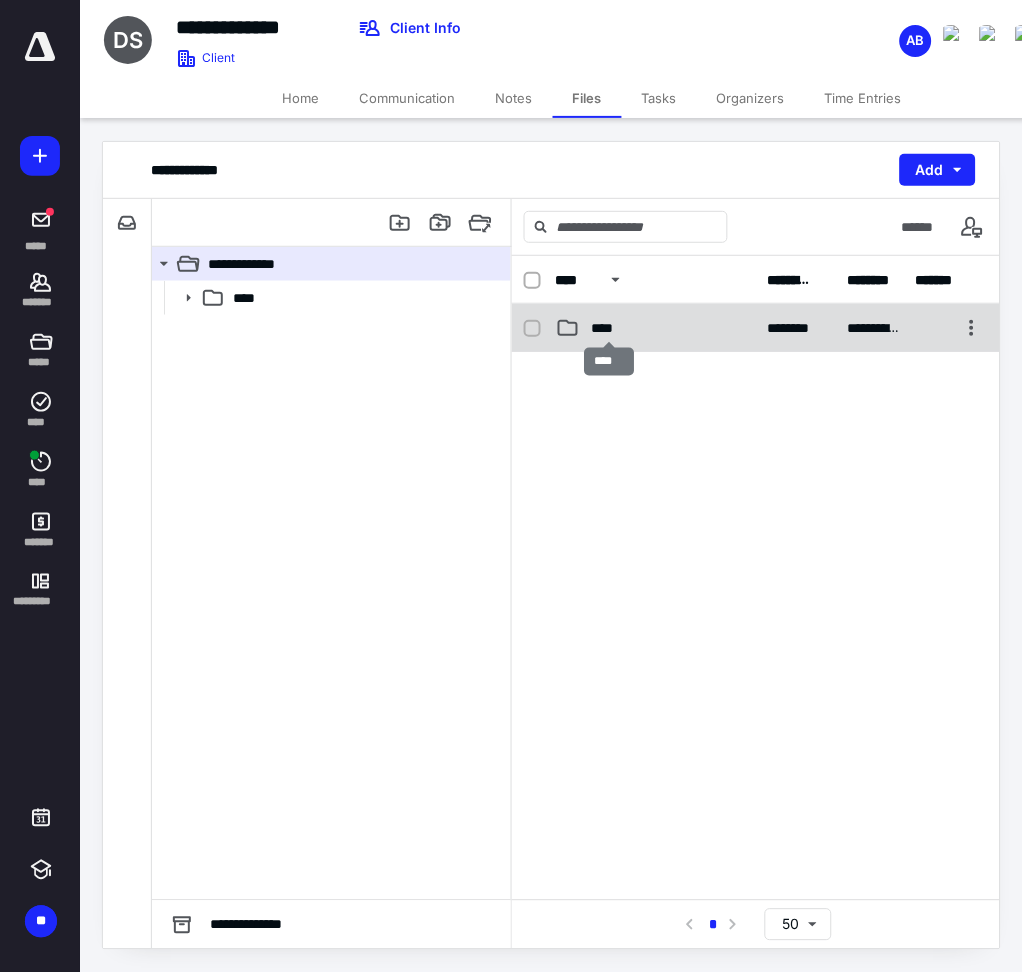 click on "****" at bounding box center [609, 328] 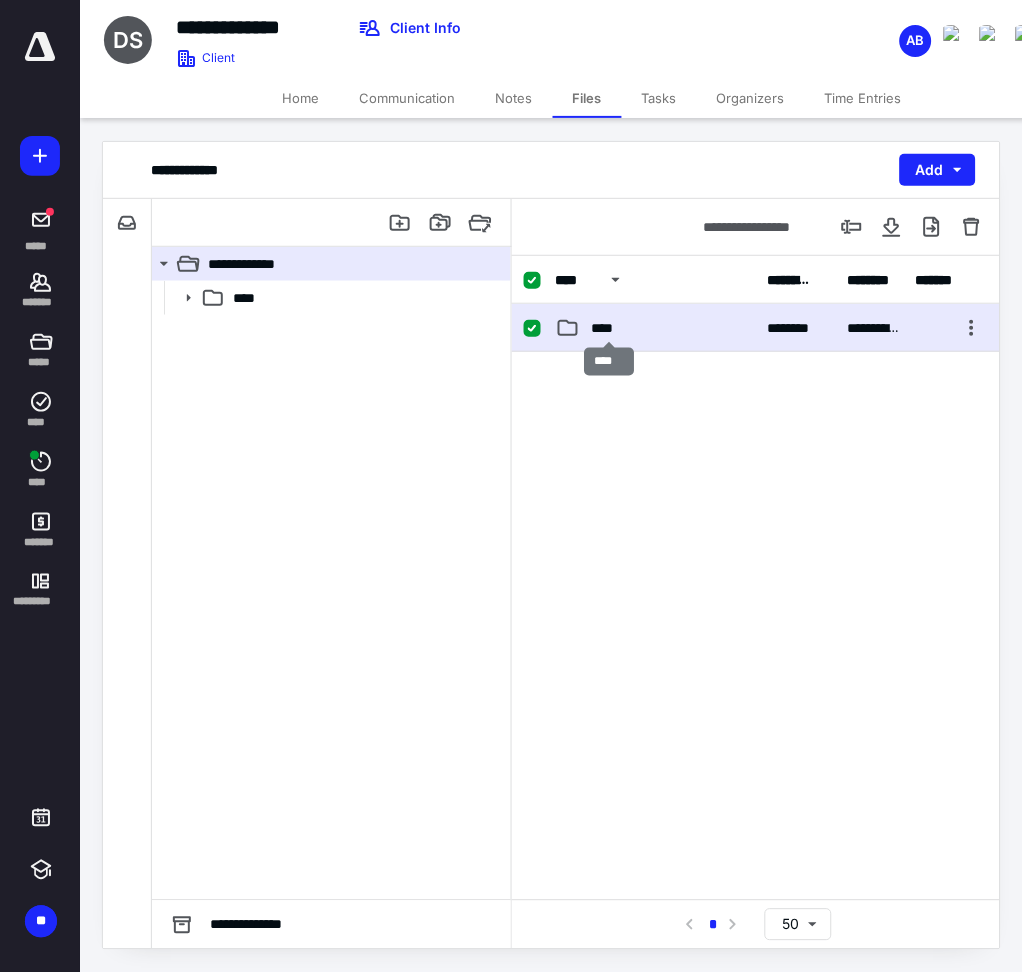 click on "****" at bounding box center [609, 328] 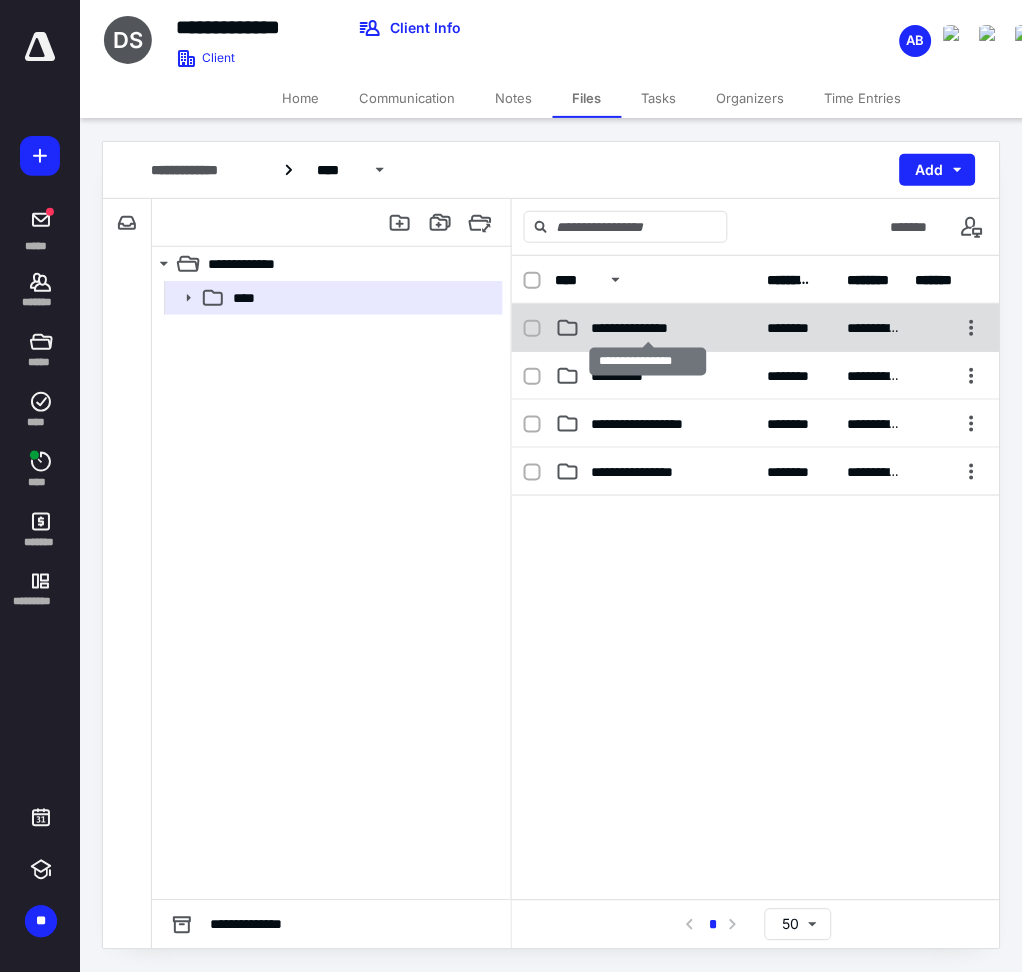 click on "**********" at bounding box center [648, 328] 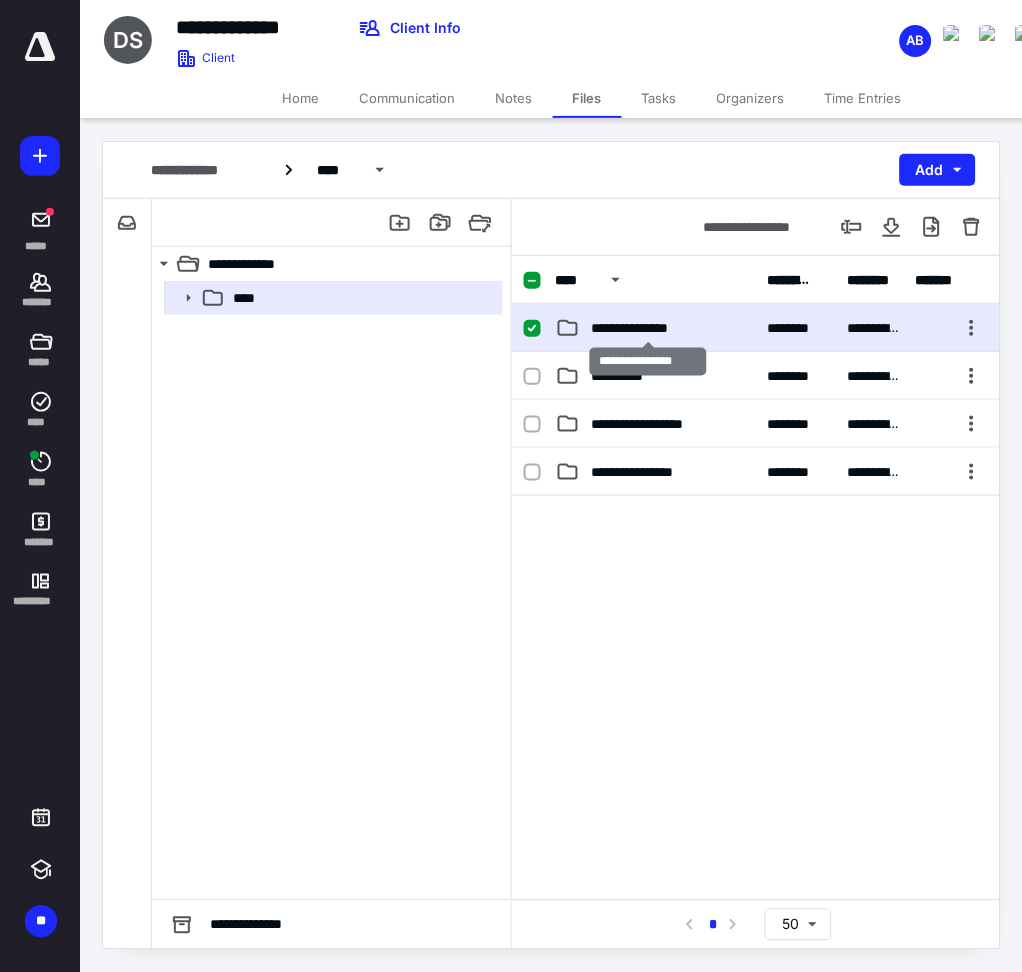 click on "**********" at bounding box center (648, 328) 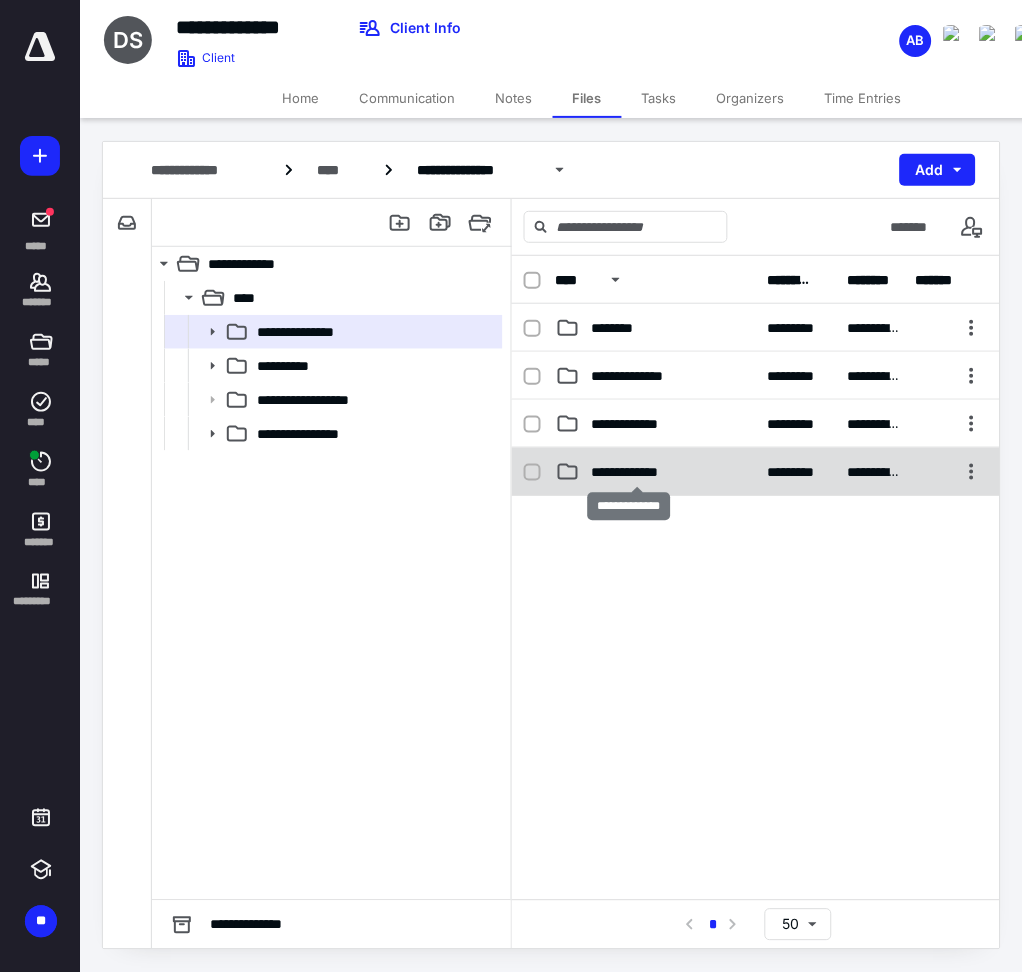 click on "**********" at bounding box center [637, 472] 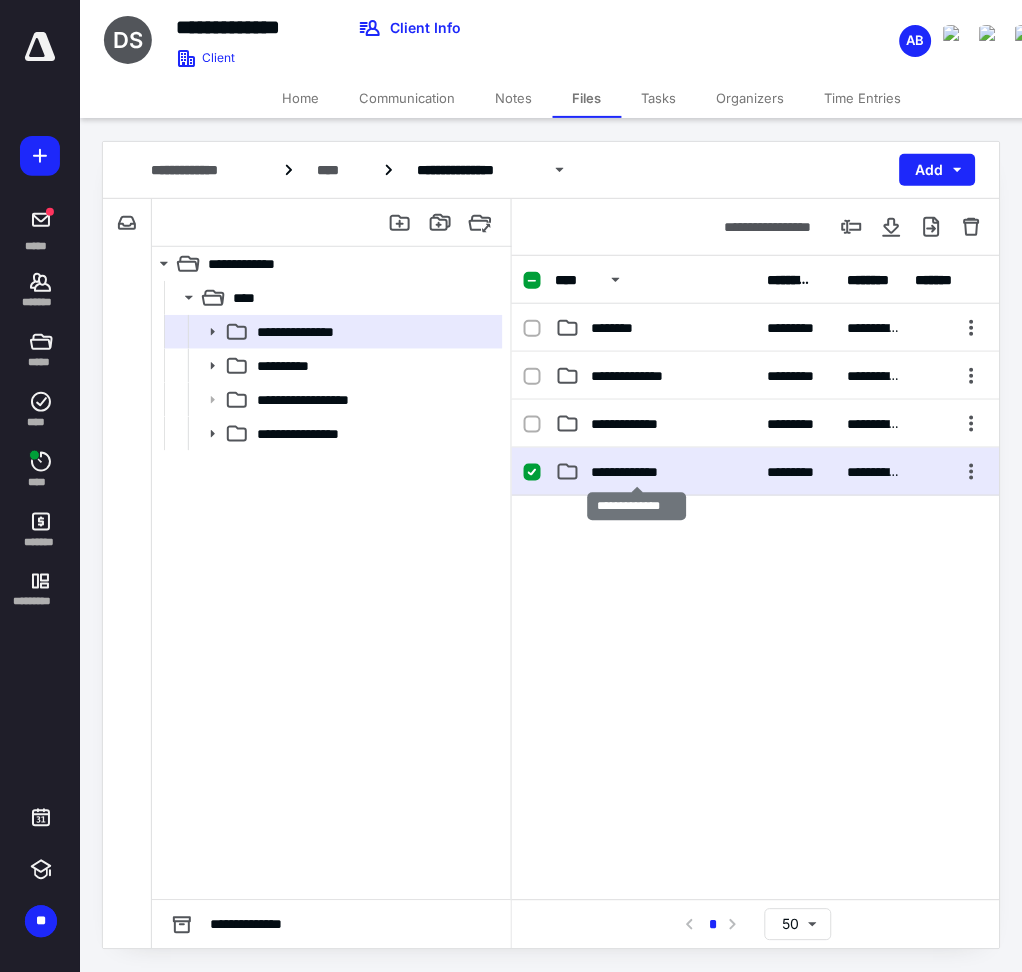 click on "**********" at bounding box center (637, 472) 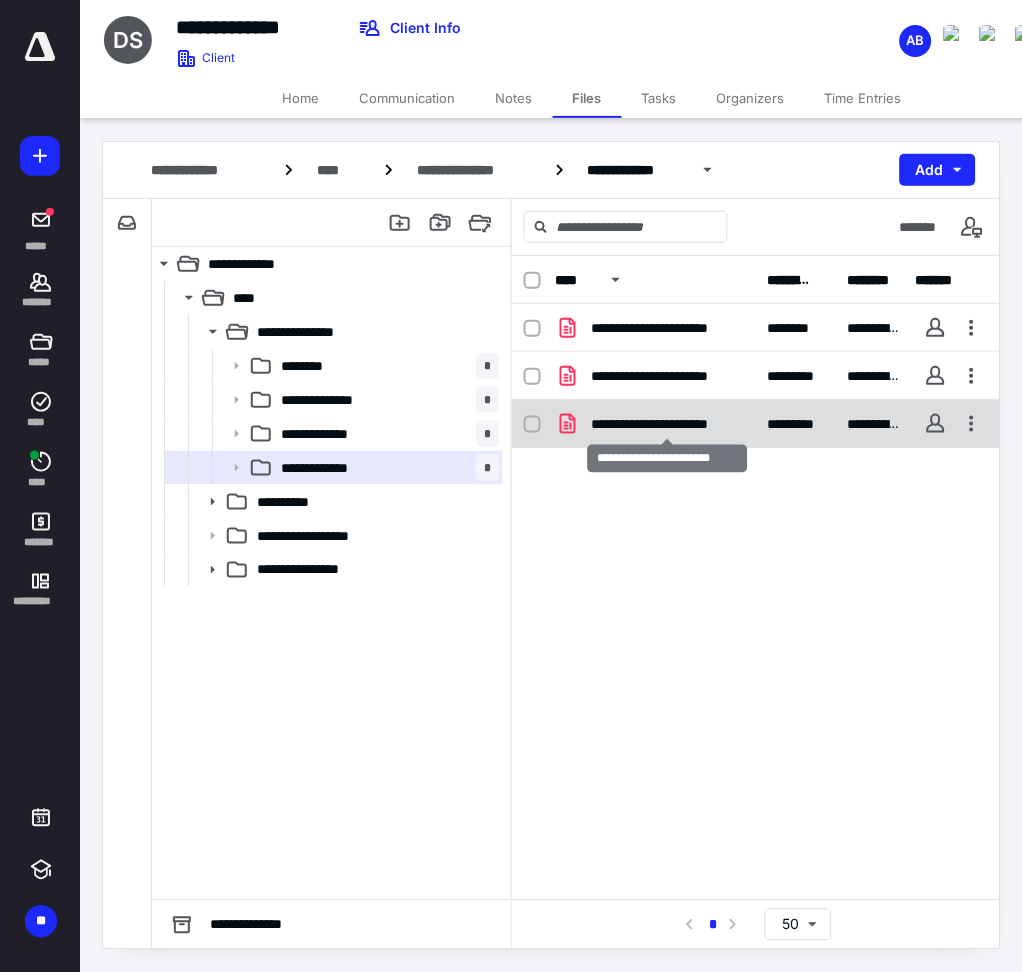 click on "**********" at bounding box center (668, 424) 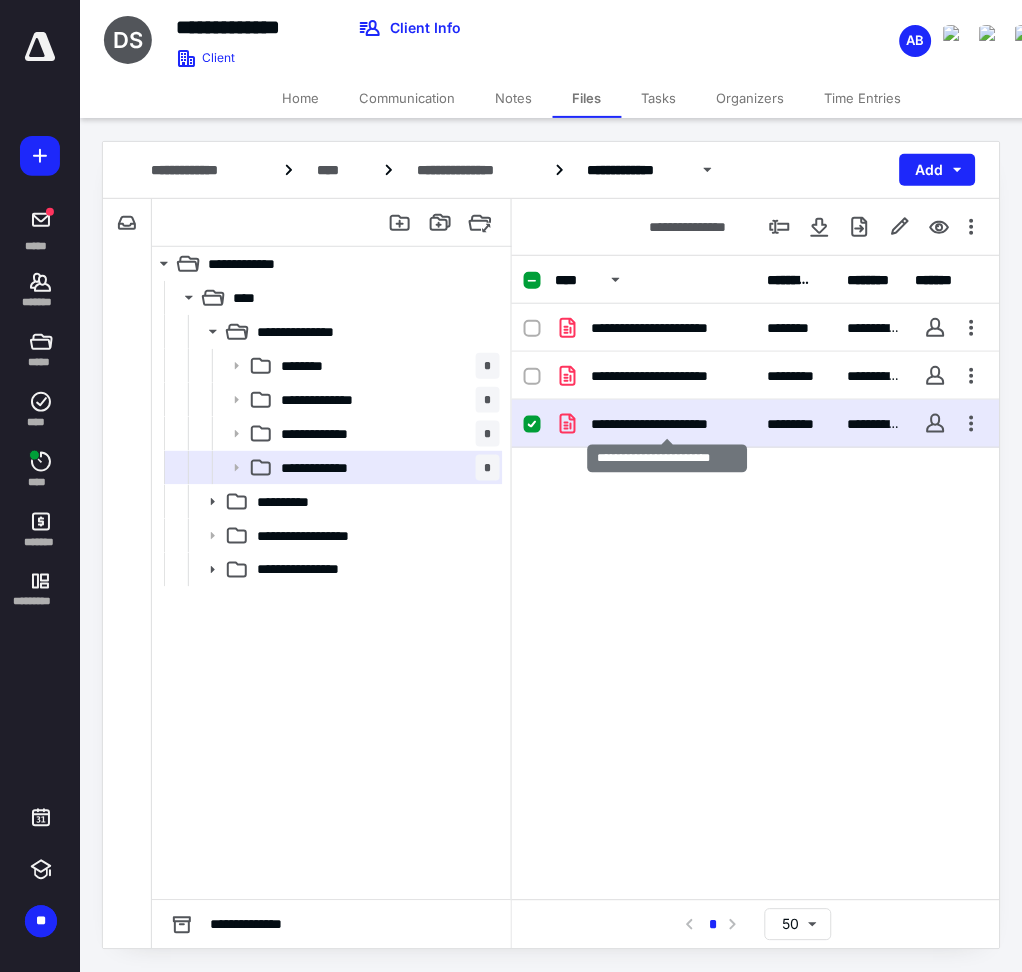 click on "**********" at bounding box center [668, 424] 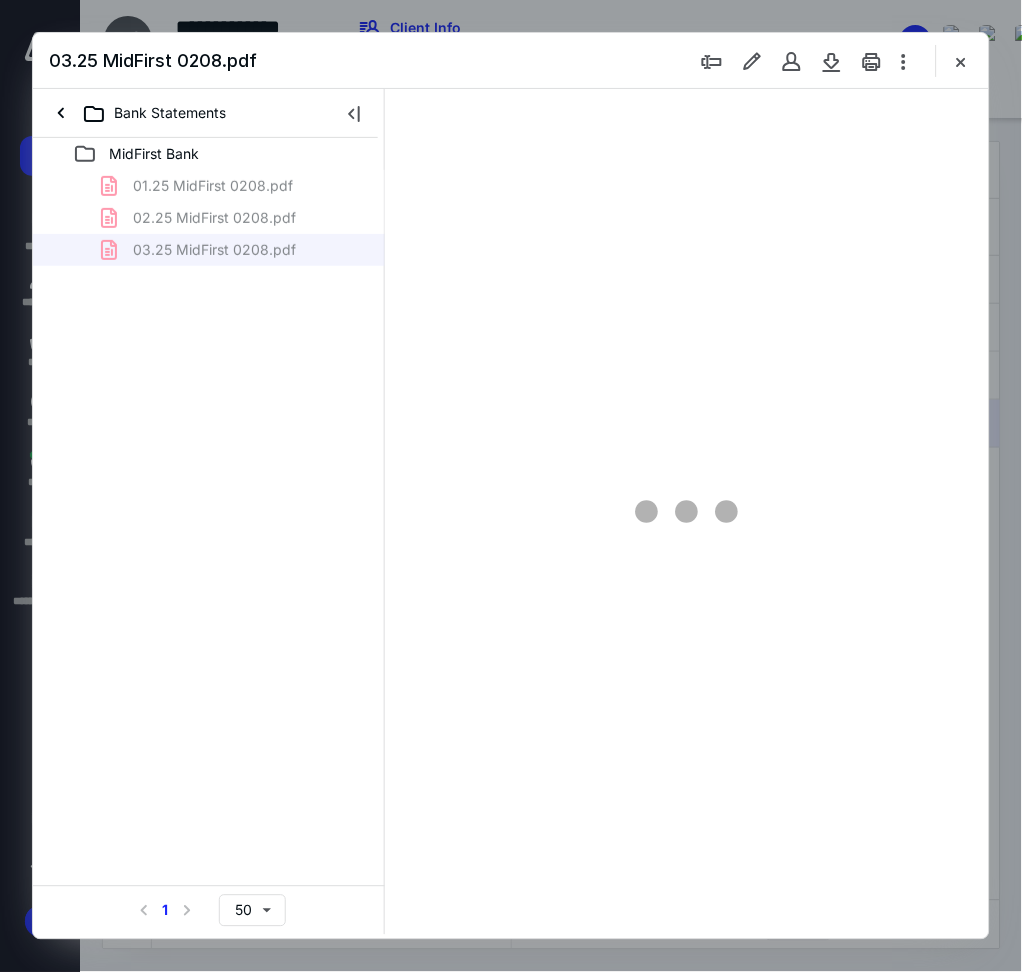 scroll, scrollTop: 0, scrollLeft: 0, axis: both 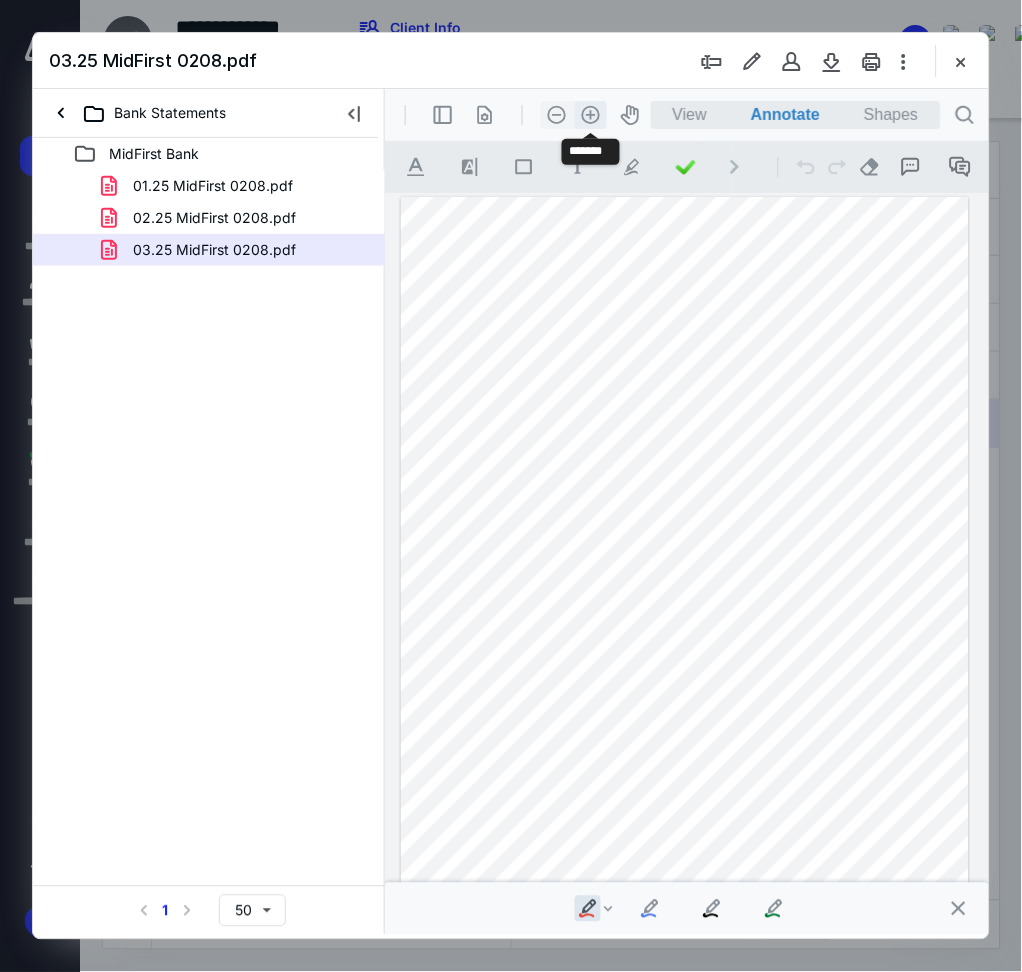 click on ".cls-1{fill:#abb0c4;} icon - header - zoom - in - line" at bounding box center [590, 114] 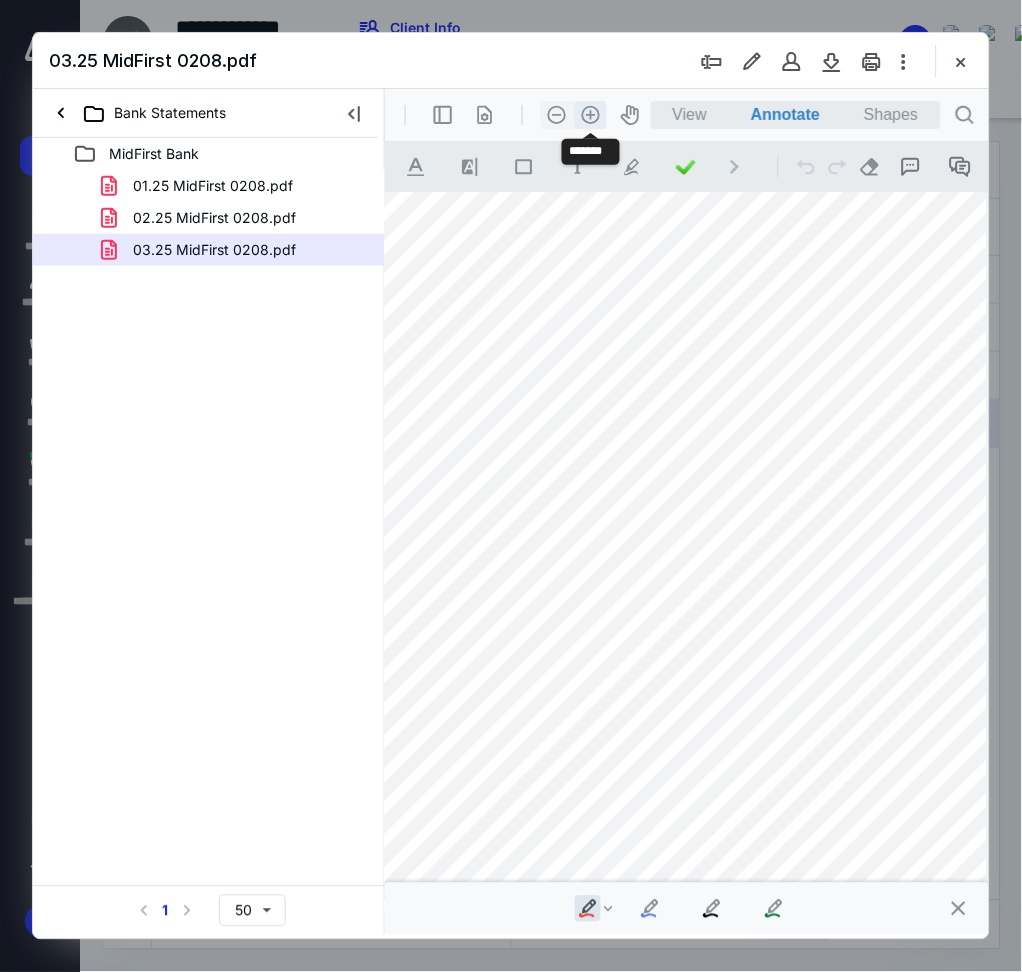 click on ".cls-1{fill:#abb0c4;} icon - header - zoom - in - line" at bounding box center [590, 114] 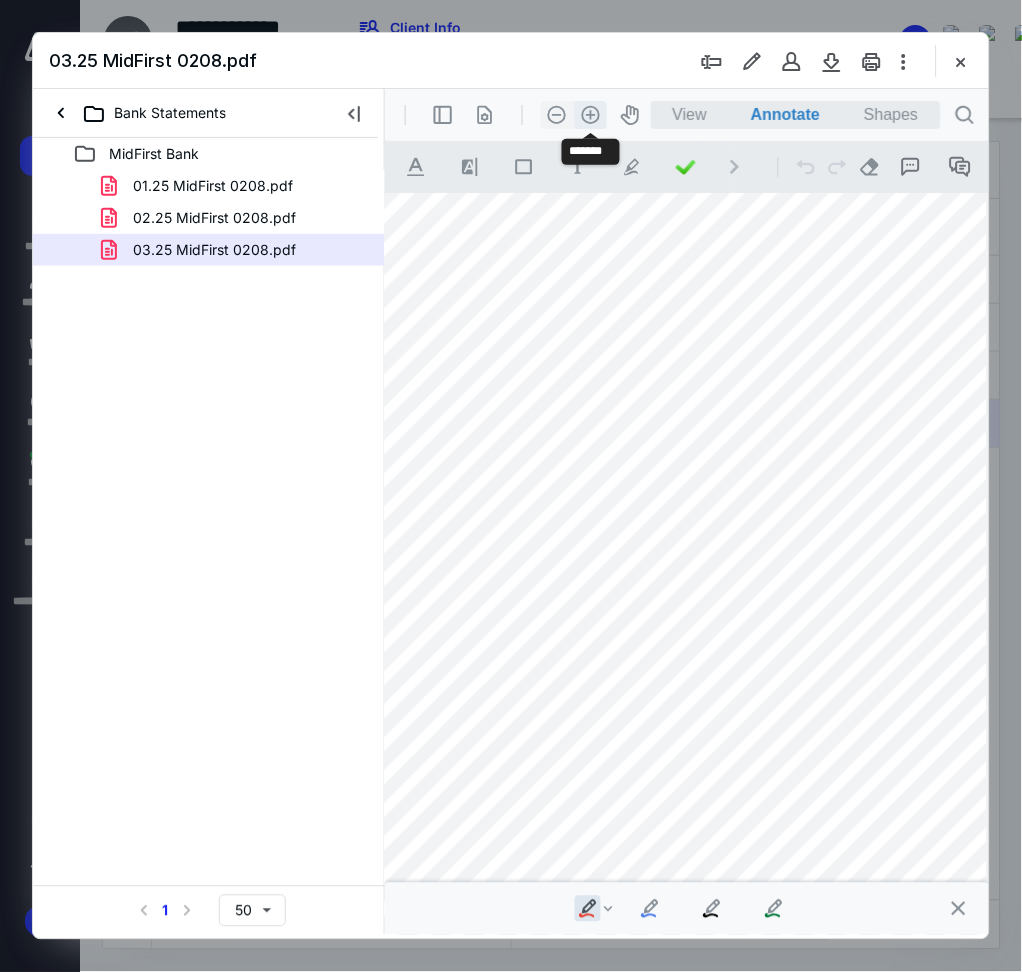 click on ".cls-1{fill:#abb0c4;} icon - header - zoom - in - line" at bounding box center [590, 114] 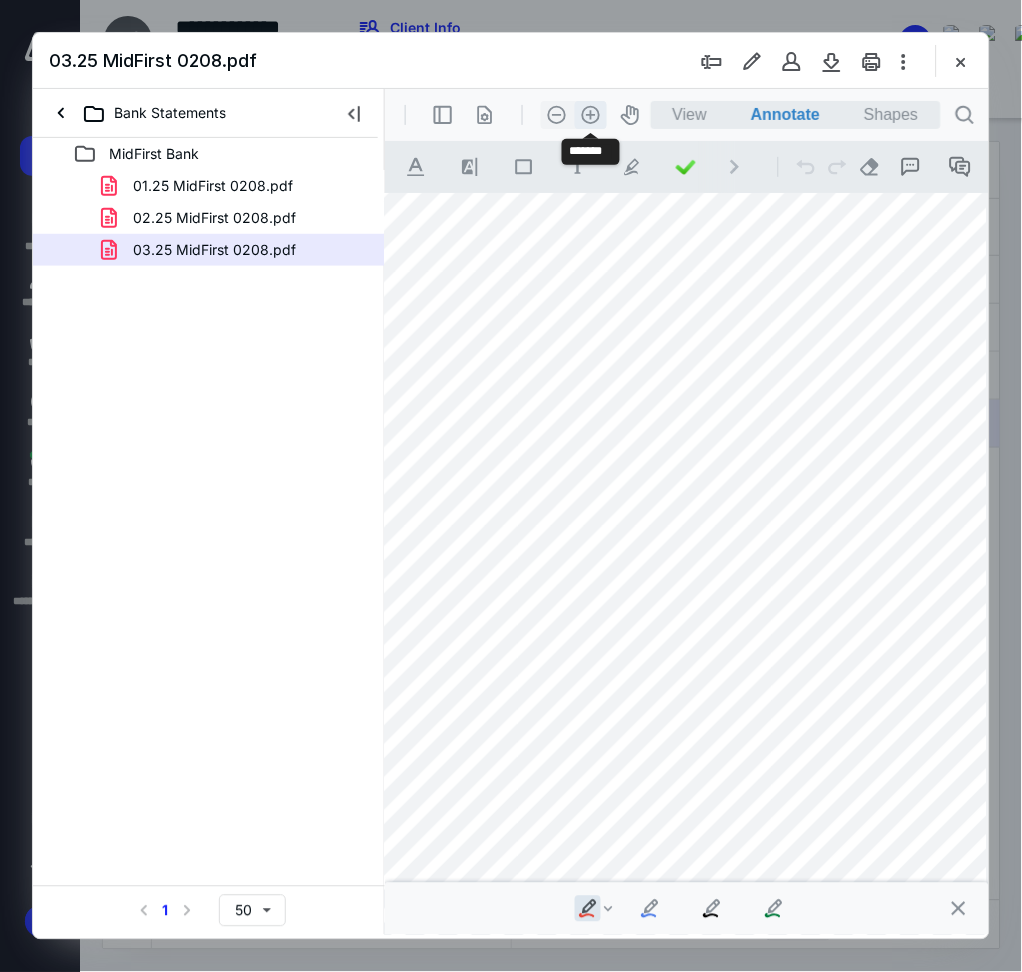 click on ".cls-1{fill:#abb0c4;} icon - header - zoom - in - line" at bounding box center (590, 114) 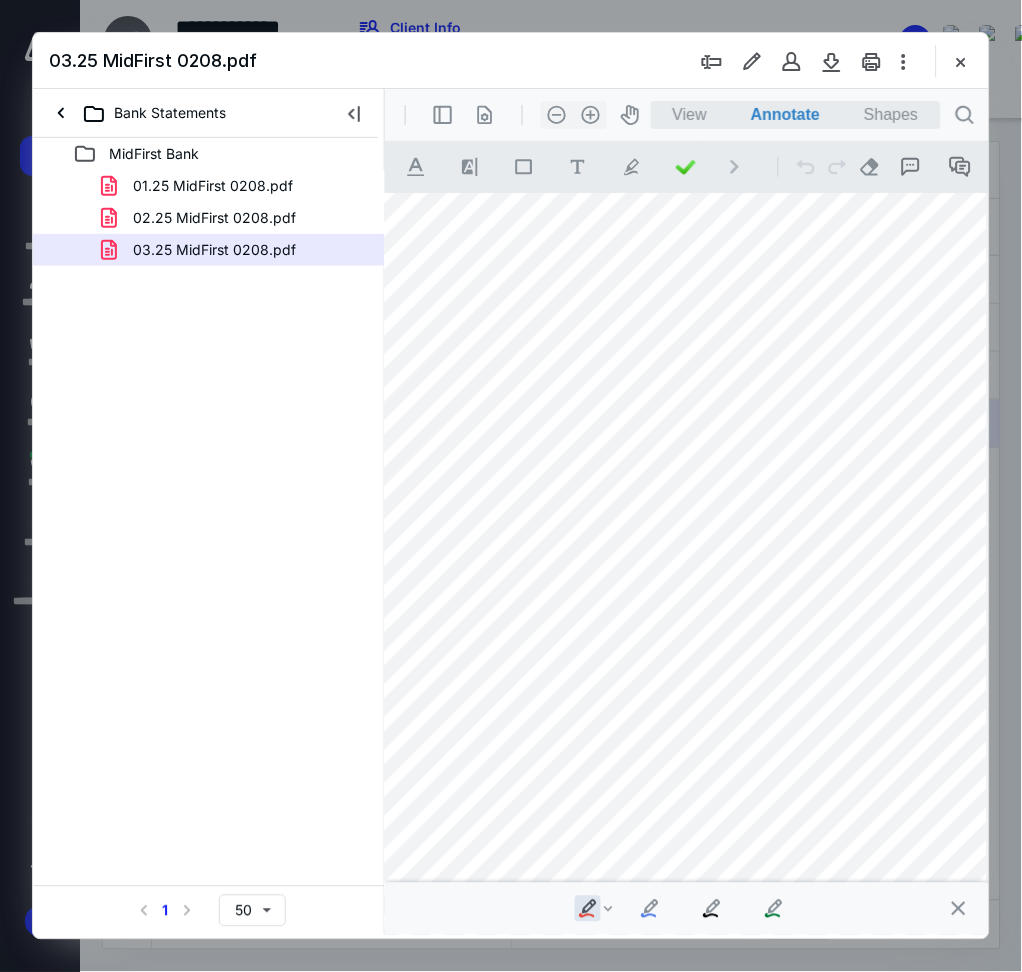 scroll, scrollTop: 395, scrollLeft: 144, axis: both 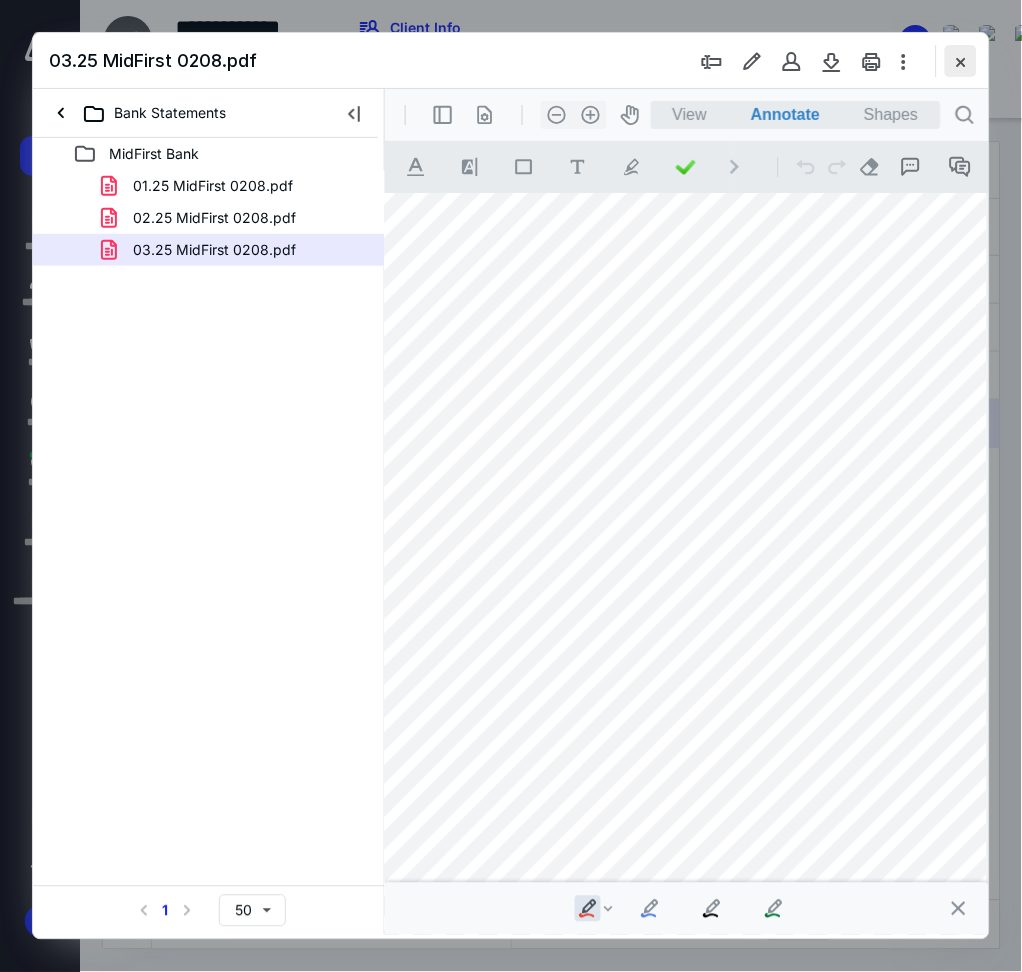click at bounding box center (961, 61) 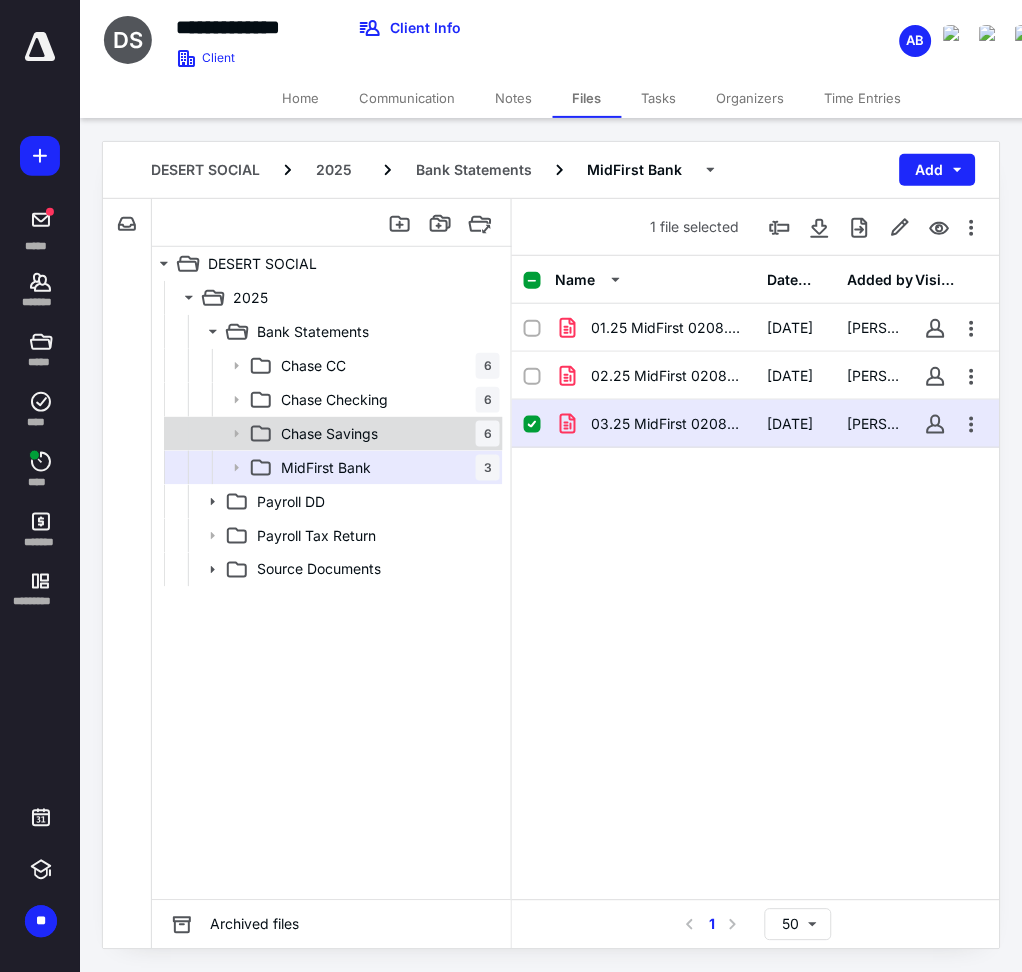 click on "Chase Savings 6" at bounding box center (386, 434) 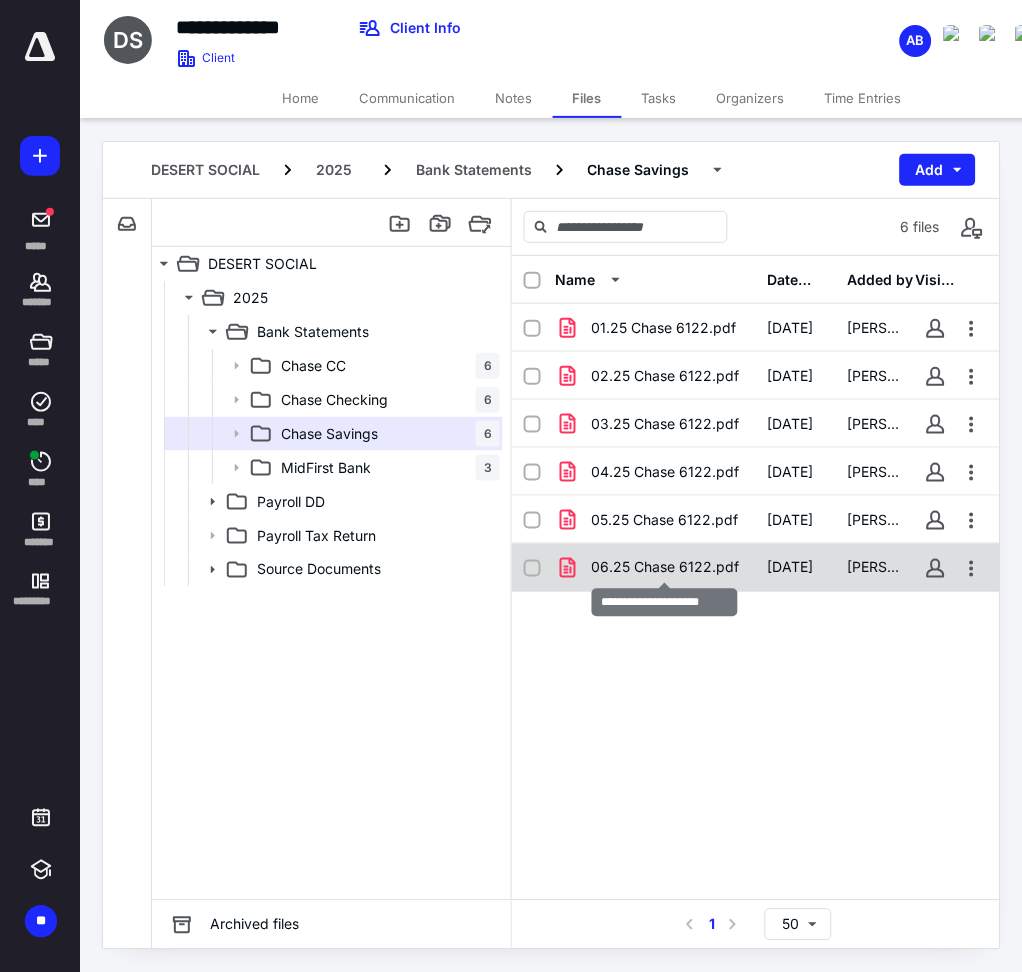 click on "06.25 Chase 6122.pdf" at bounding box center (666, 568) 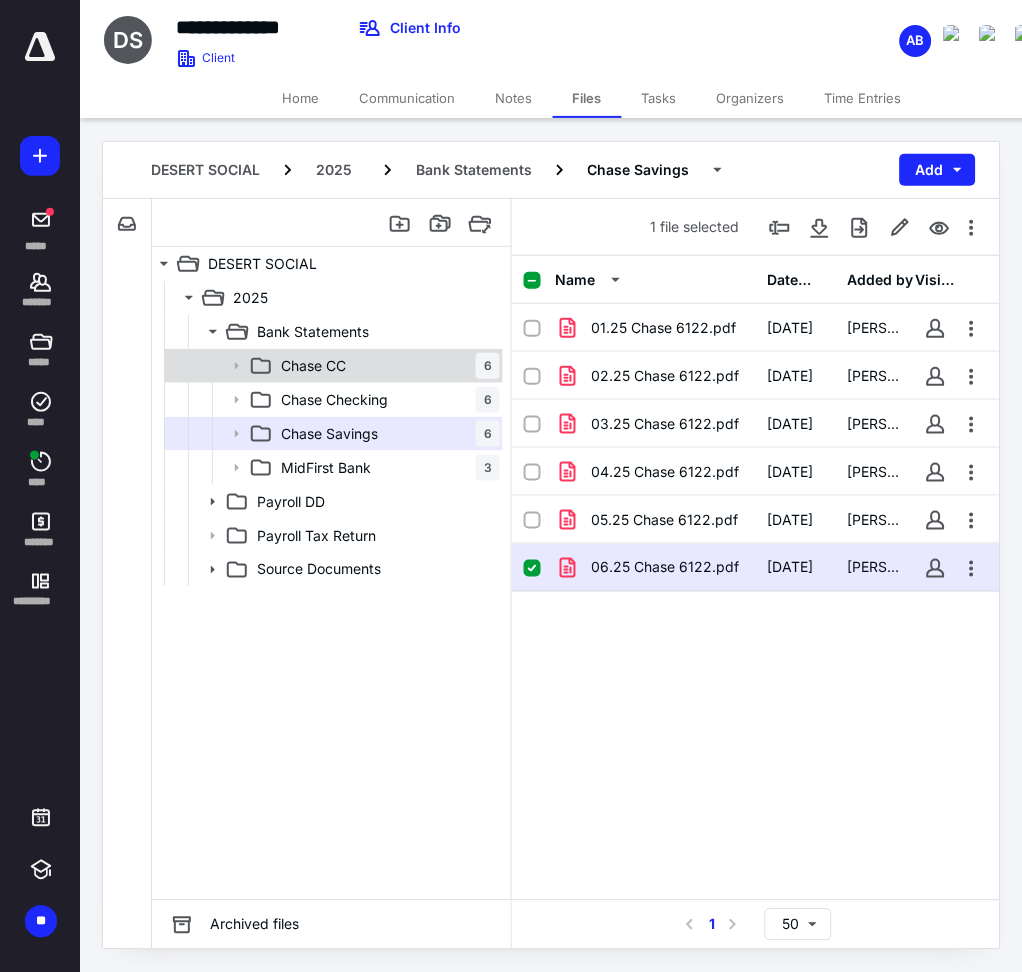 click on "Chase CC 6" at bounding box center (386, 366) 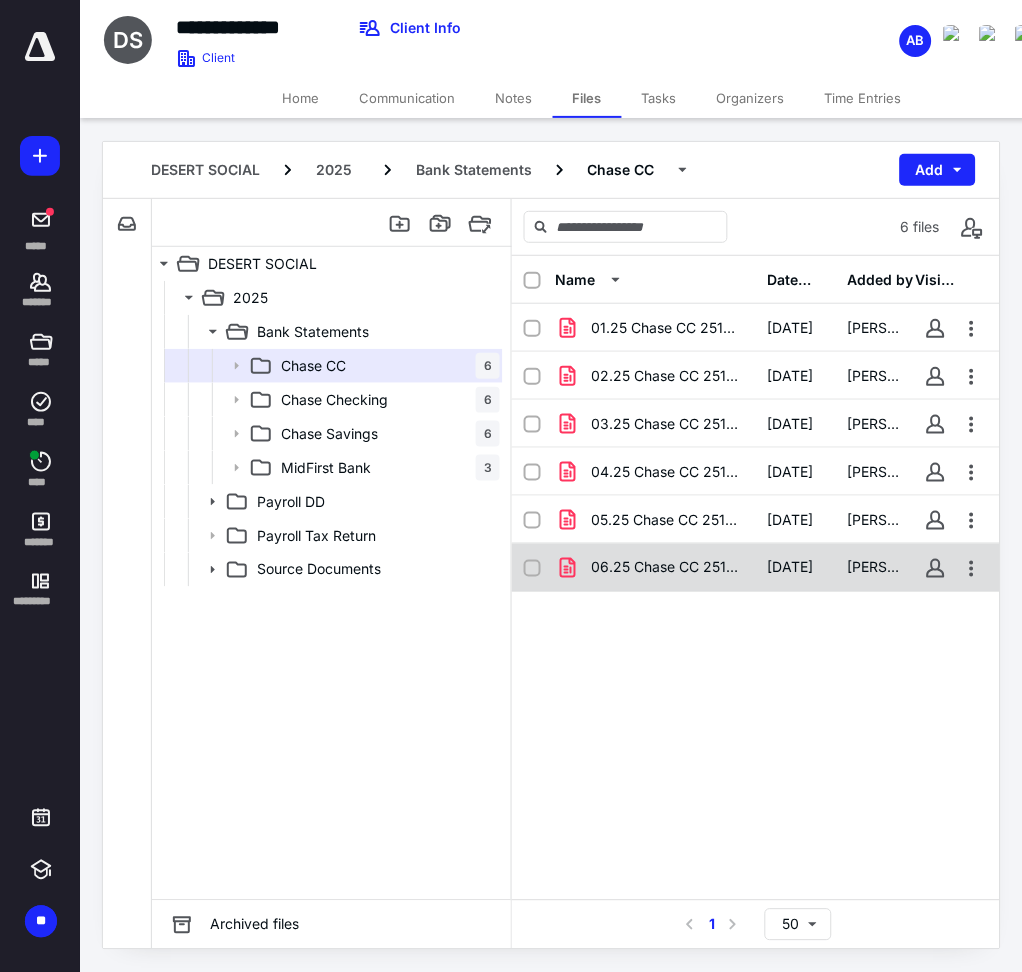 click on "06.25 Chase CC 2516.pdf" at bounding box center [656, 568] 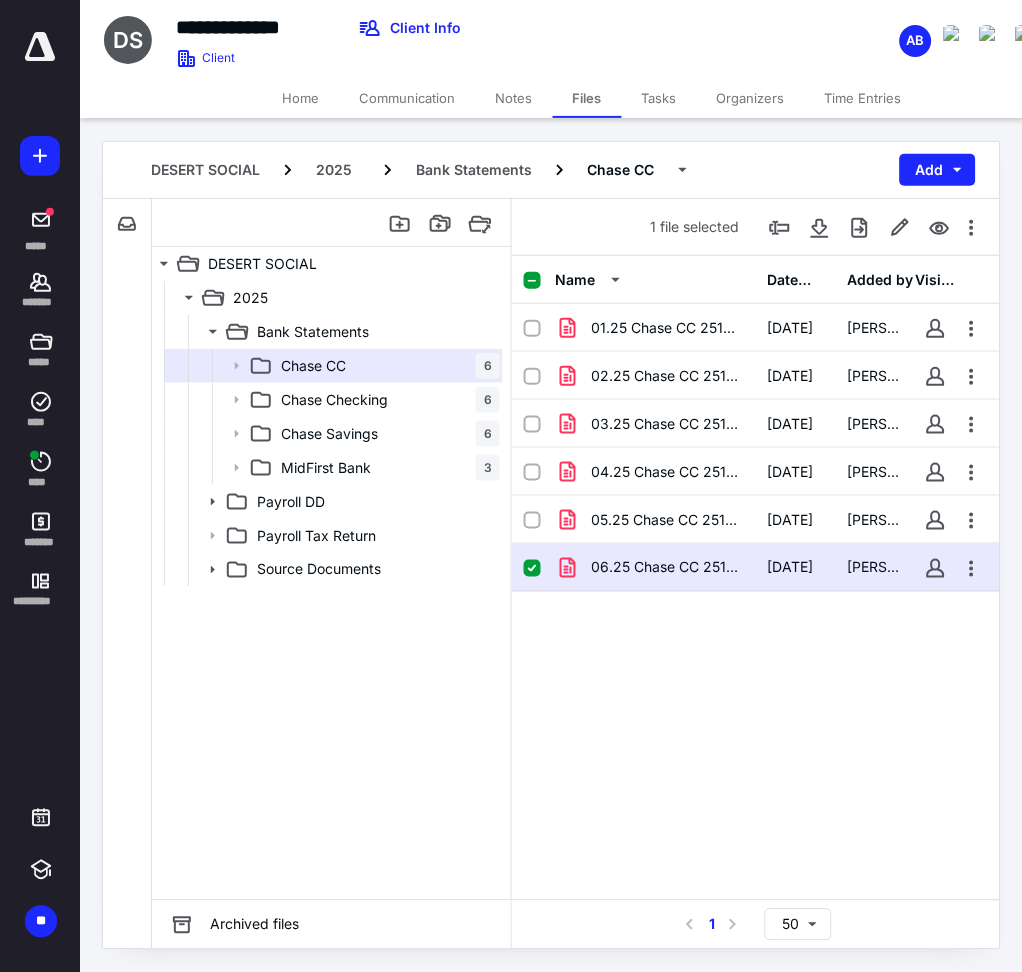 click on "06.25 Chase CC 2516.pdf" at bounding box center [656, 568] 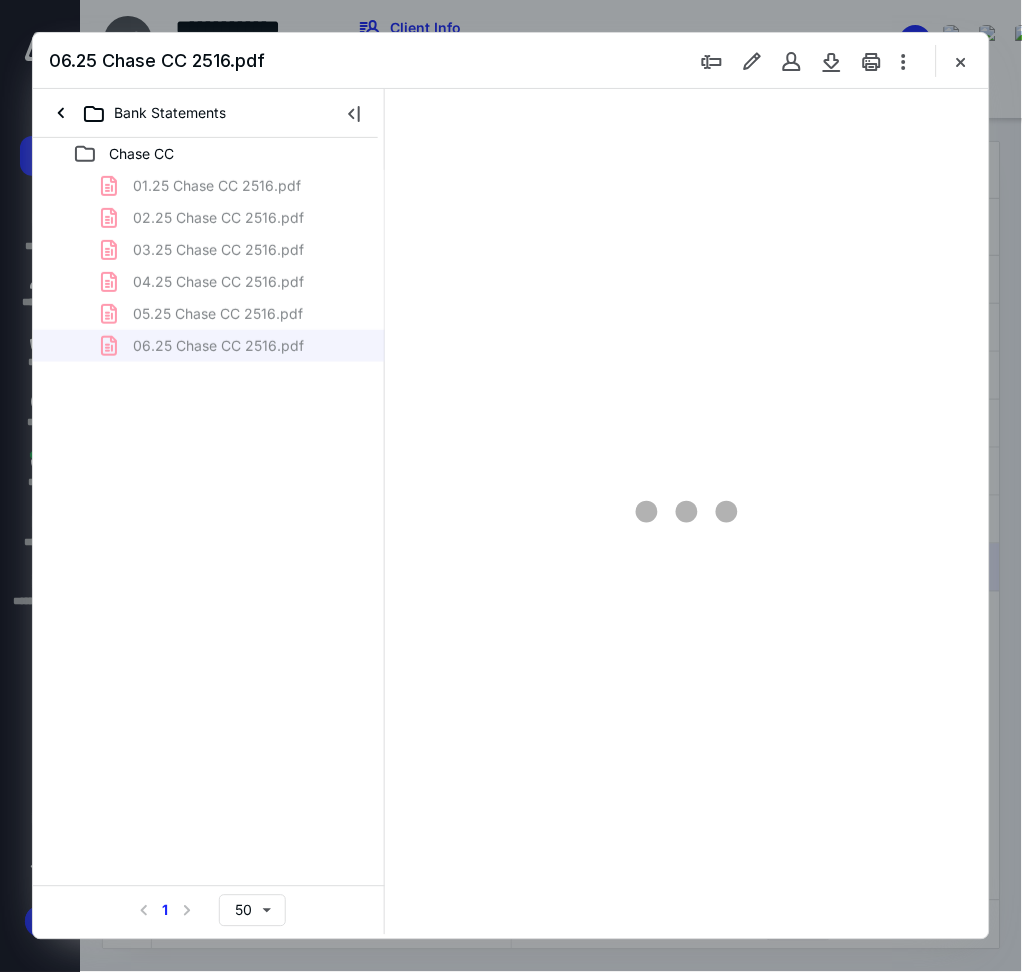 scroll, scrollTop: 0, scrollLeft: 0, axis: both 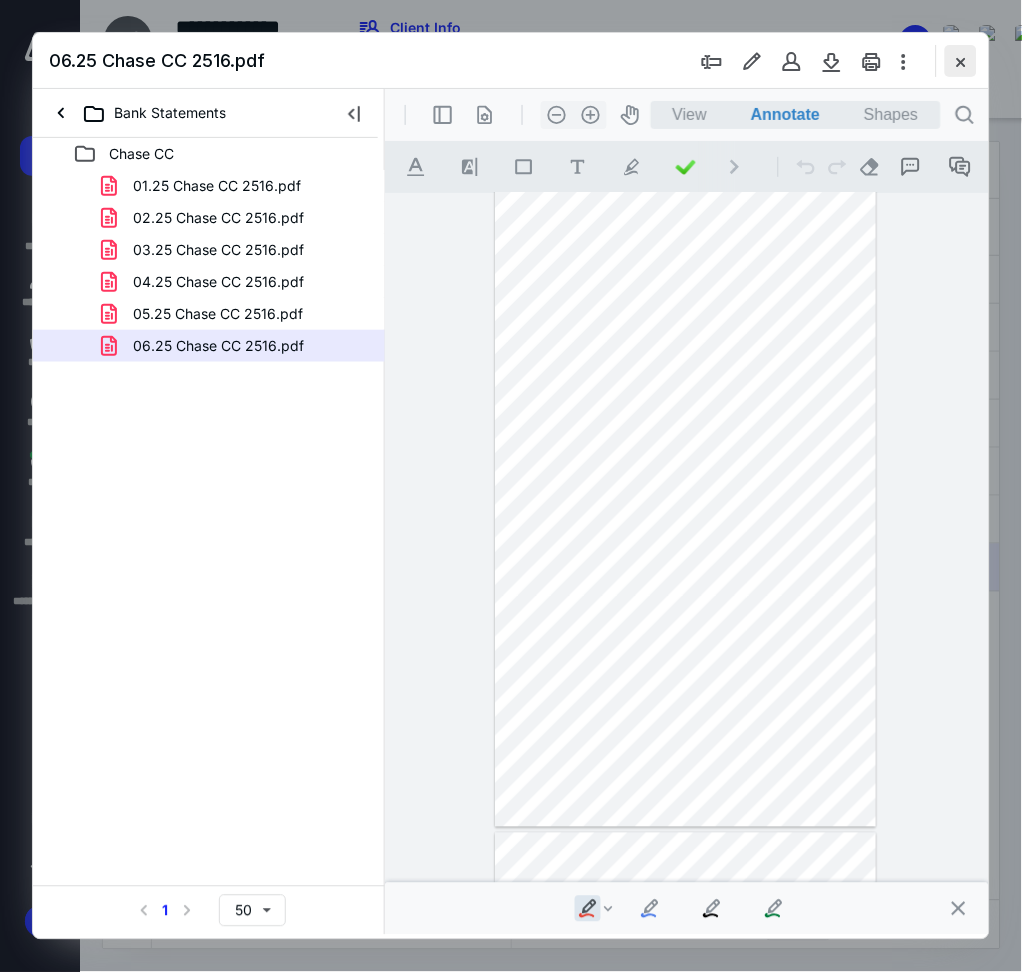 click at bounding box center (961, 61) 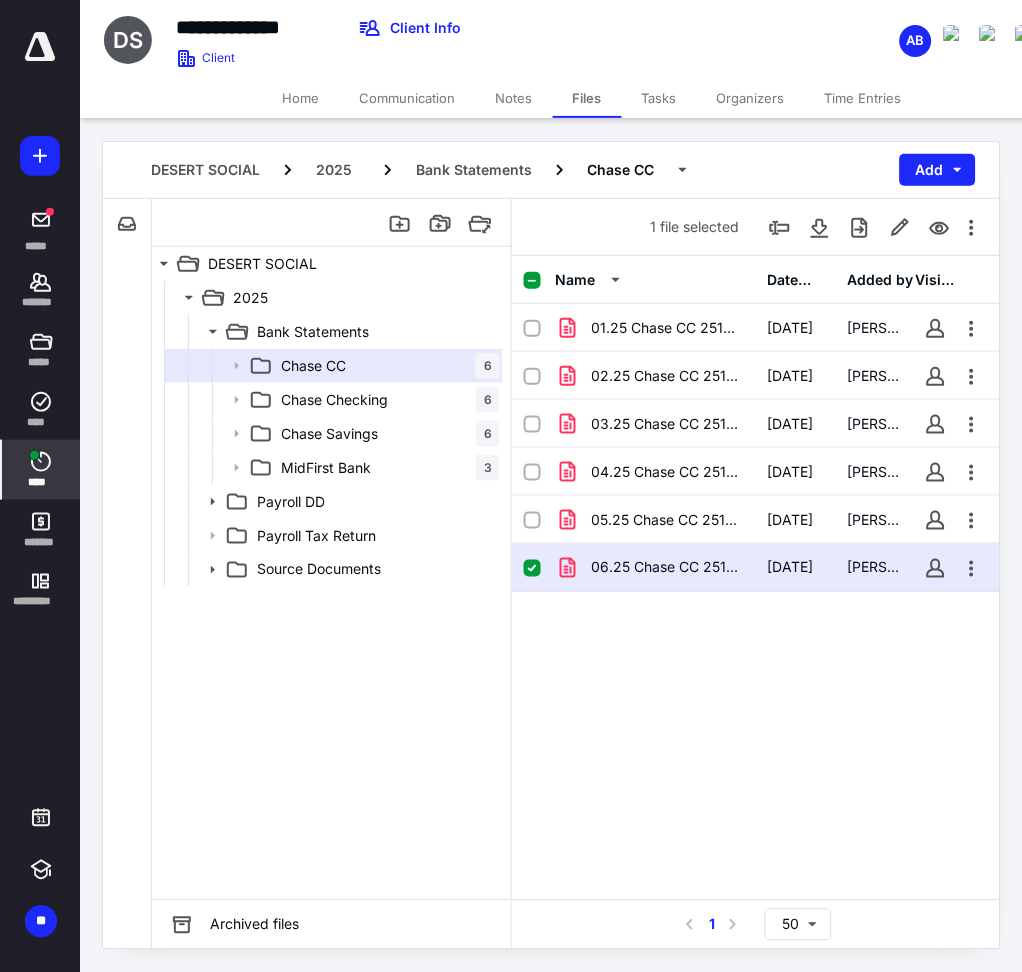 click 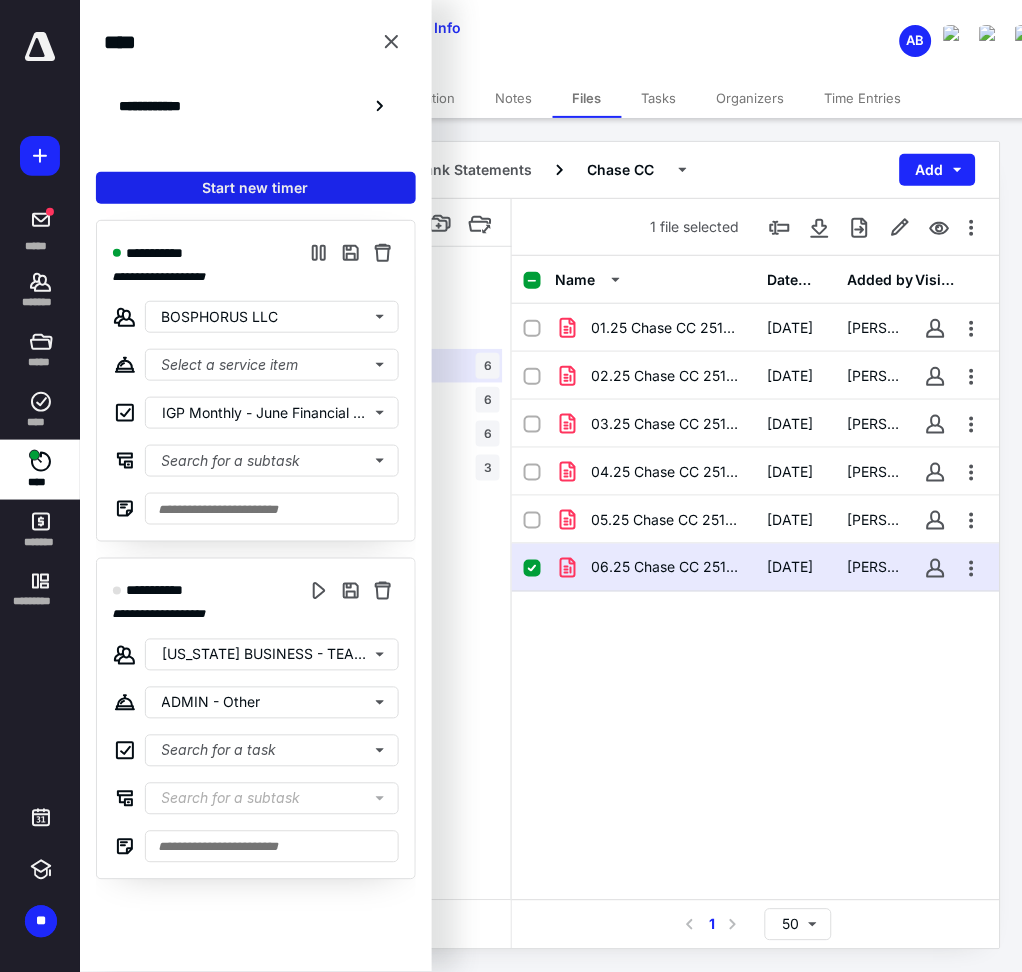 click on "Start new timer" at bounding box center [256, 188] 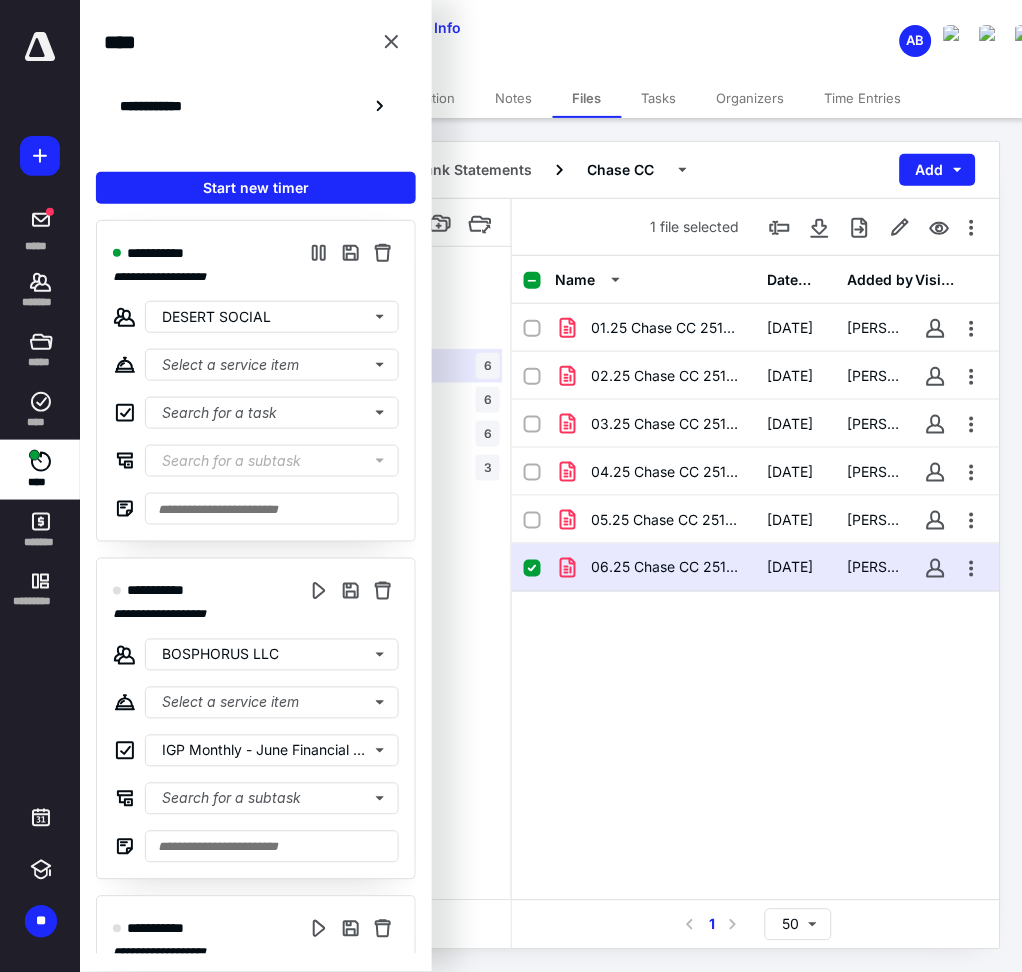 click on "Name Date added Added by Visible 01.25 Chase CC 2516.pdf [DATE] [PERSON_NAME] 02.25 [PERSON_NAME] 2516.pdf [DATE] [PERSON_NAME] 03.25 [PERSON_NAME] 2516.pdf [DATE] [PERSON_NAME] 04.25 [PERSON_NAME] 2516.pdf [DATE] [PERSON_NAME] 05.25 [PERSON_NAME] 2516.pdf [DATE] [PERSON_NAME] 06.25 [PERSON_NAME] 2516.pdf [DATE] [PERSON_NAME]" at bounding box center [756, 578] 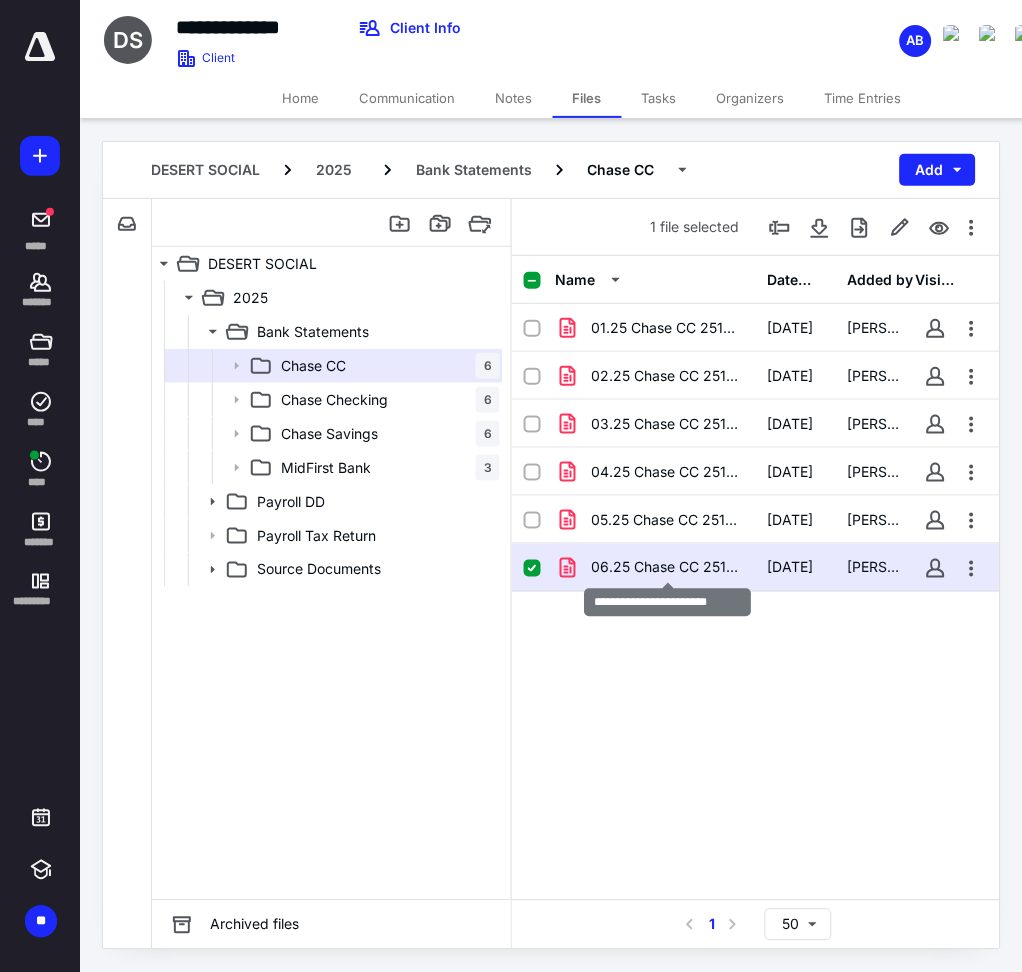 click on "06.25 Chase CC 2516.pdf" at bounding box center [668, 568] 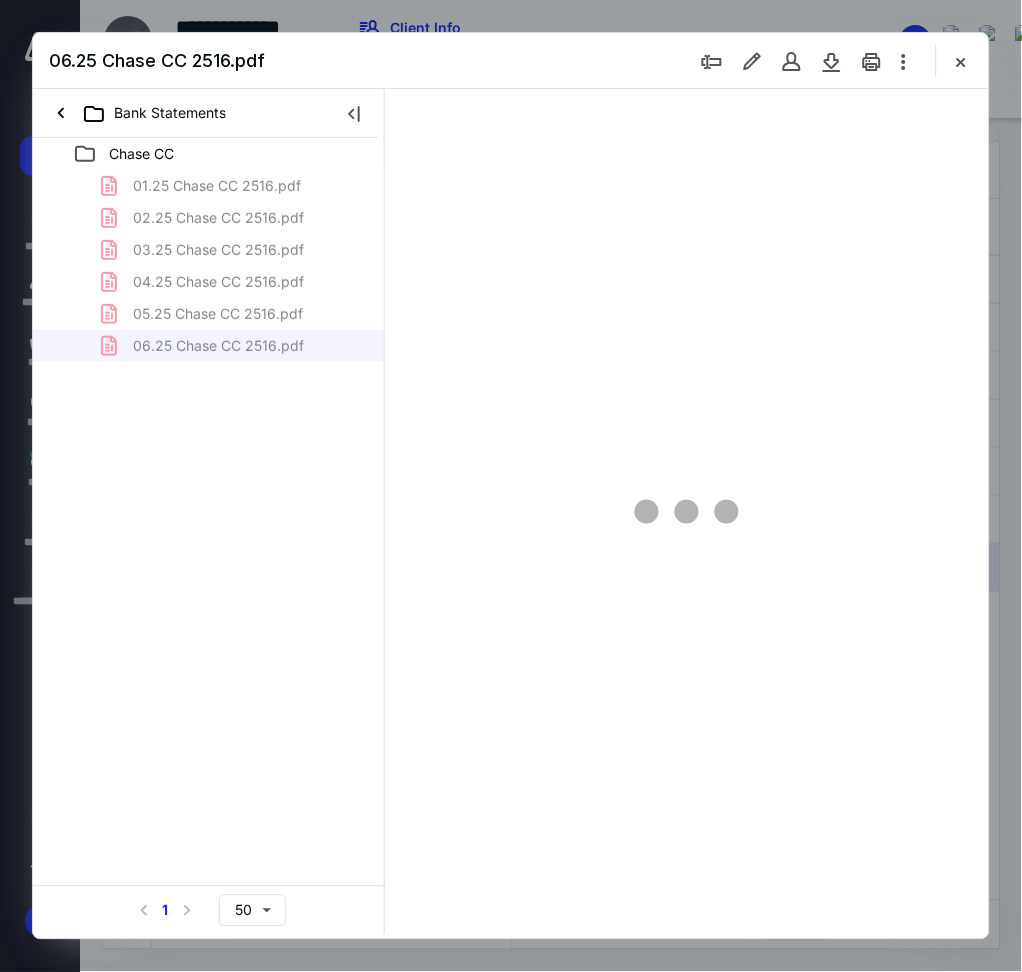 scroll, scrollTop: 0, scrollLeft: 0, axis: both 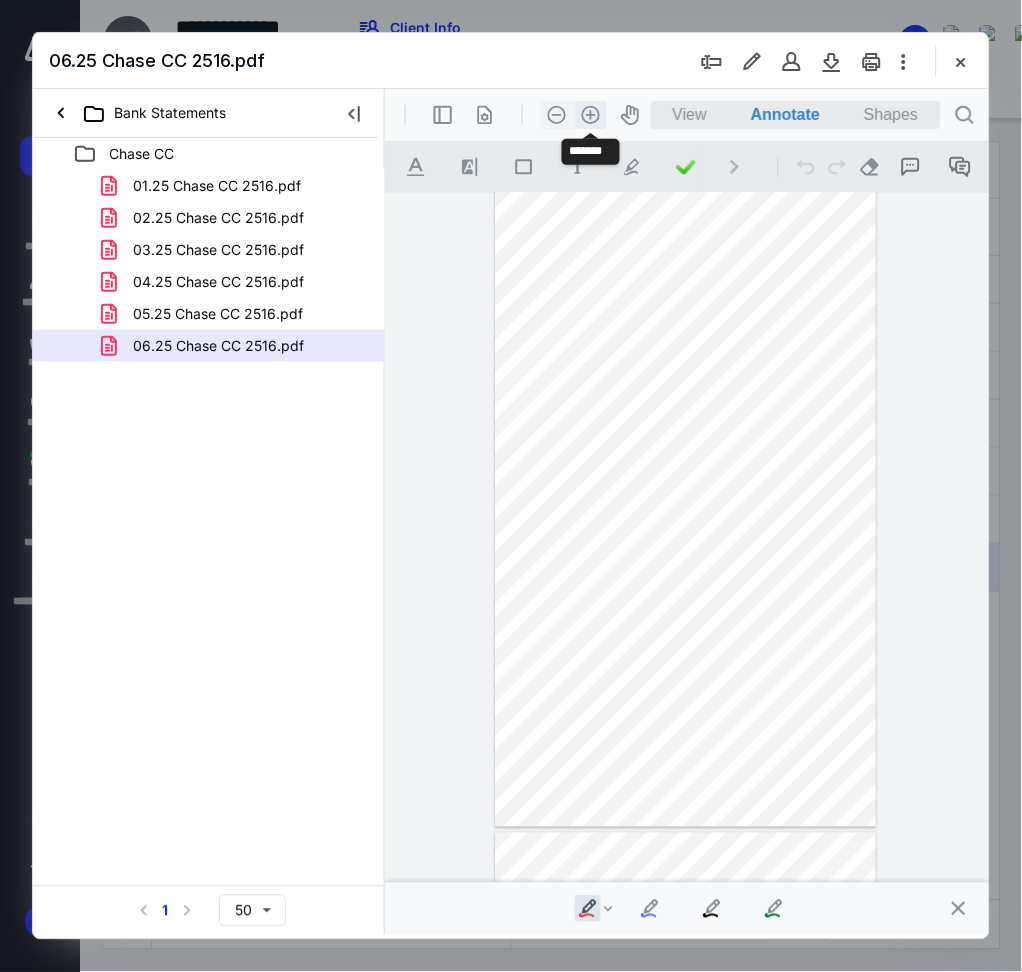 click on ".cls-1{fill:#abb0c4;} icon - header - zoom - in - line" at bounding box center (590, 114) 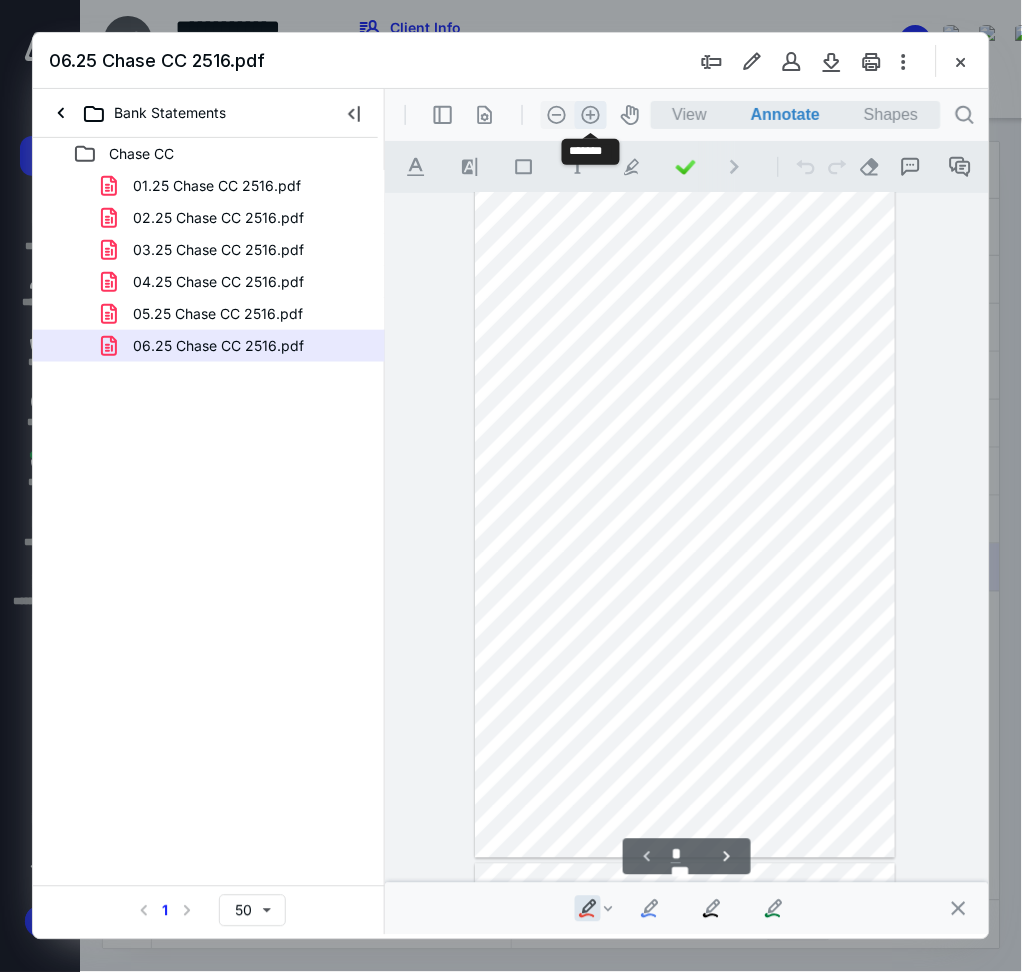click on ".cls-1{fill:#abb0c4;} icon - header - zoom - in - line" at bounding box center [590, 114] 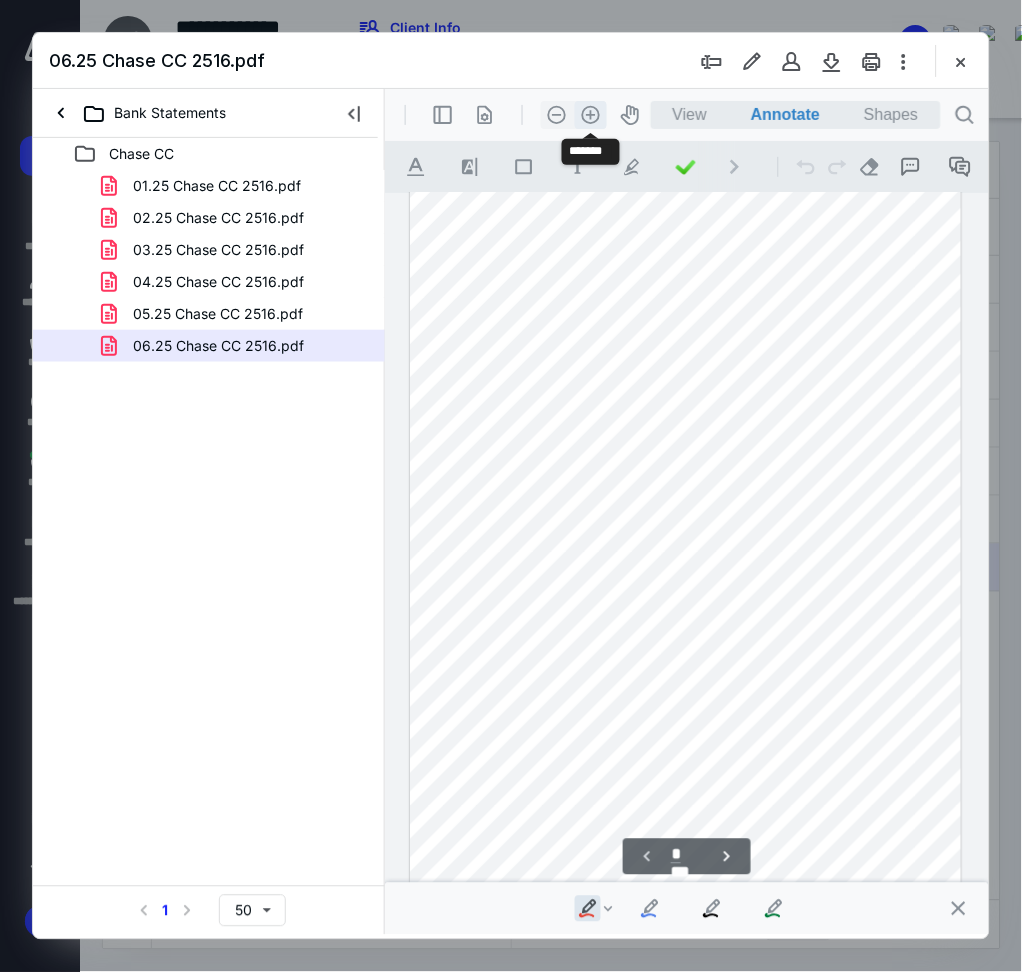 scroll, scrollTop: 295, scrollLeft: 0, axis: vertical 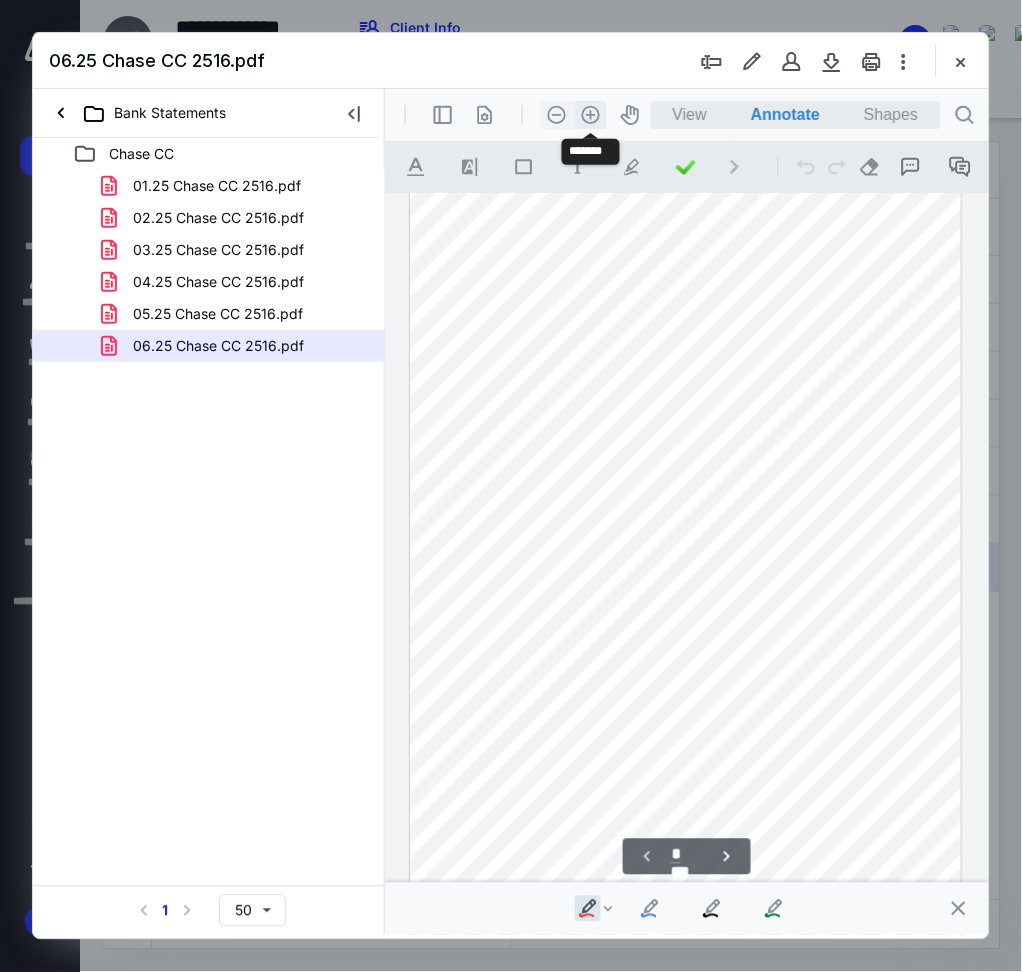 click on ".cls-1{fill:#abb0c4;} icon - header - zoom - in - line" at bounding box center (590, 114) 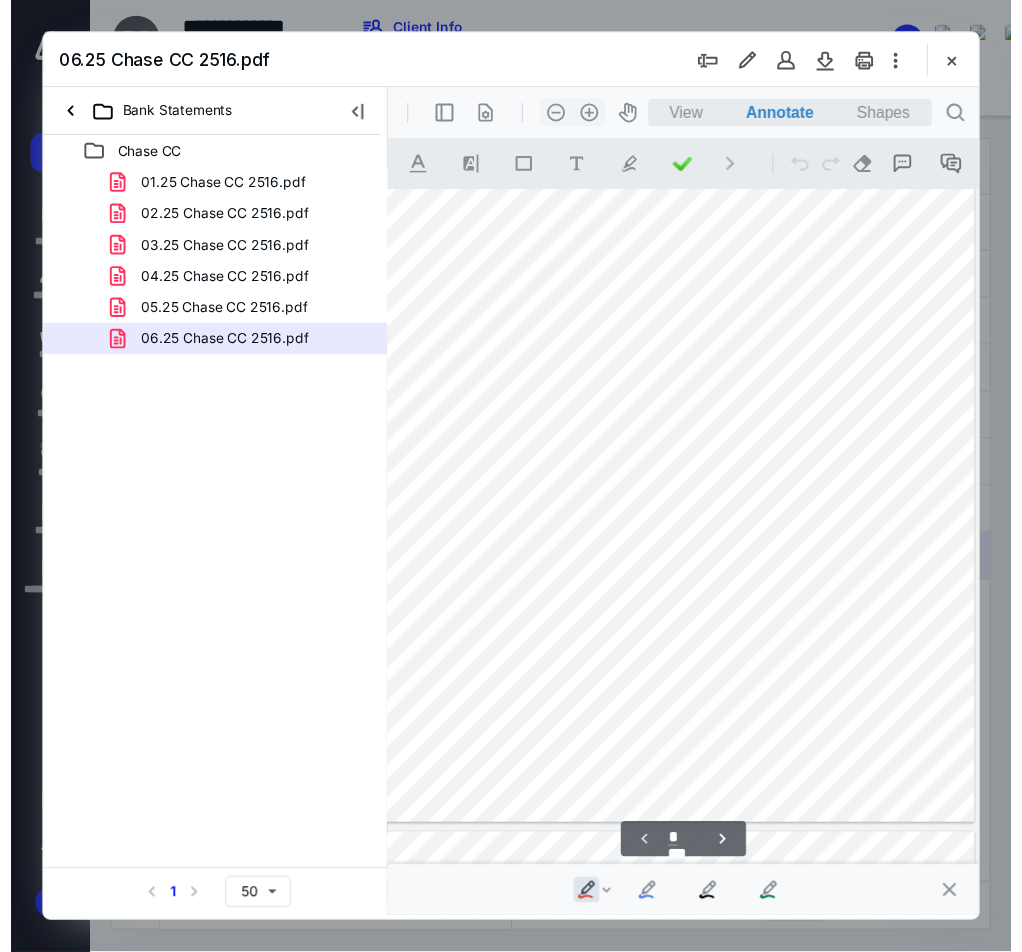 scroll, scrollTop: 674, scrollLeft: 0, axis: vertical 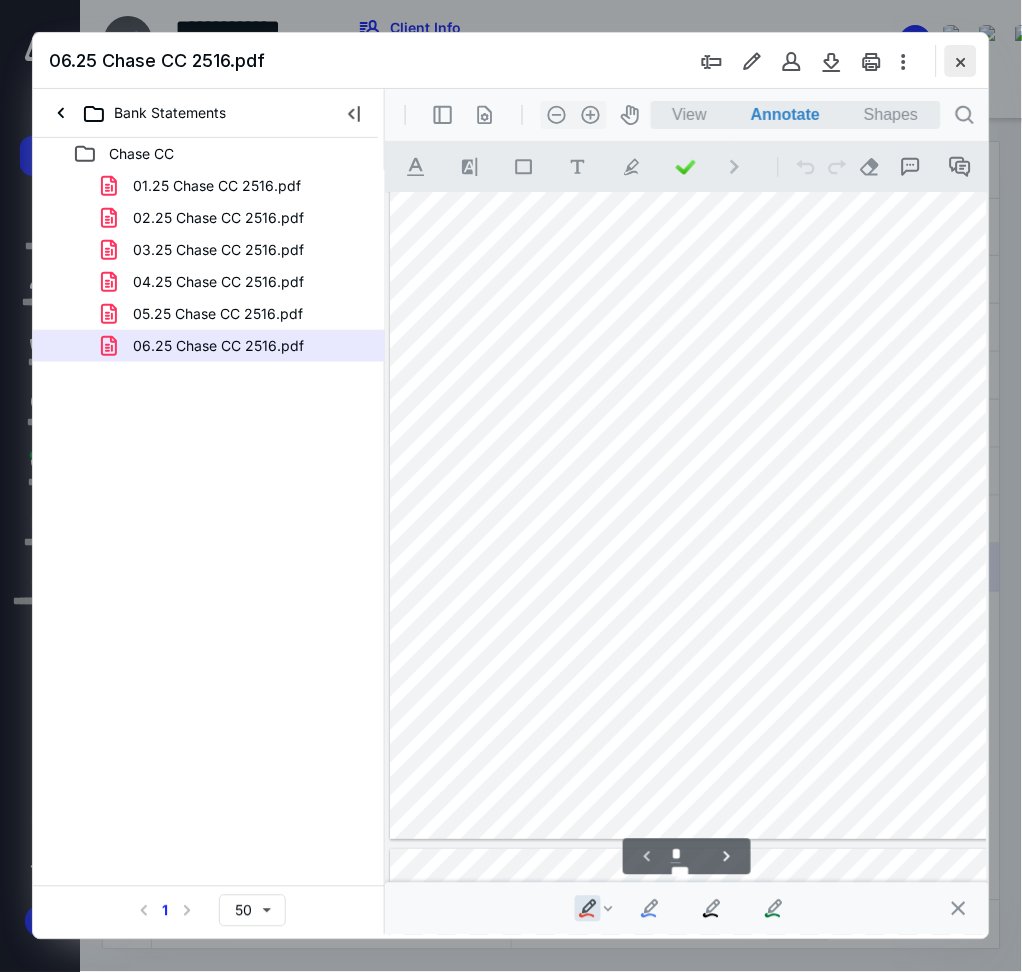 click at bounding box center (961, 61) 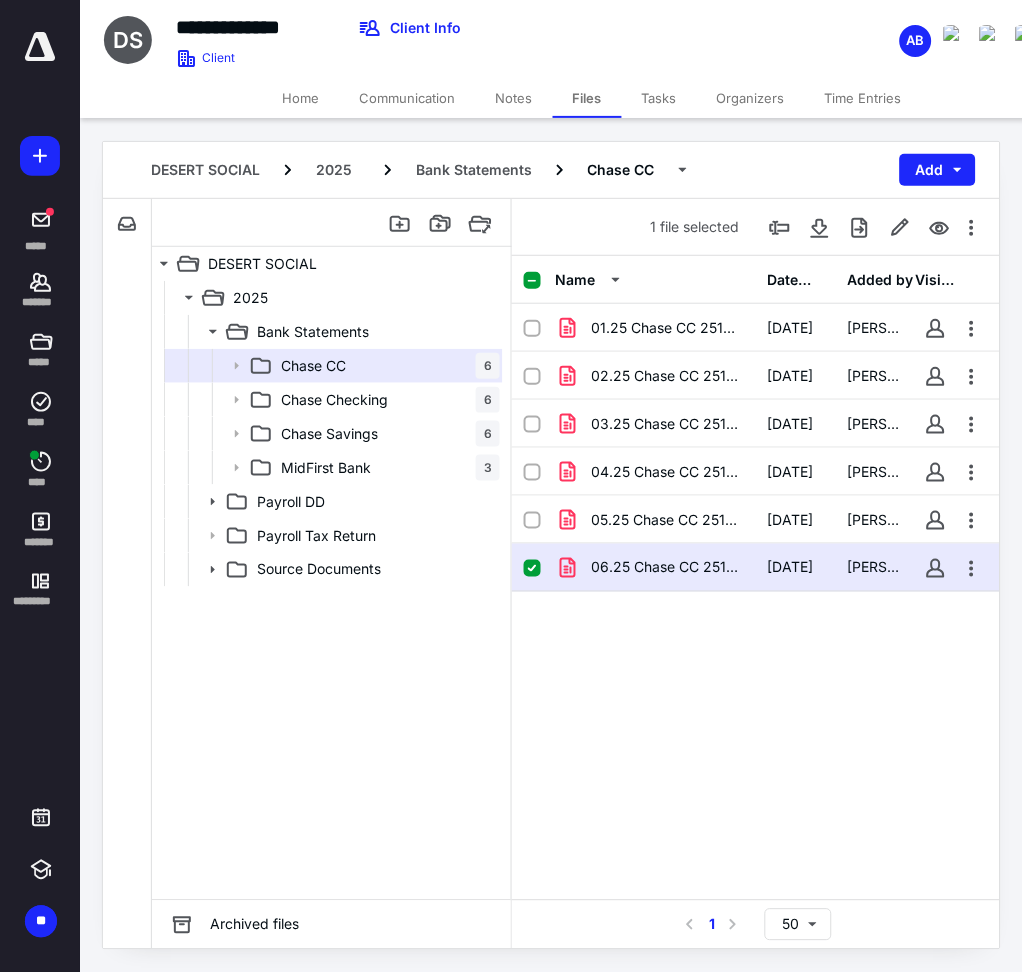 click on "Notes" at bounding box center (514, 98) 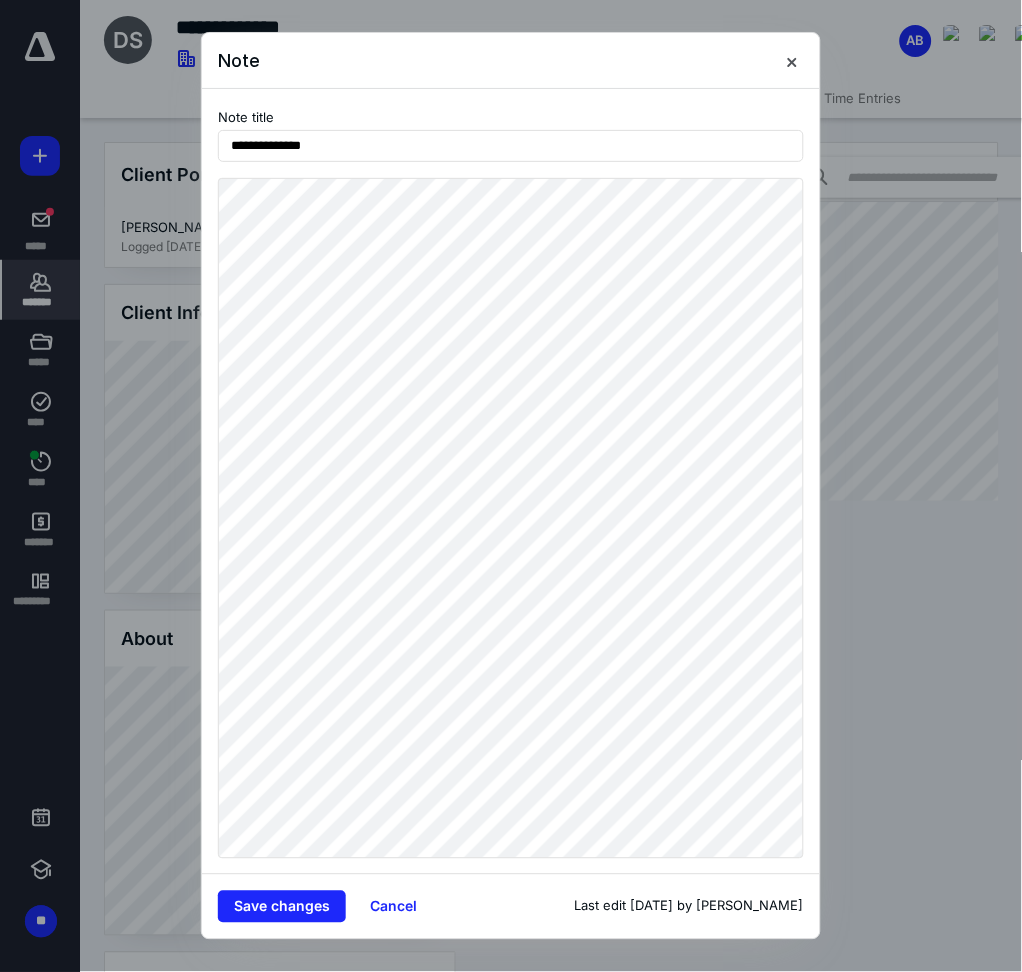 click at bounding box center [511, 486] 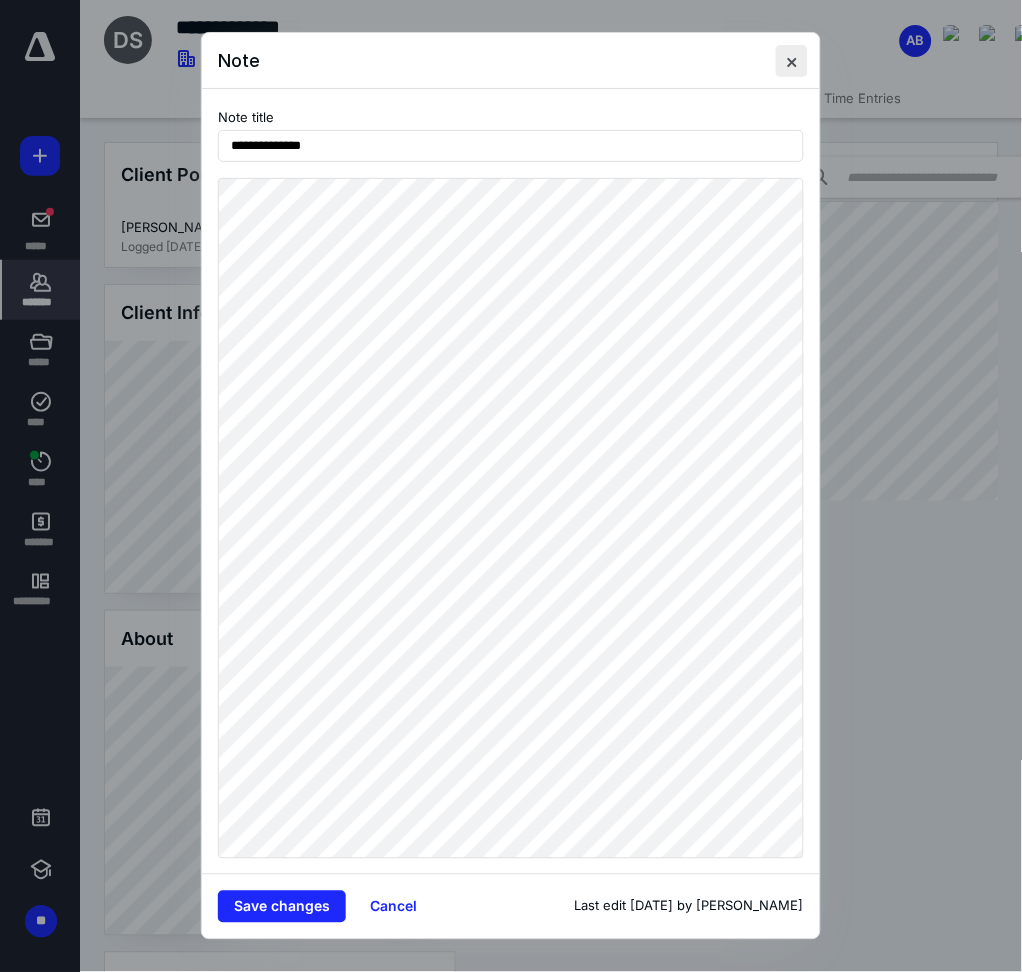 click at bounding box center [792, 61] 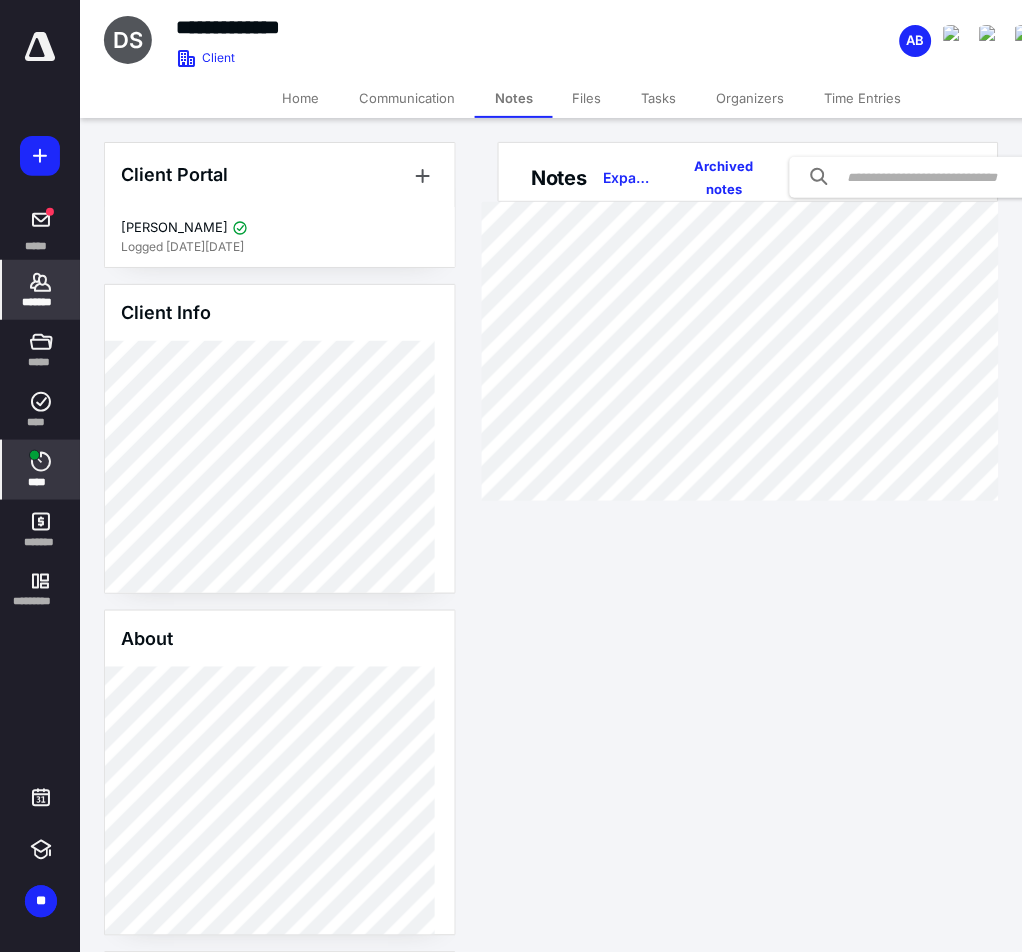 click at bounding box center (34, 455) 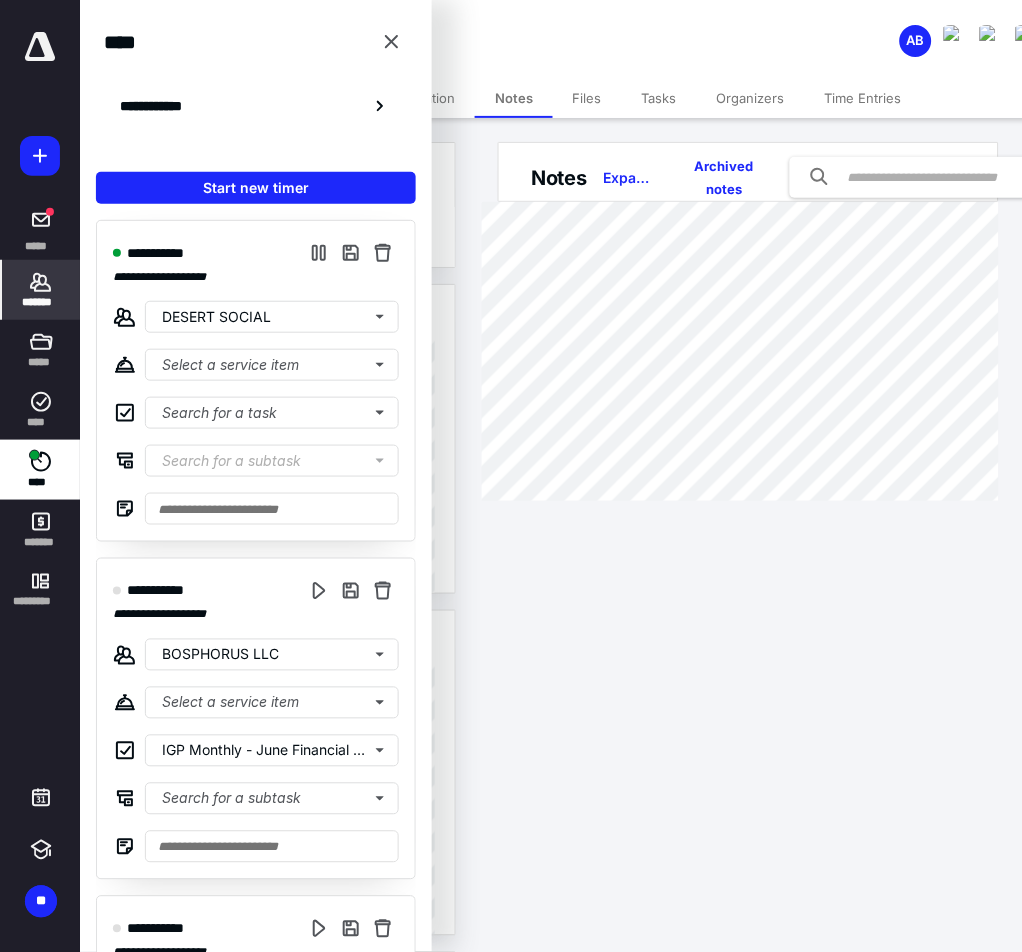scroll, scrollTop: 264, scrollLeft: 0, axis: vertical 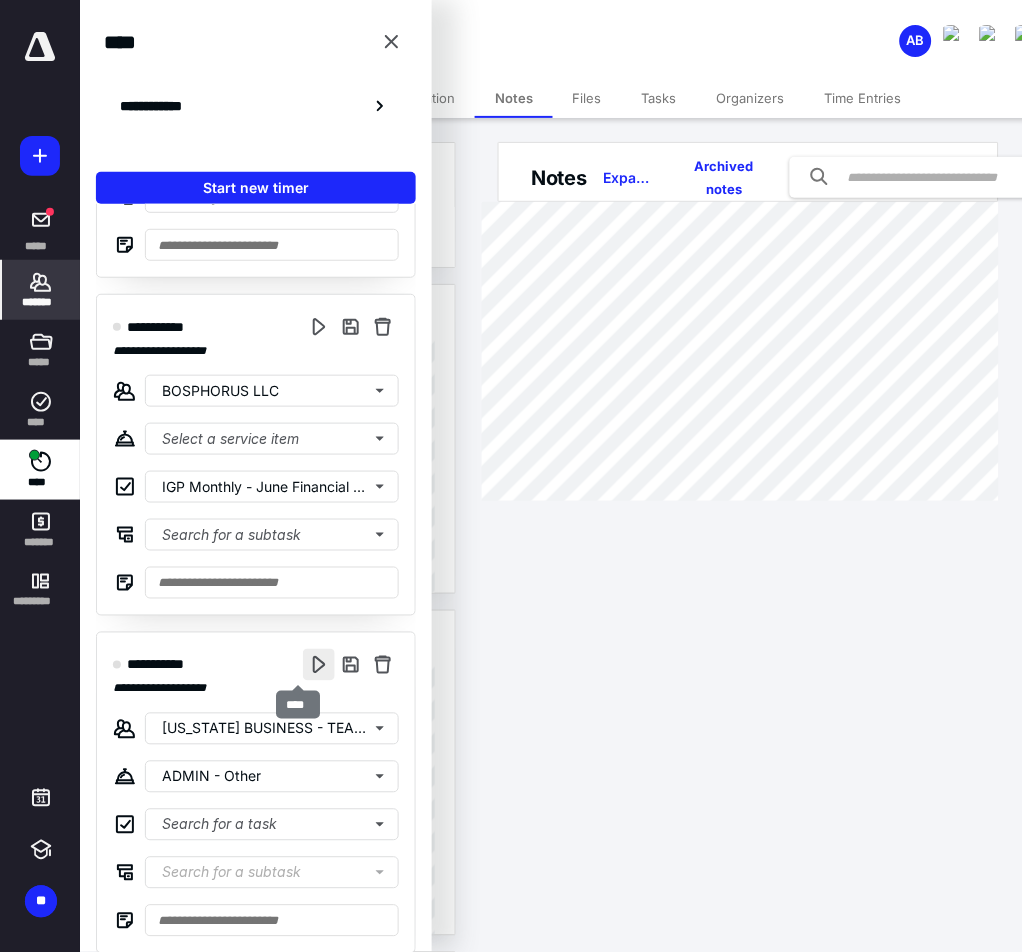 click at bounding box center [319, 665] 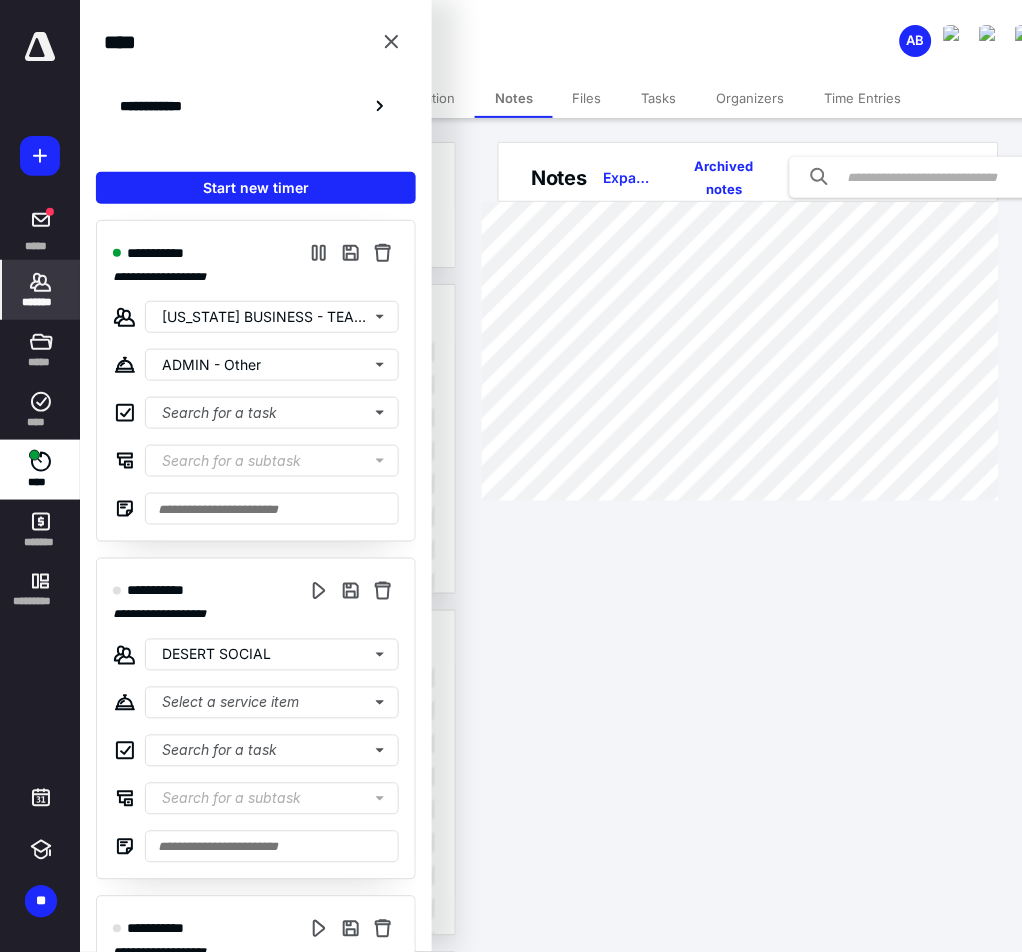 scroll, scrollTop: 264, scrollLeft: 0, axis: vertical 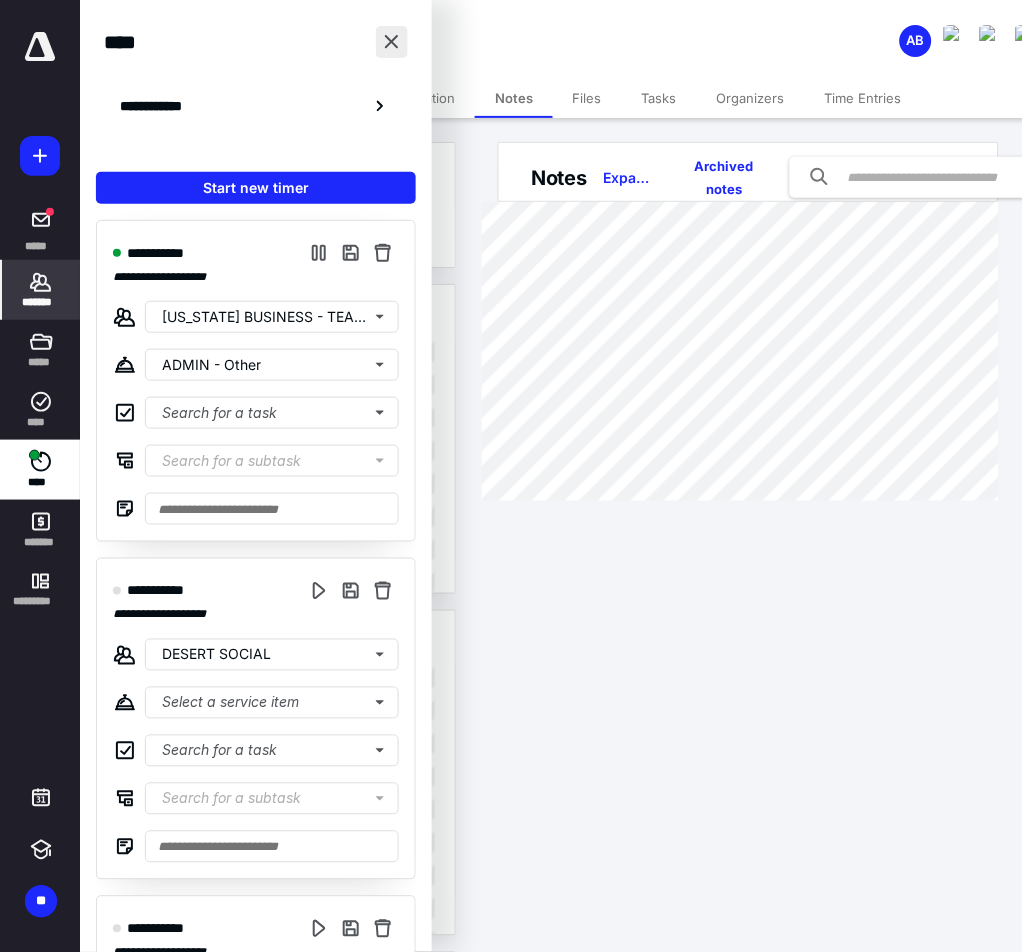 click at bounding box center (392, 42) 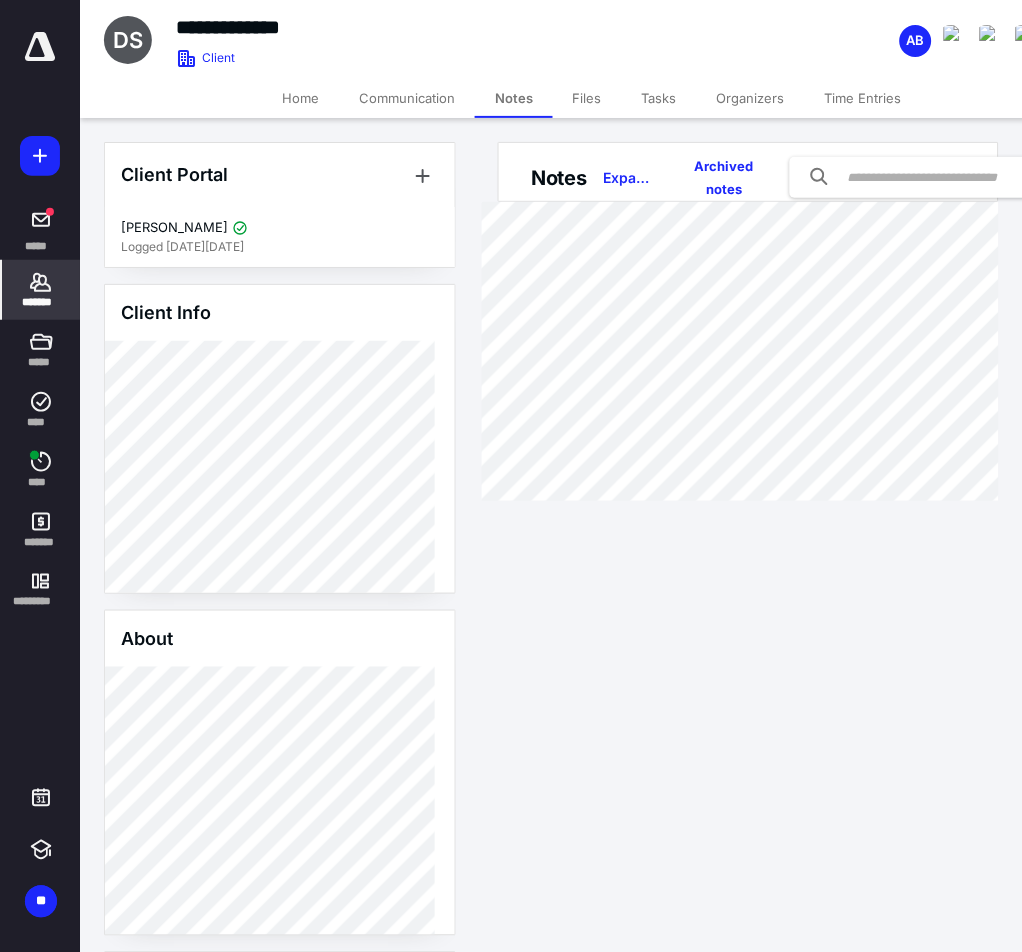 click on "*******" at bounding box center [41, 302] 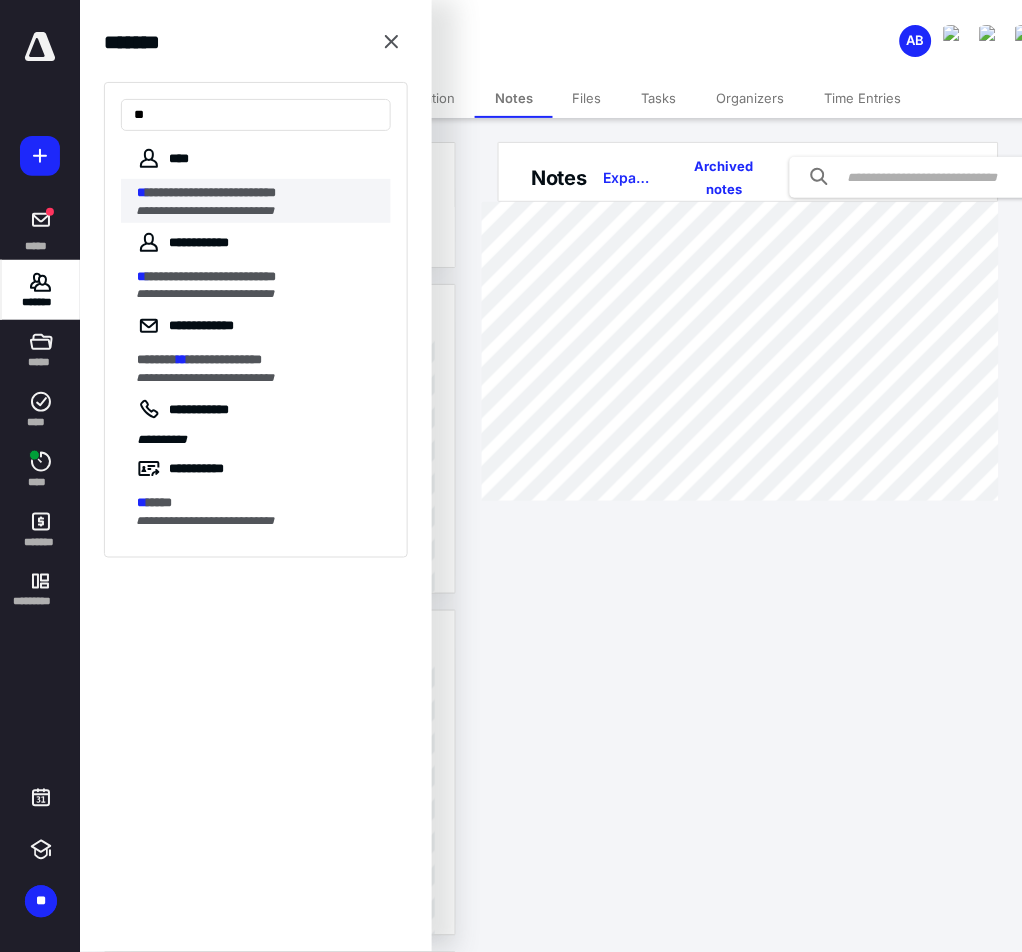 type on "**" 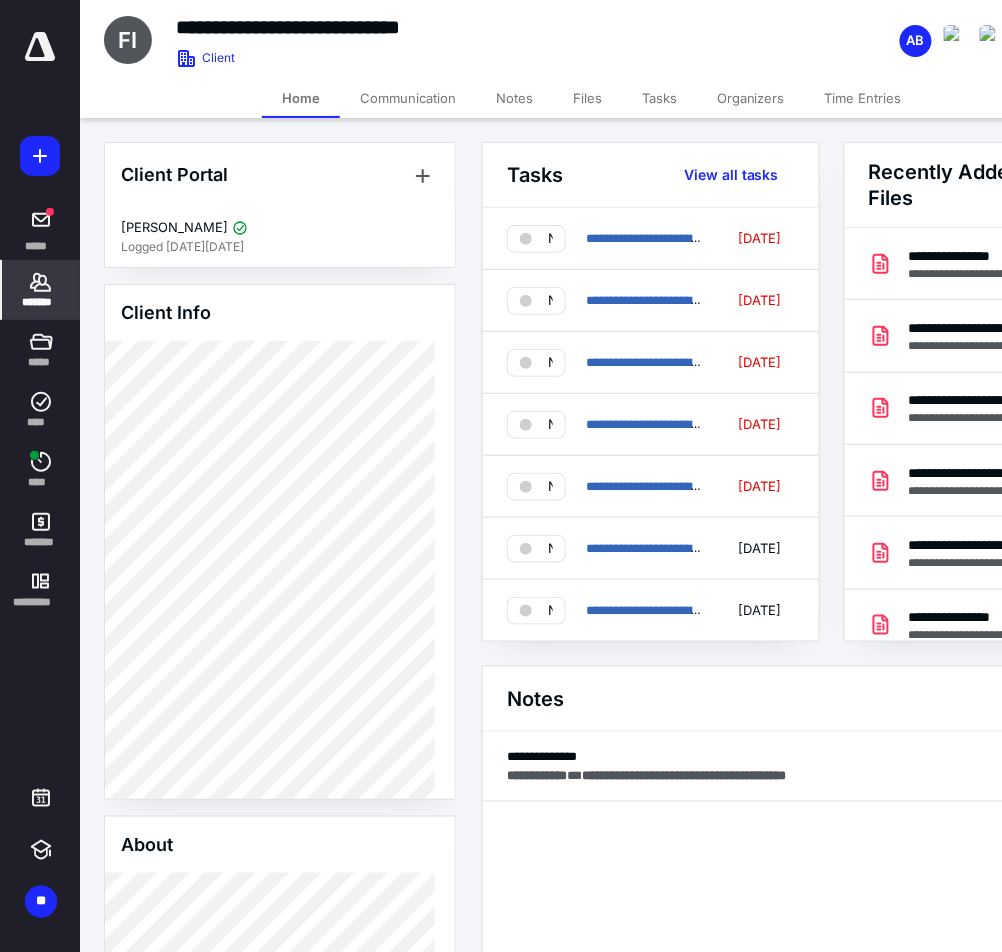 click on "Files" at bounding box center (587, 98) 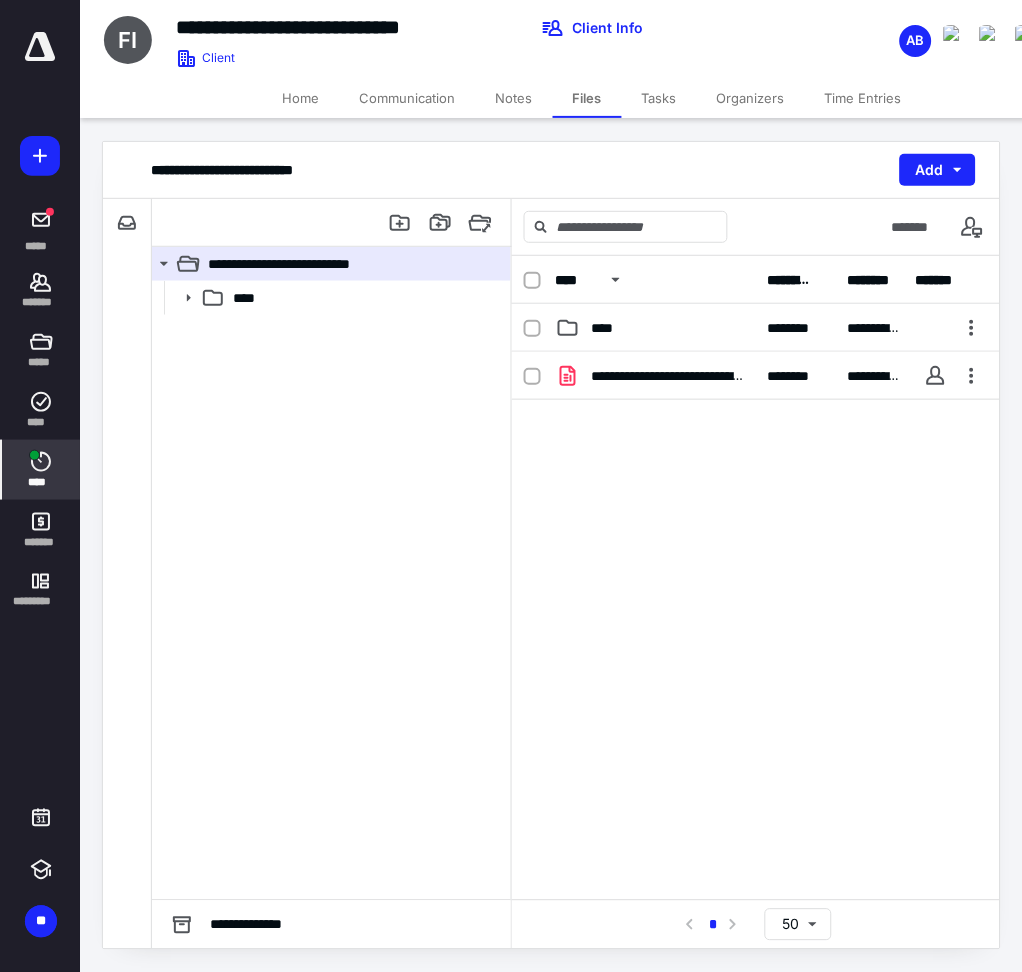 click on "****" at bounding box center [41, 470] 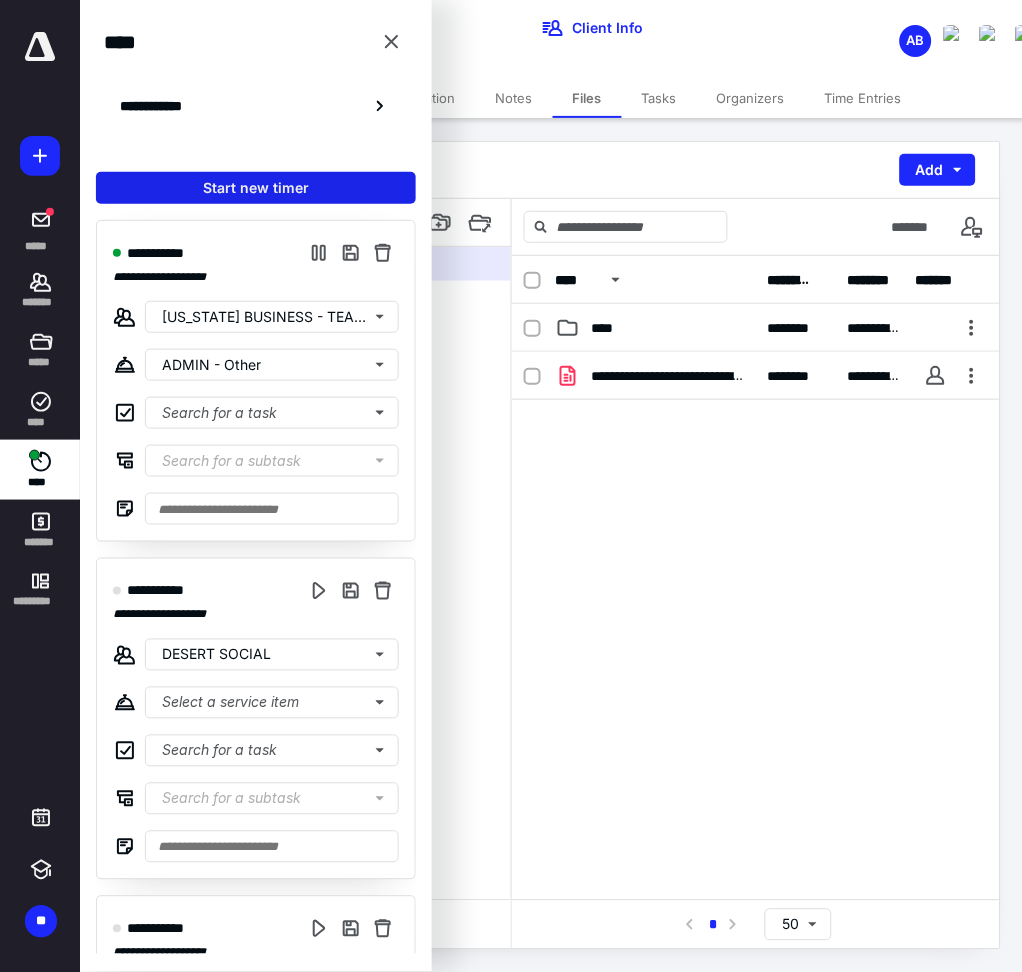 click on "Start new timer" at bounding box center [256, 188] 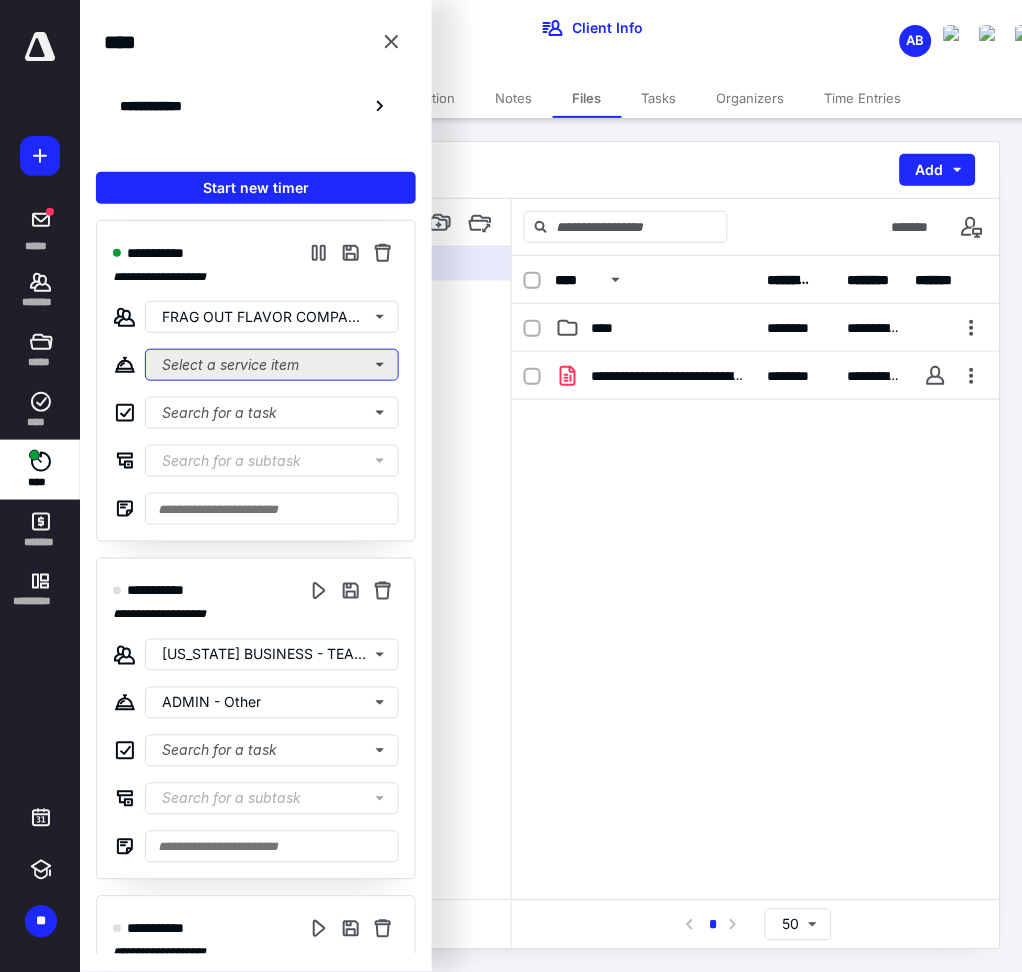 click on "Select a service item" at bounding box center (272, 365) 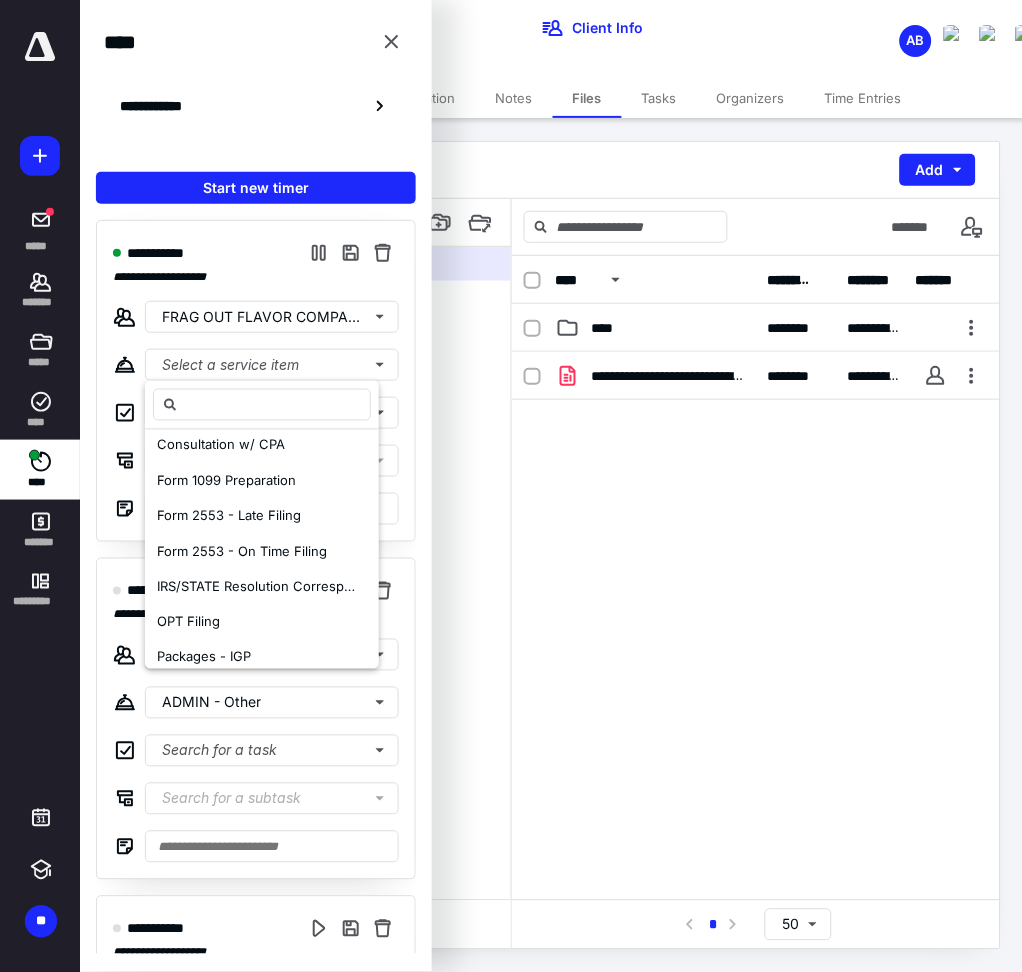 scroll, scrollTop: 425, scrollLeft: 0, axis: vertical 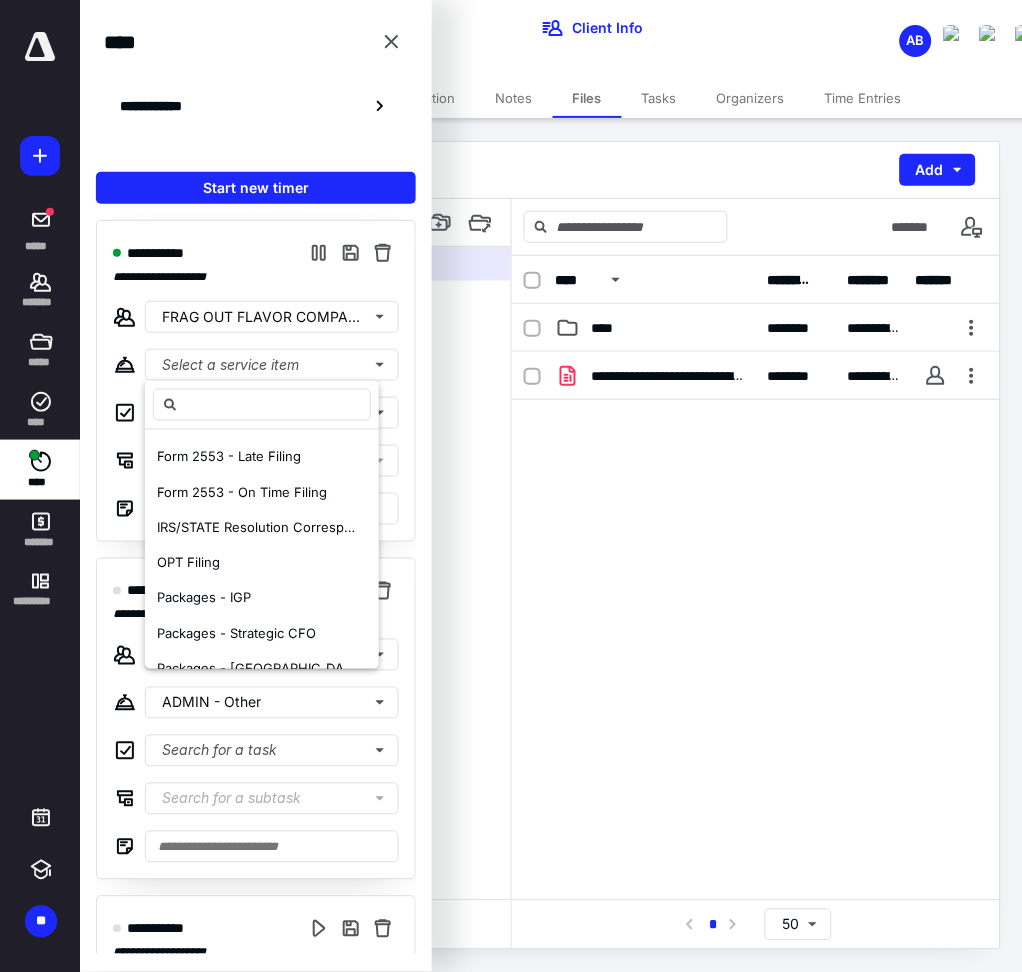click on "****" at bounding box center (331, 590) 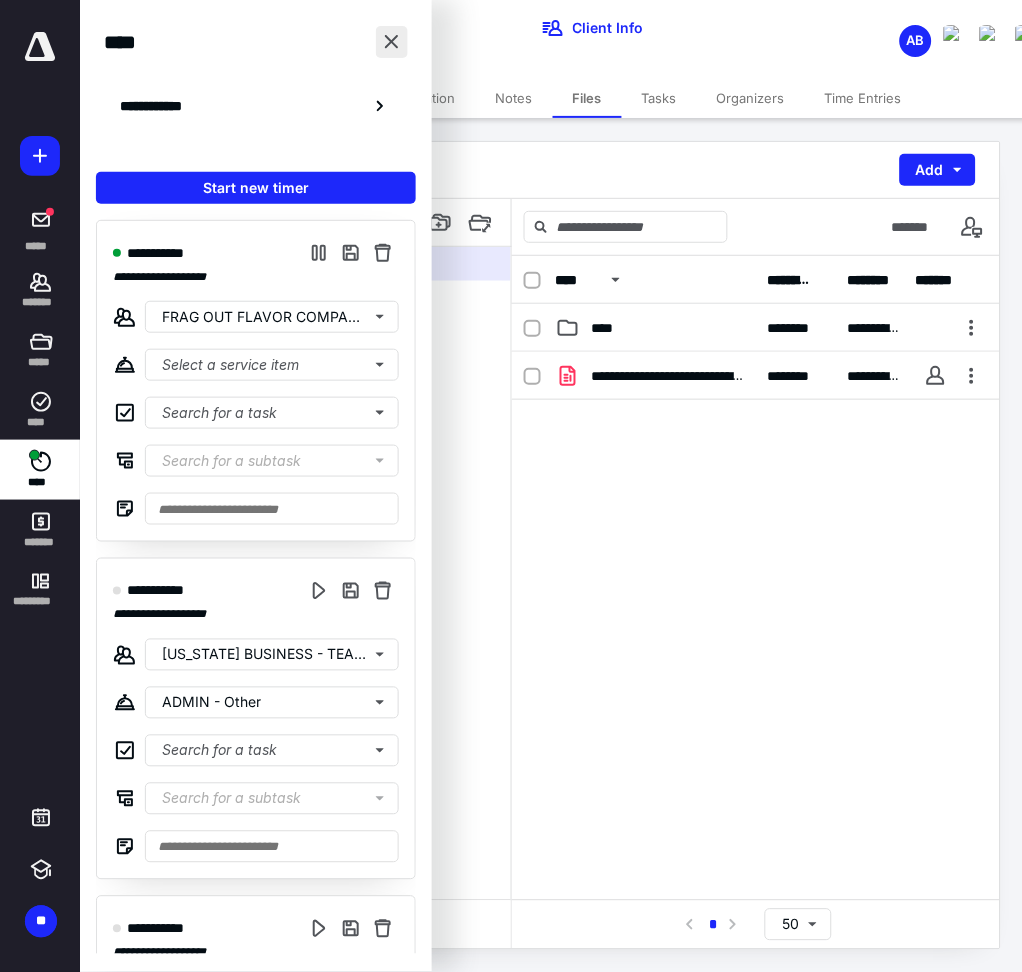 click at bounding box center (392, 42) 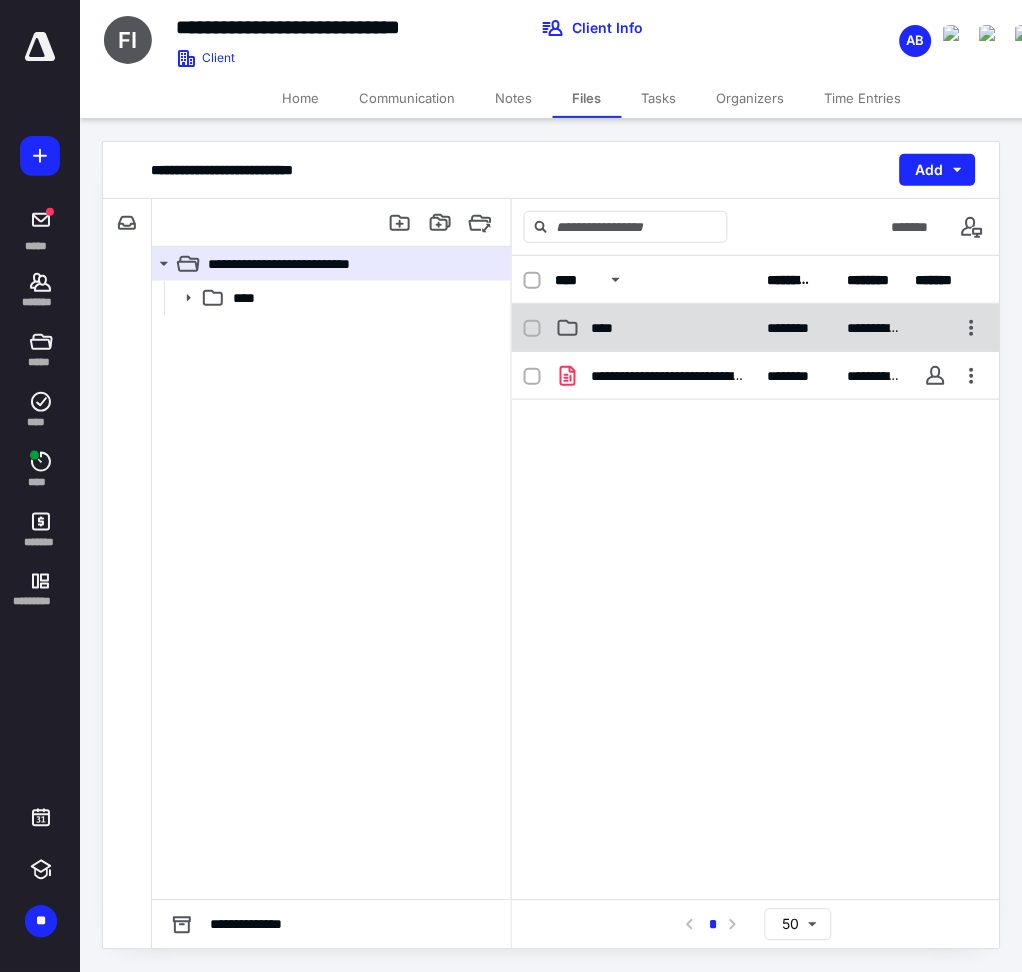click on "**********" at bounding box center [756, 328] 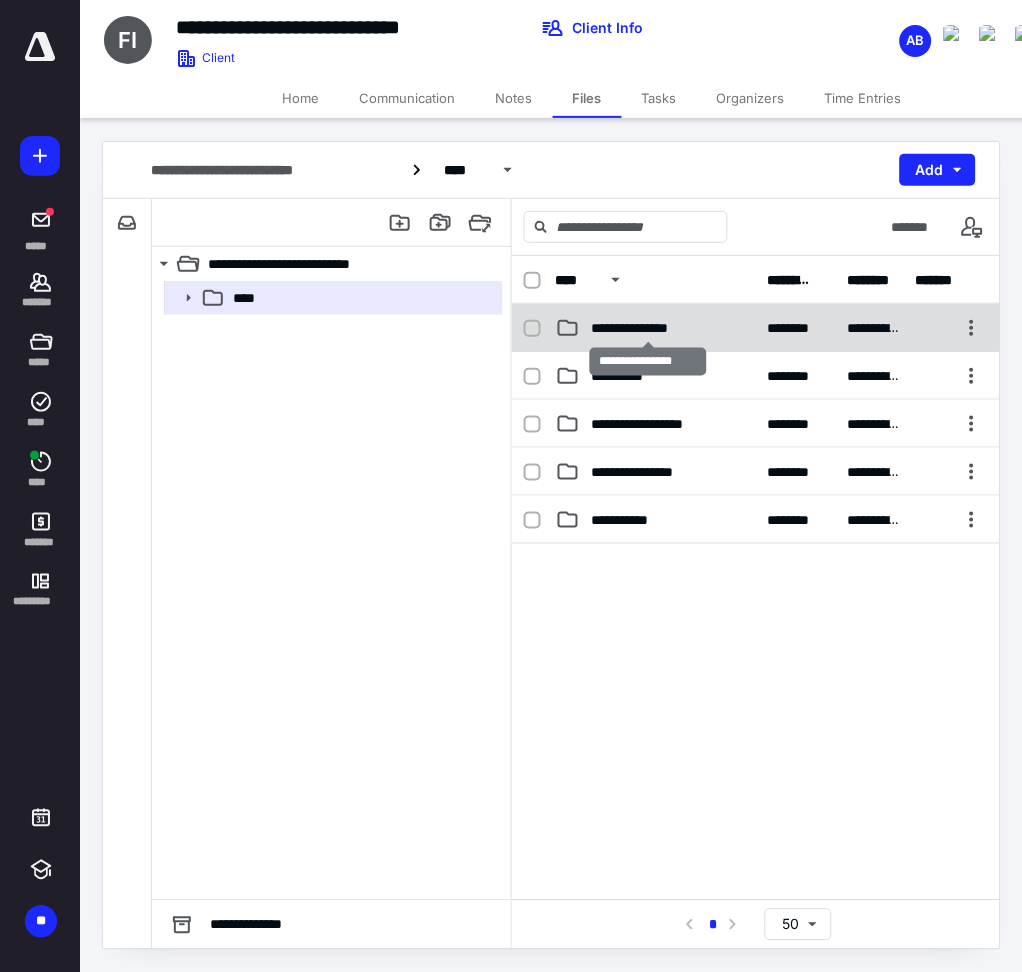 click on "**********" at bounding box center (648, 328) 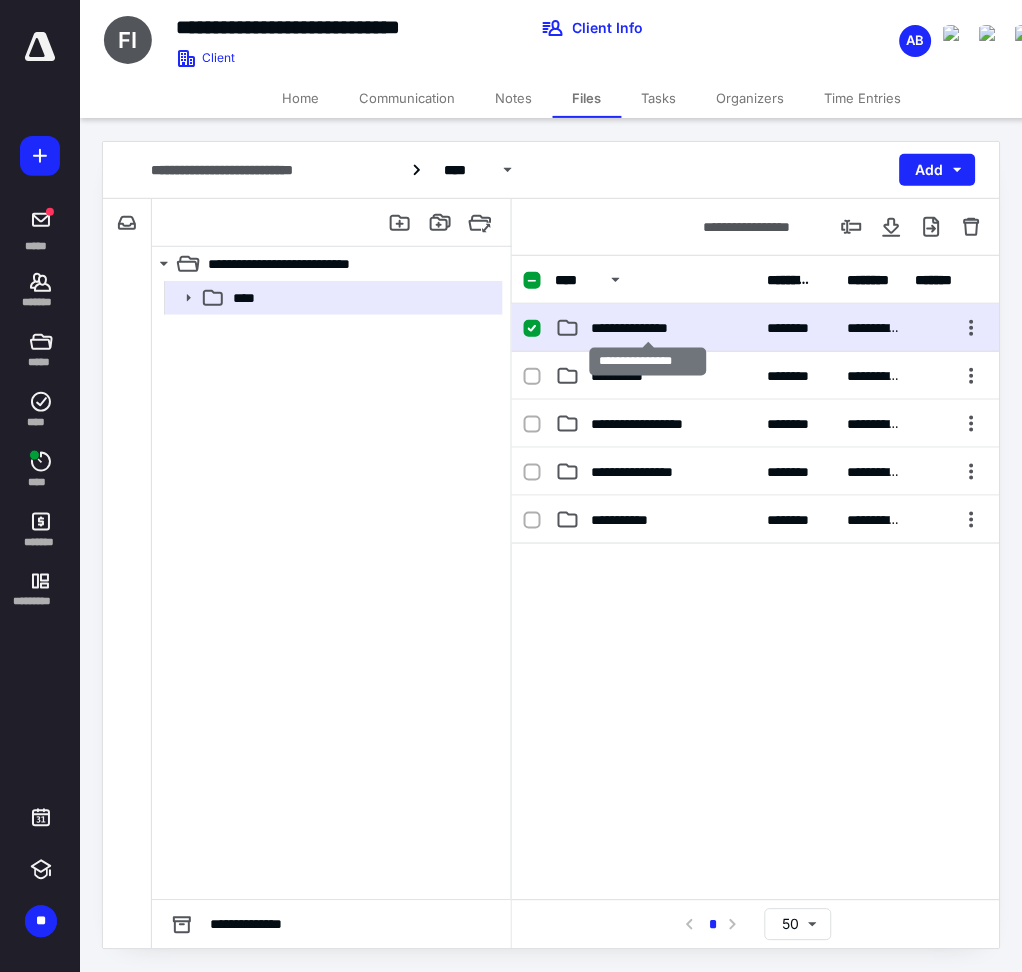click on "**********" at bounding box center (648, 328) 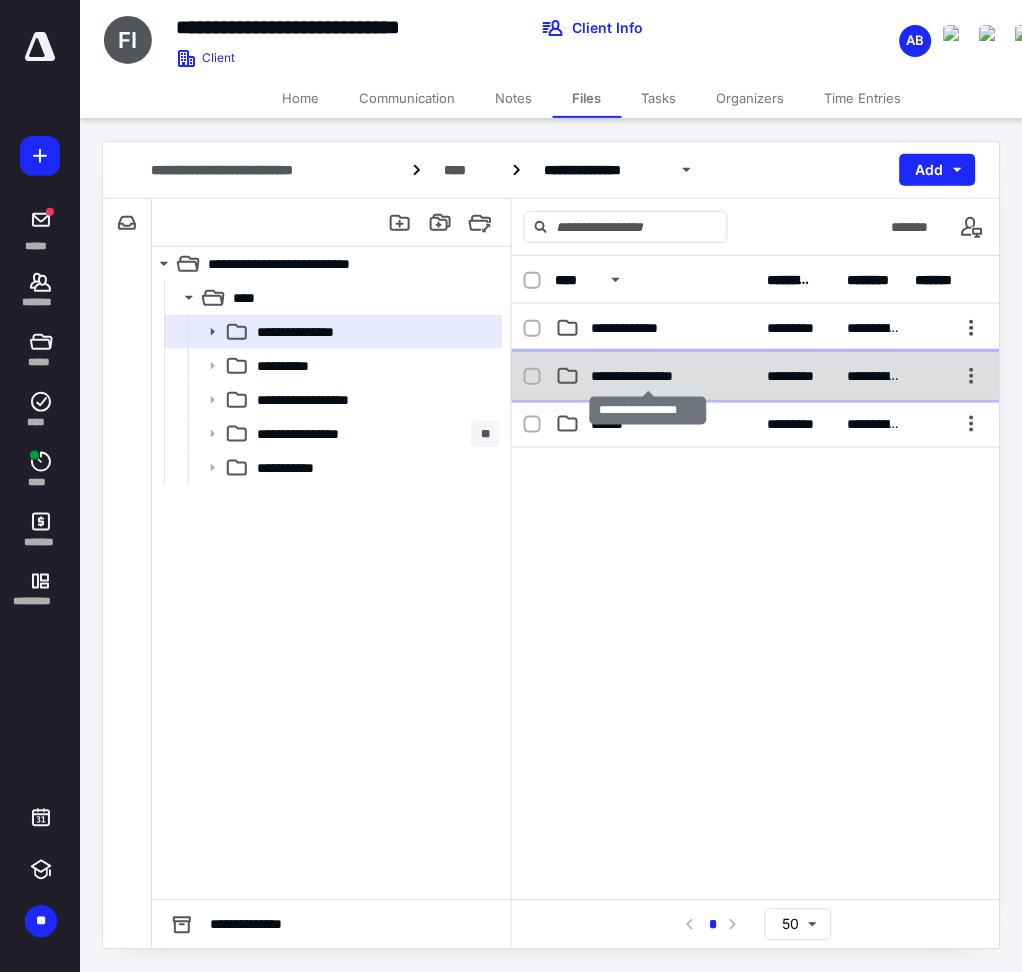 click on "**********" at bounding box center (648, 376) 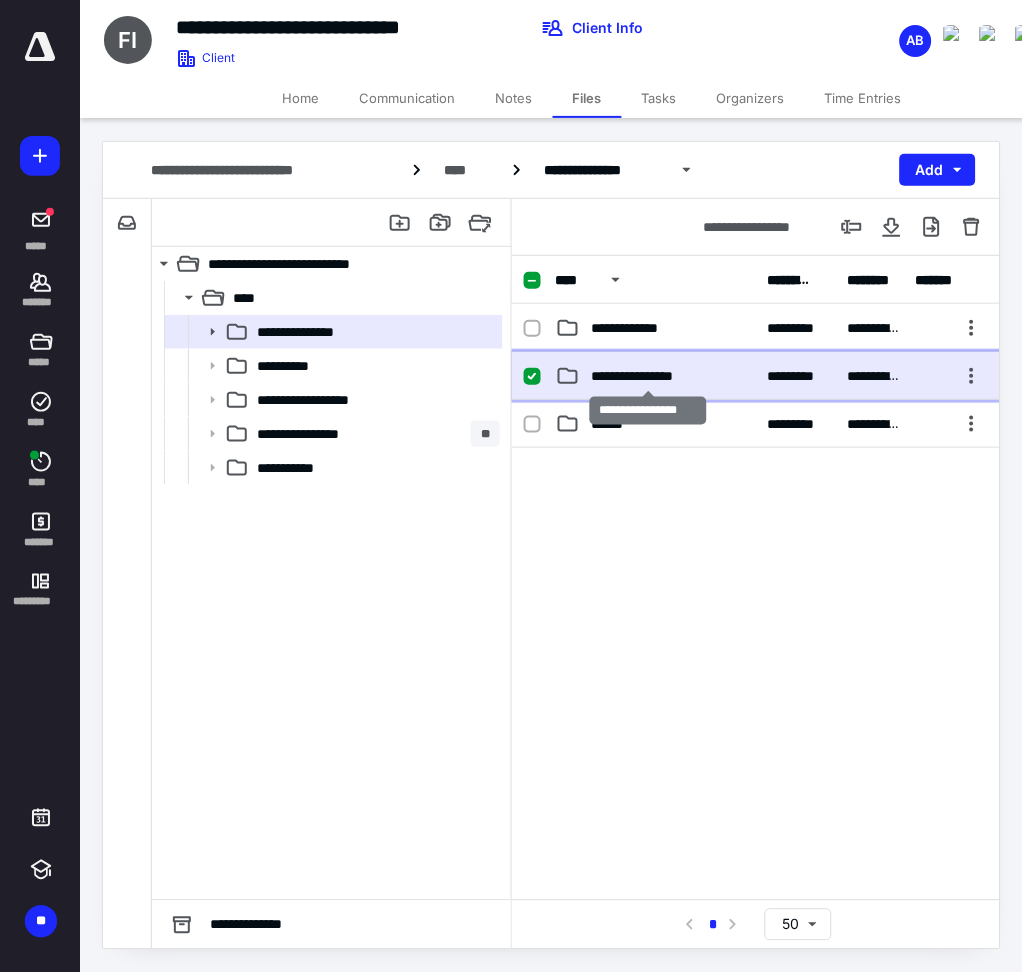 click on "**********" at bounding box center (648, 376) 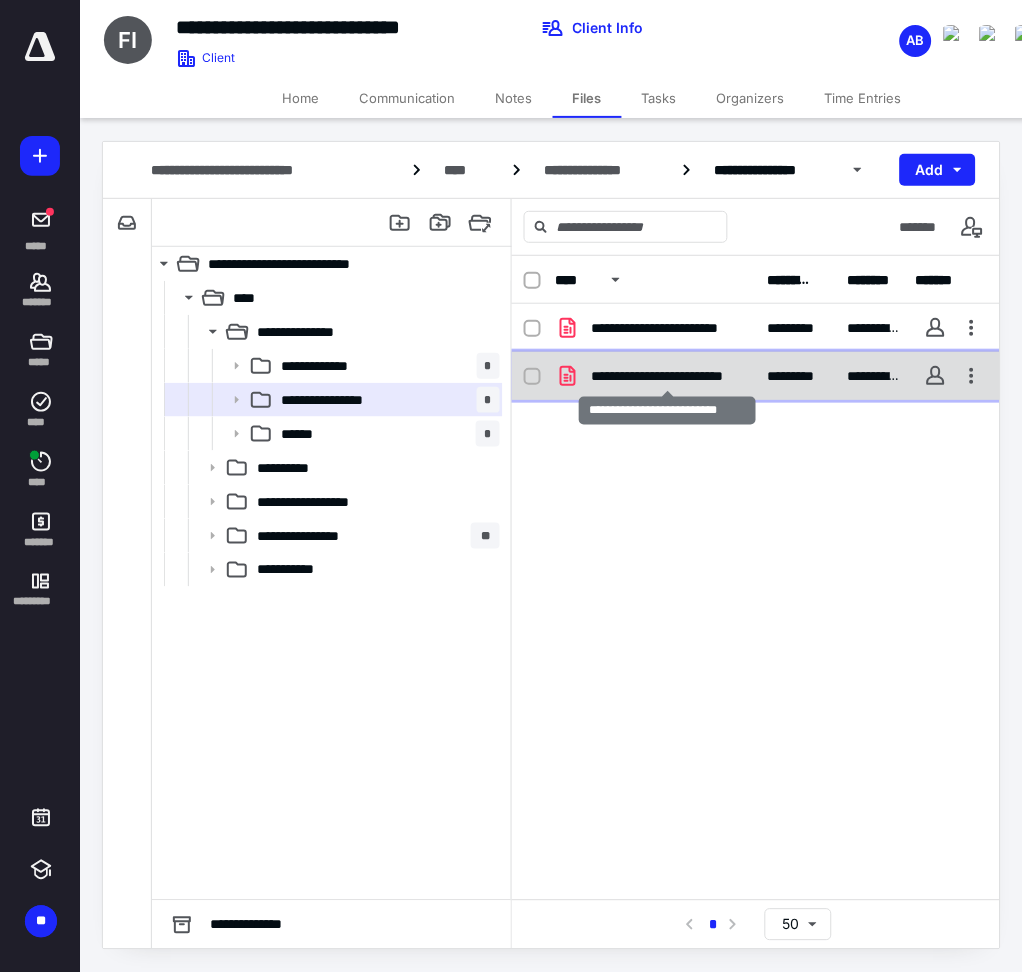 click on "**********" at bounding box center [668, 376] 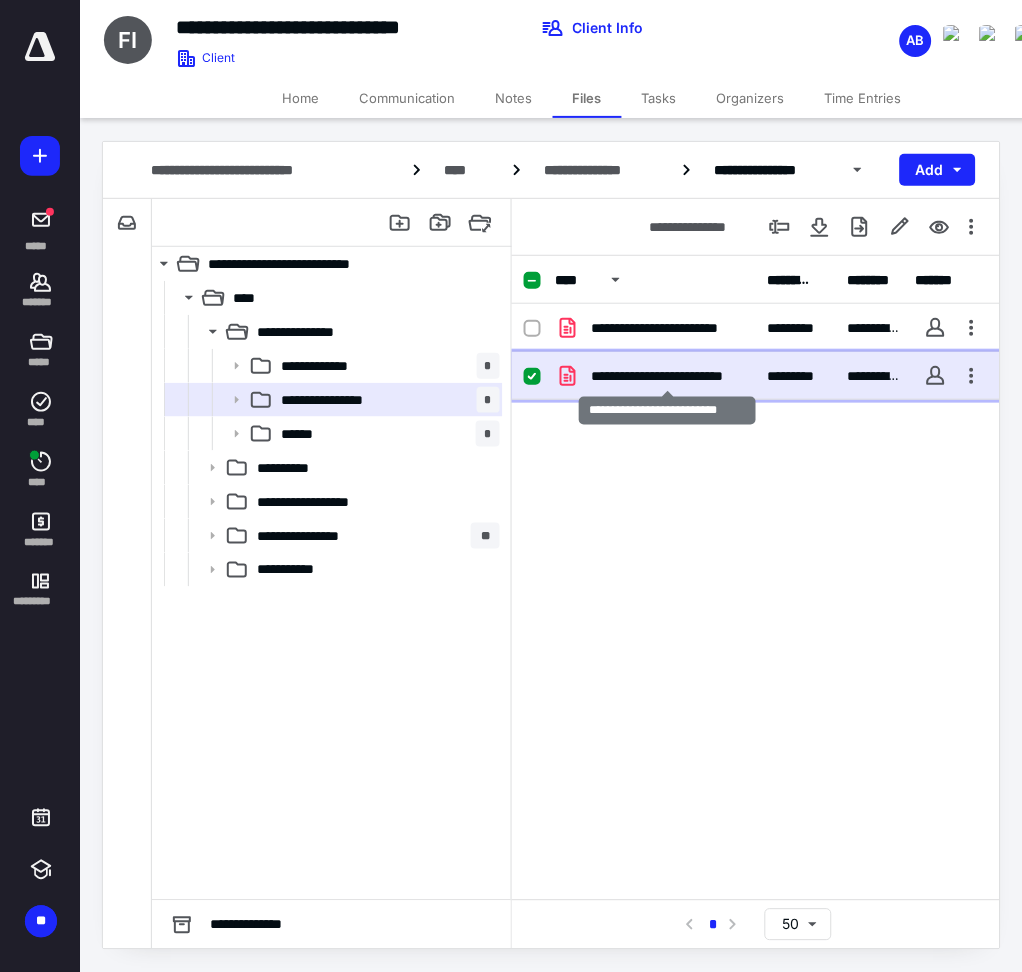click on "**********" at bounding box center [668, 376] 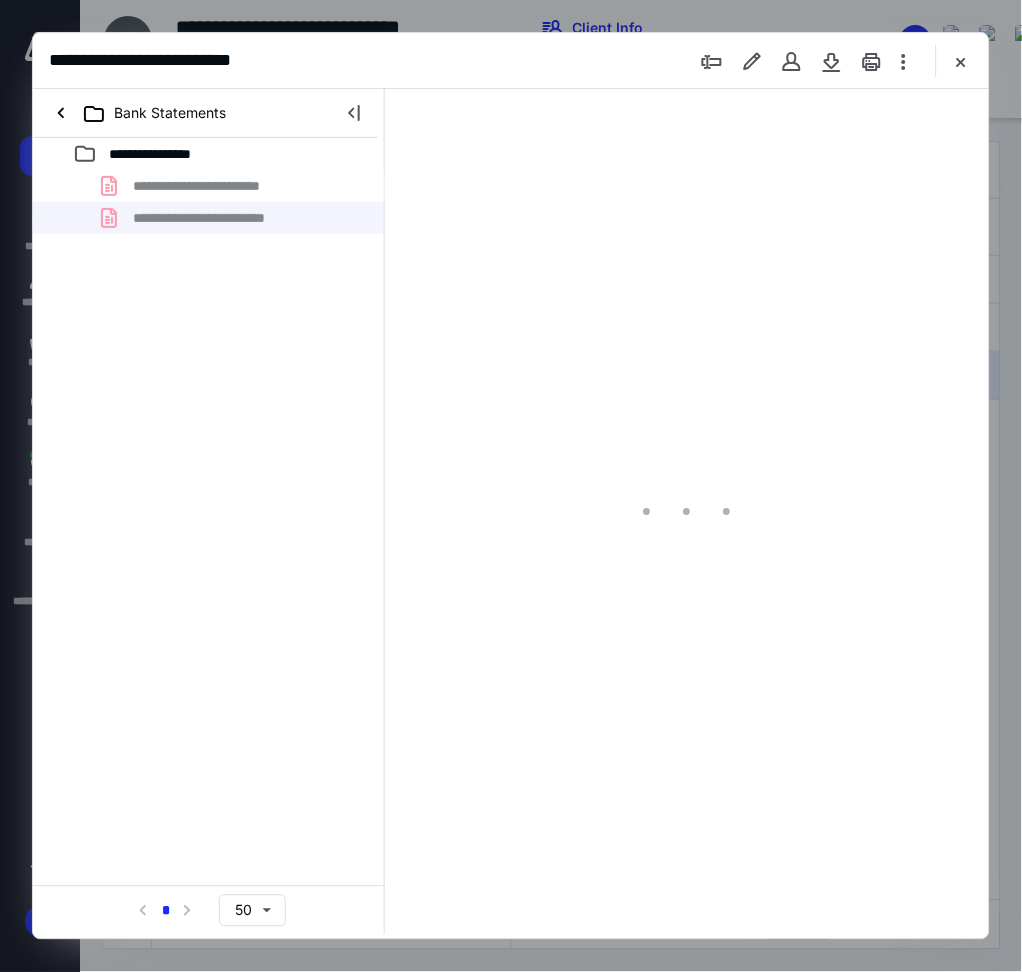 scroll, scrollTop: 0, scrollLeft: 0, axis: both 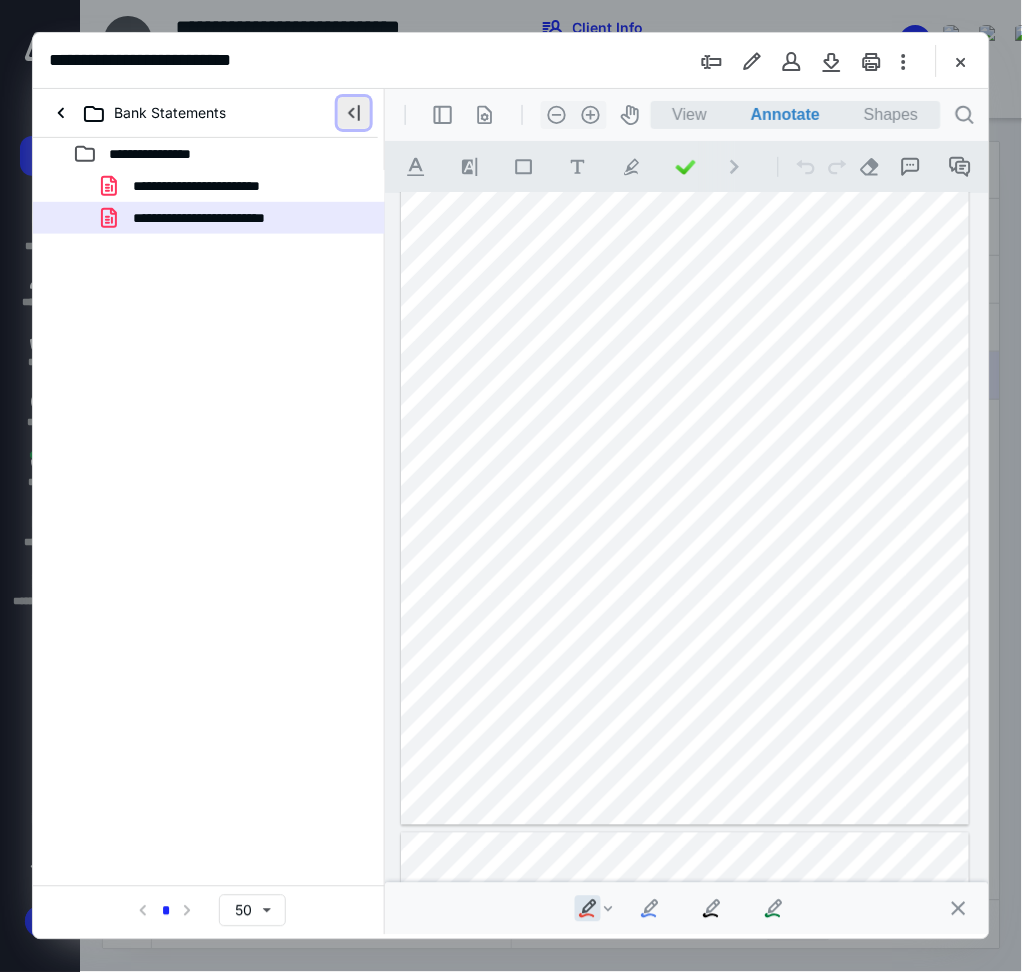 click at bounding box center [354, 113] 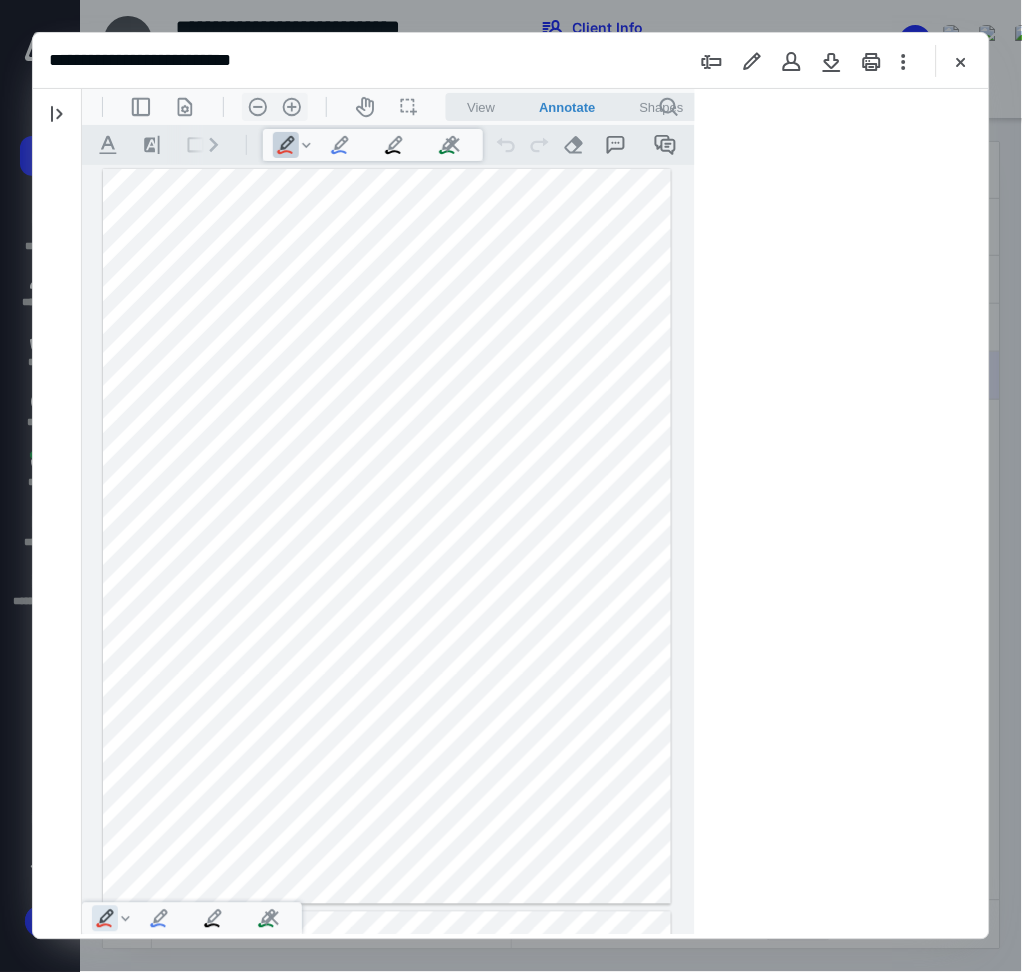 scroll, scrollTop: 0, scrollLeft: 0, axis: both 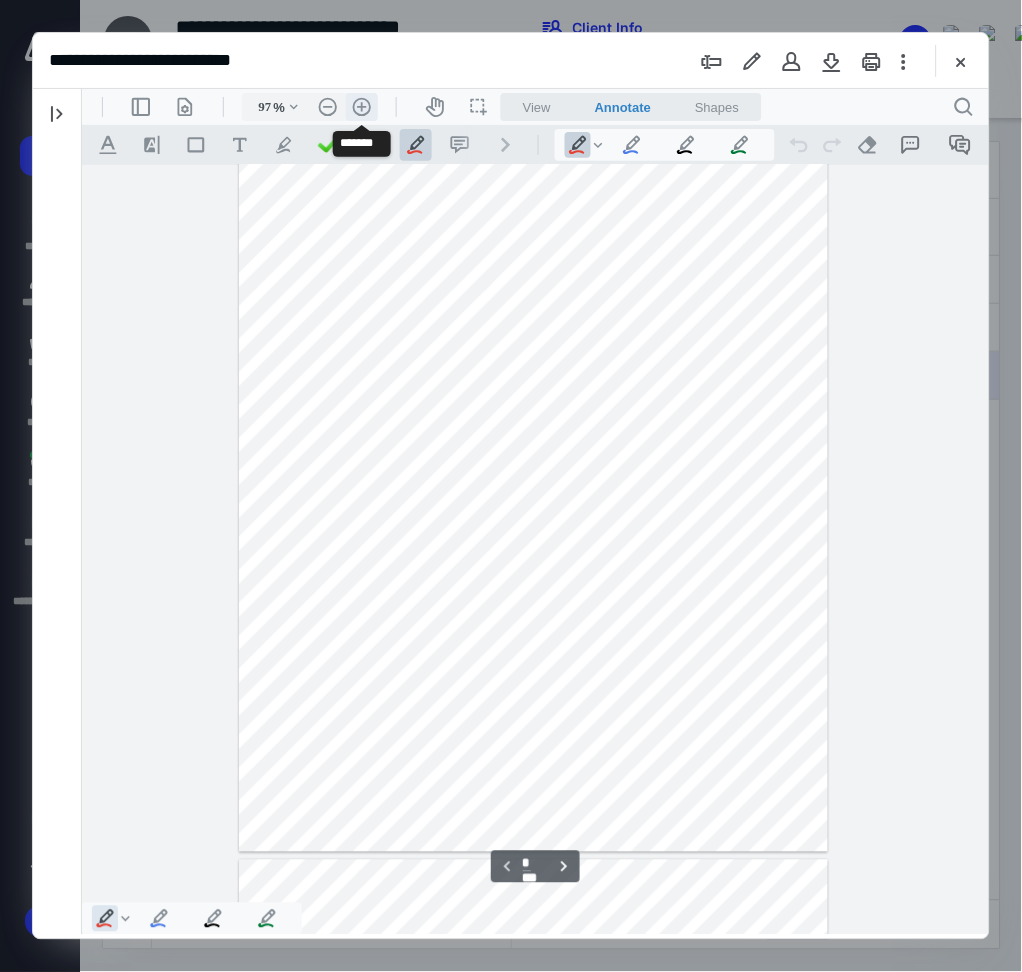 click on ".cls-1{fill:#abb0c4;} icon - header - zoom - in - line" at bounding box center [361, 106] 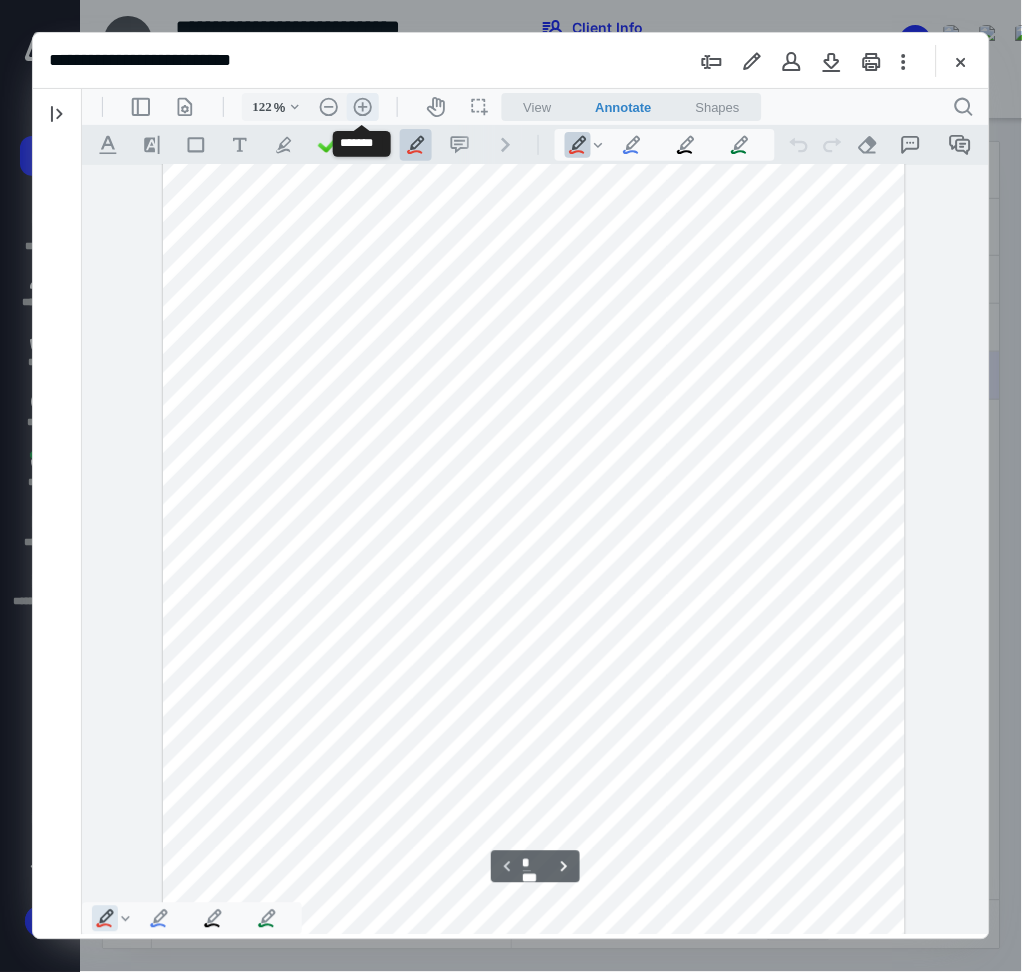 scroll, scrollTop: 190, scrollLeft: 0, axis: vertical 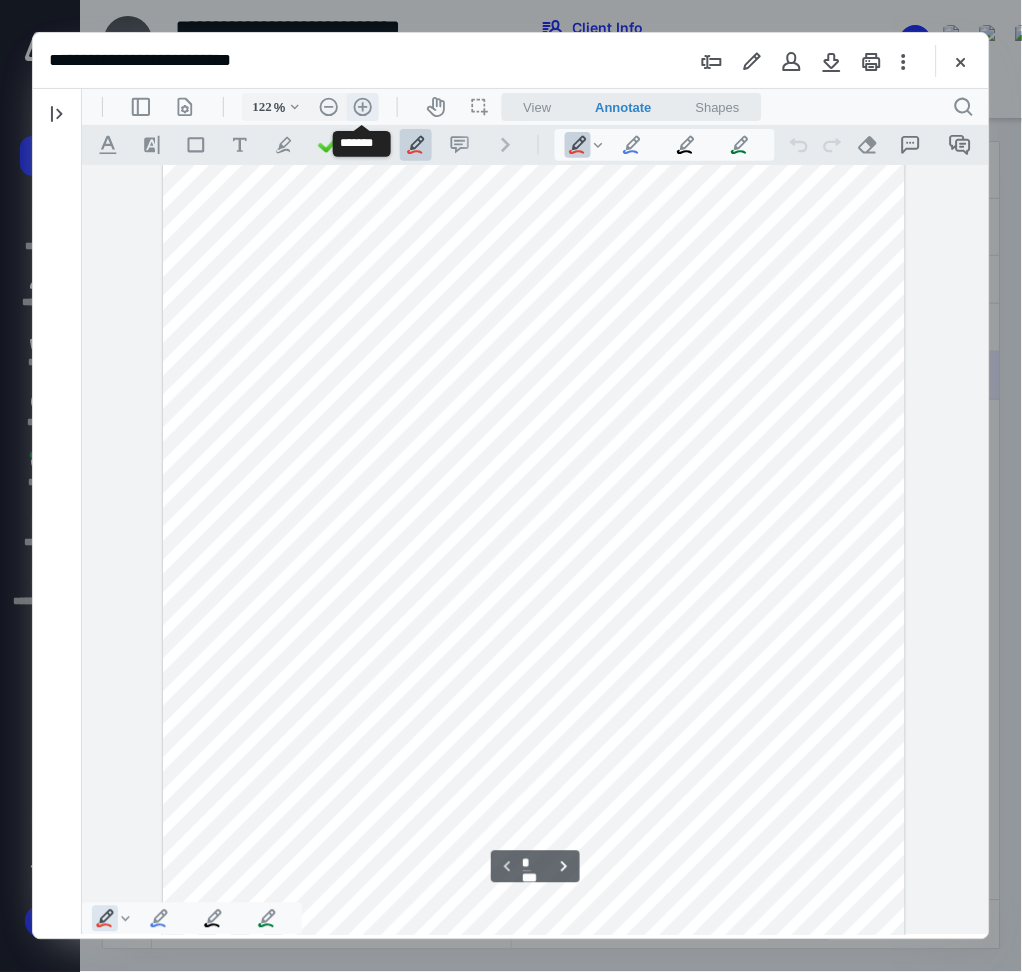 click on ".cls-1{fill:#abb0c4;} icon - header - zoom - in - line" at bounding box center (362, 106) 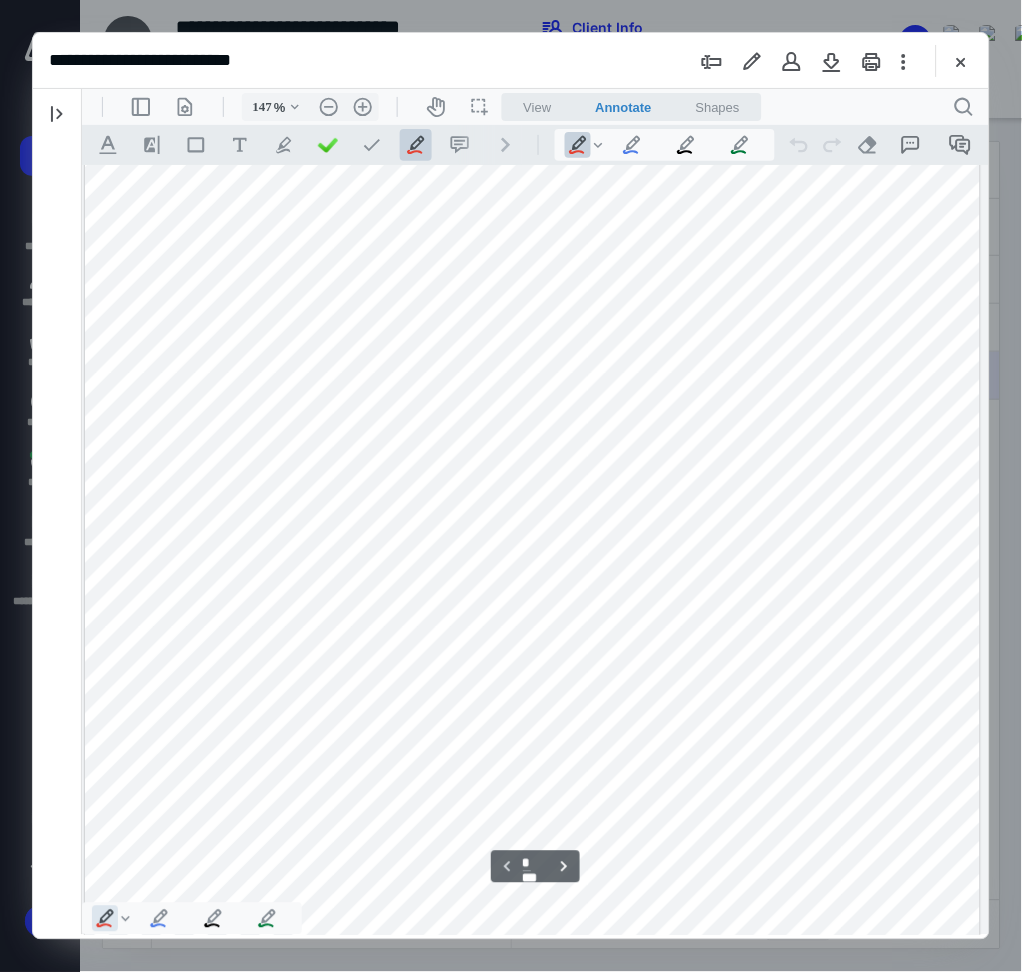 scroll, scrollTop: 0, scrollLeft: 5, axis: horizontal 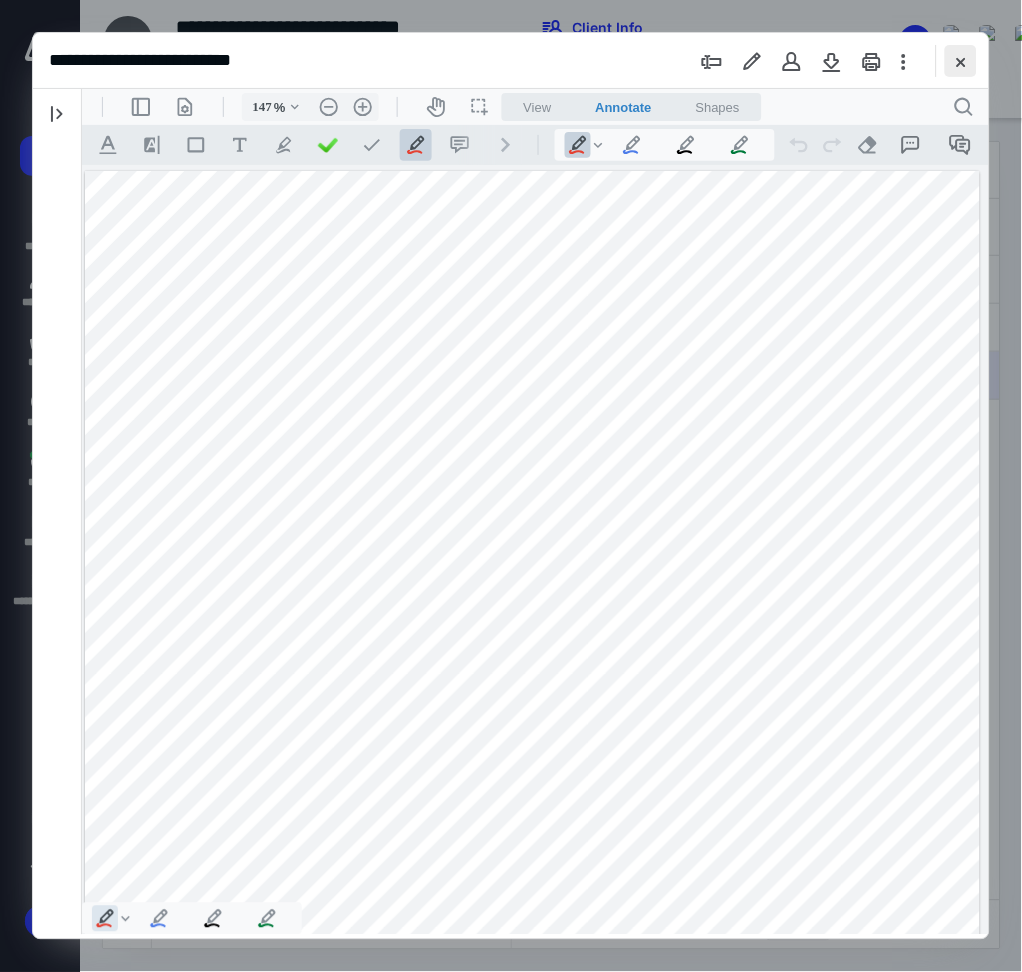 click at bounding box center (961, 61) 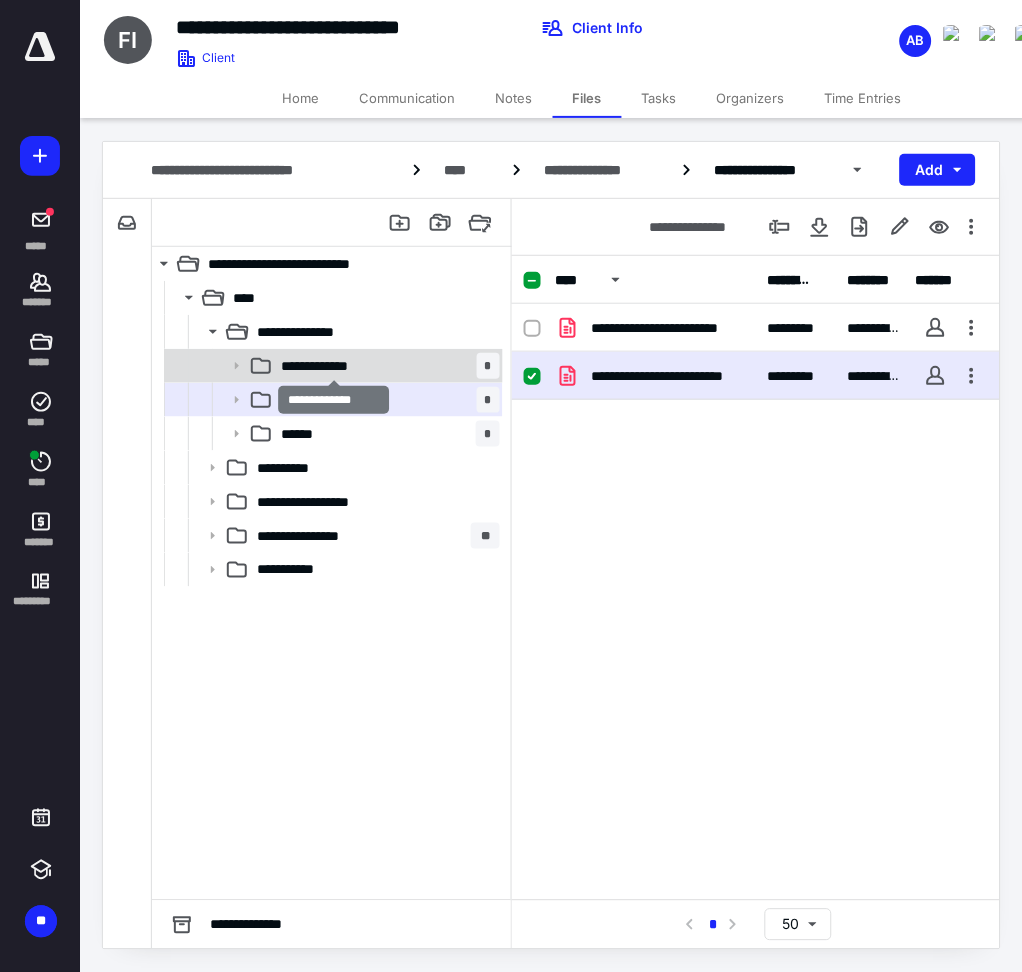 click on "**********" at bounding box center (333, 366) 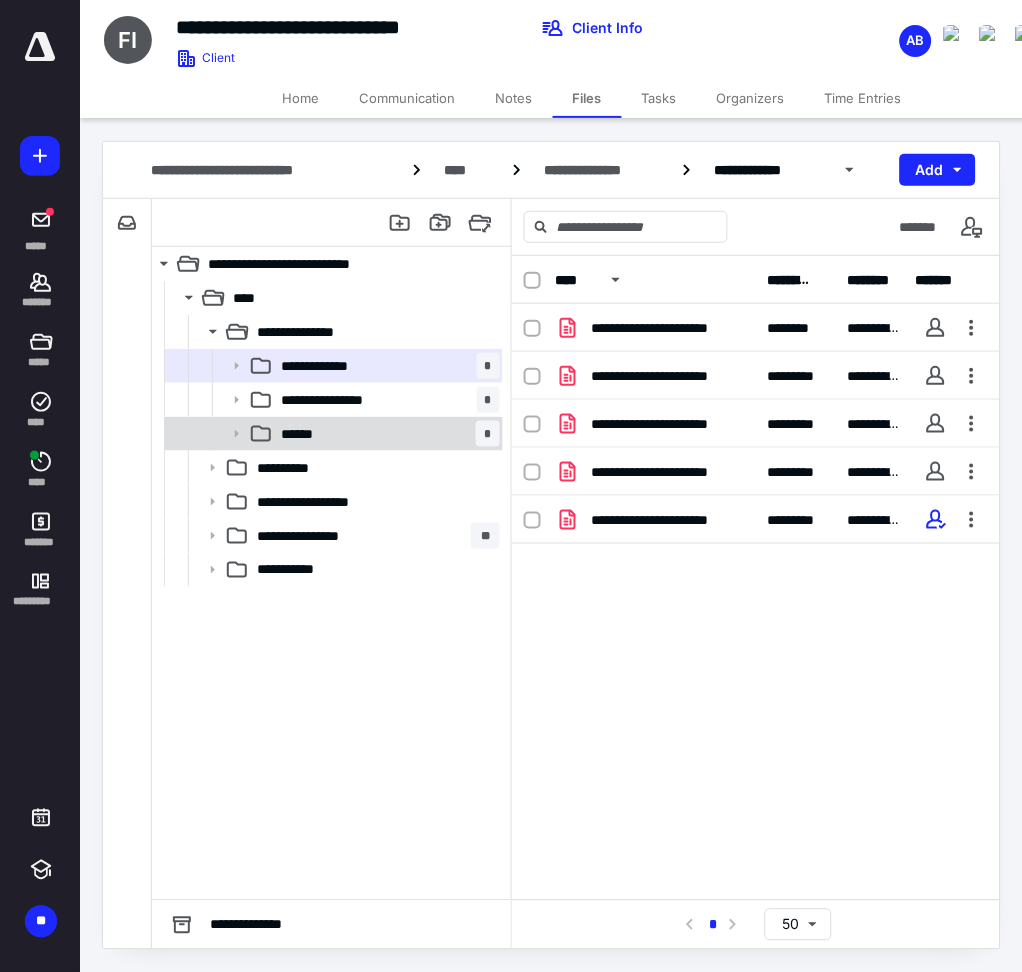 click on "******" at bounding box center (303, 434) 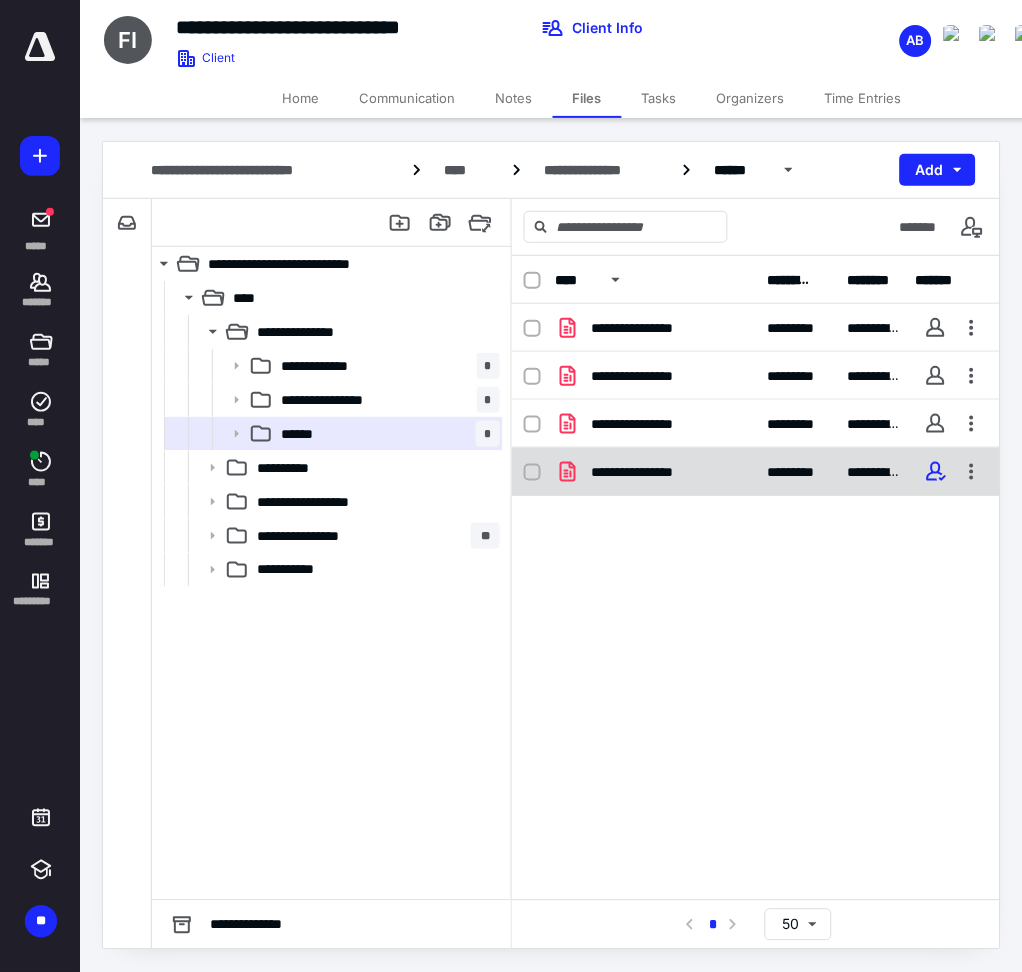 click on "**********" at bounding box center (648, 472) 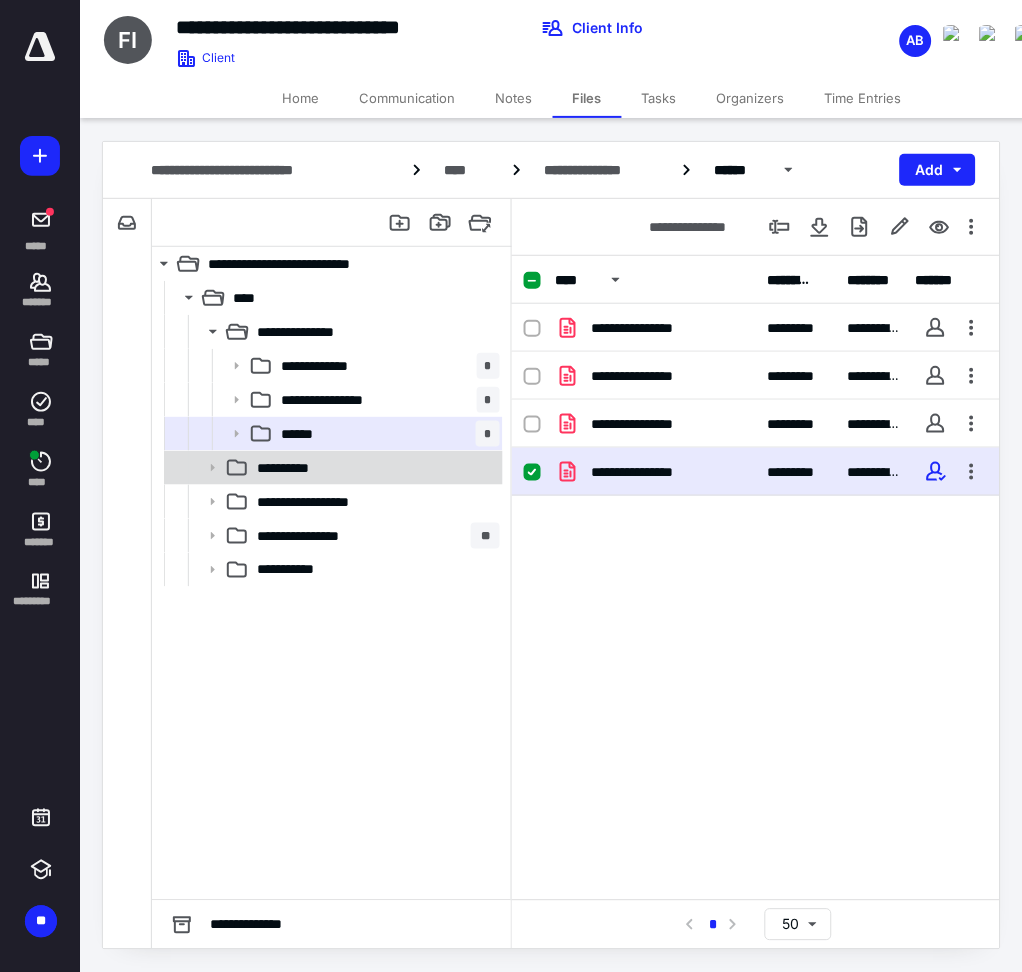 click on "**********" at bounding box center (374, 468) 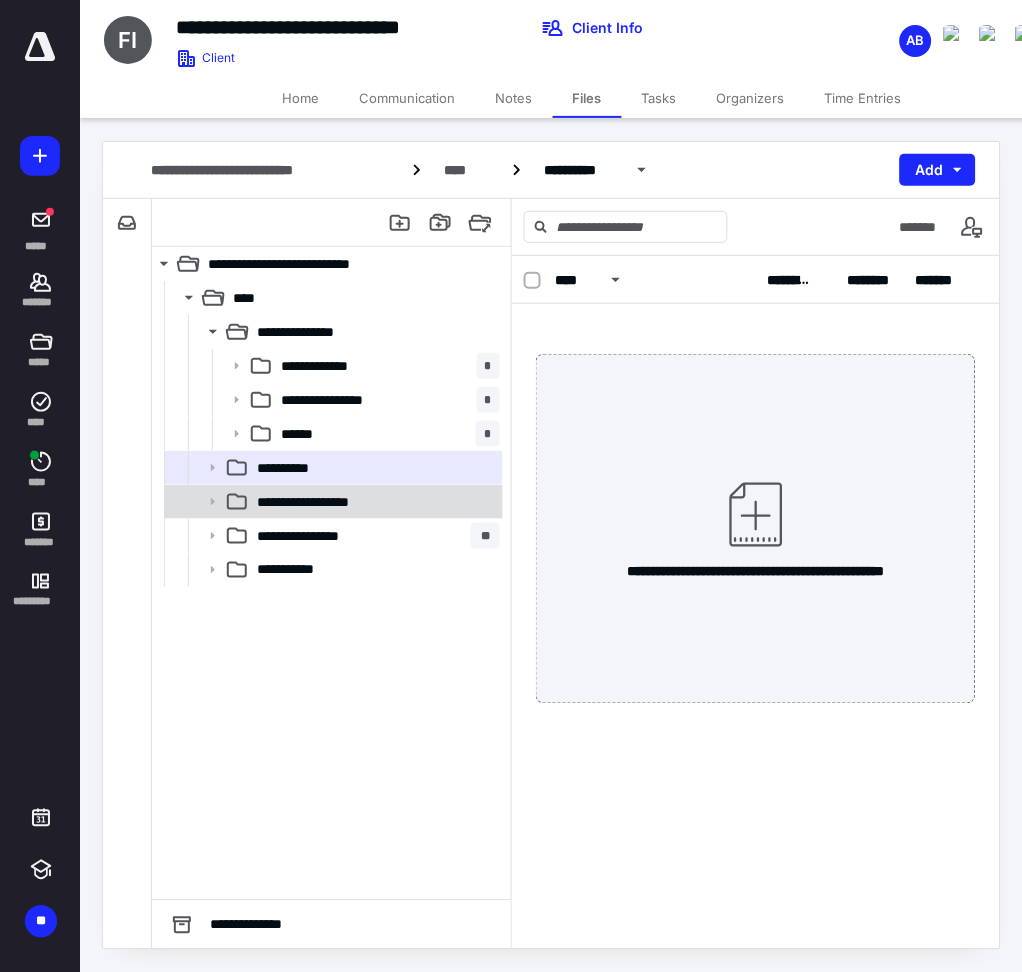 click on "**********" at bounding box center (374, 502) 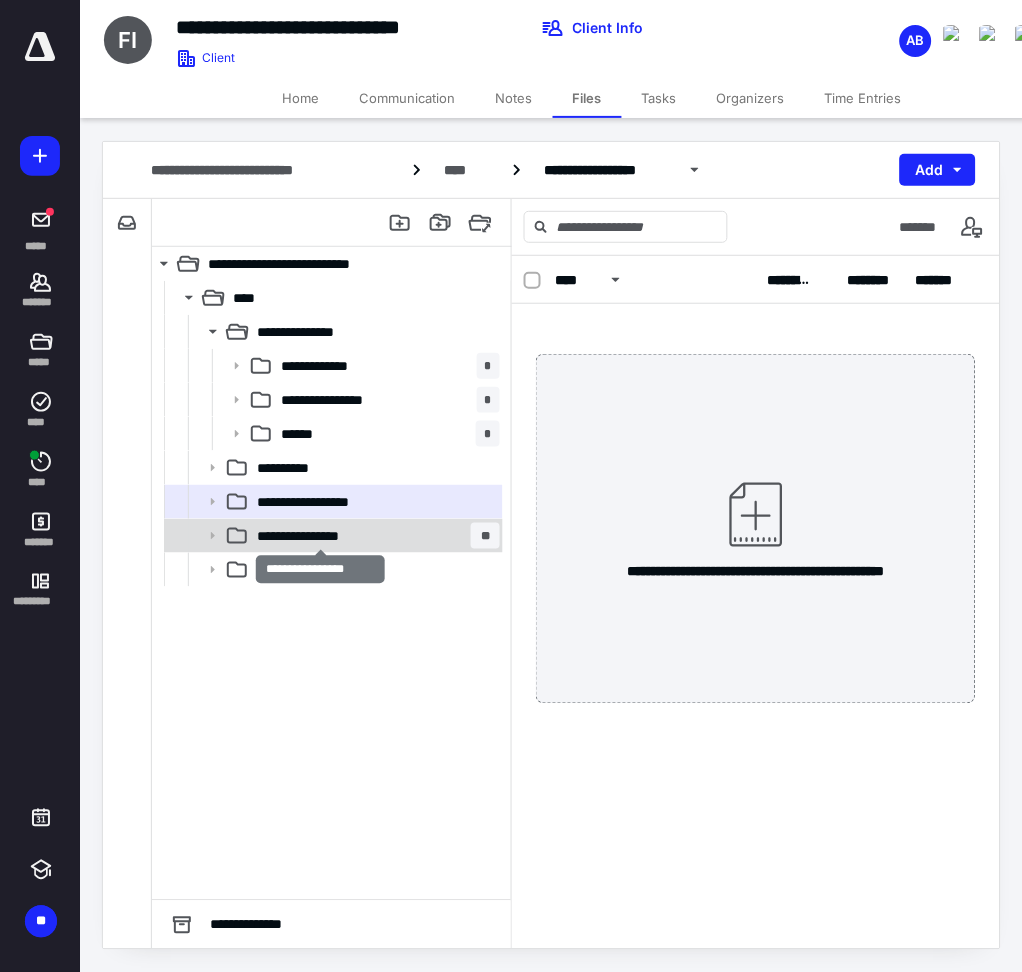click on "**********" at bounding box center [320, 536] 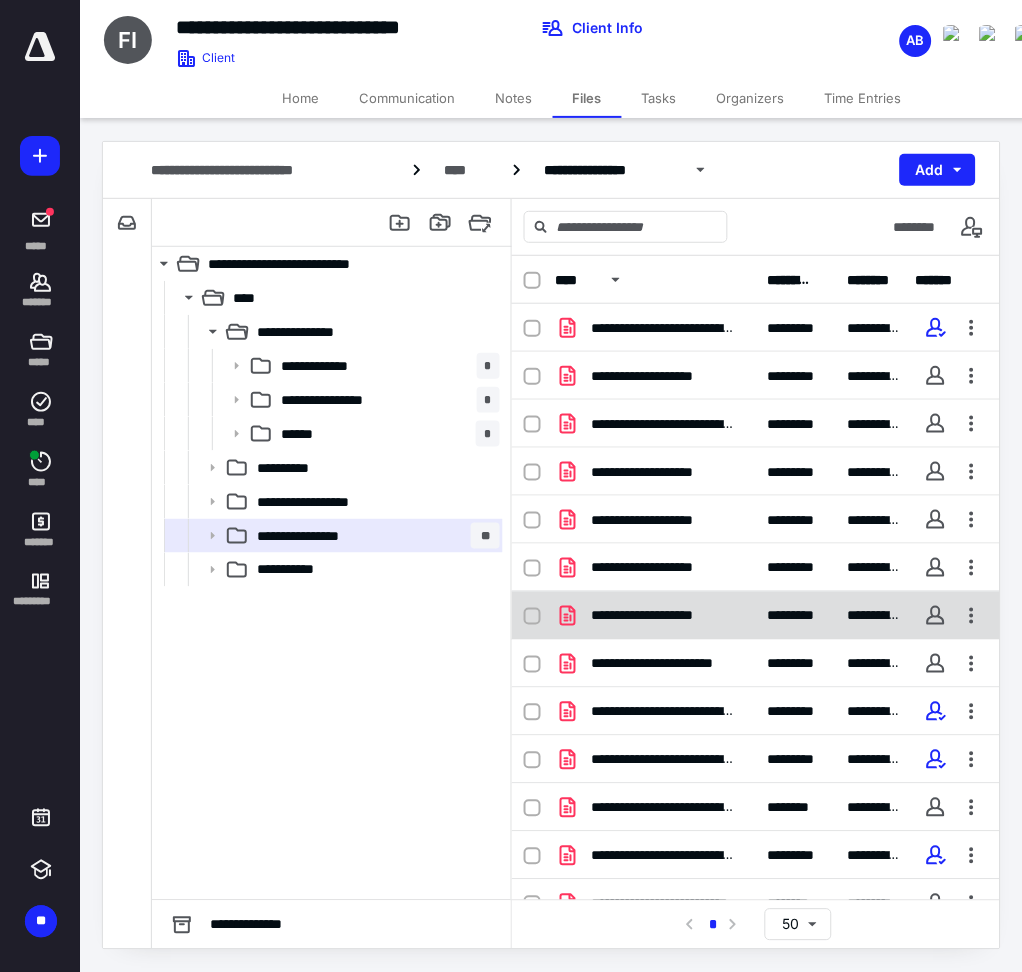 scroll, scrollTop: 28, scrollLeft: 0, axis: vertical 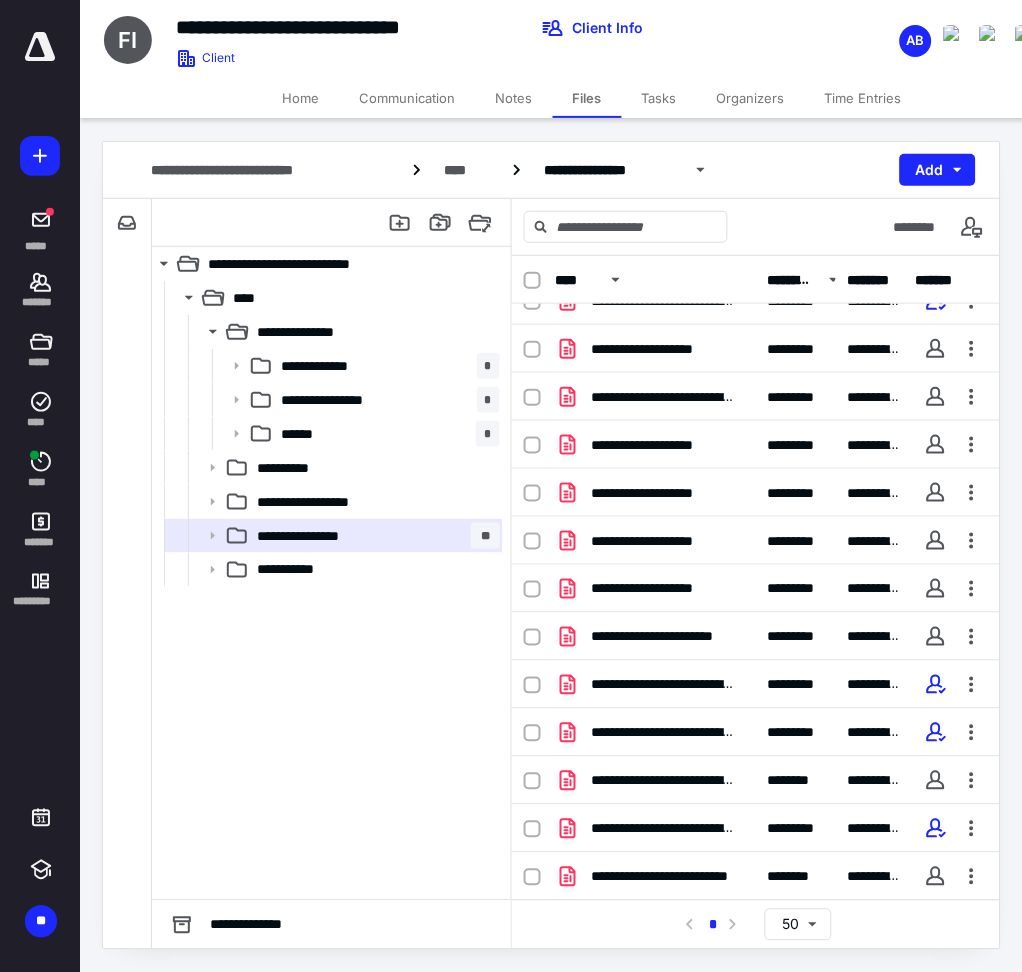 click on "**********" at bounding box center [791, 280] 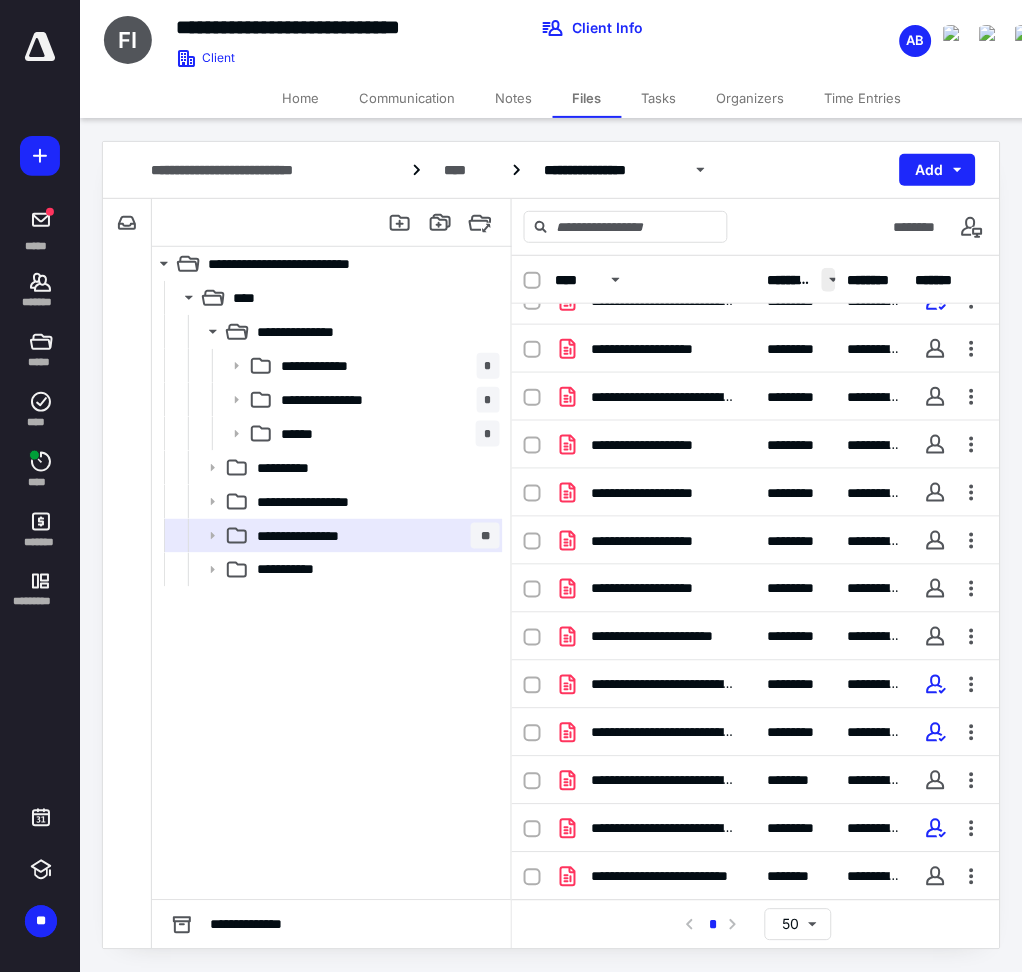 click at bounding box center (829, 280) 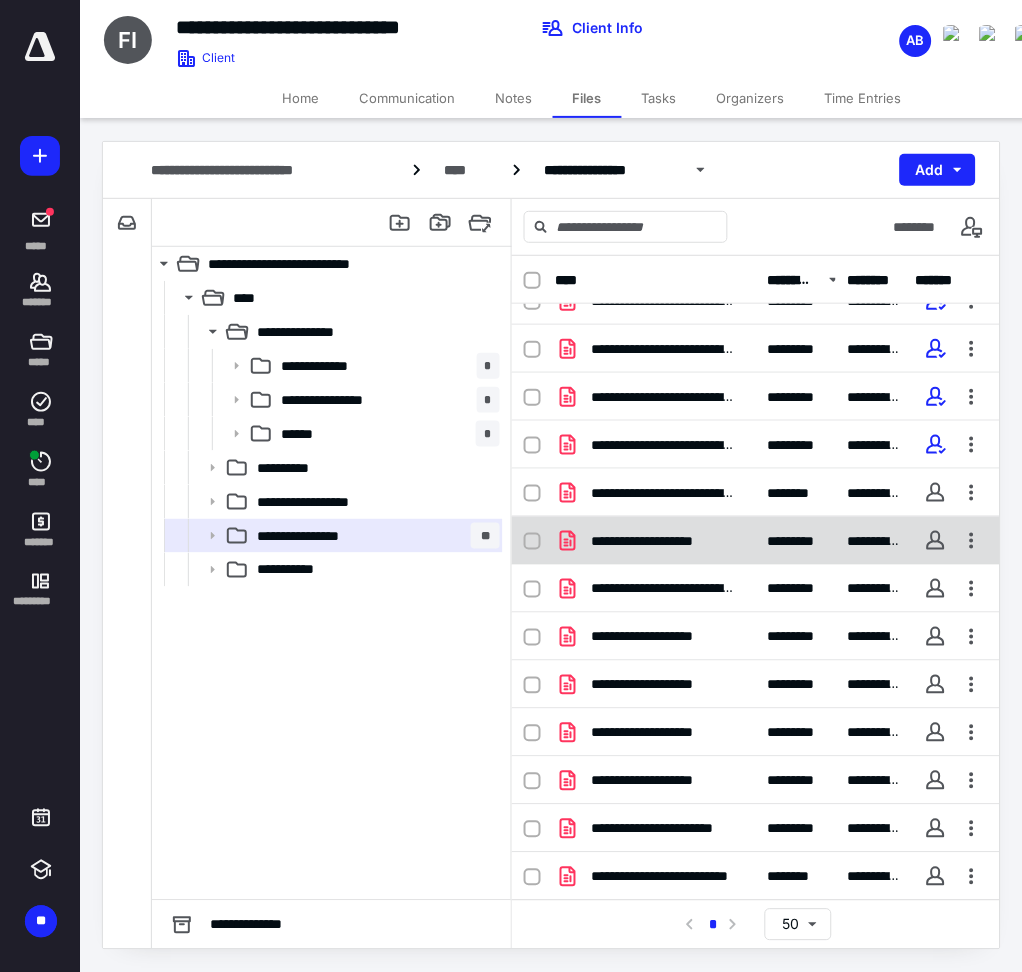 scroll, scrollTop: 0, scrollLeft: 0, axis: both 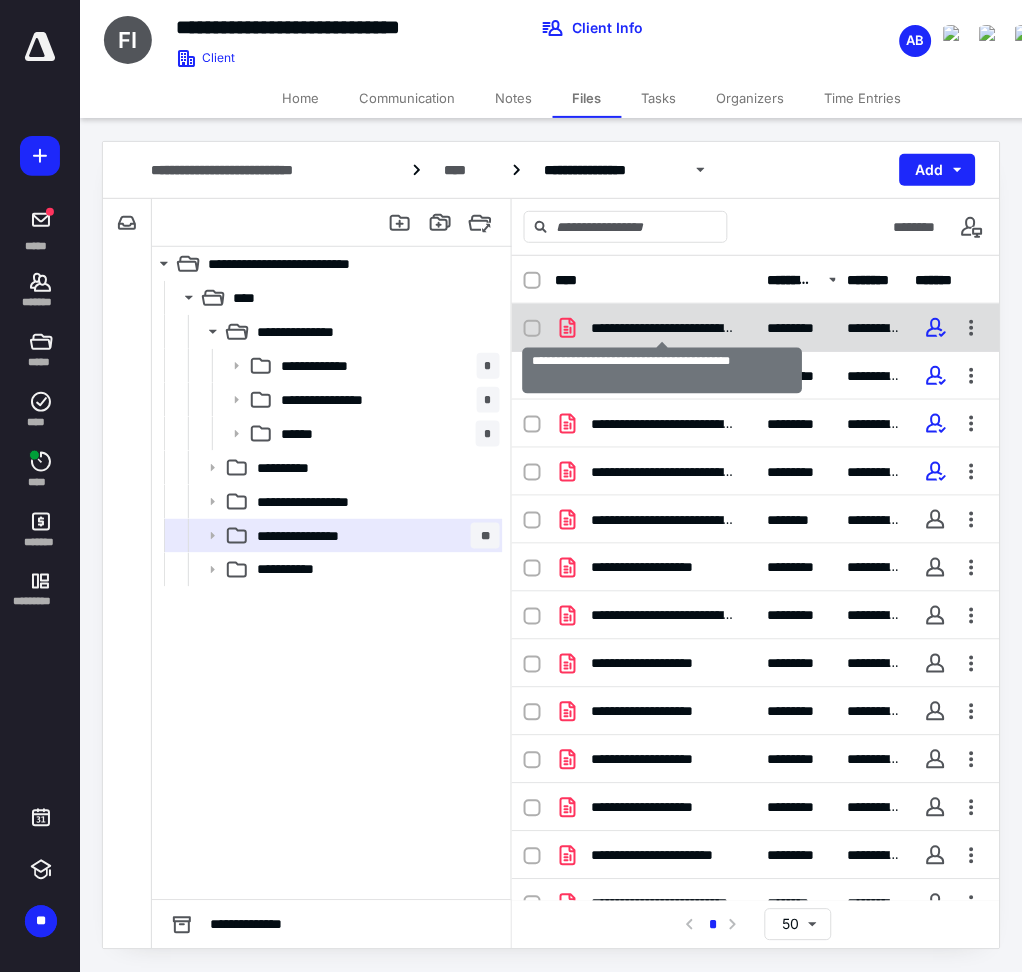 click on "**********" at bounding box center (663, 328) 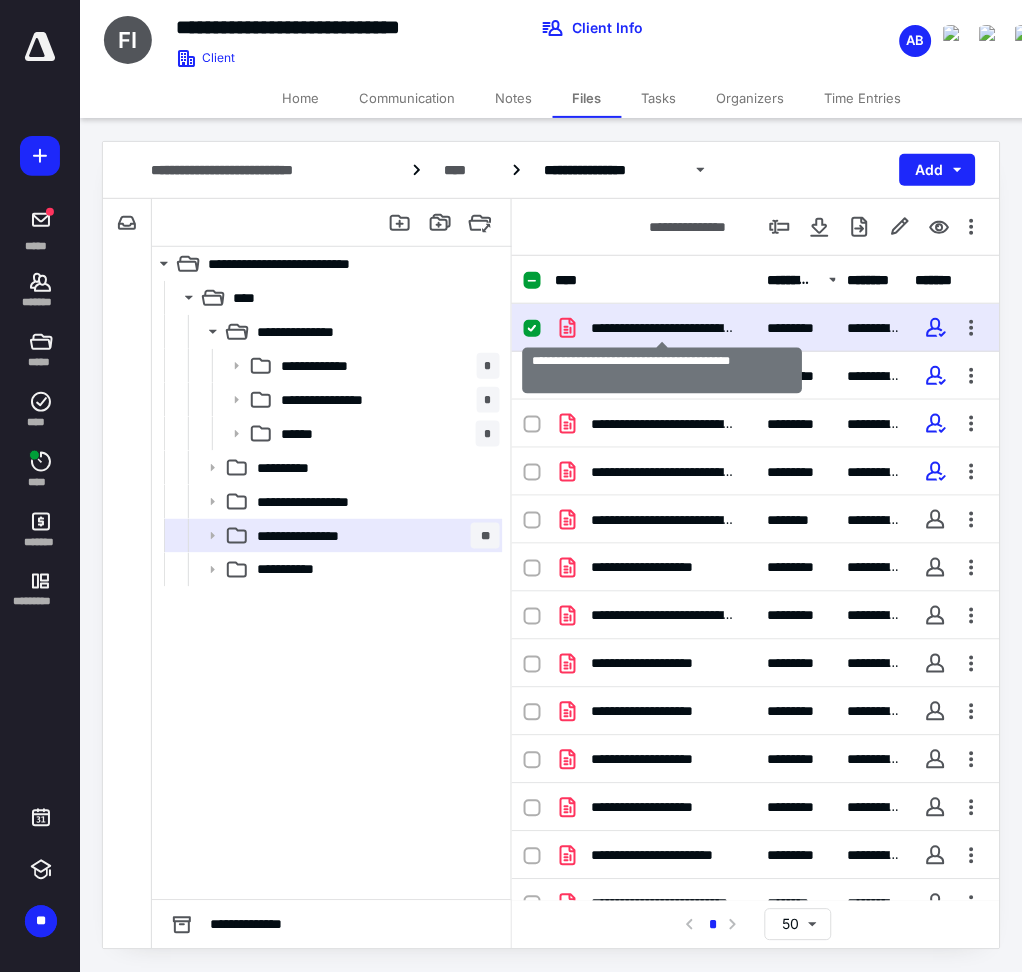 click on "**********" at bounding box center [663, 328] 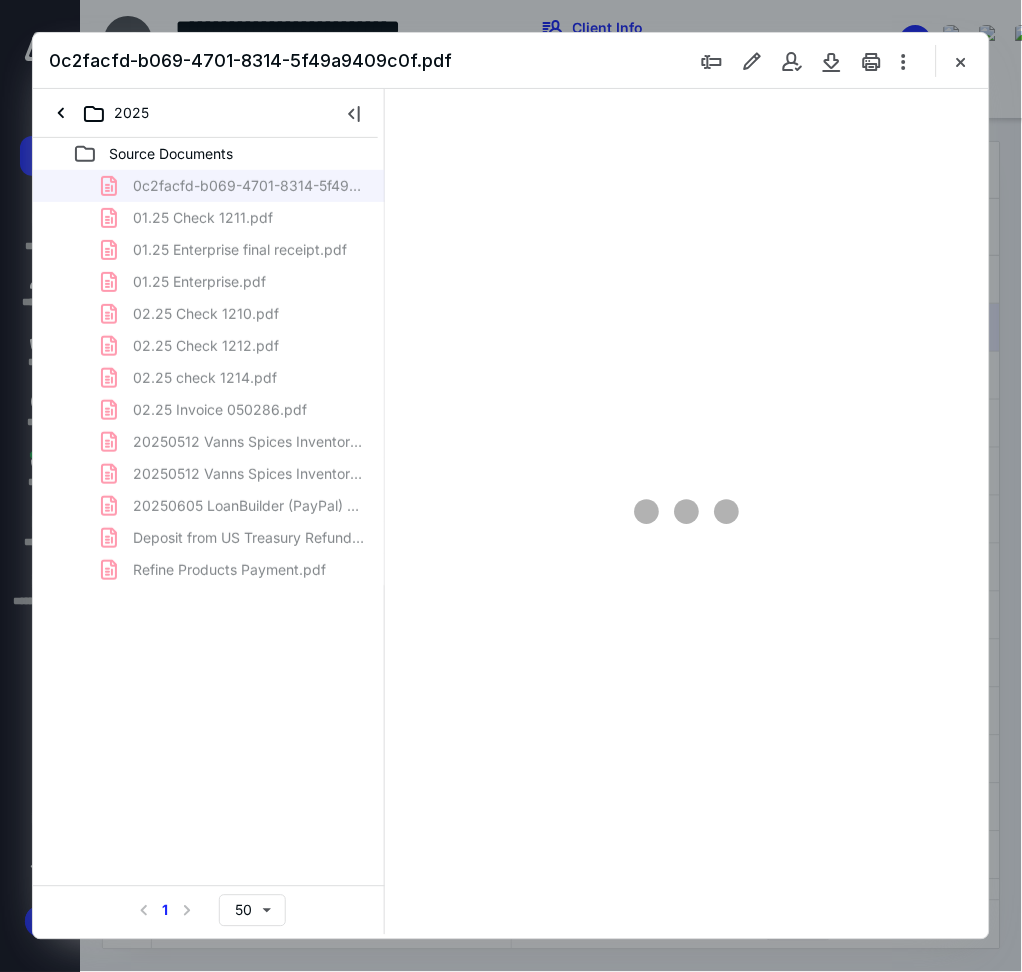 scroll, scrollTop: 0, scrollLeft: 0, axis: both 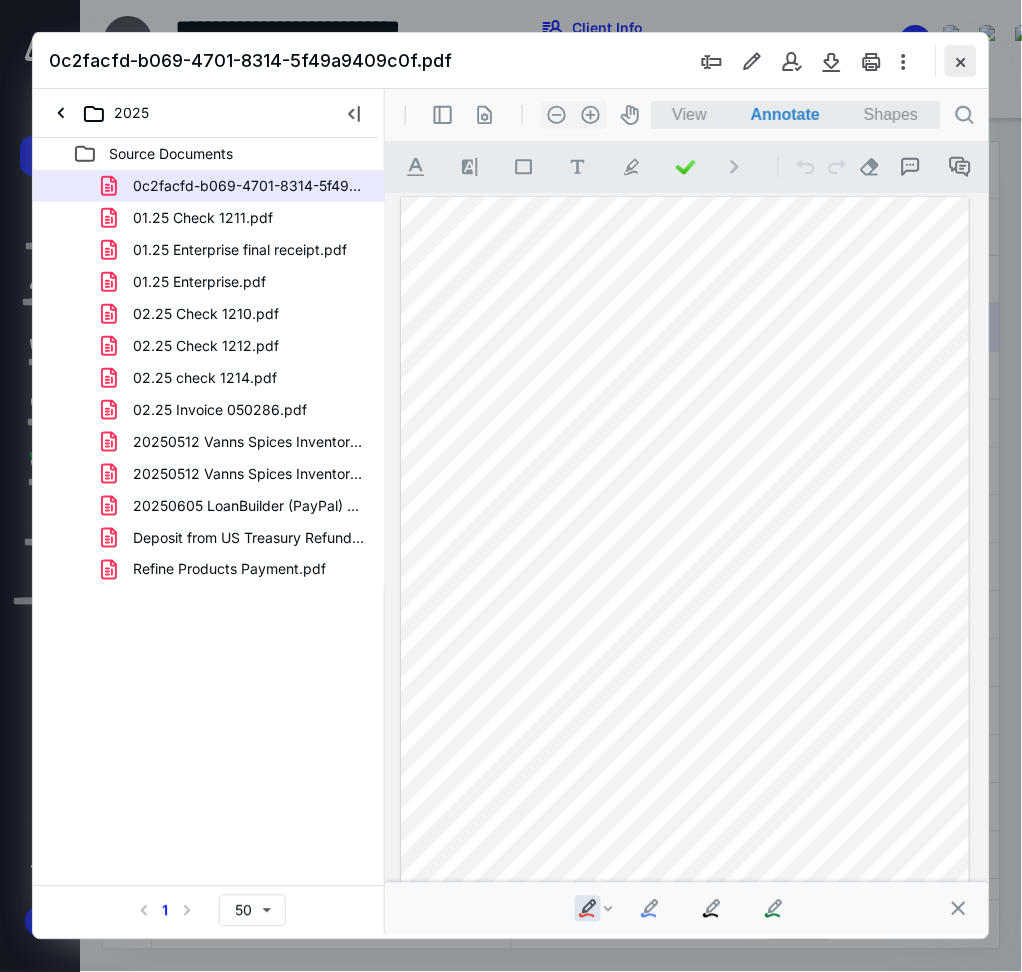 click at bounding box center (961, 61) 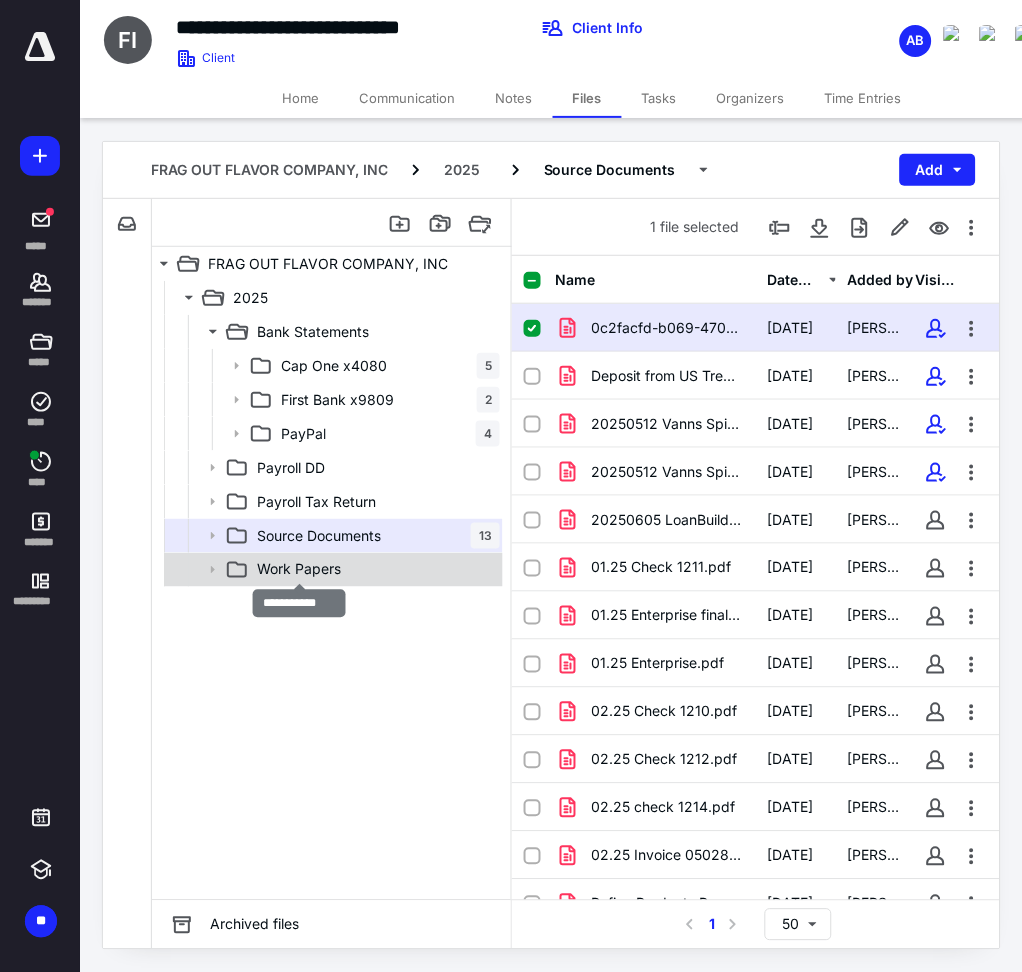 click on "Work Papers" at bounding box center (299, 570) 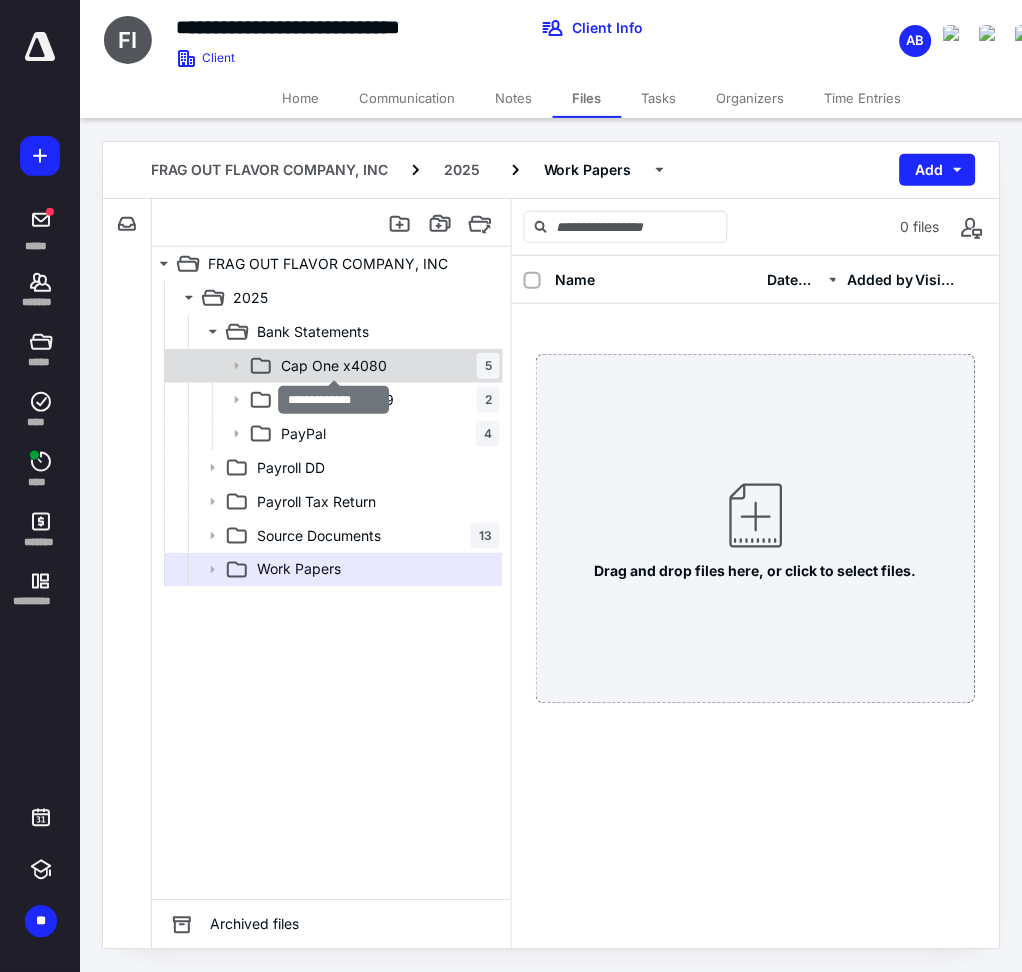 click on "Cap One x4080" at bounding box center [334, 366] 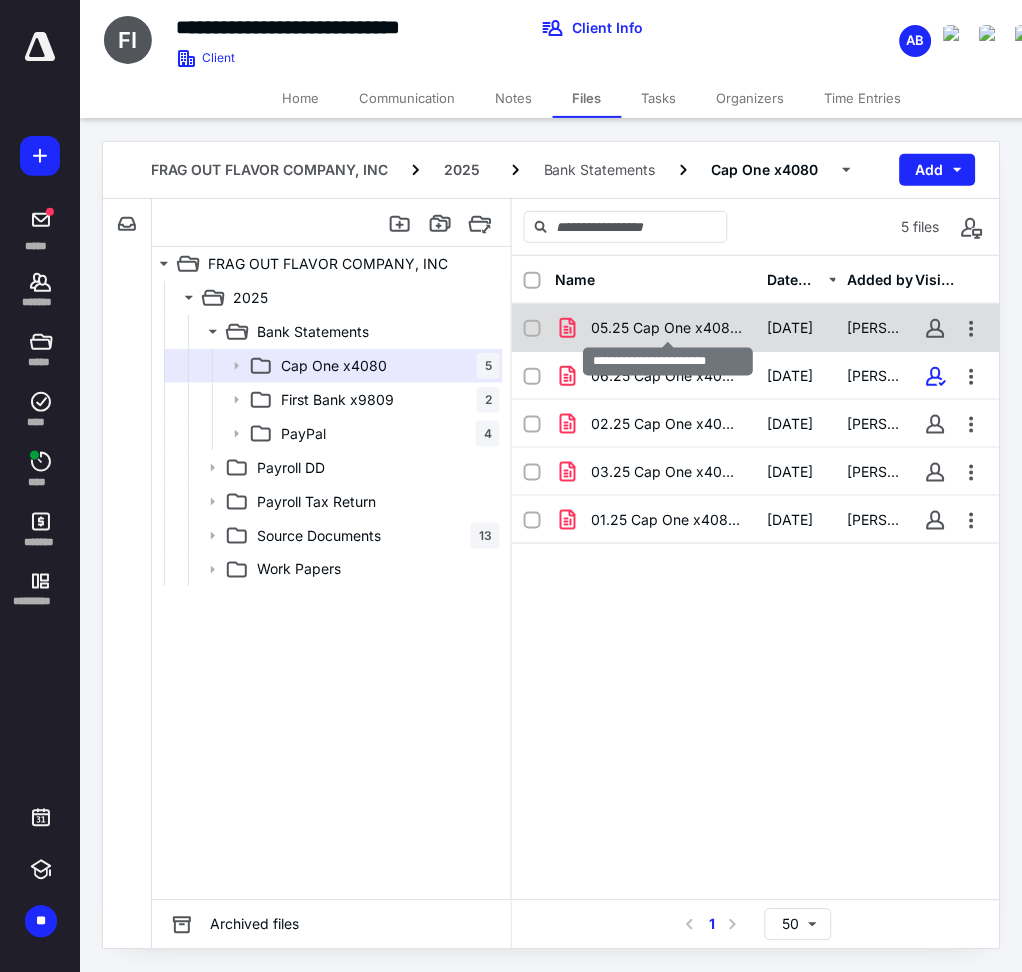 click on "05.25 Cap One x4080.pdf" at bounding box center [668, 328] 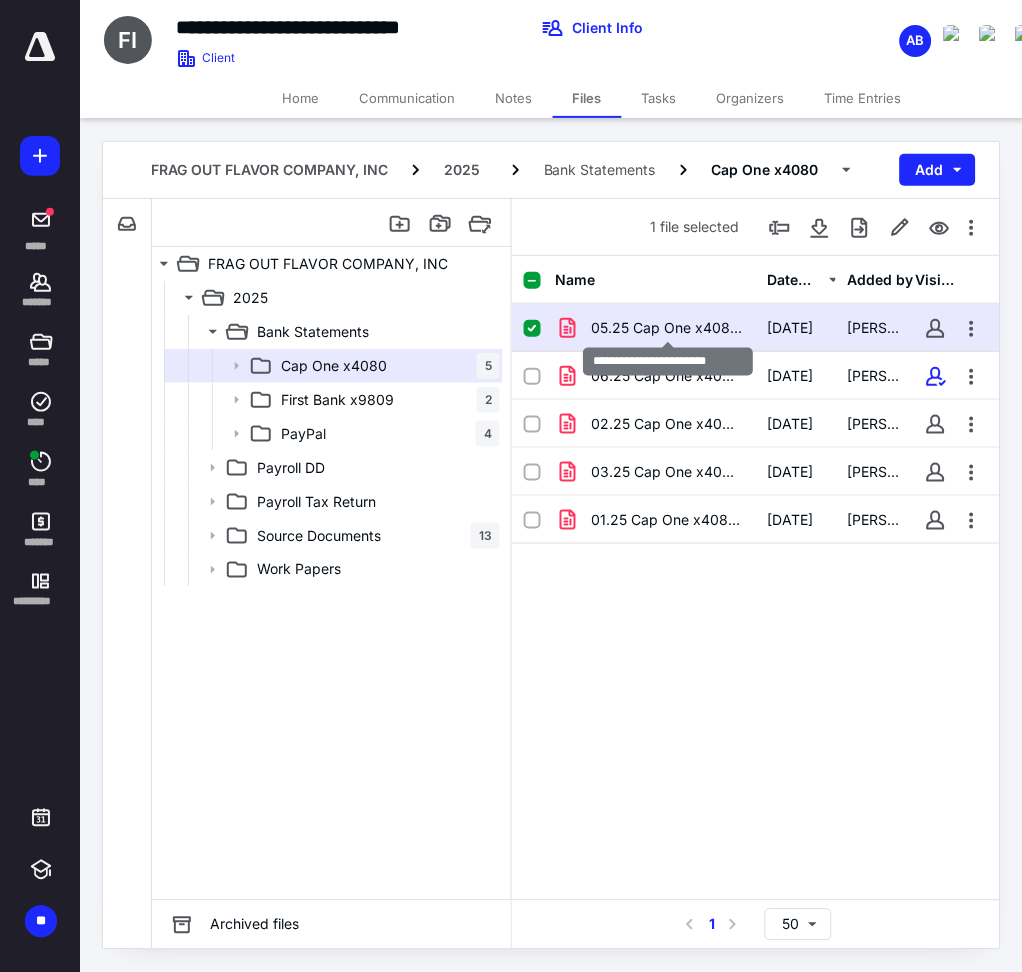click on "05.25 Cap One x4080.pdf" at bounding box center [668, 328] 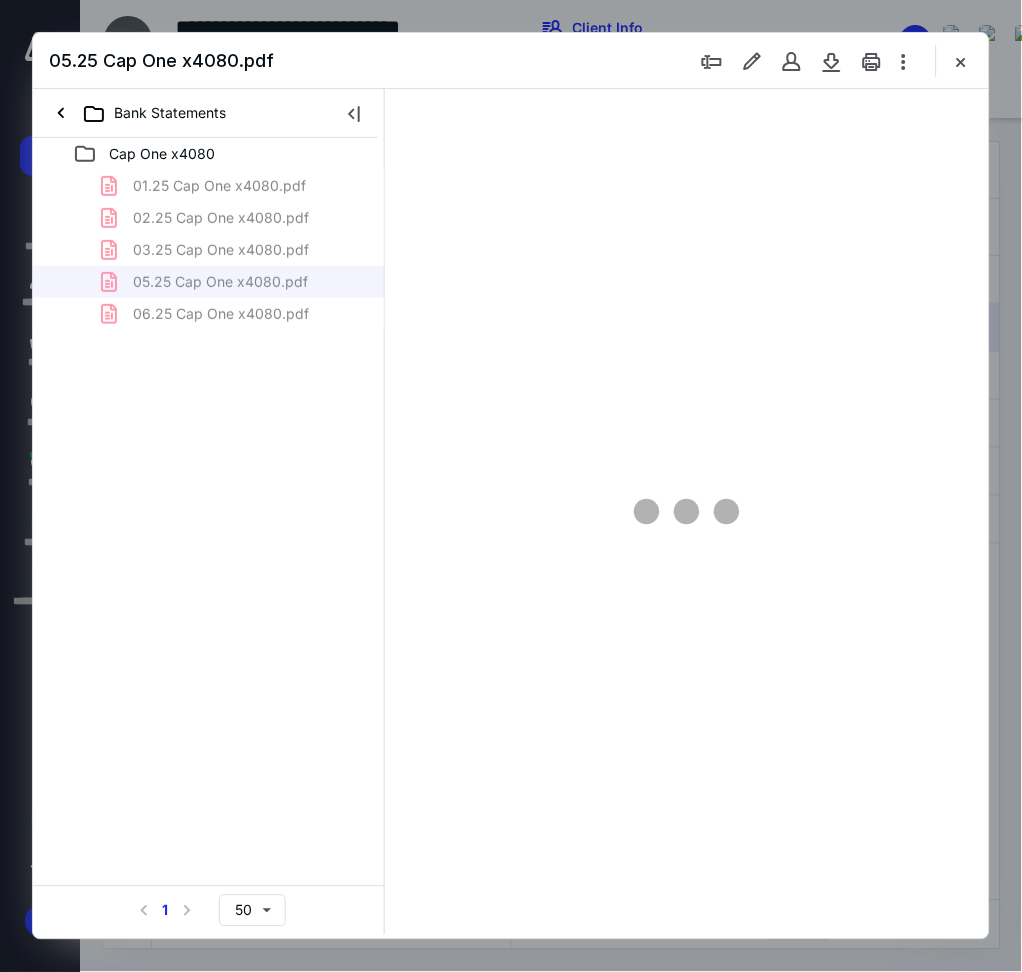 scroll, scrollTop: 0, scrollLeft: 0, axis: both 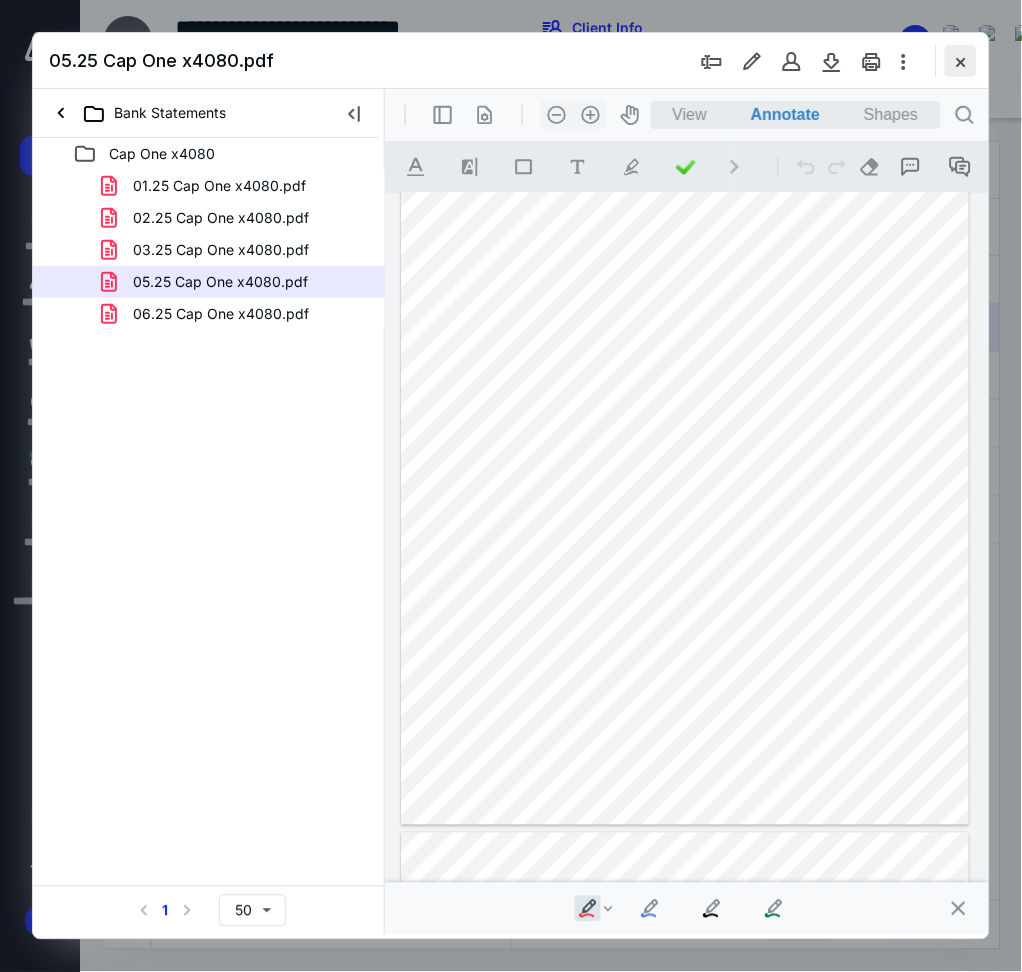 click at bounding box center [961, 61] 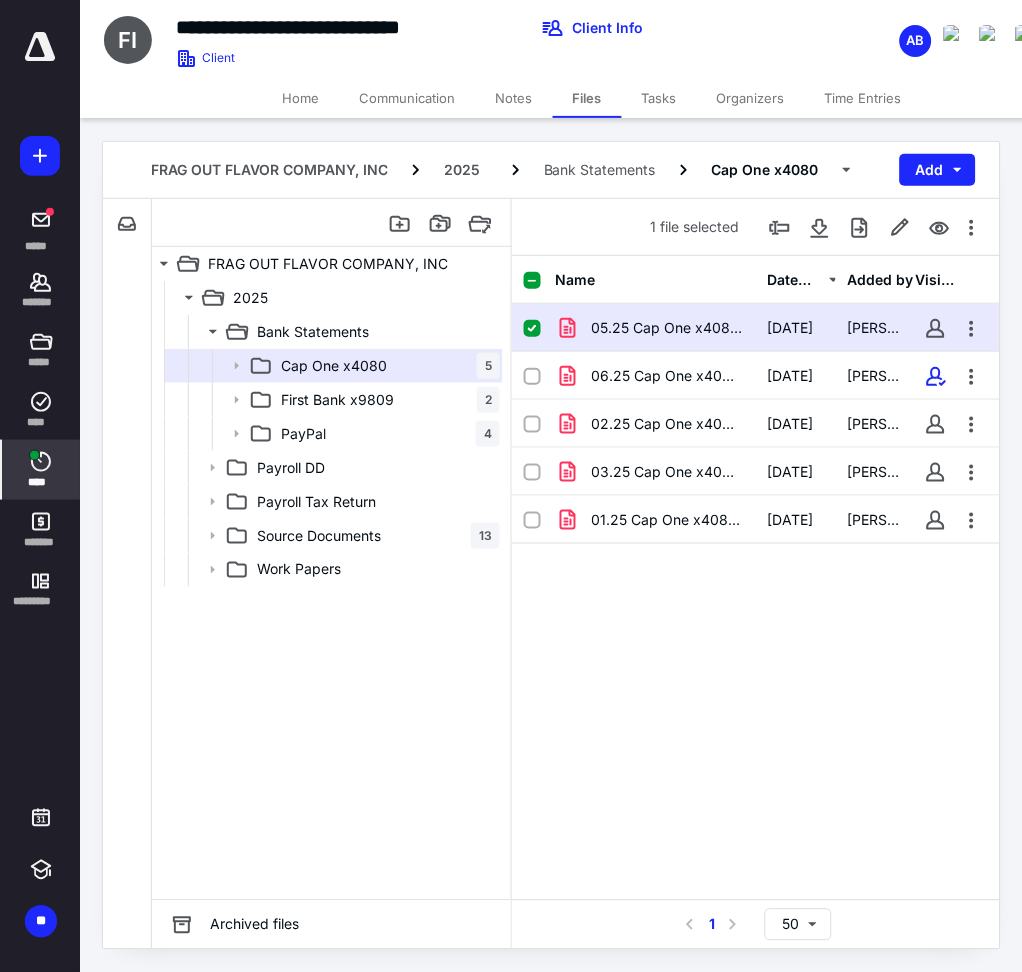 click at bounding box center [34, 455] 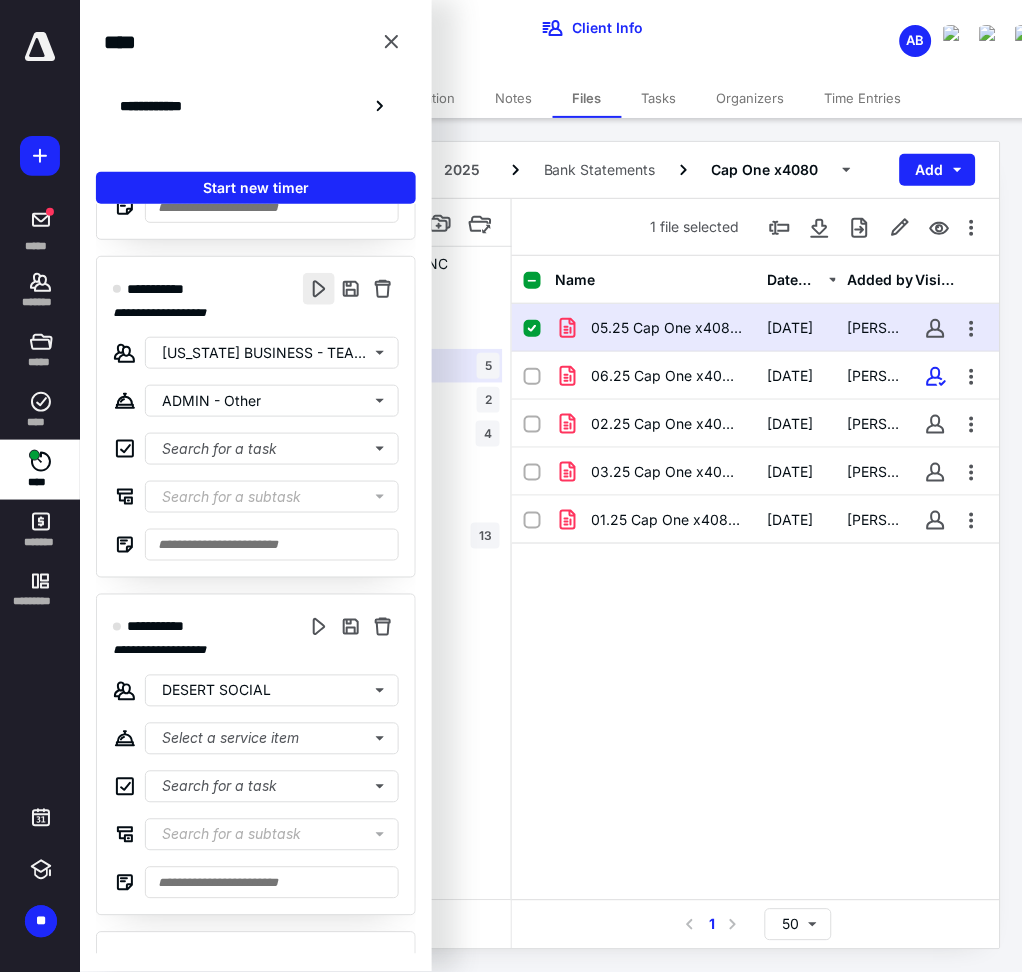 scroll, scrollTop: 301, scrollLeft: 0, axis: vertical 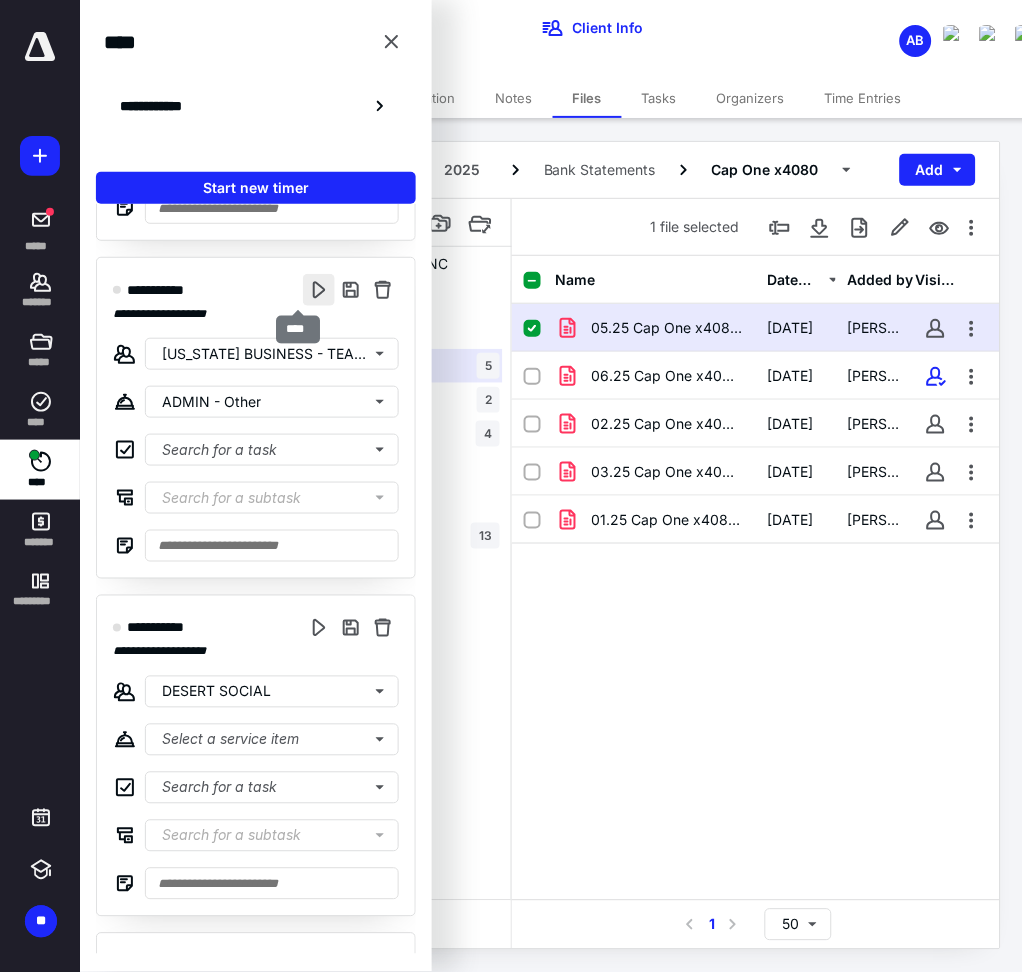 click at bounding box center [319, 290] 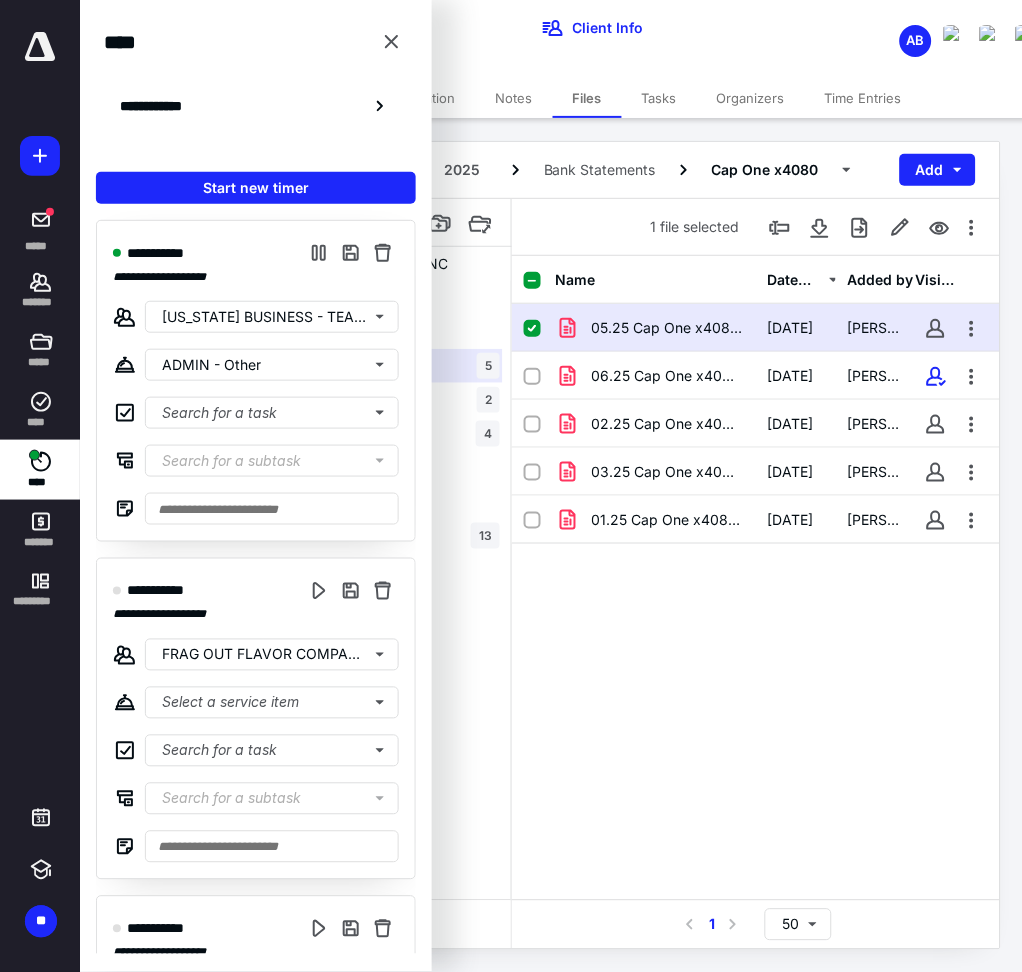scroll, scrollTop: 1, scrollLeft: 0, axis: vertical 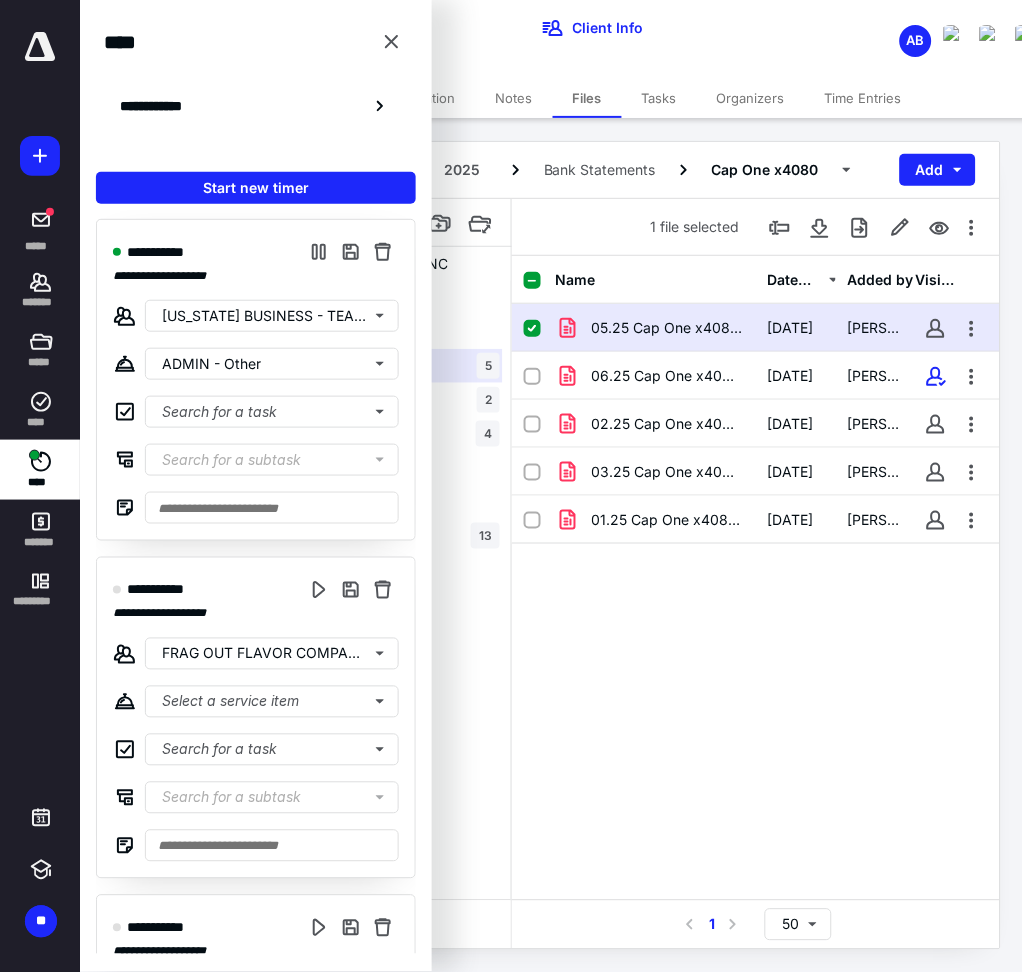 click on "Name Date added Added by Visible 05.25 Cap One x4080.pdf [DATE] [PERSON_NAME] Itu 06.25 Cap One x4080.pdf [DATE] [PERSON_NAME] 02.25 Cap One x4080.pdf [DATE] [PERSON_NAME] 03.25 Cap One x4080.pdf [DATE] [PERSON_NAME] 01.25 Cap One x4080.pdf [DATE] [PERSON_NAME]" at bounding box center [756, 578] 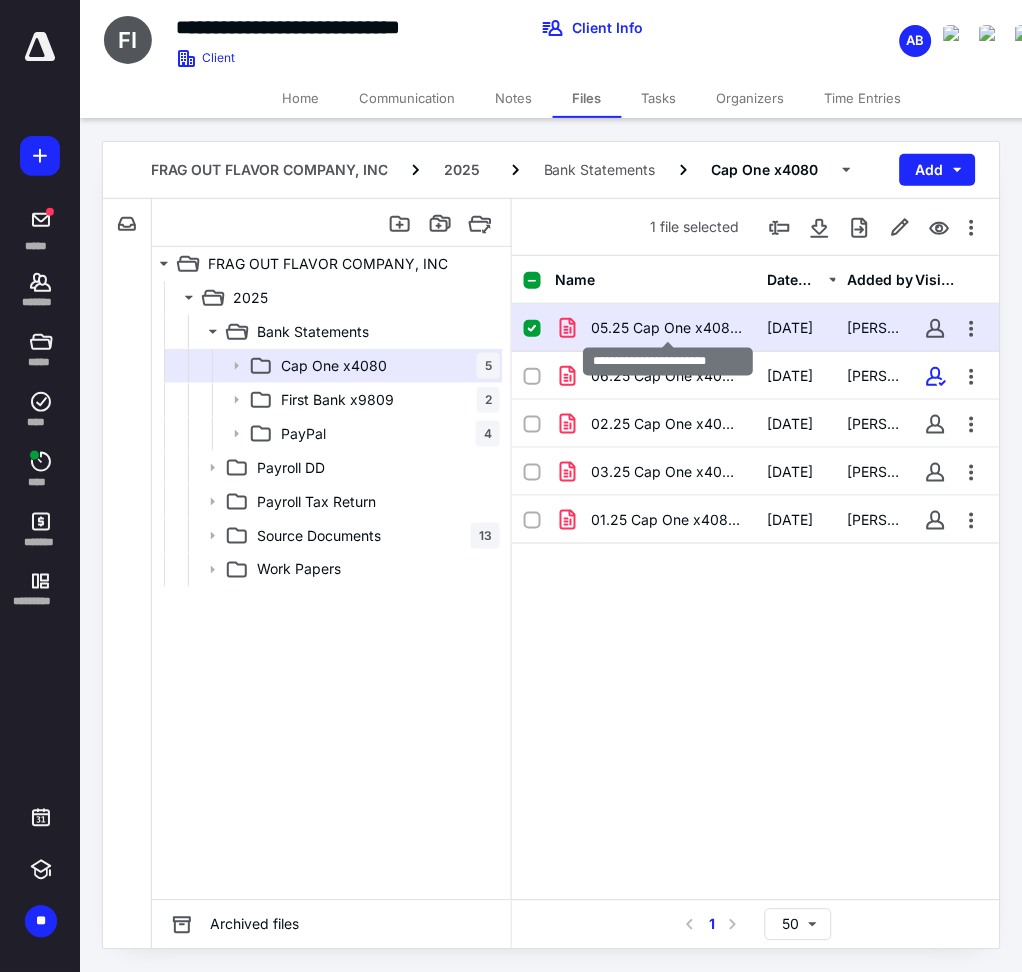 click on "05.25 Cap One x4080.pdf" at bounding box center [668, 328] 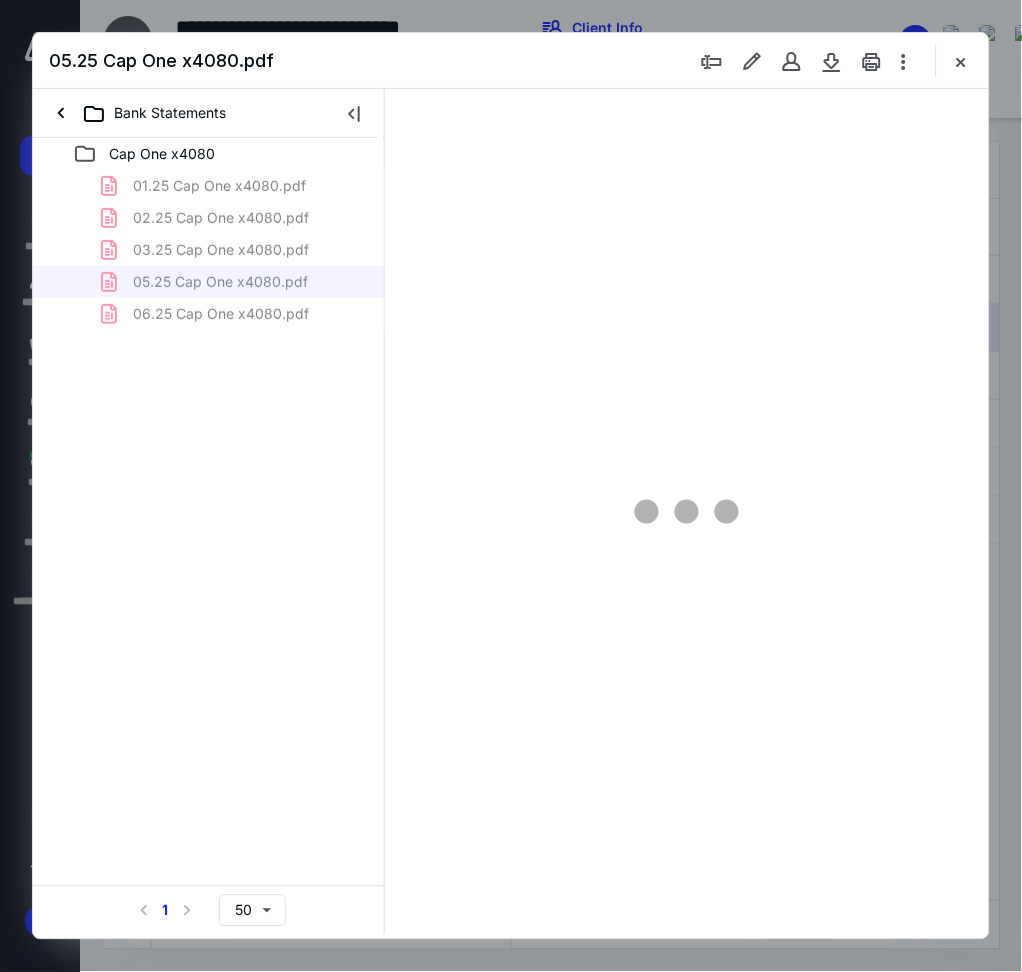 scroll, scrollTop: 0, scrollLeft: 0, axis: both 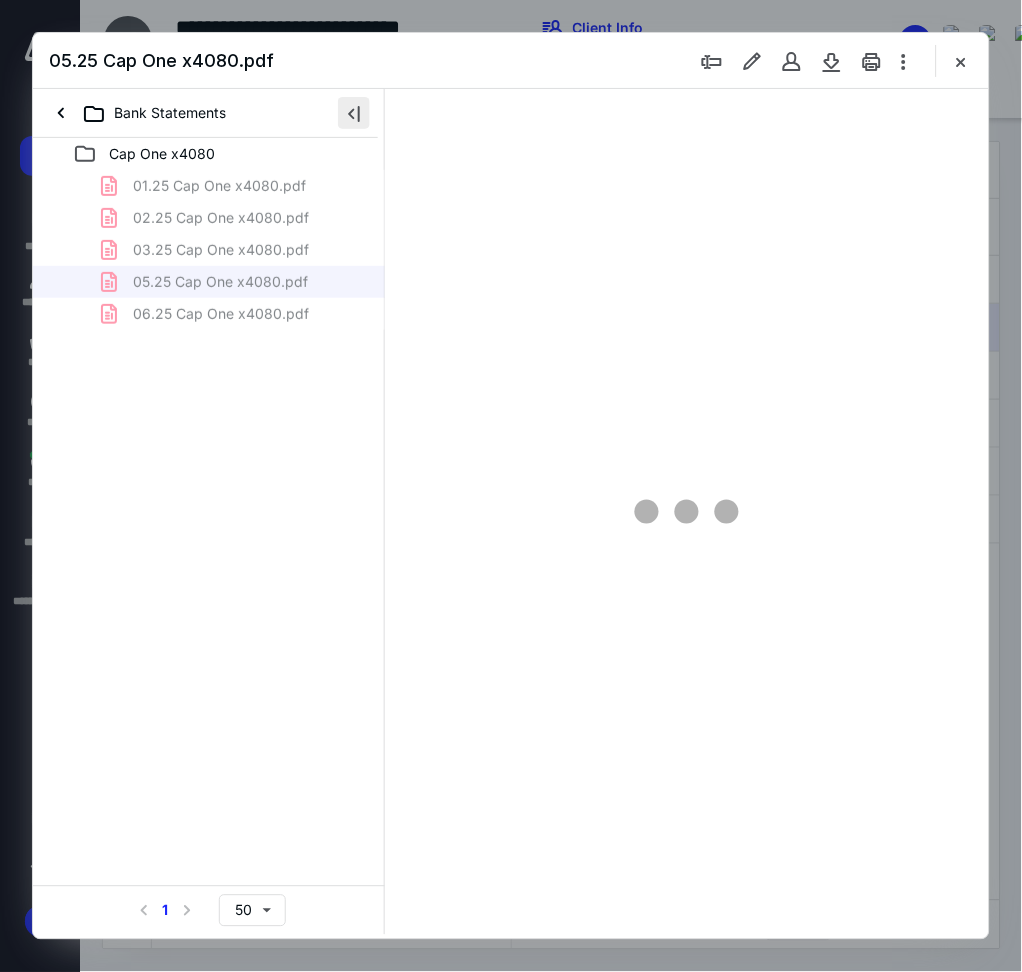 click at bounding box center [354, 113] 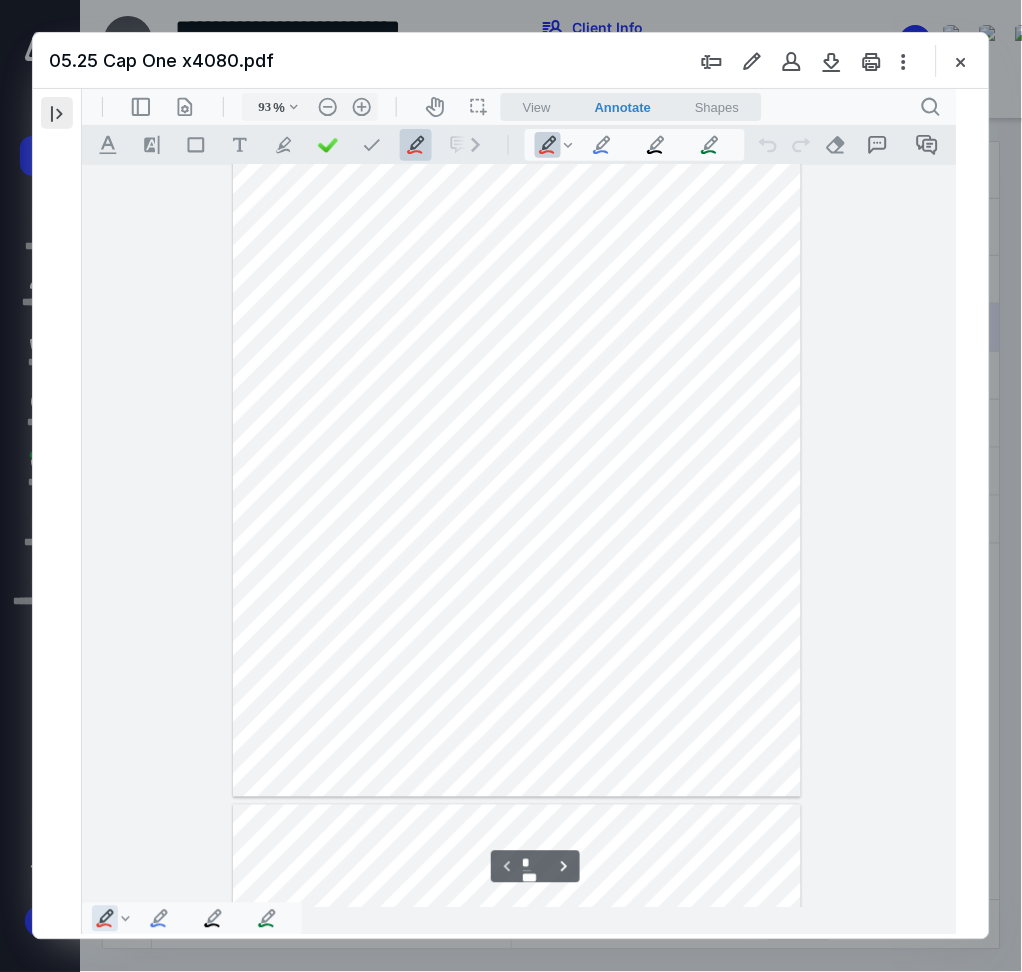 type on "97" 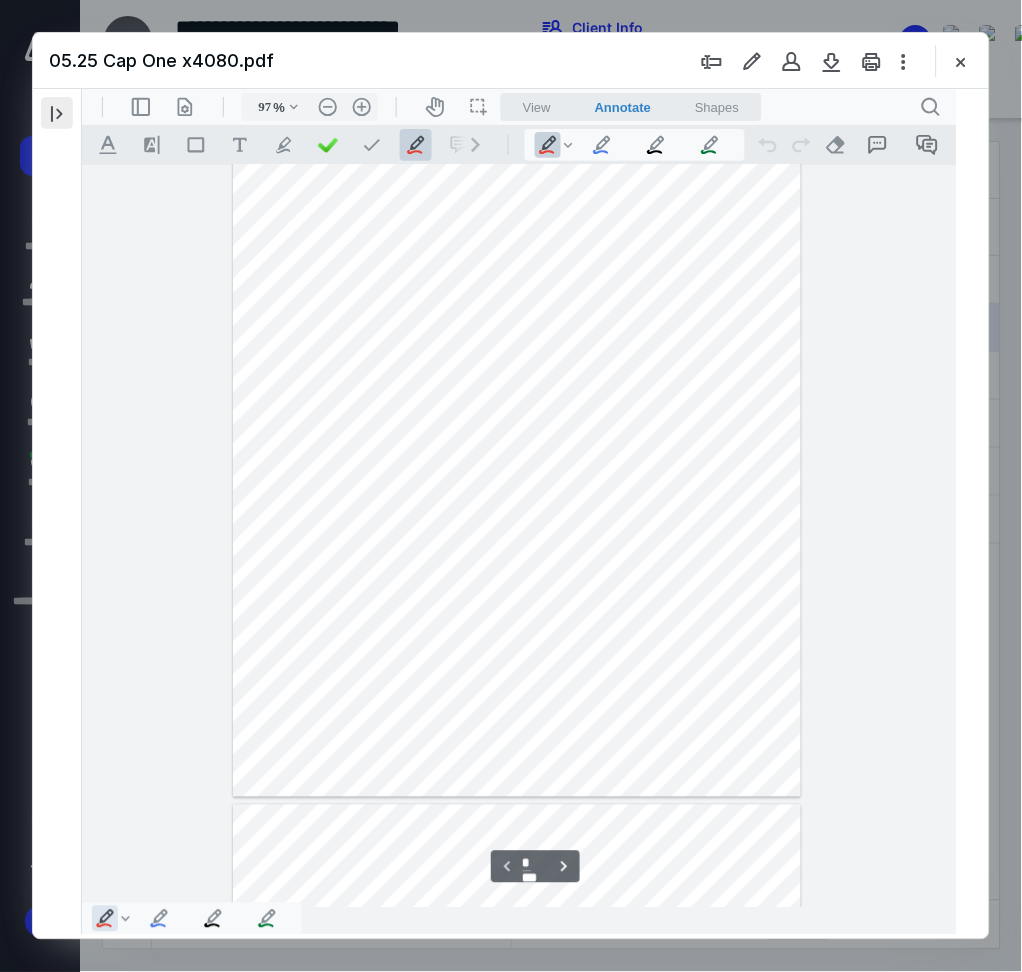 scroll, scrollTop: 80, scrollLeft: 0, axis: vertical 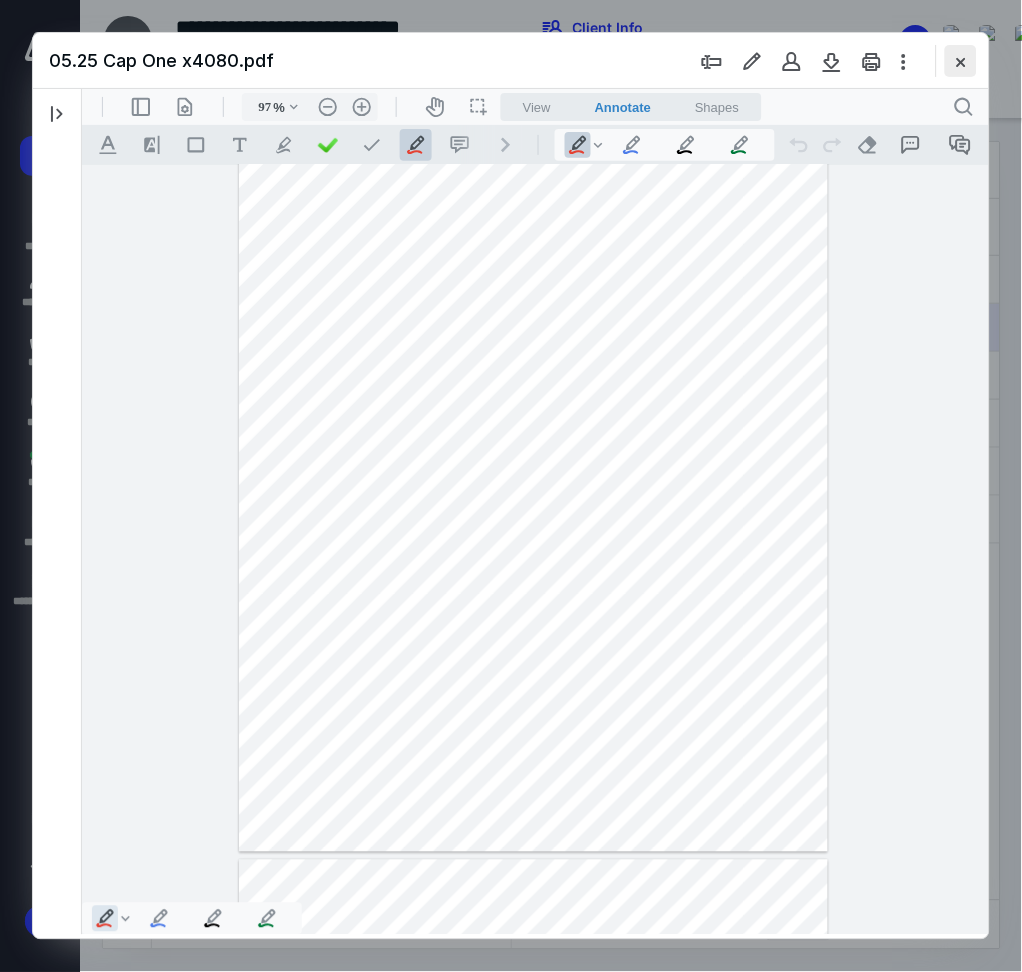 click at bounding box center (961, 61) 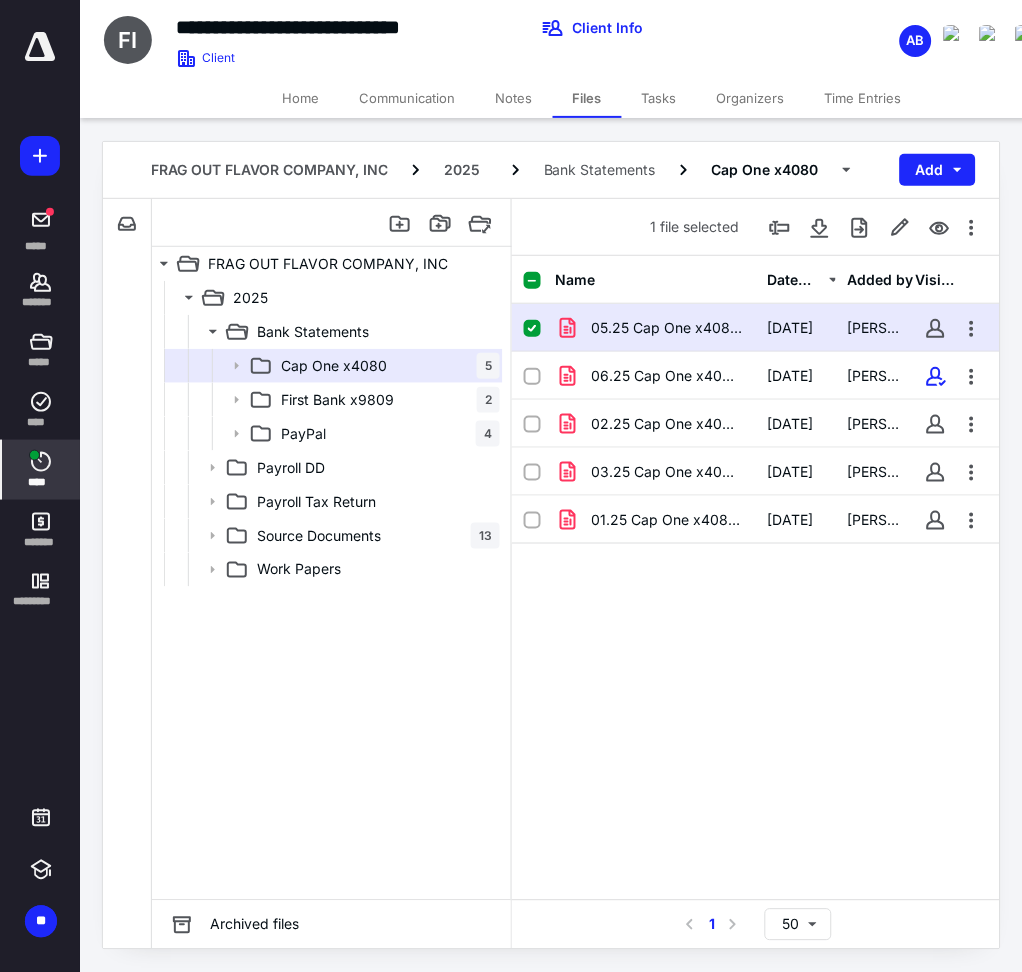 click on "****" at bounding box center (41, 470) 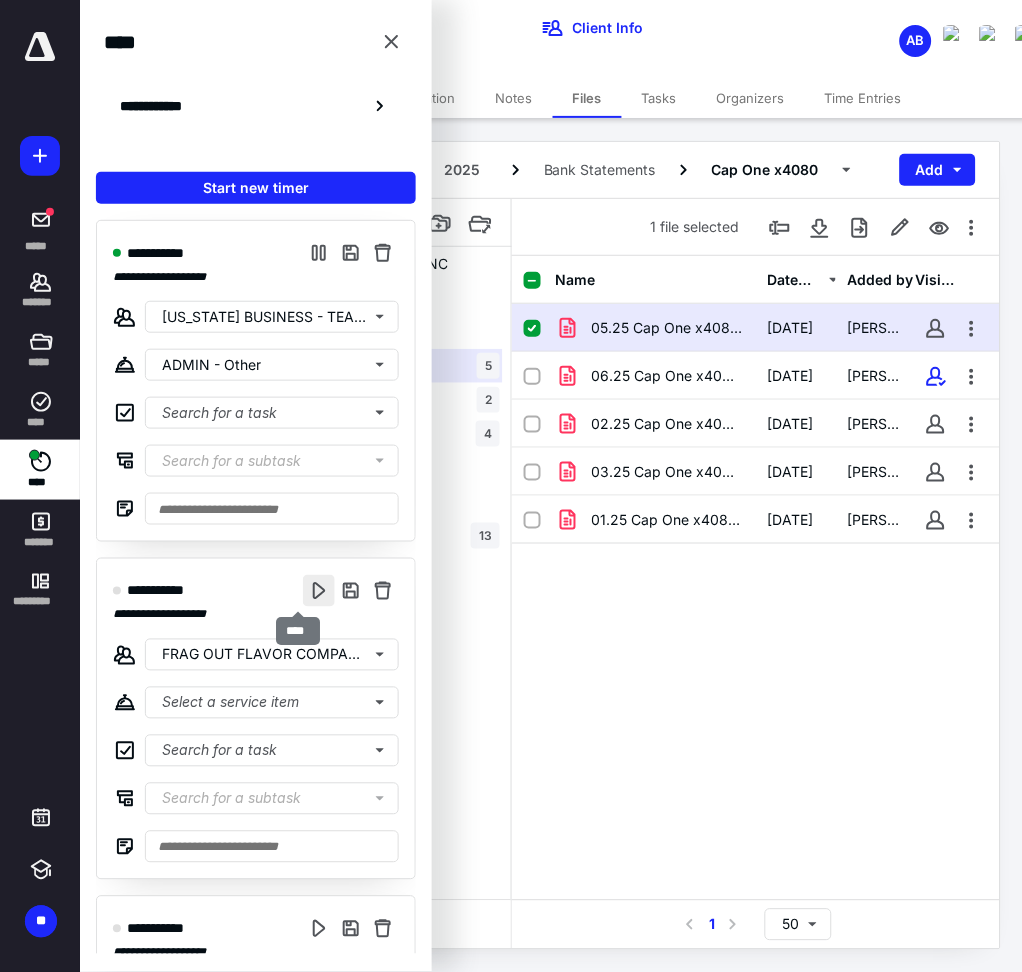 click at bounding box center (319, 591) 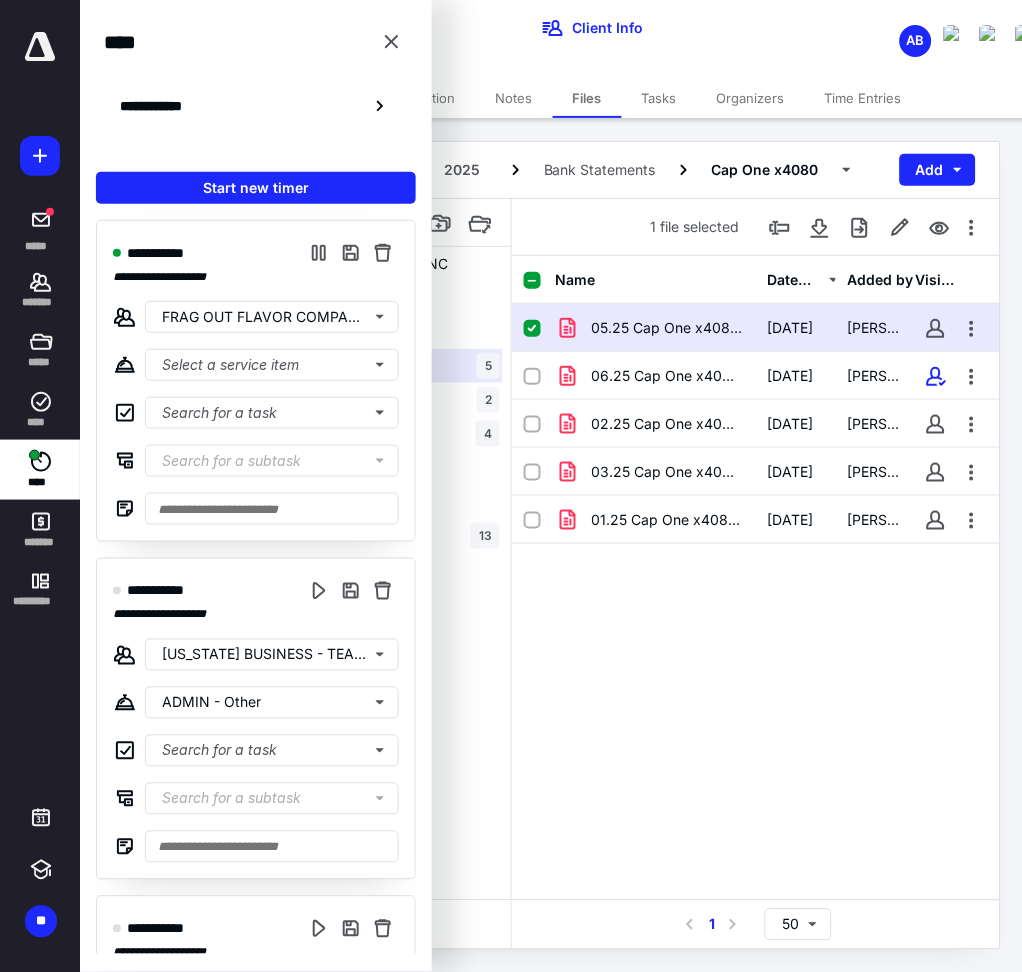click on "05.25 Cap One x4080.pdf [DATE] [PERSON_NAME] Itu 06.25 Cap One x4080.pdf [DATE] [PERSON_NAME] 02.25 Cap One x4080.pdf [DATE] [PERSON_NAME] 03.25 Cap One x4080.pdf [DATE] [PERSON_NAME] 01.25 Cap One x4080.pdf [DATE] [PERSON_NAME]" at bounding box center [756, 454] 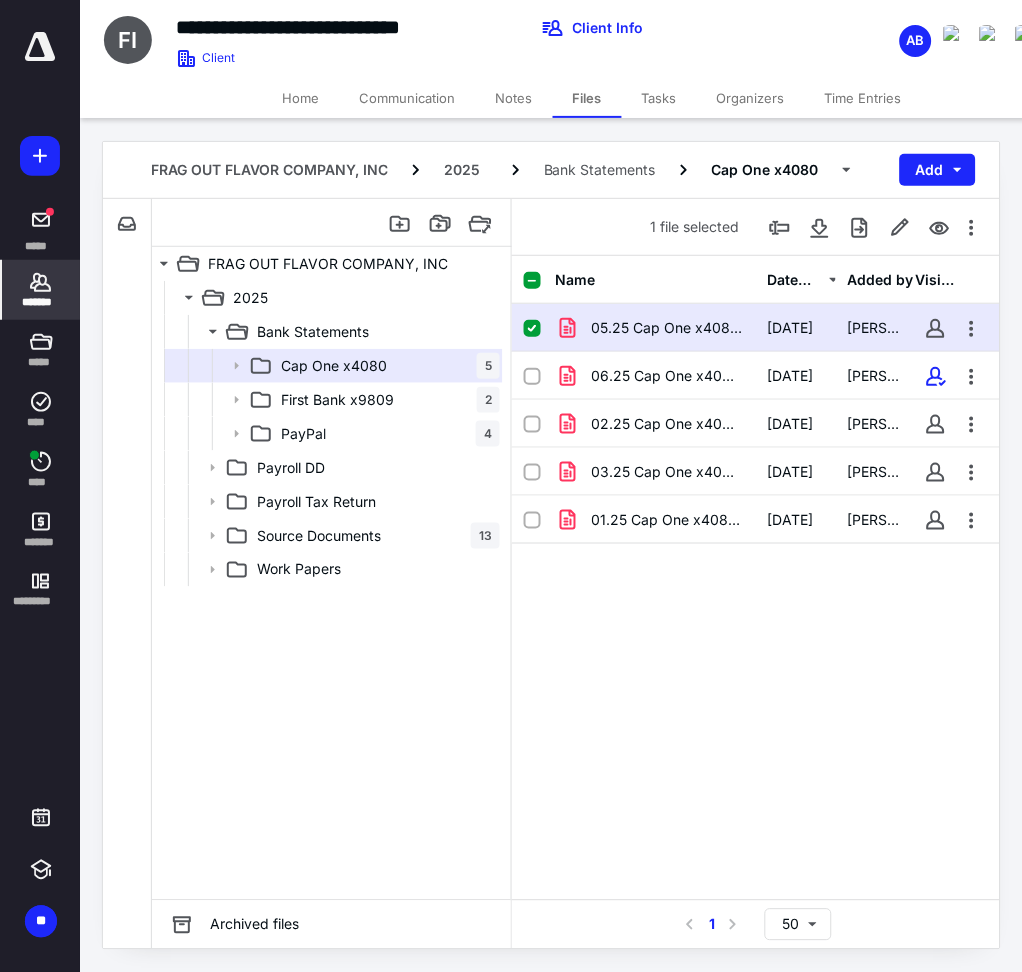 click 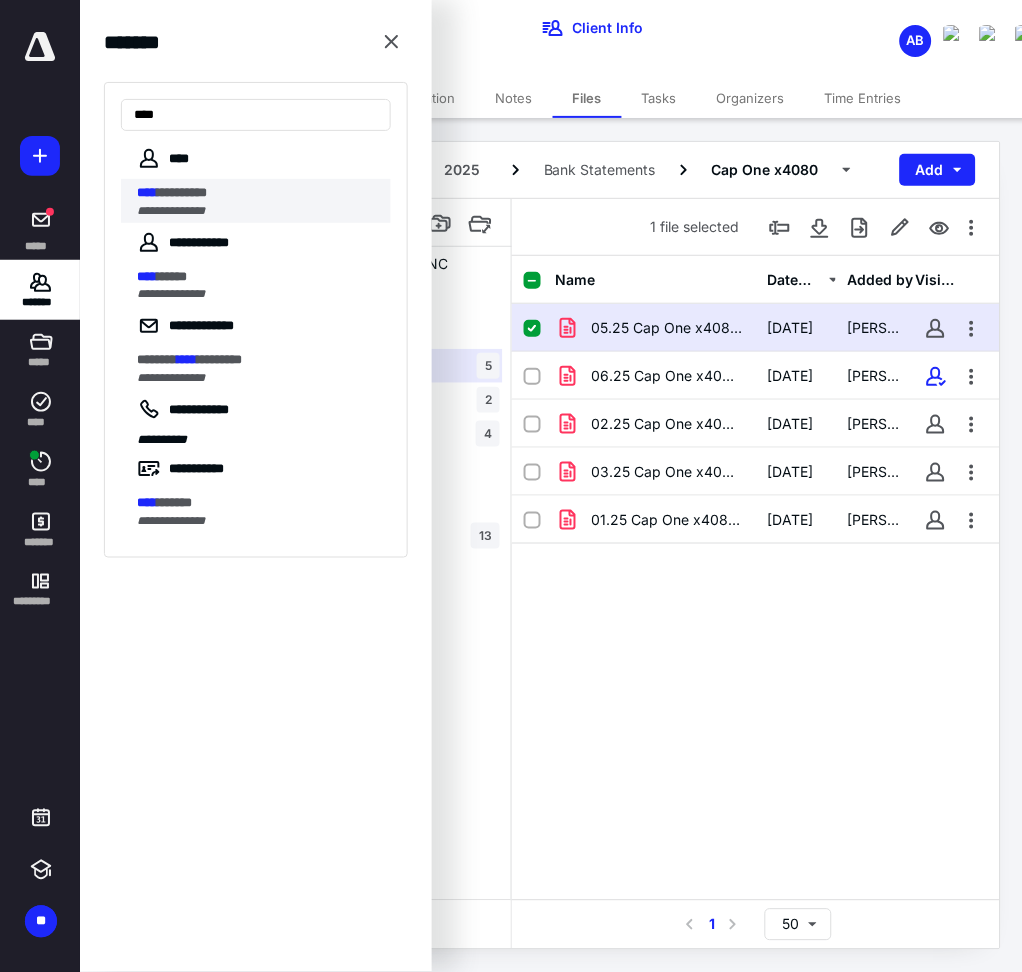 type on "****" 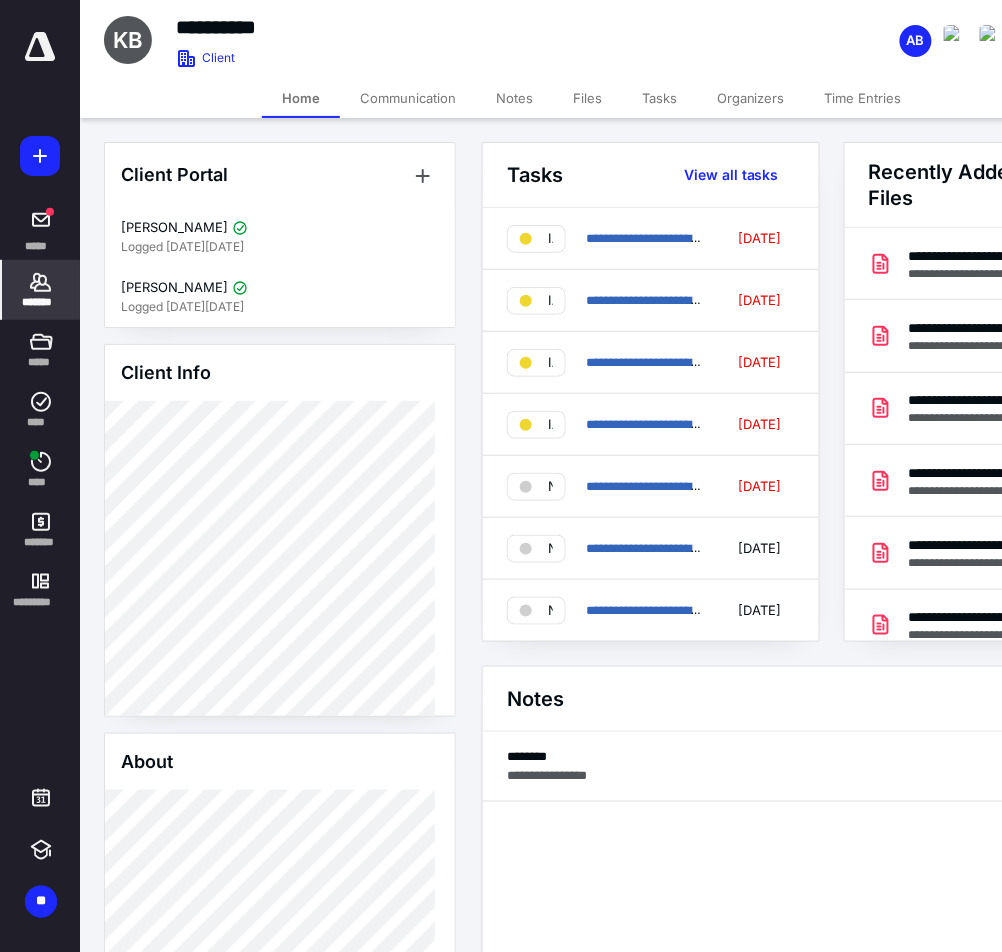 click on "Files" at bounding box center [587, 98] 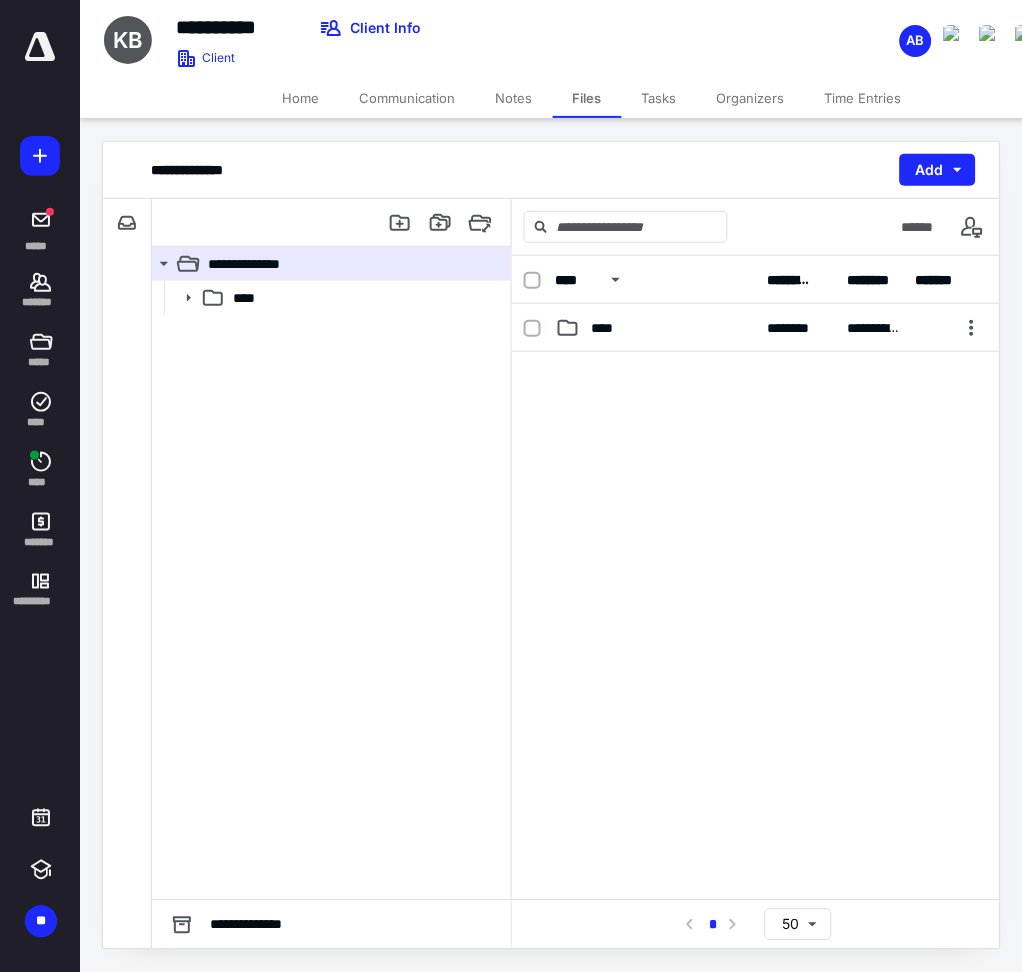 click 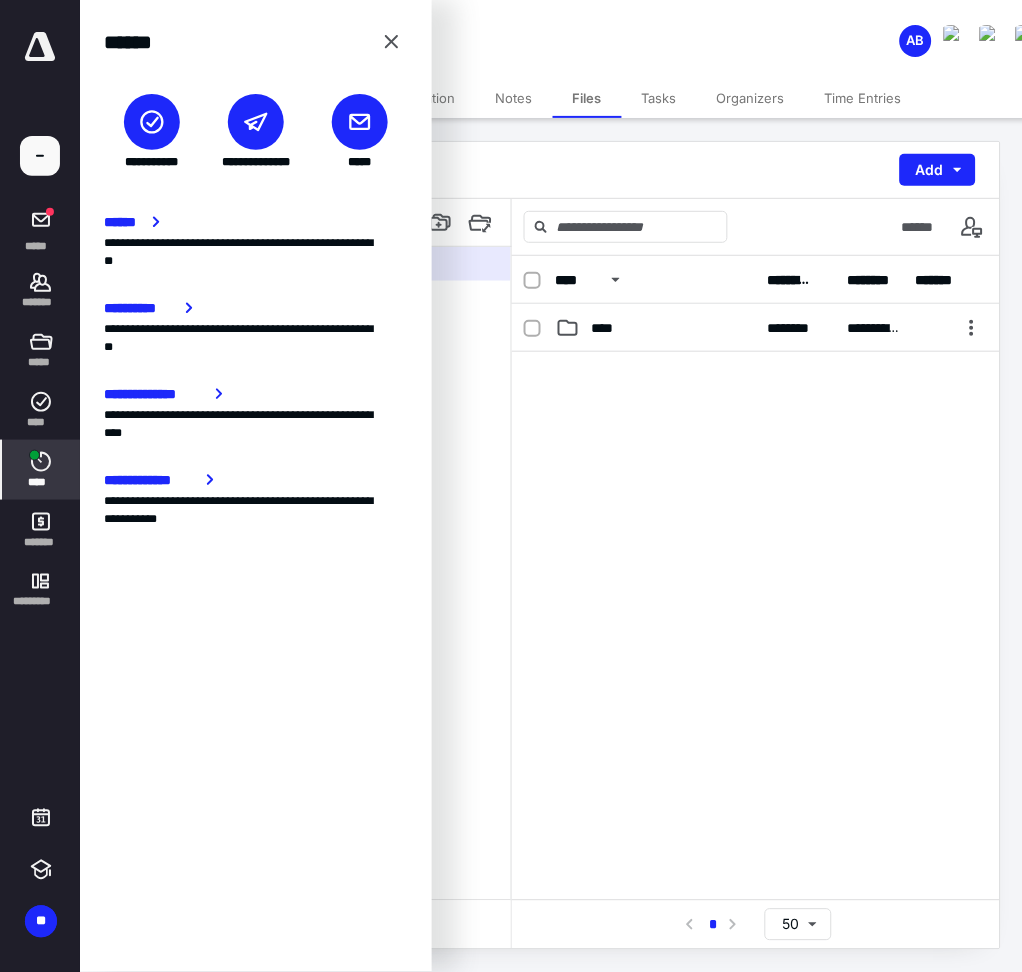 click 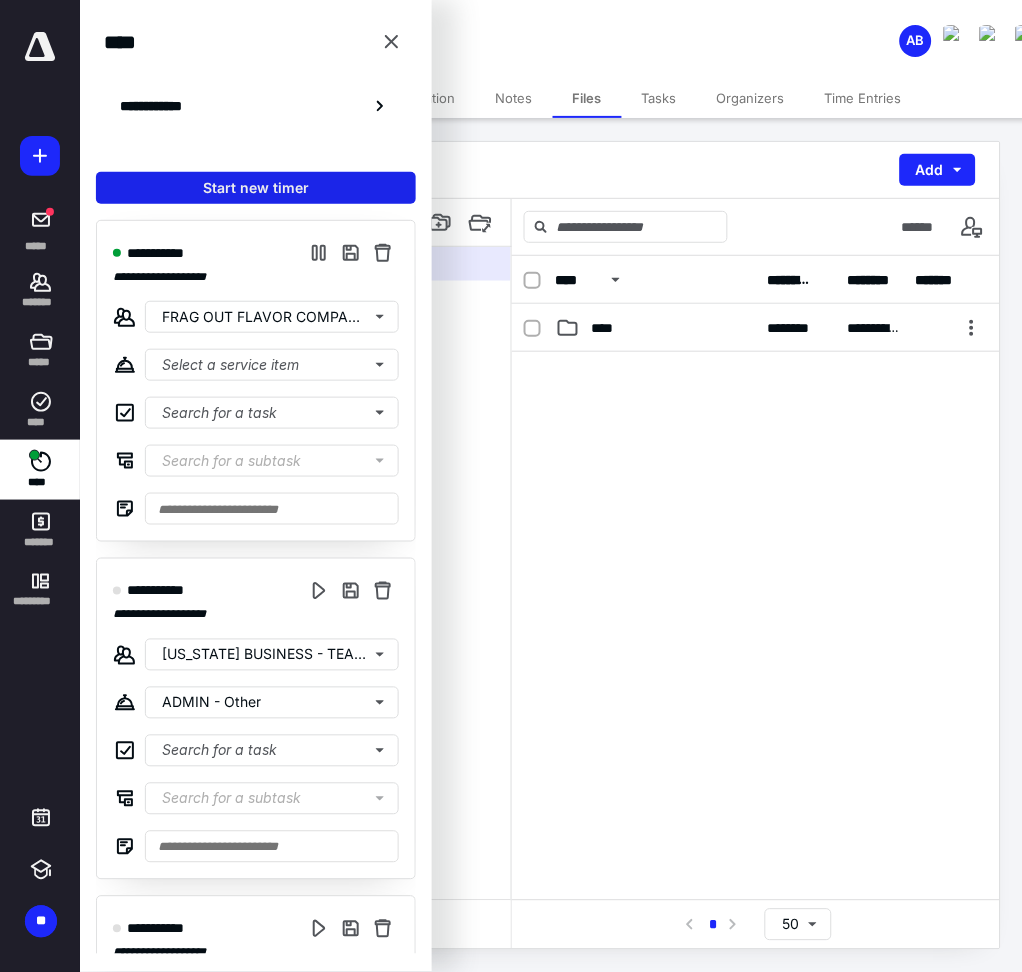 click on "Start new timer" at bounding box center (256, 188) 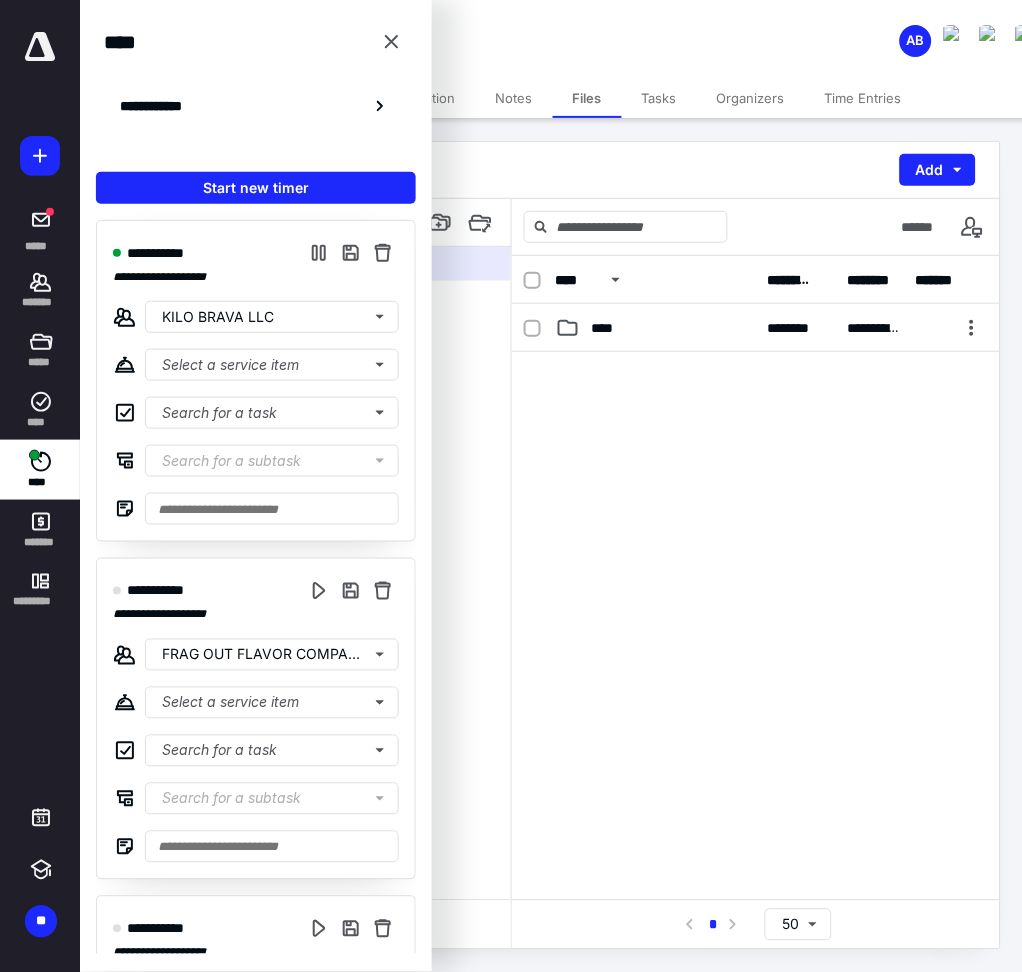 click at bounding box center [756, 502] 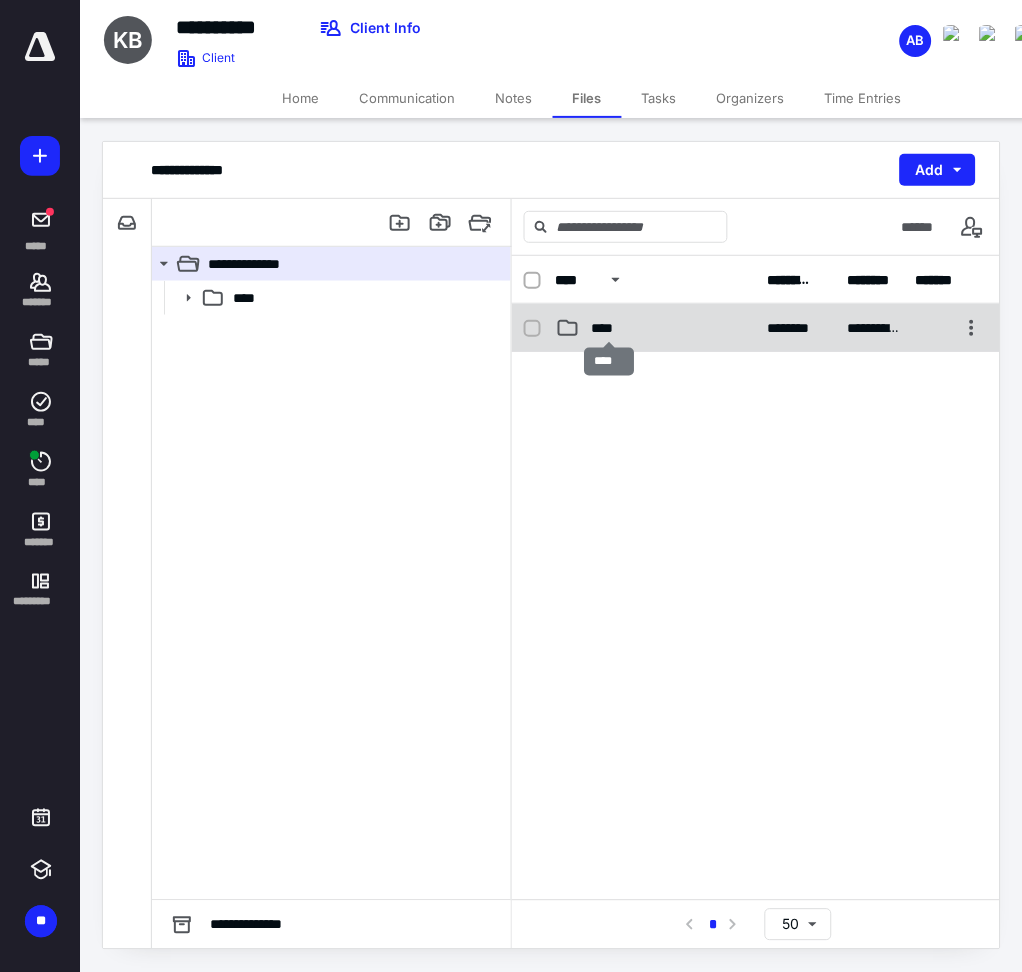 click on "****" at bounding box center (609, 328) 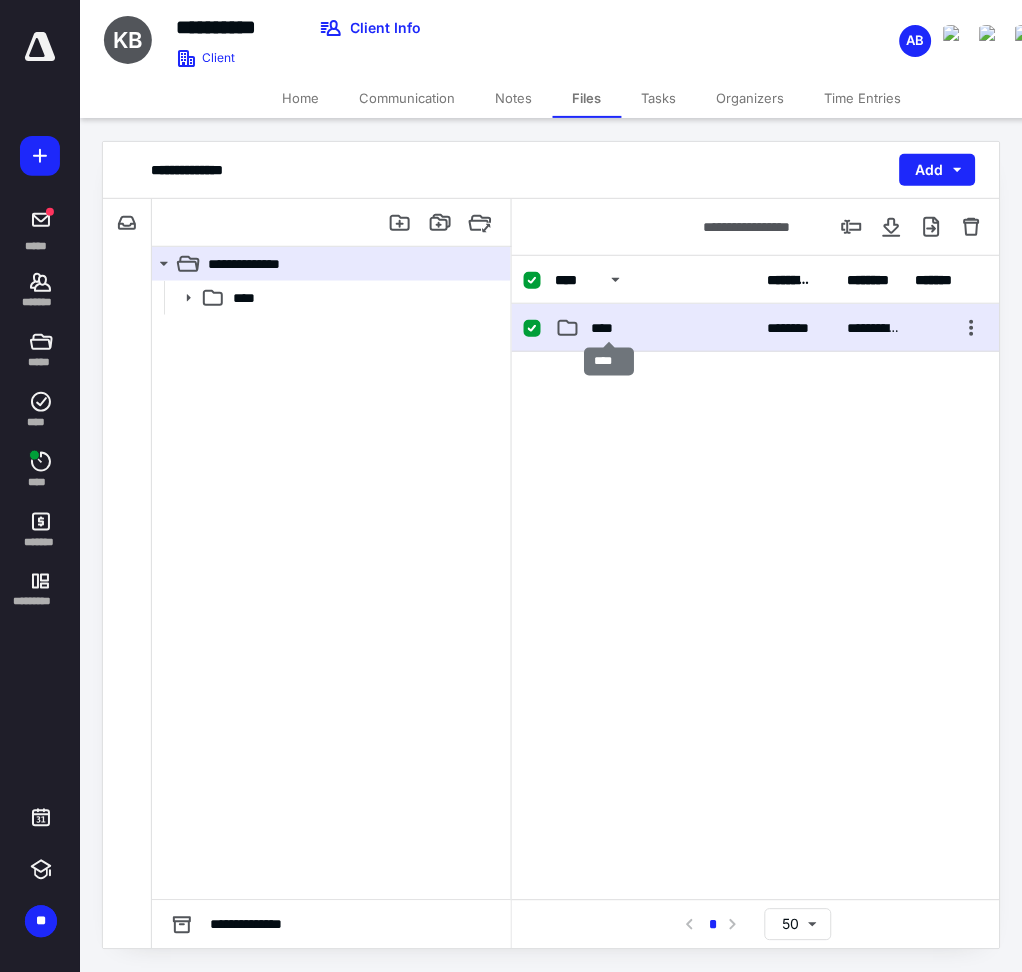 click on "****" at bounding box center (609, 328) 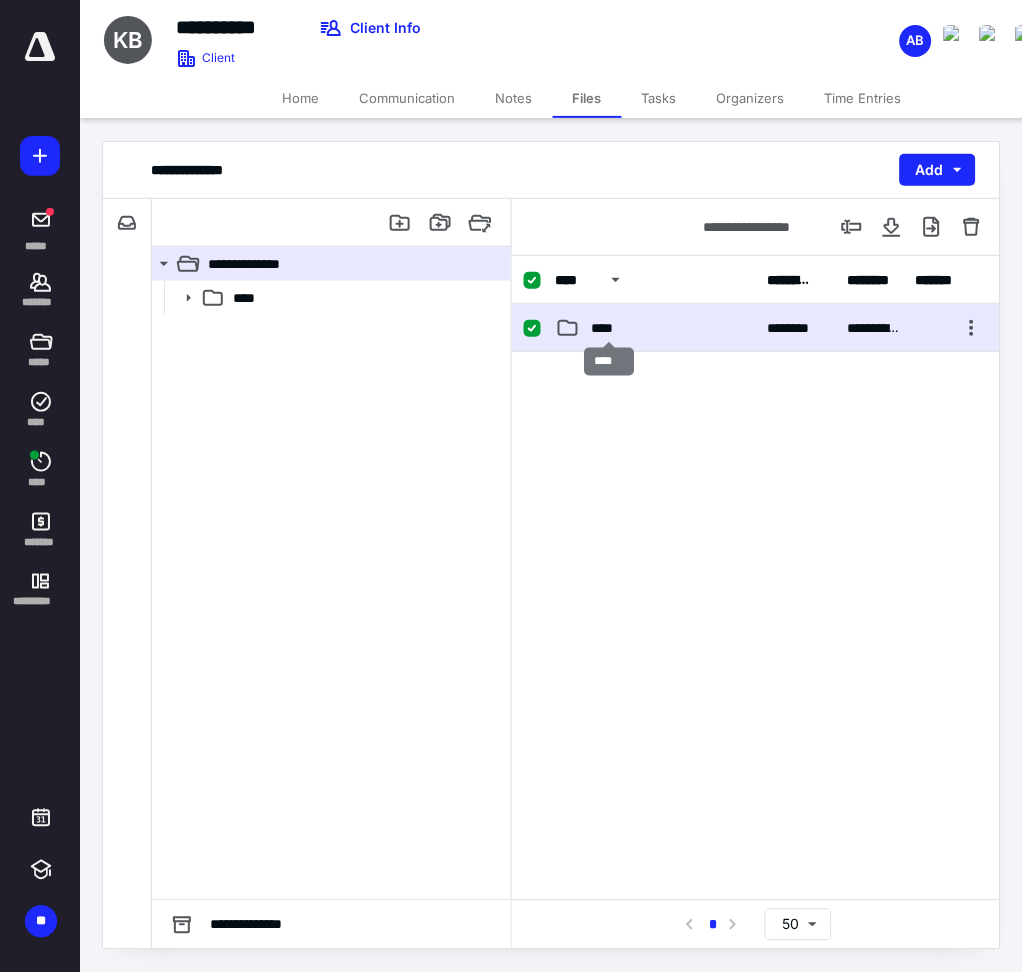checkbox on "false" 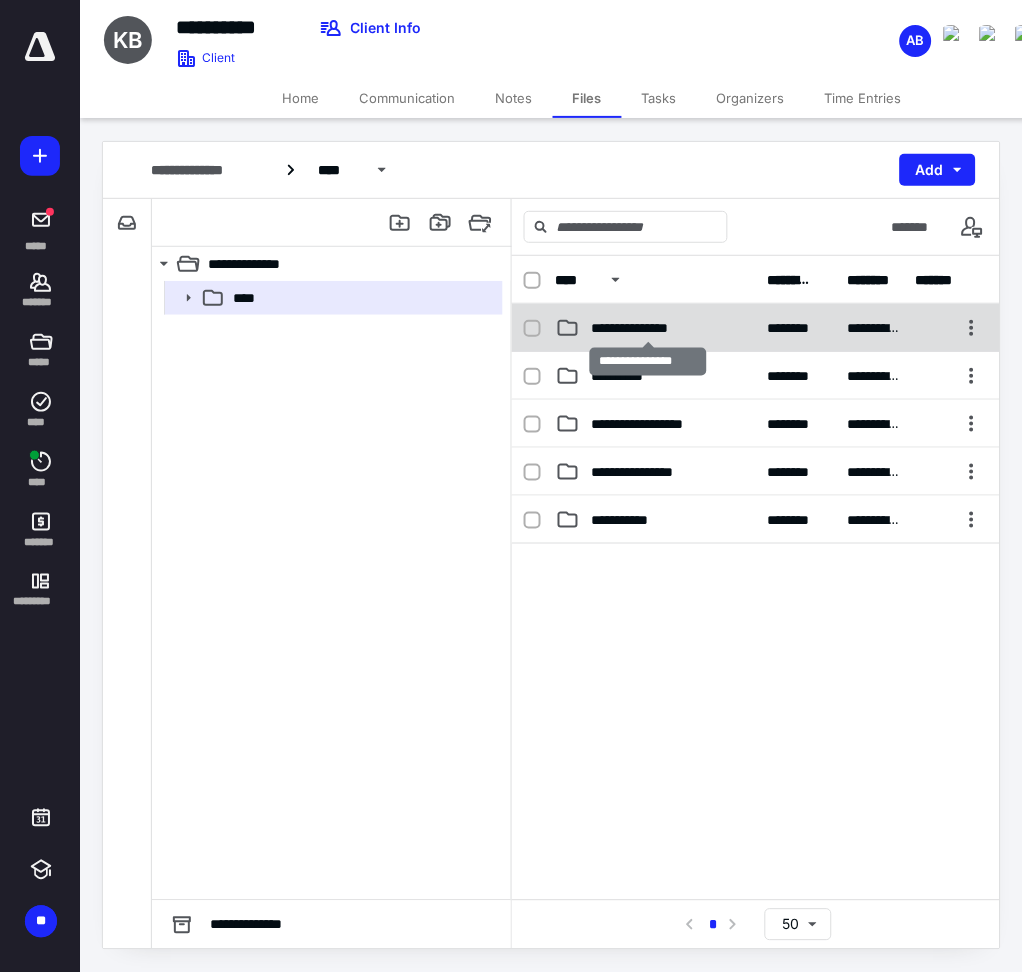 click on "**********" at bounding box center [648, 328] 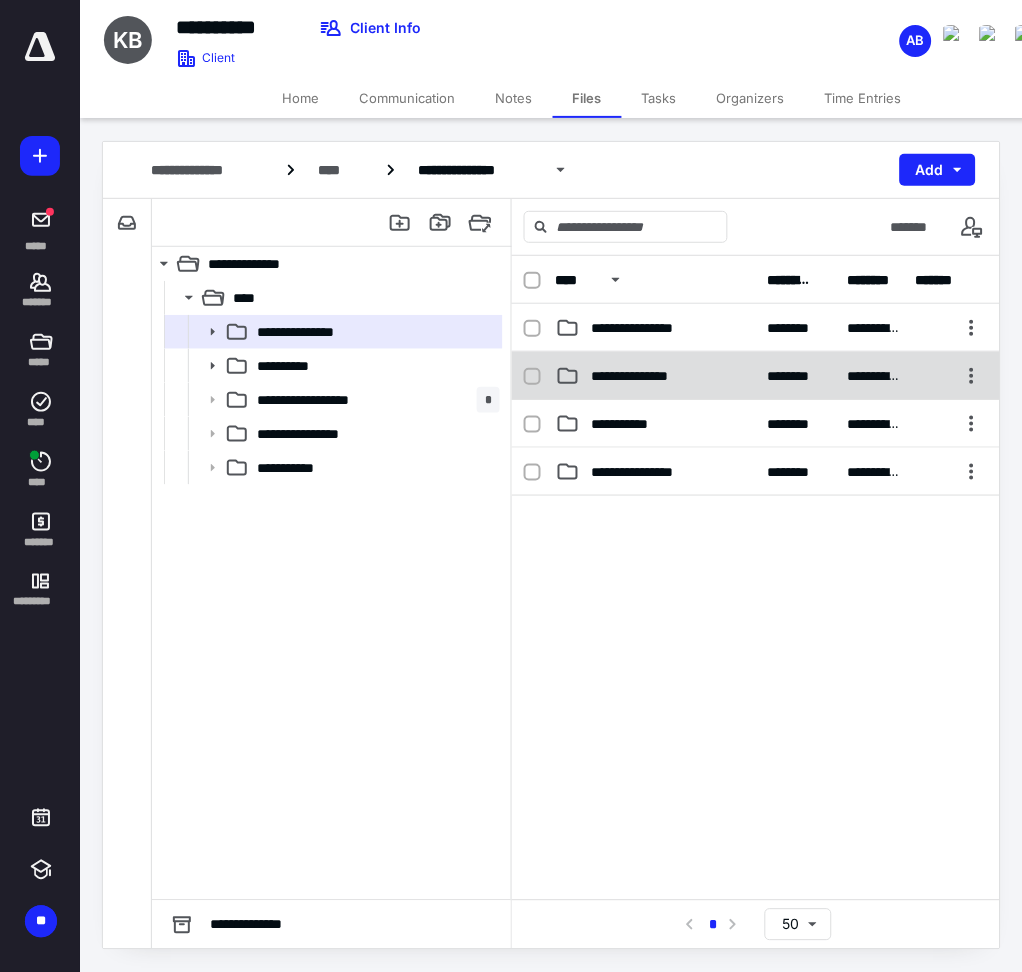 click on "**********" at bounding box center [756, 376] 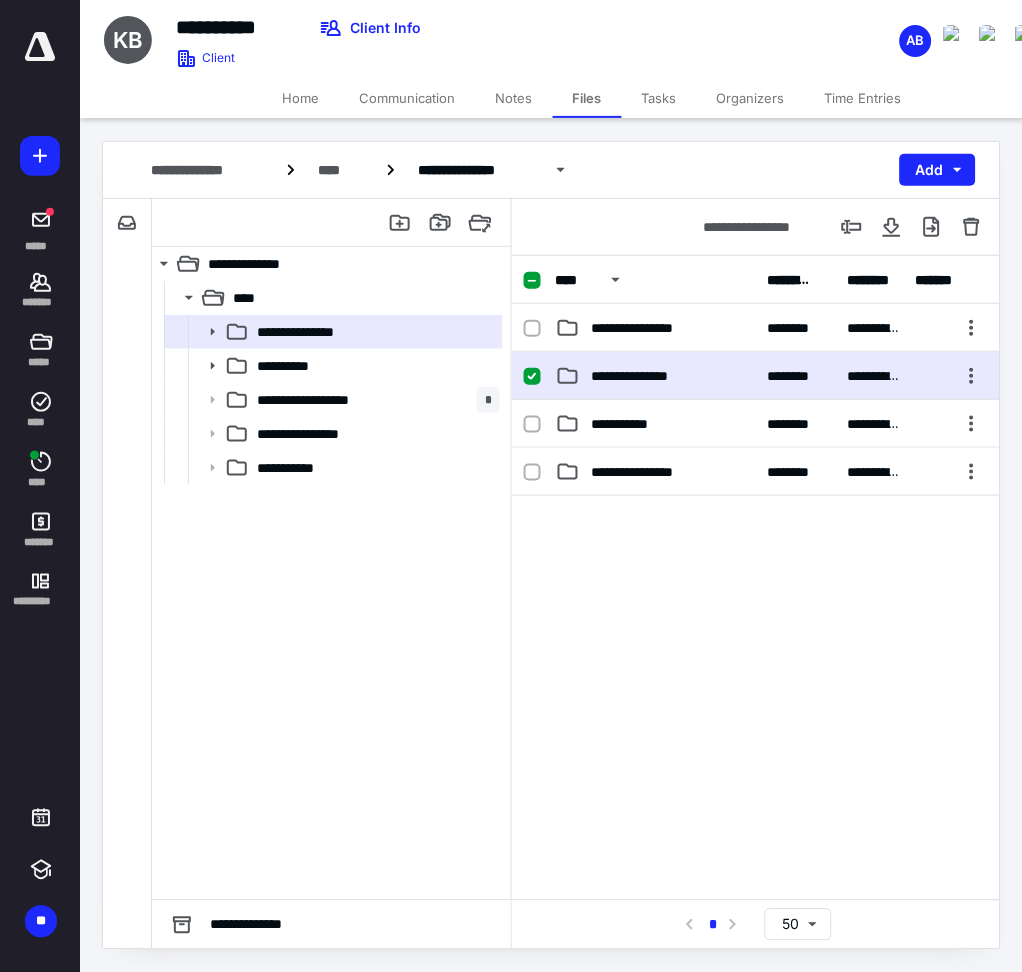click on "**********" at bounding box center (756, 376) 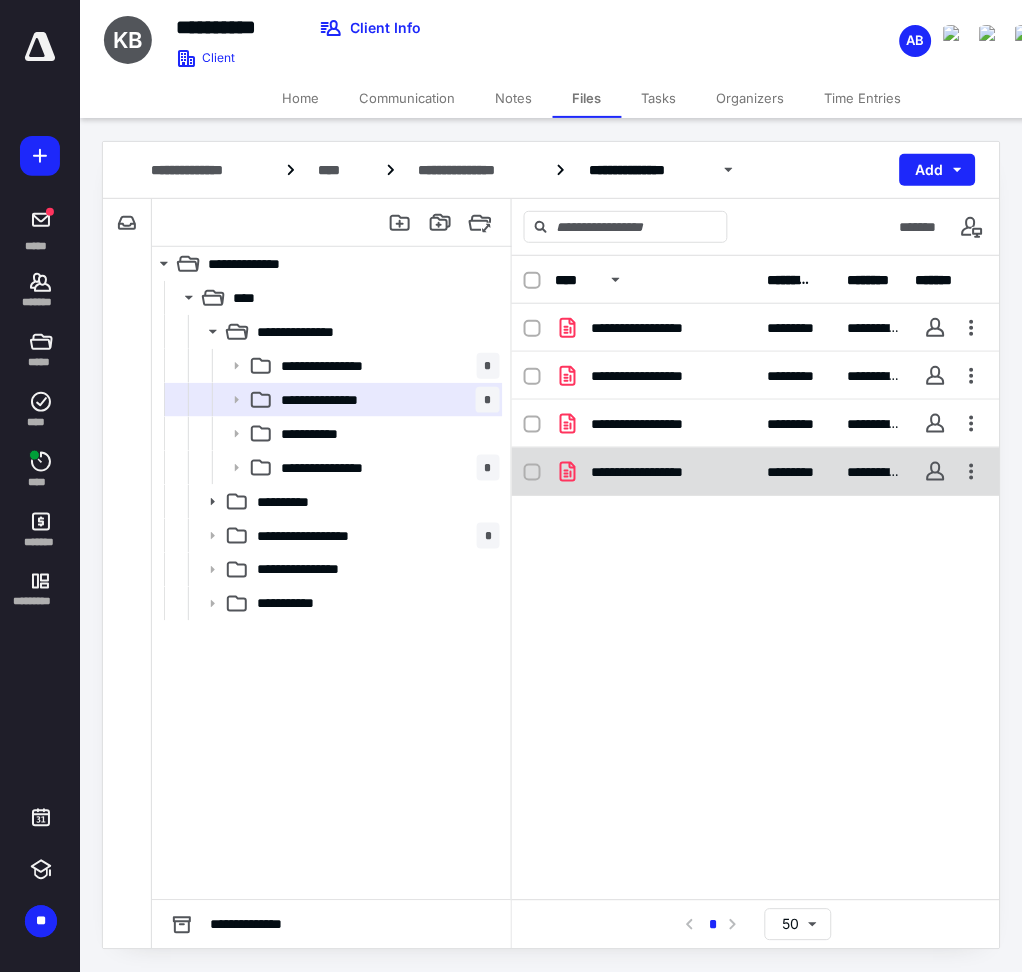 click on "**********" at bounding box center (756, 472) 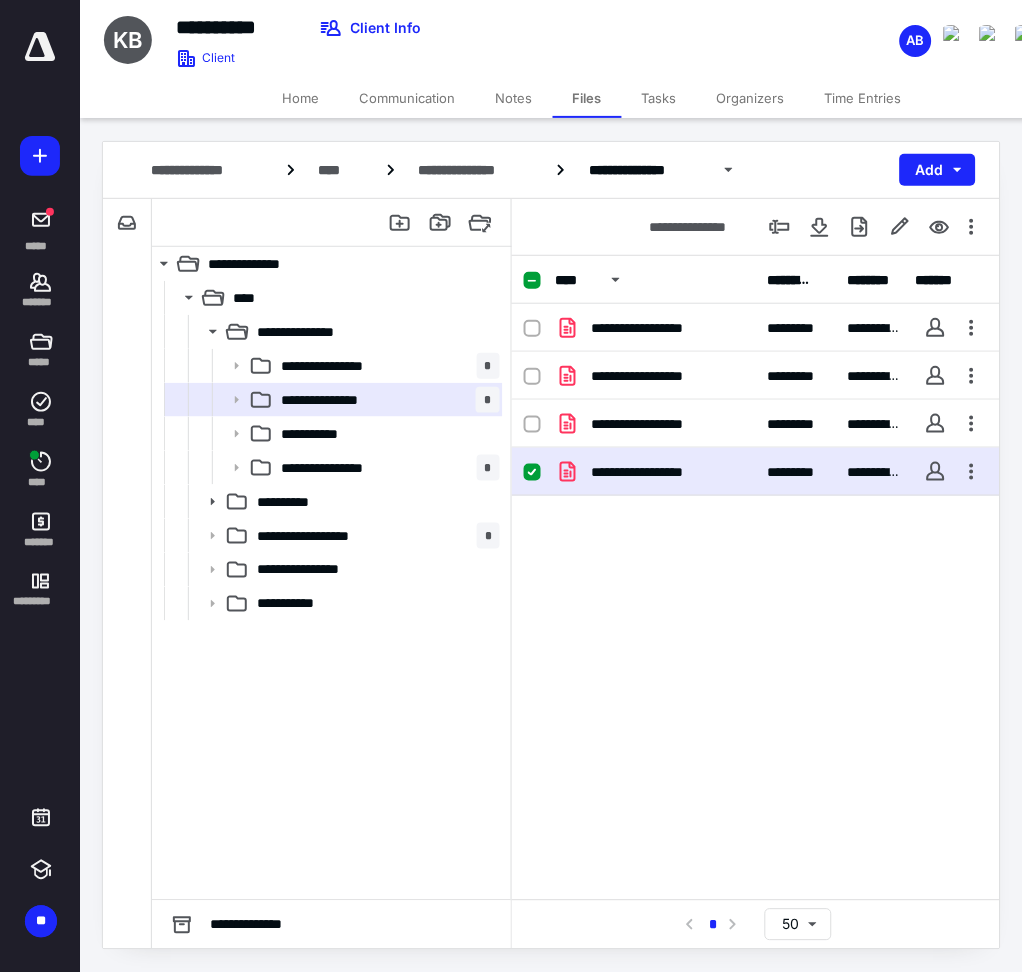 click on "**********" at bounding box center (756, 472) 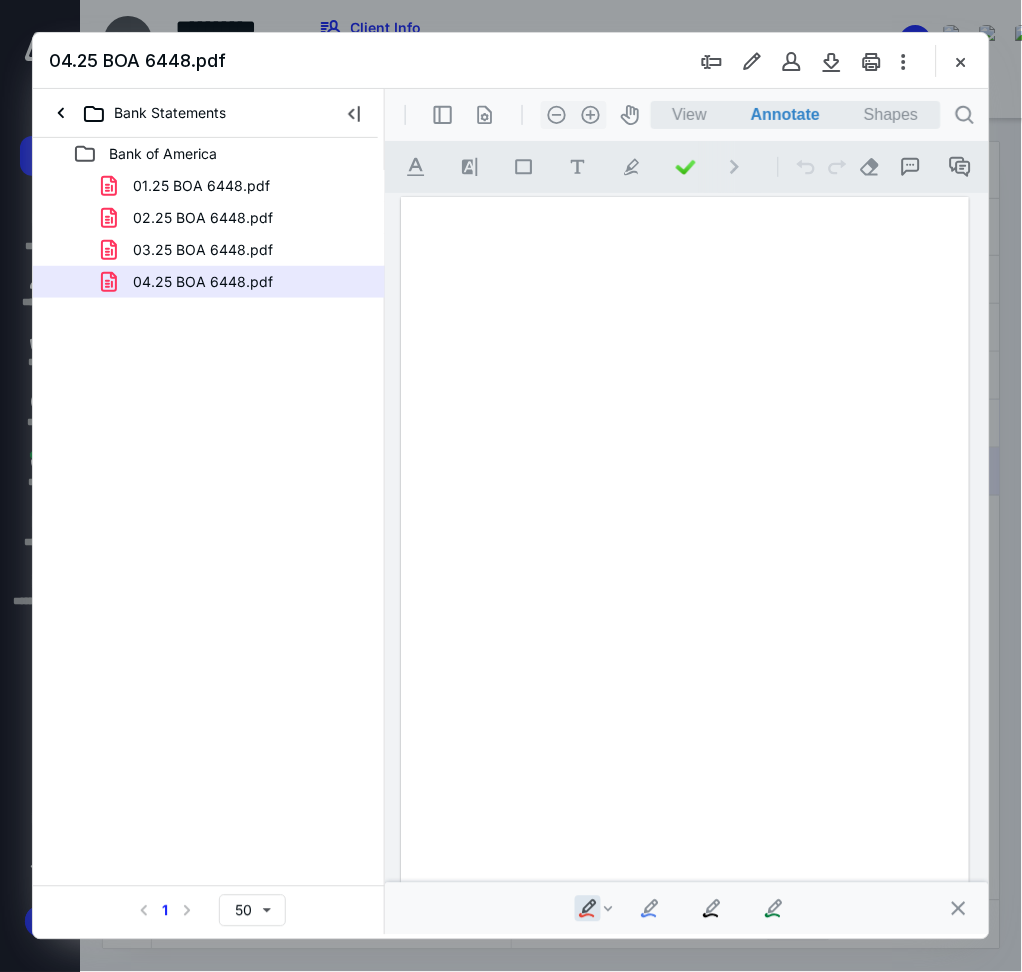 scroll, scrollTop: 0, scrollLeft: 0, axis: both 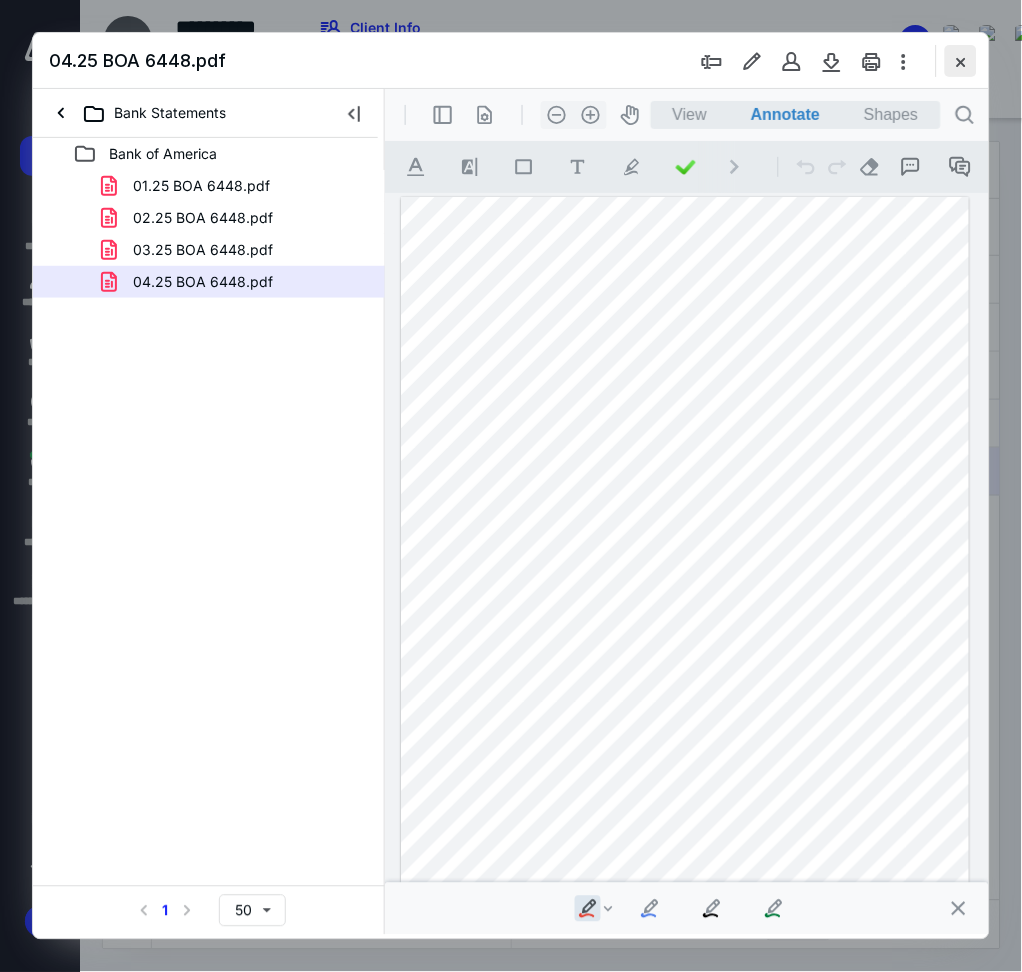 click at bounding box center [961, 61] 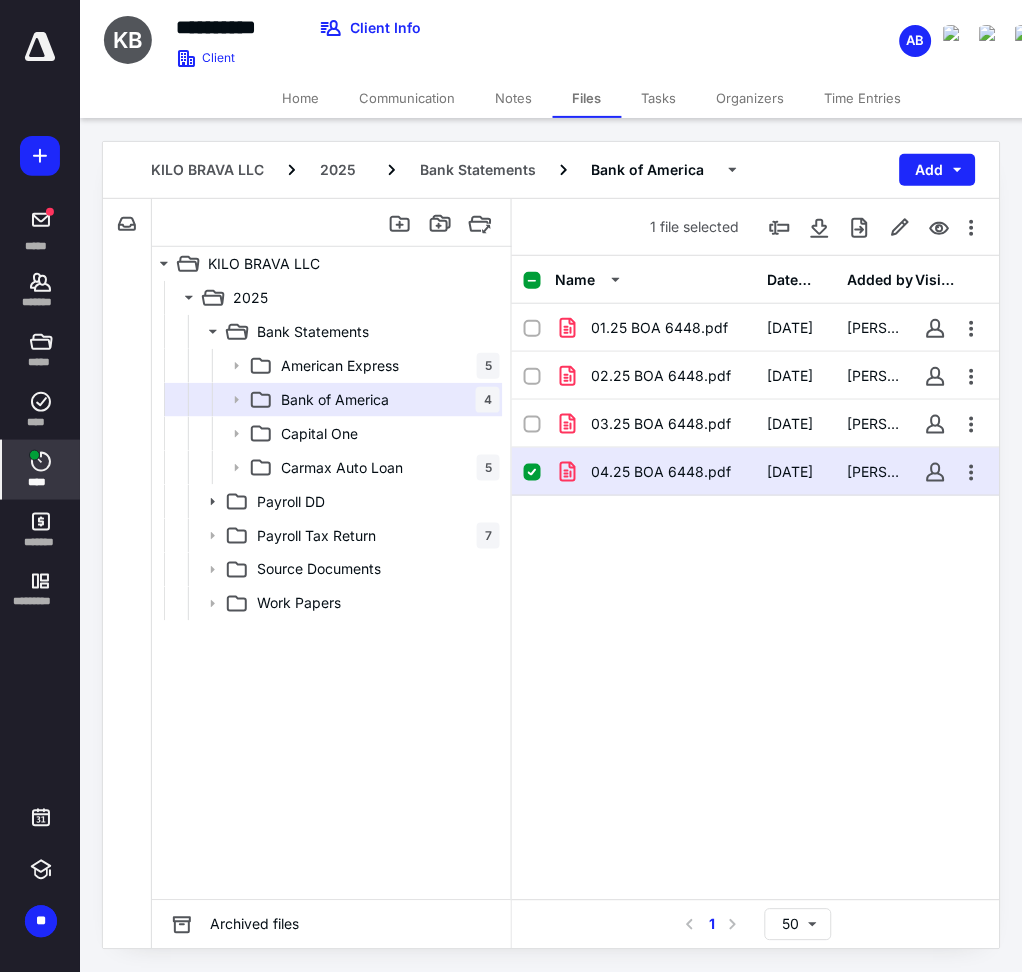 click 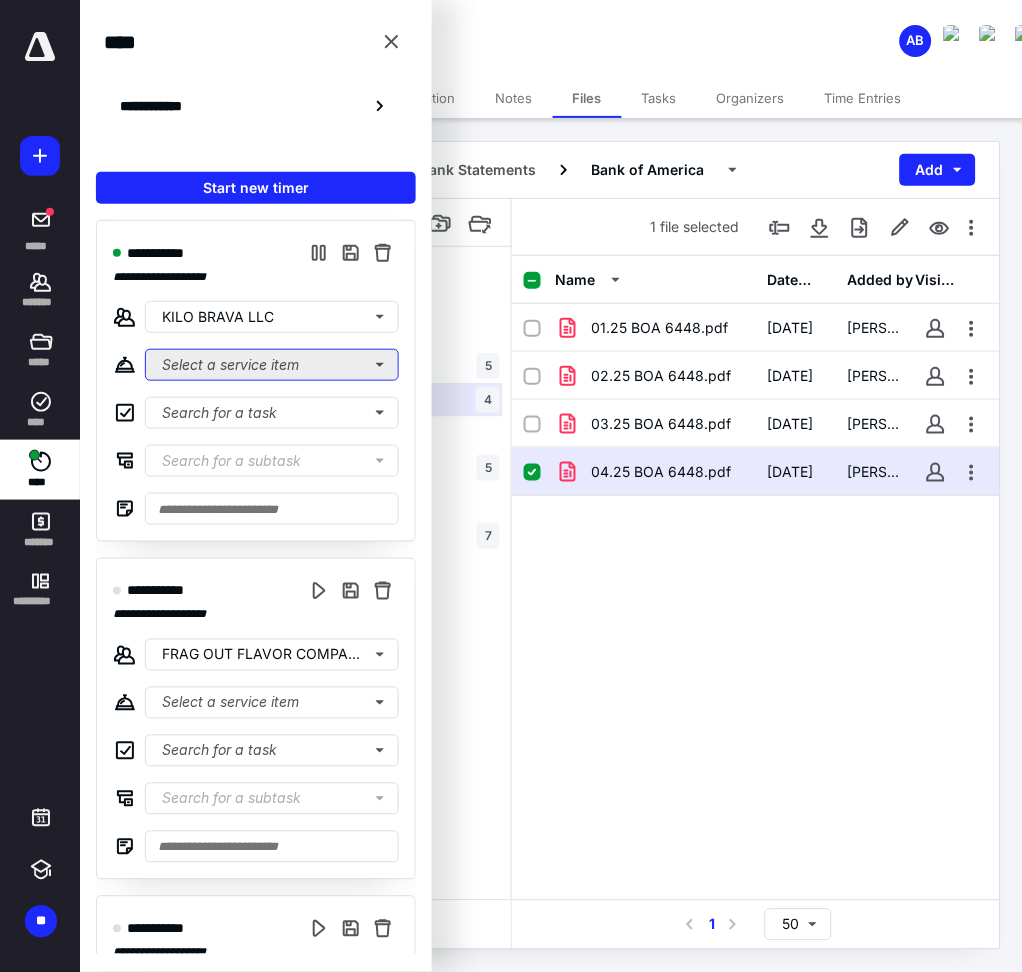 click on "Select a service item" at bounding box center [272, 365] 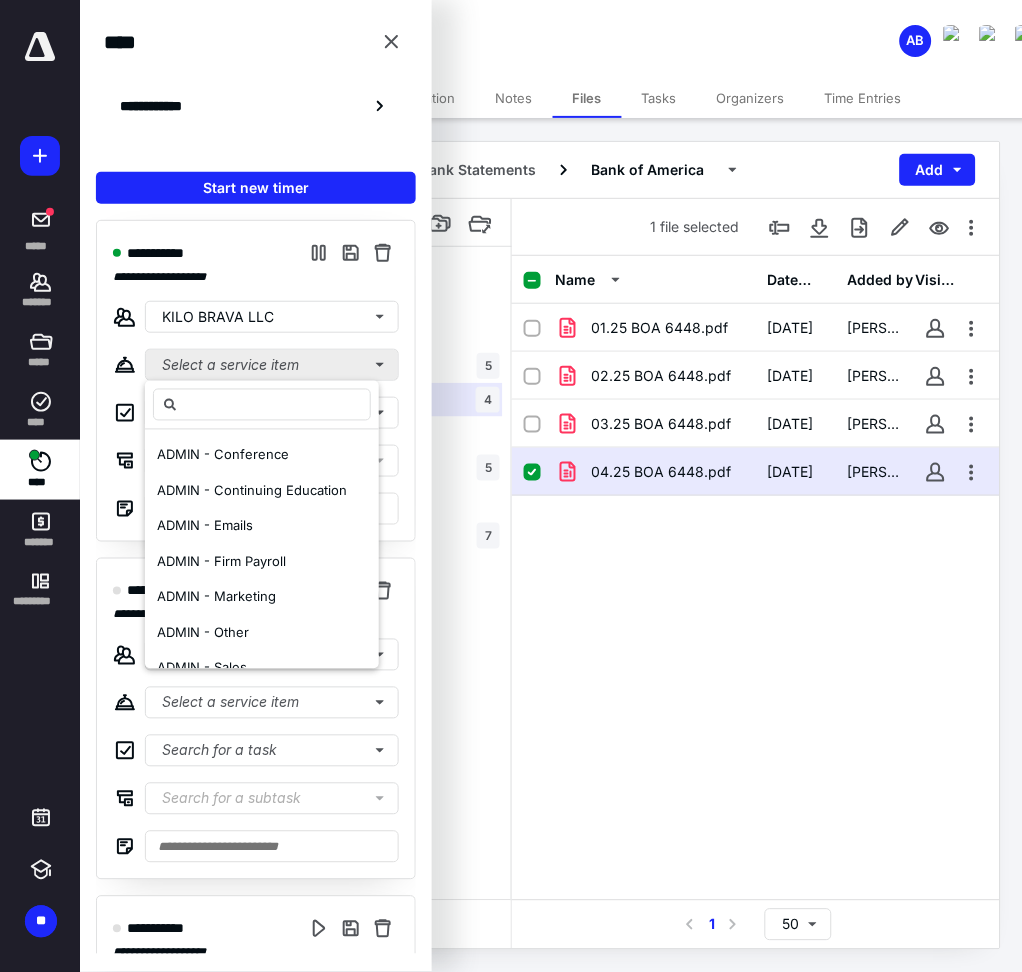 type on "*" 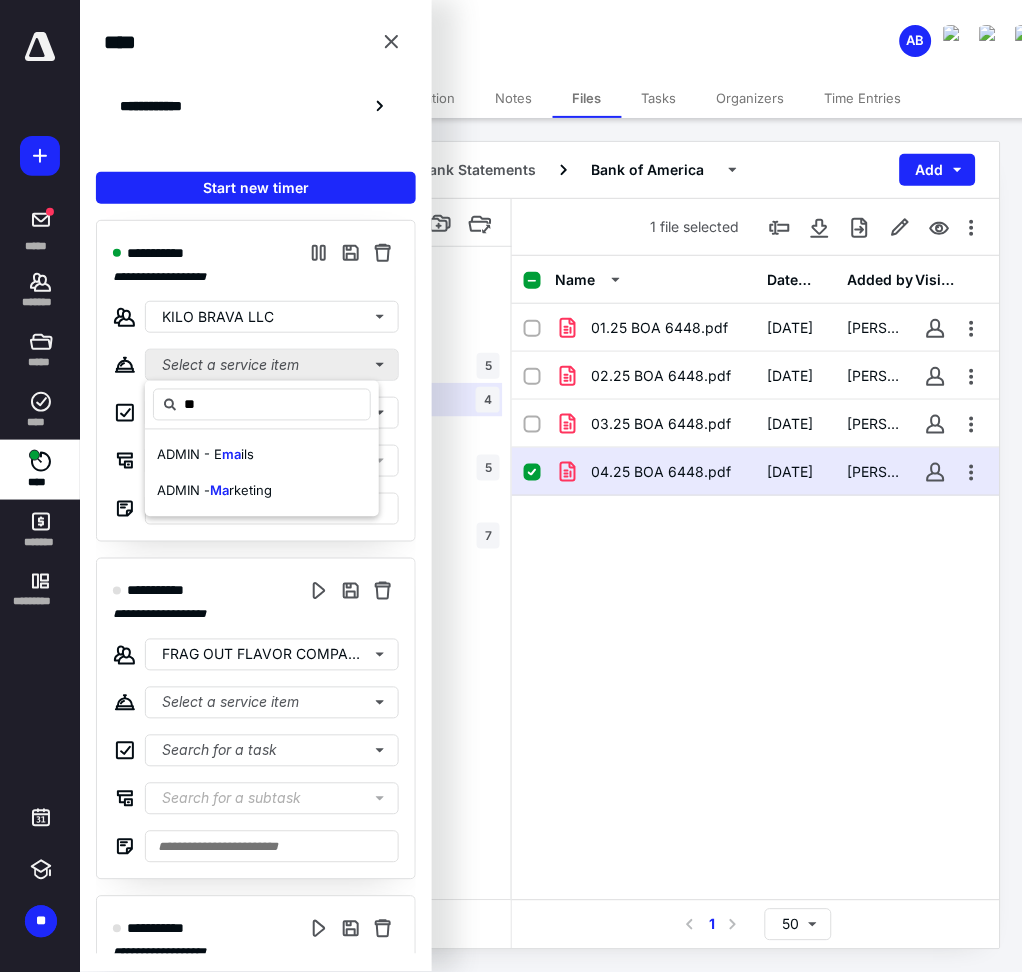 type on "*" 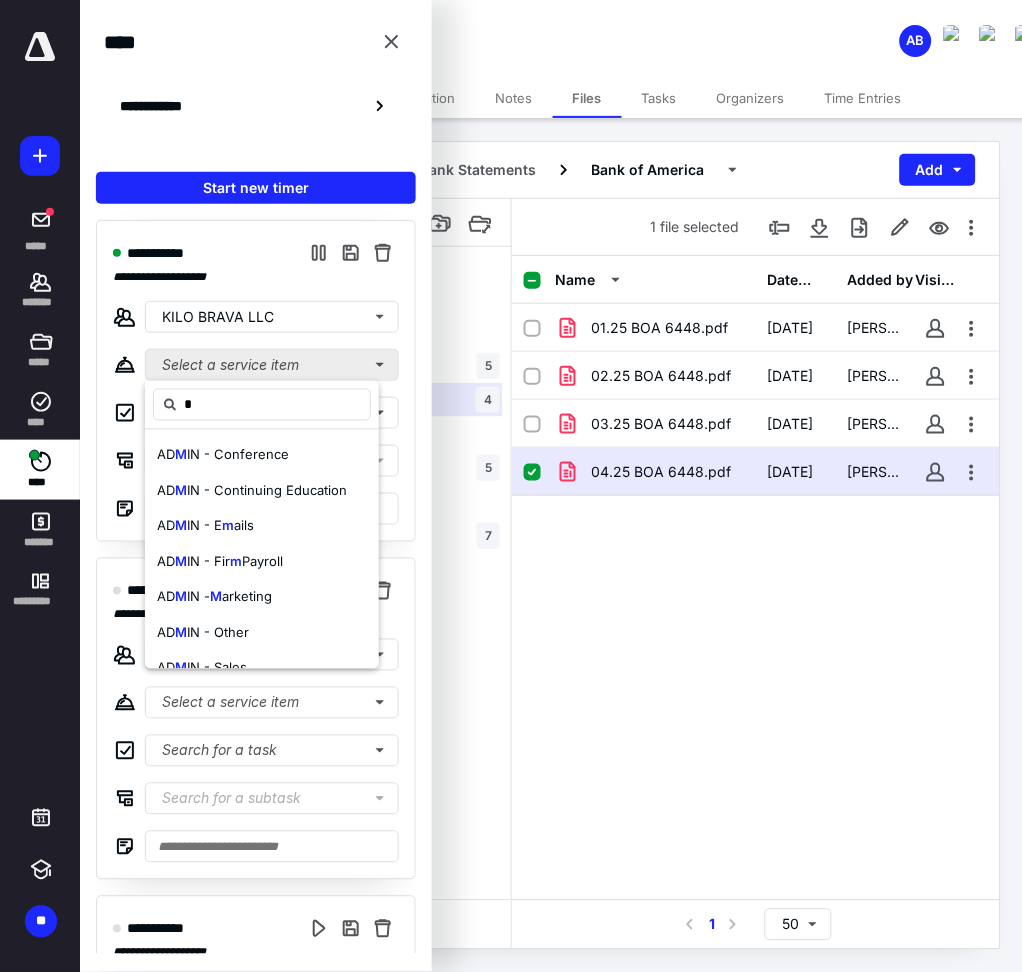 type 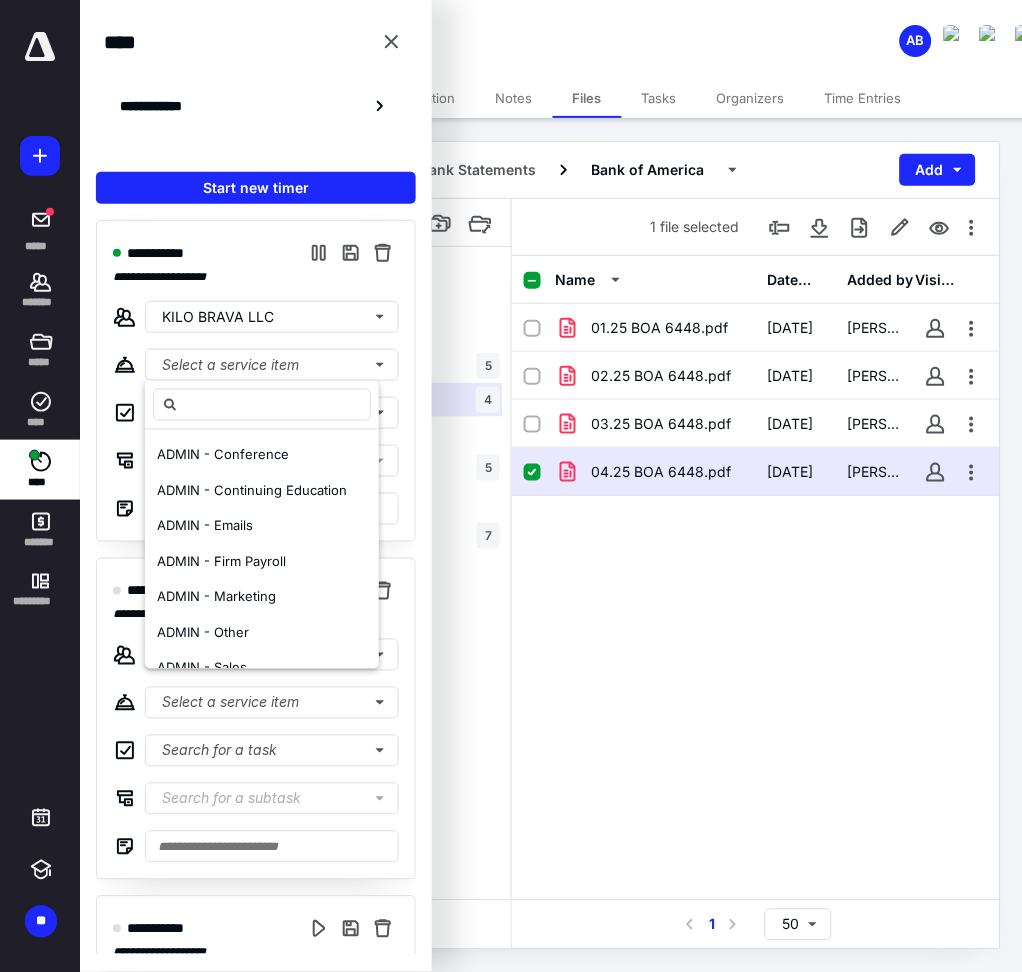 click on "Search for a task" at bounding box center [256, 413] 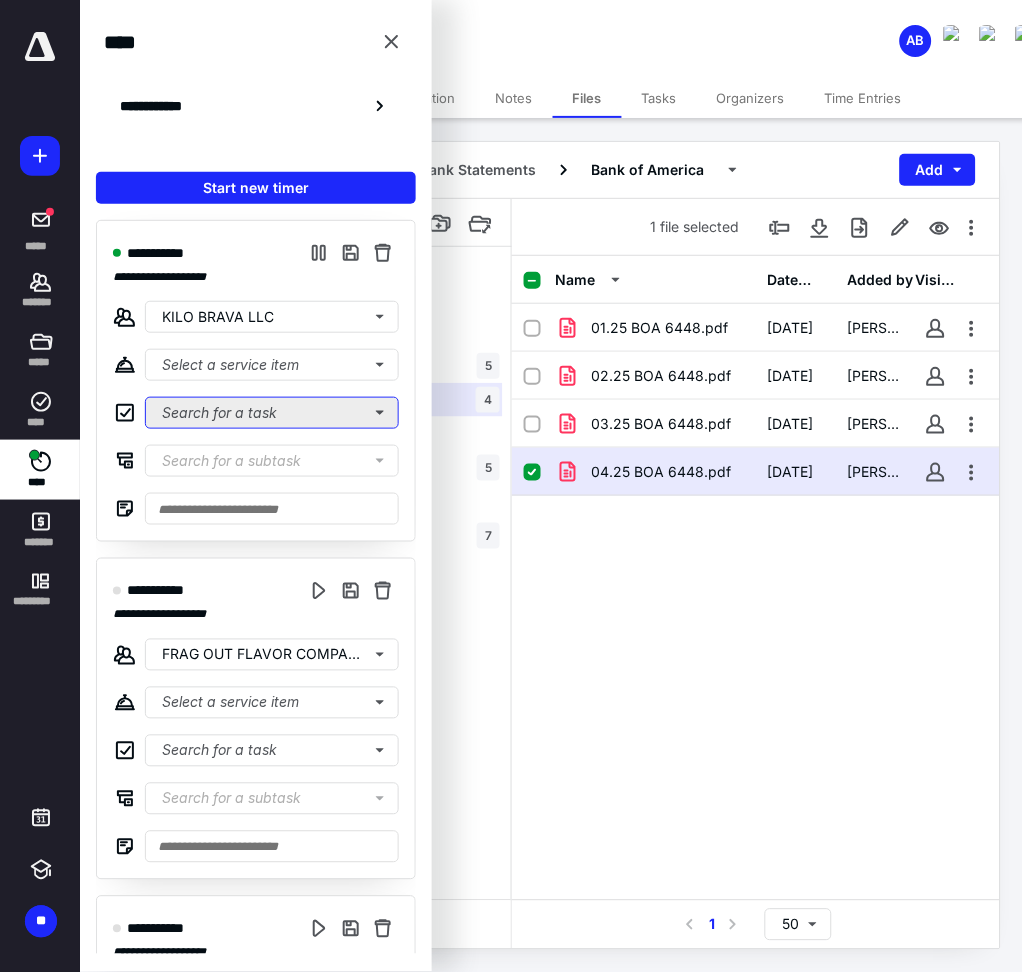 click on "Search for a task" at bounding box center (272, 413) 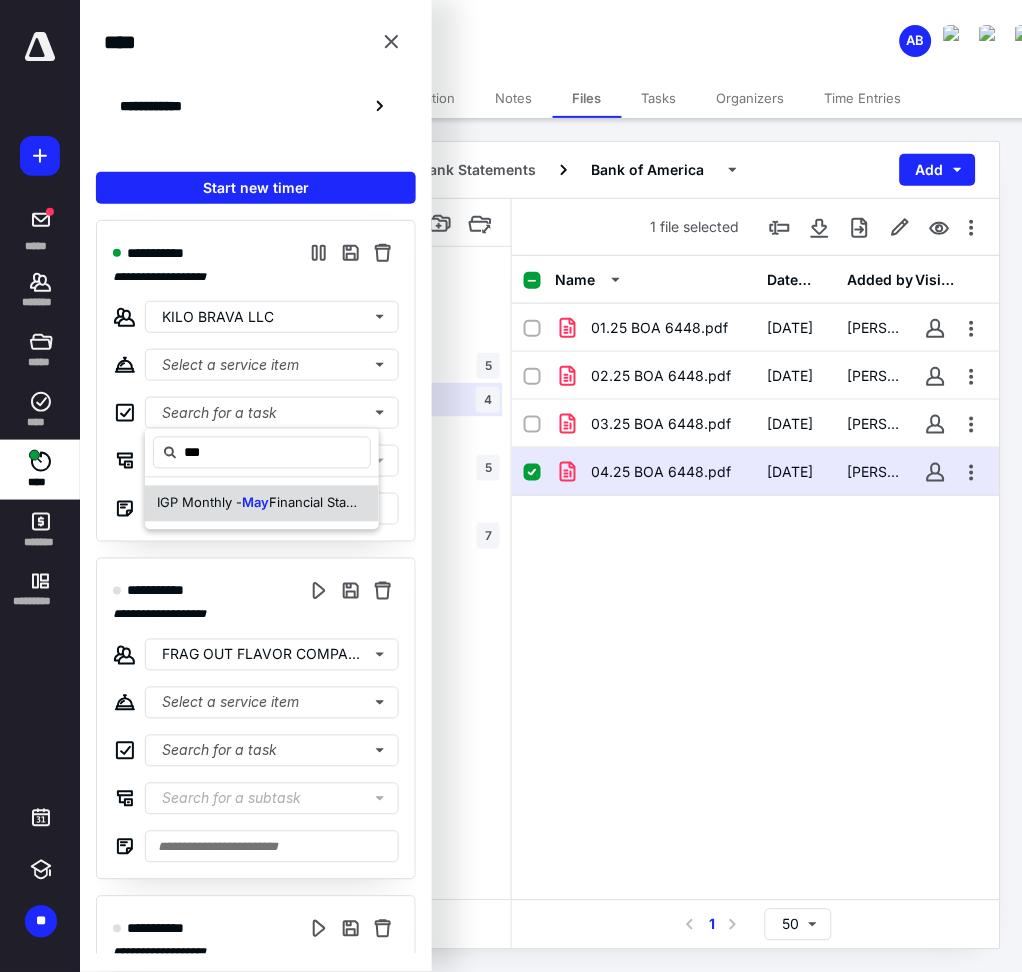 click on "IGP Monthly -  May  Financial Statements Preparation and Analysis" at bounding box center [262, 504] 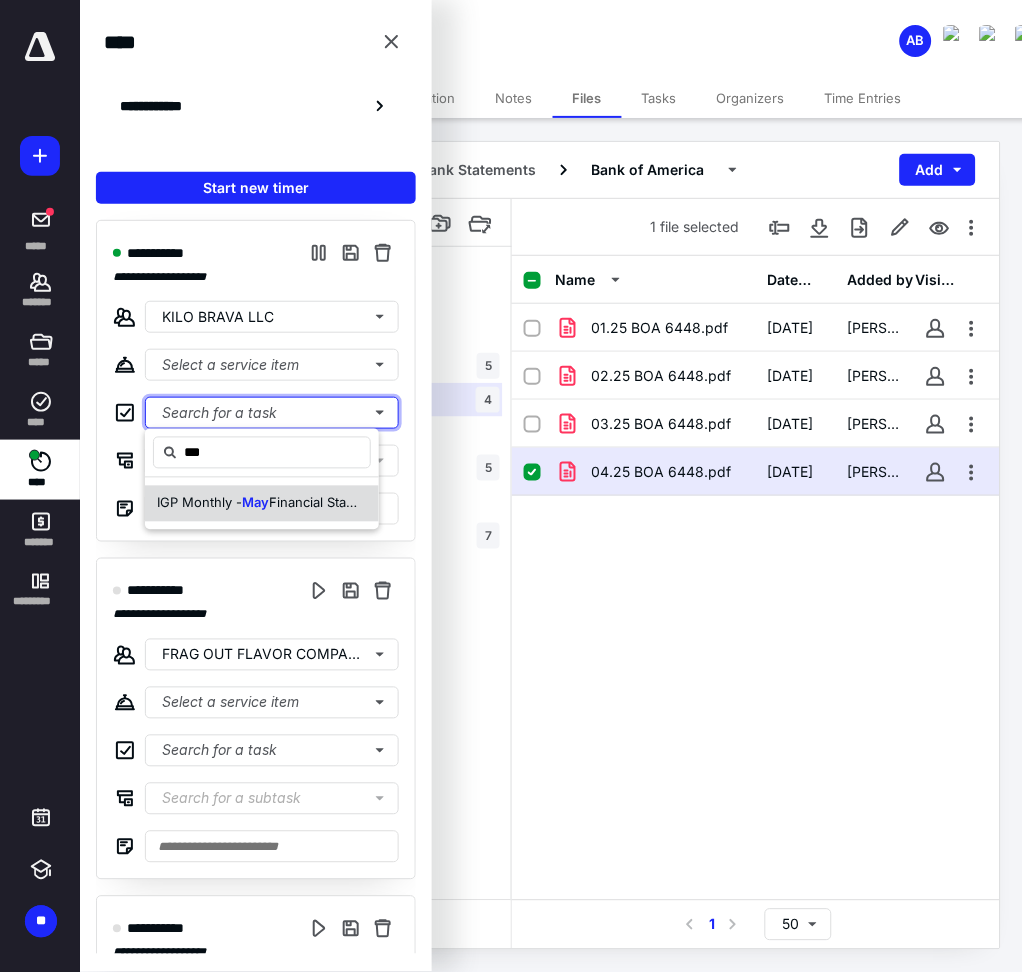 type 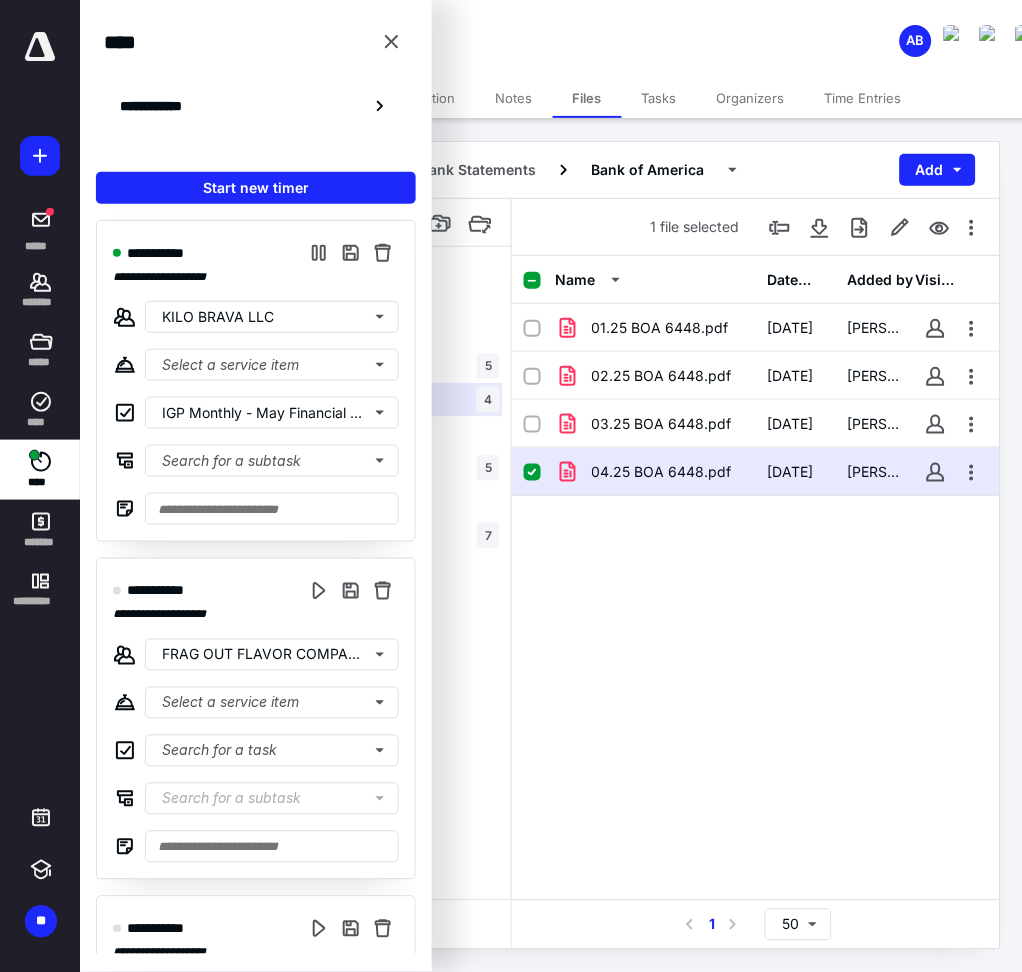 click on "Name Date added Added by Visible 01.25 BOA 6448.pdf [DATE] [PERSON_NAME] 02.25 BOA 6448.pdf [DATE] [PERSON_NAME] 03.25 BOA 6448.pdf [DATE] [PERSON_NAME] 04.25 BOA 6448.pdf [DATE] [PERSON_NAME]" at bounding box center [756, 578] 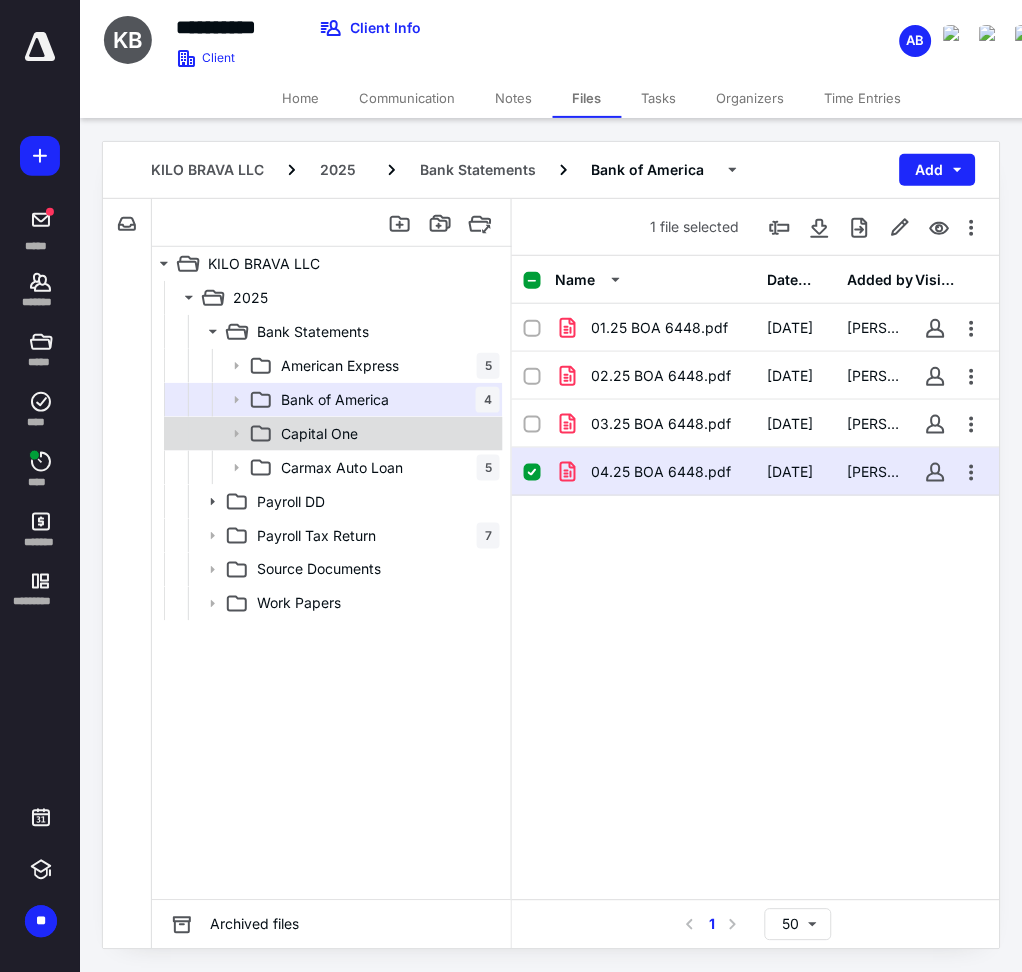 click on "Capital One" at bounding box center (386, 434) 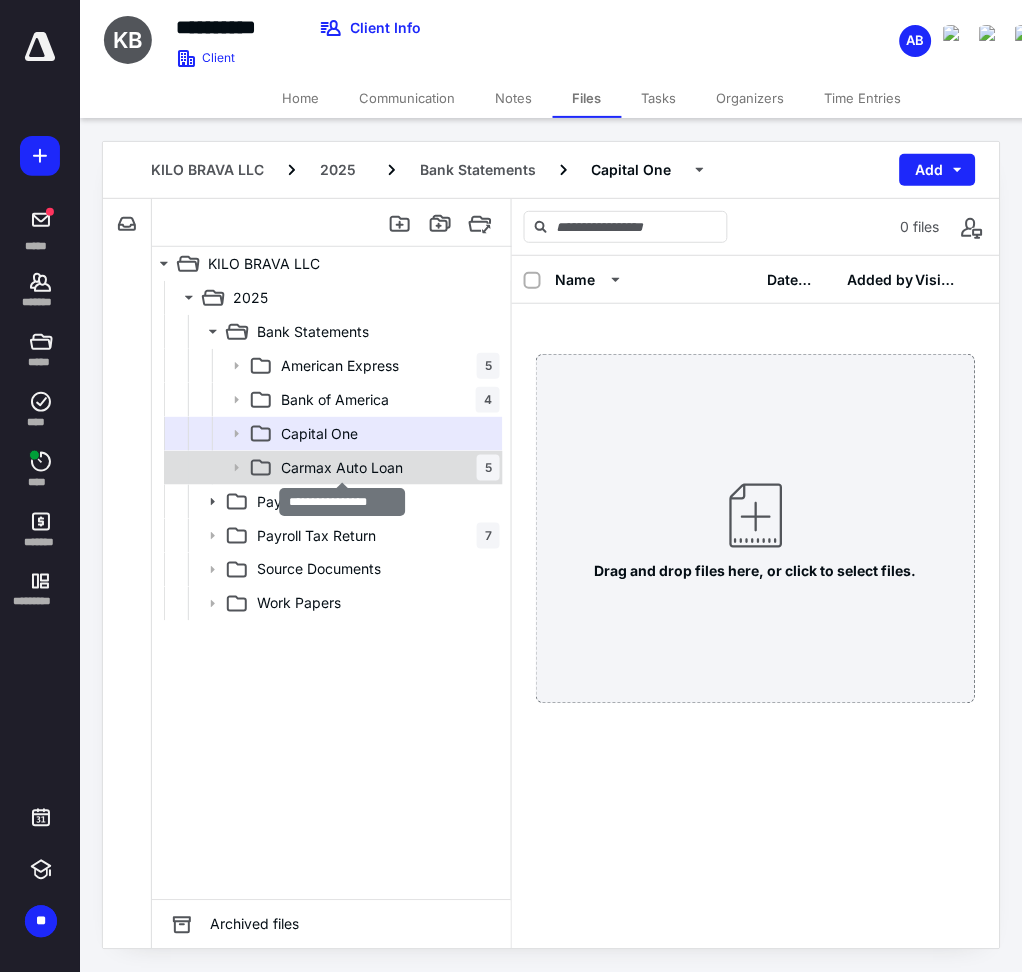 click on "Carmax Auto Loan" at bounding box center [342, 468] 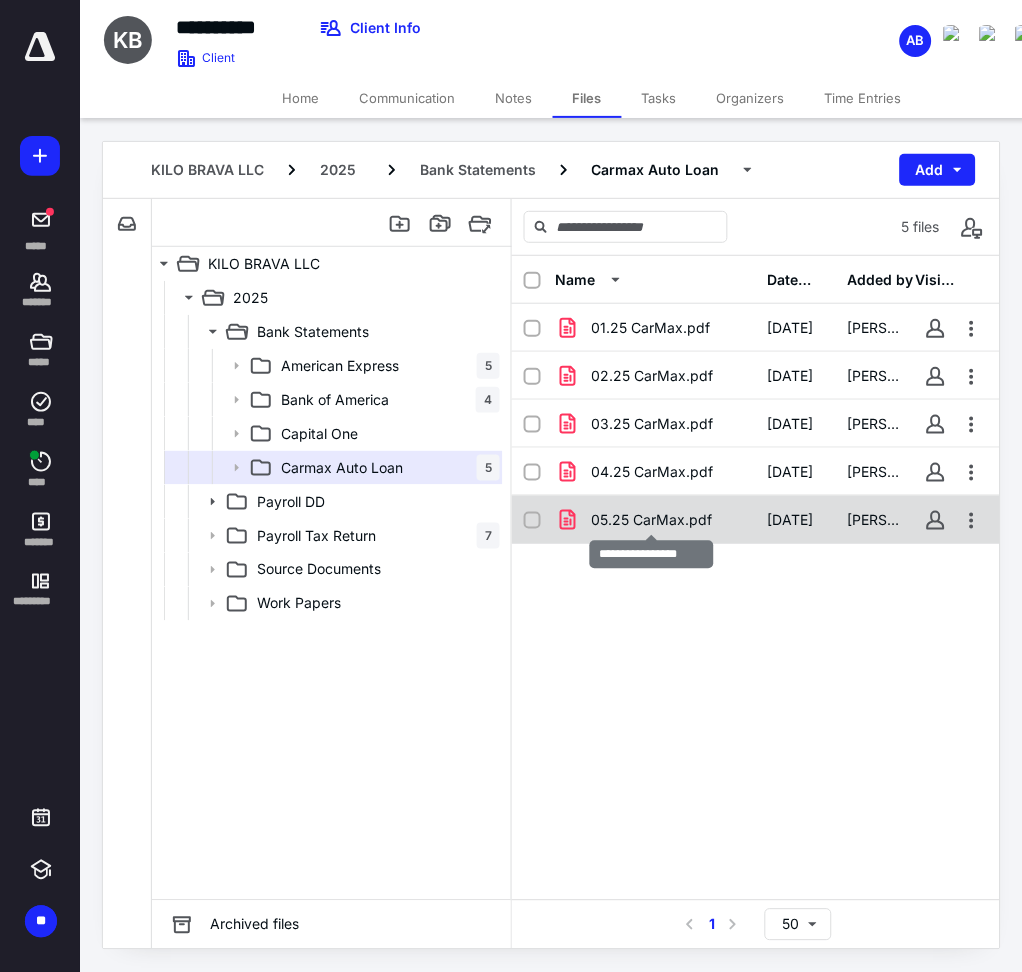 click on "05.25 CarMax.pdf" at bounding box center [652, 520] 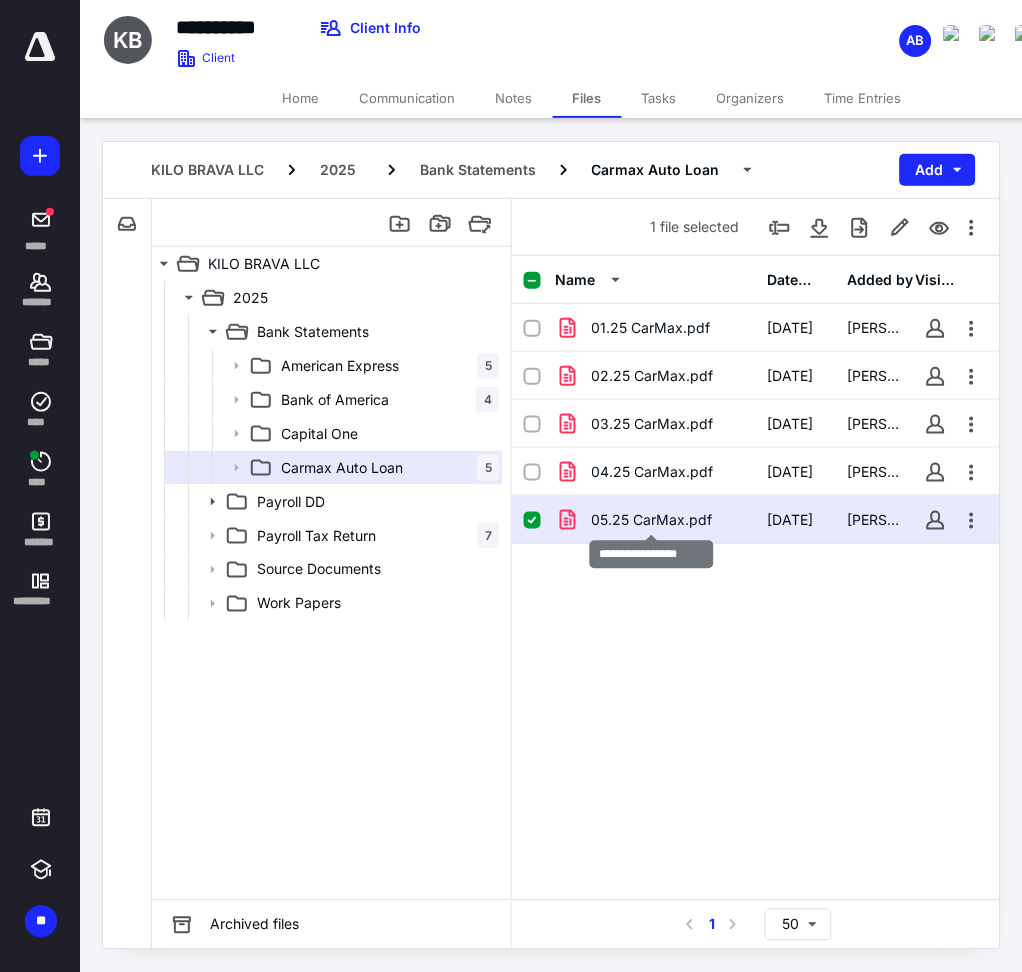 click on "05.25 CarMax.pdf" at bounding box center (652, 520) 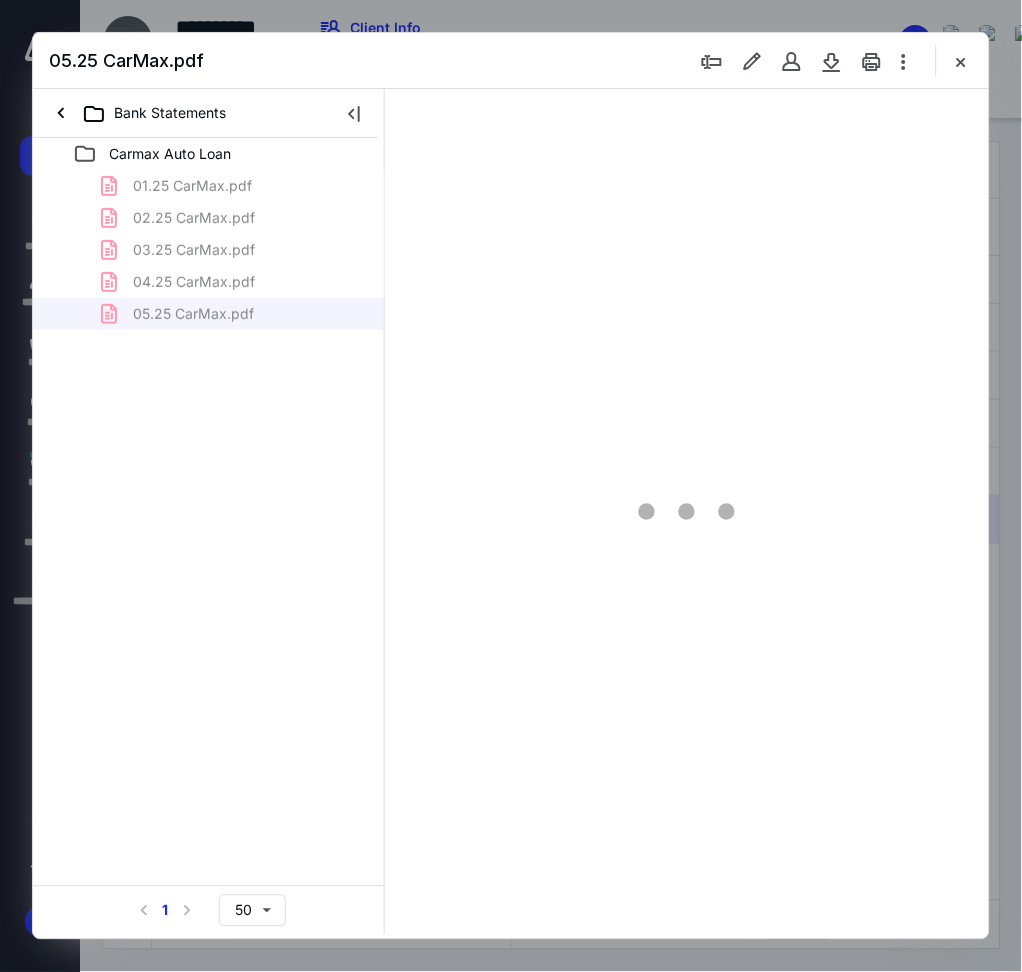 scroll, scrollTop: 0, scrollLeft: 0, axis: both 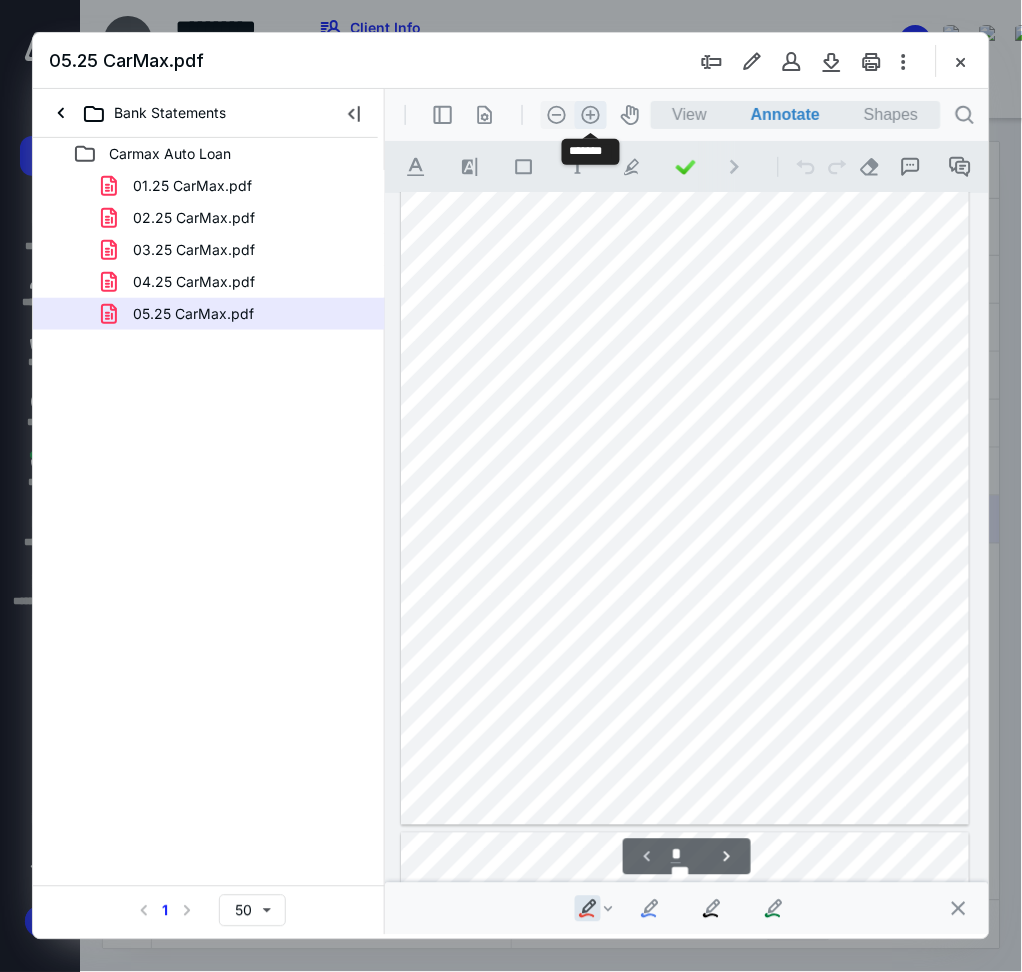 click on ".cls-1{fill:#abb0c4;} icon - header - zoom - in - line" at bounding box center [590, 114] 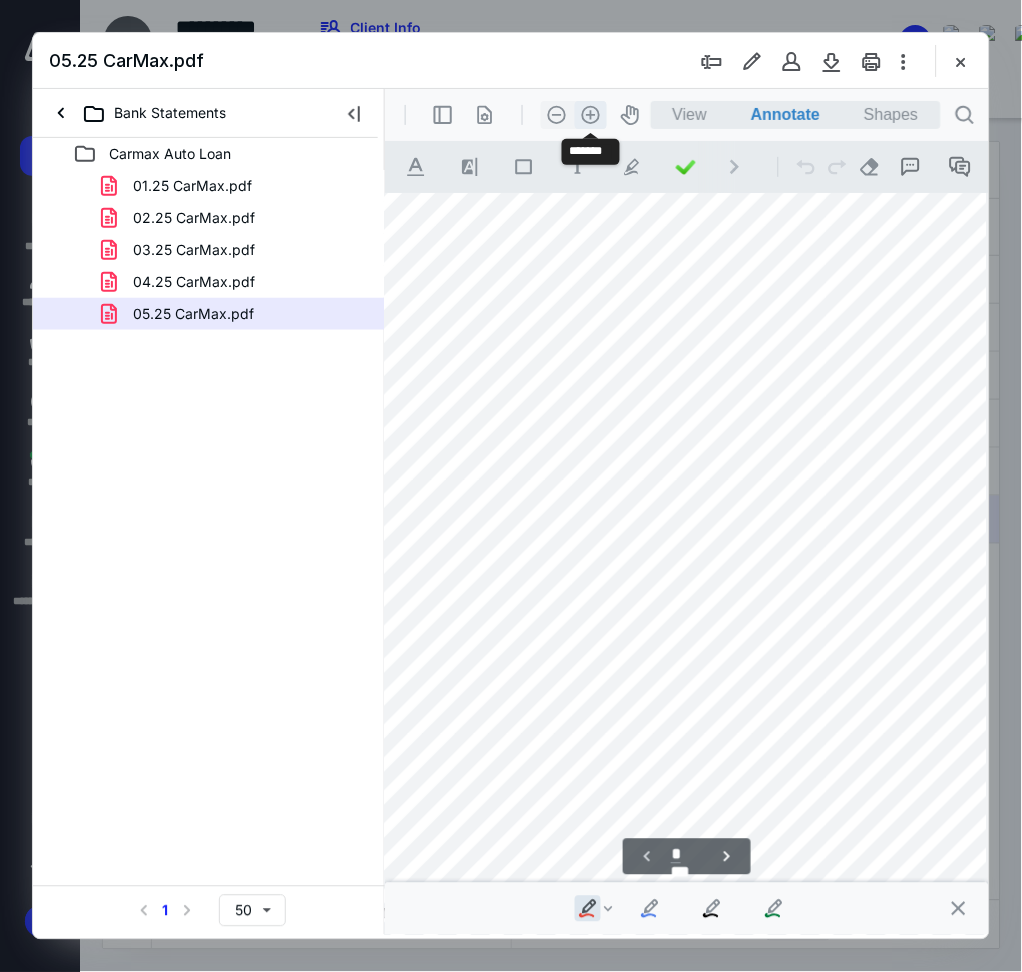 click on ".cls-1{fill:#abb0c4;} icon - header - zoom - in - line" at bounding box center (590, 114) 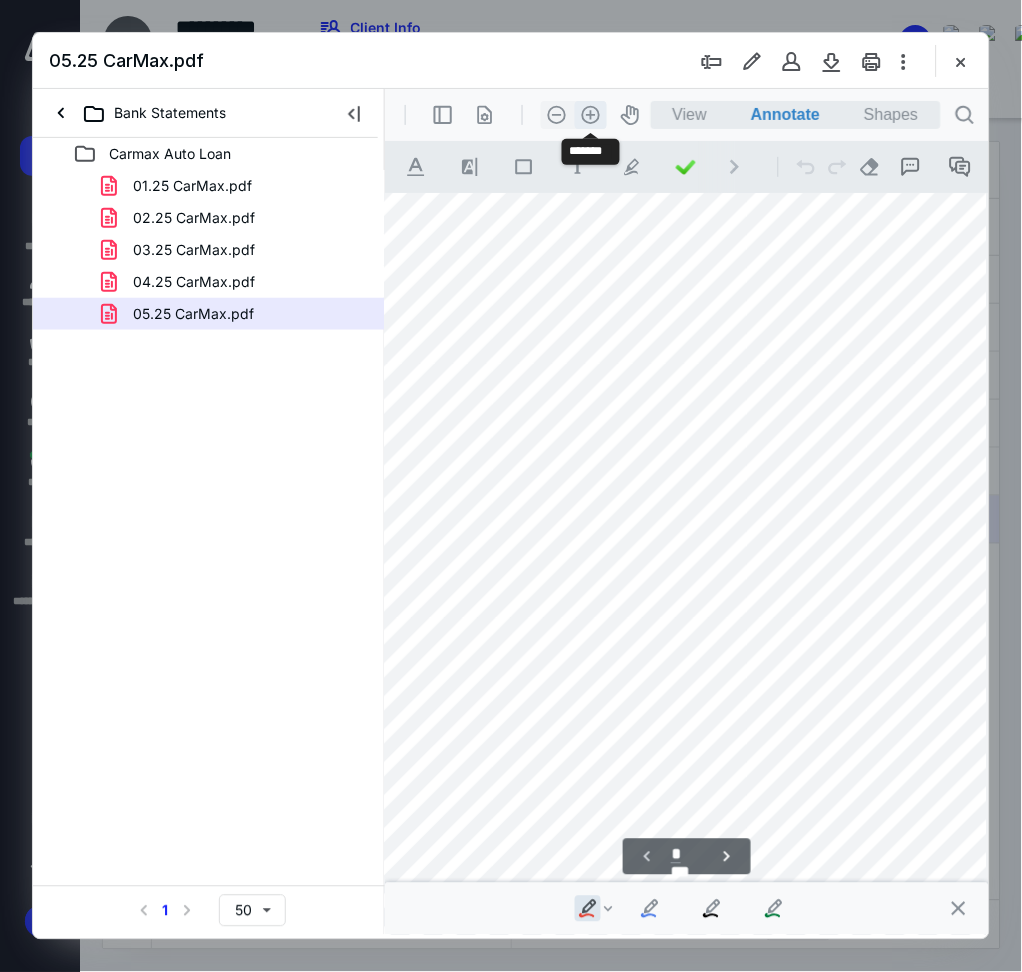 click on ".cls-1{fill:#abb0c4;} icon - header - zoom - in - line" at bounding box center (590, 114) 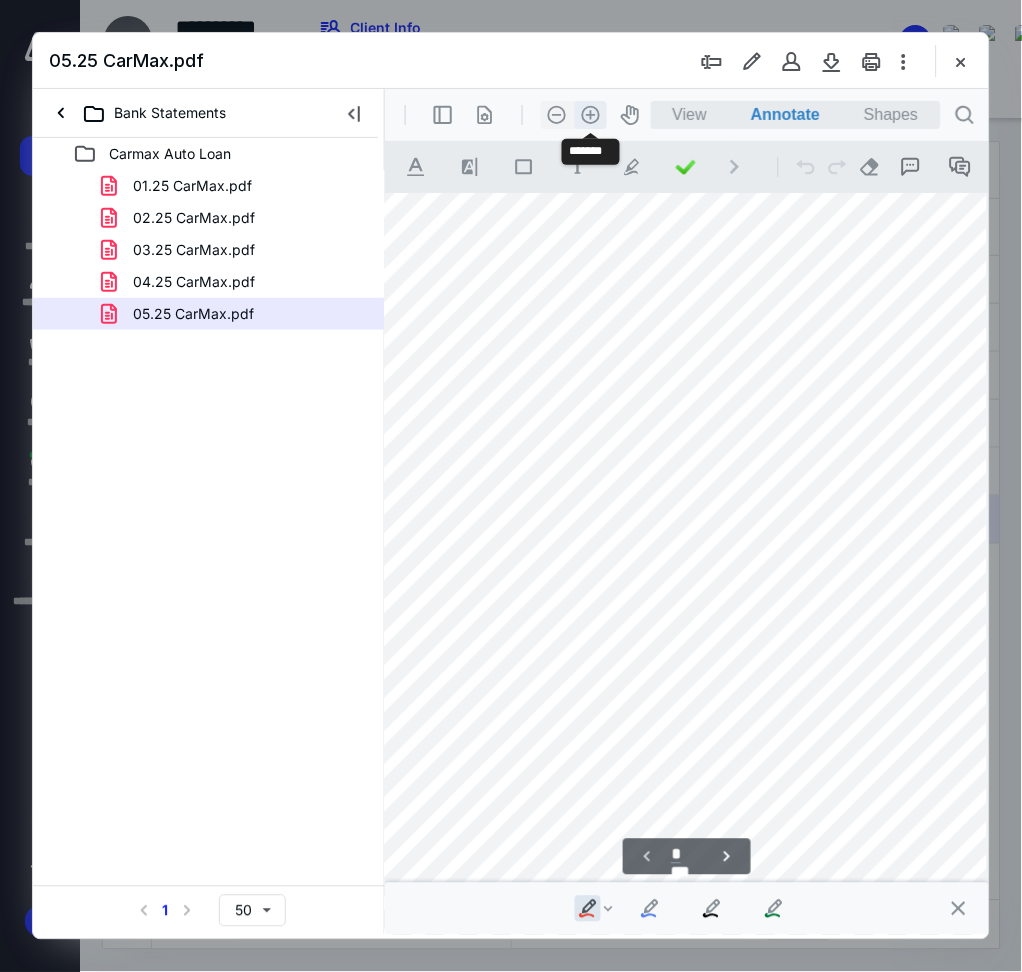scroll, scrollTop: 453, scrollLeft: 226, axis: both 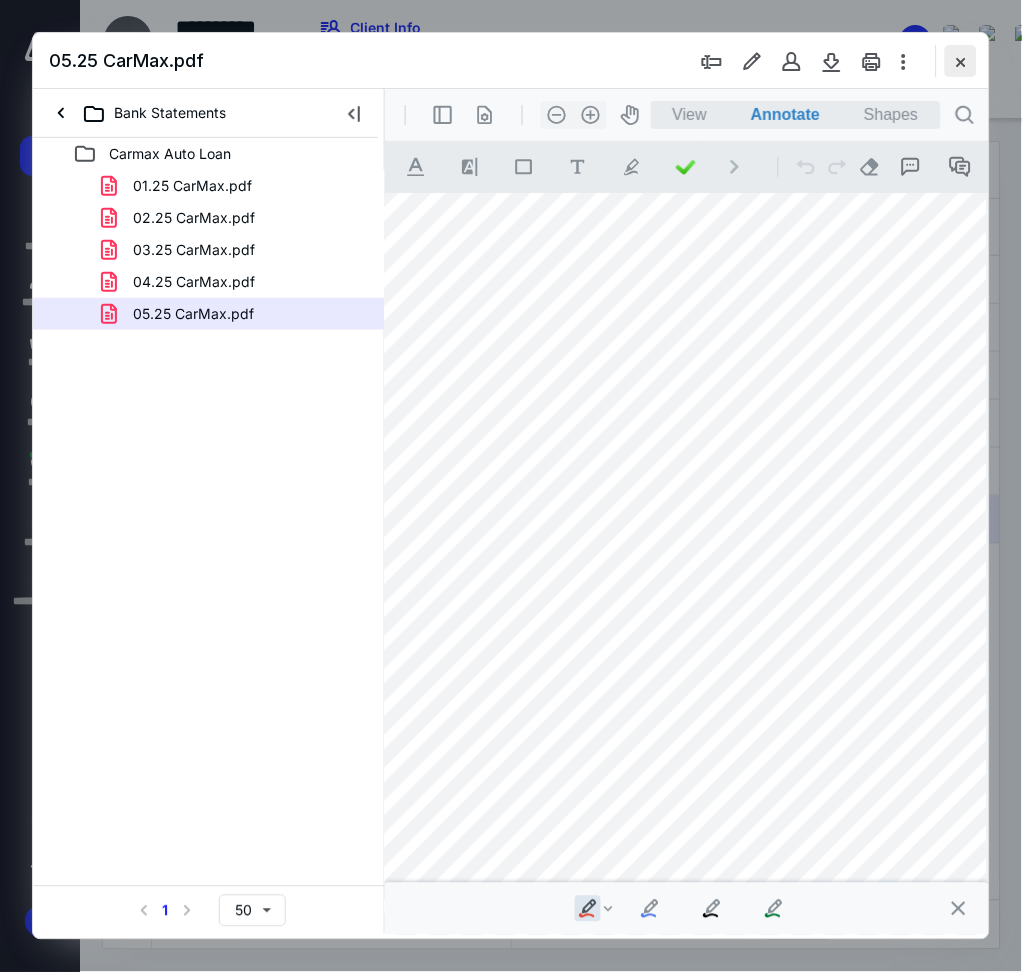 click at bounding box center [961, 61] 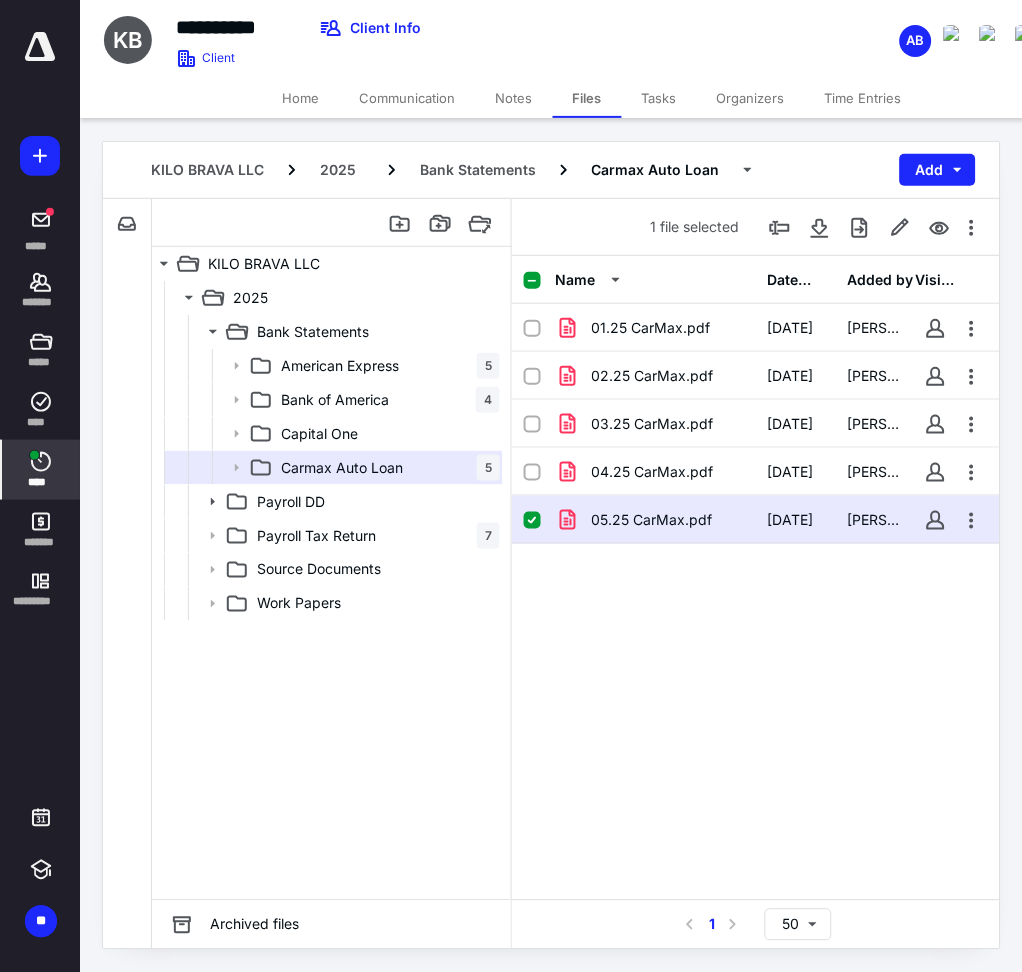 click on "****" at bounding box center [41, 470] 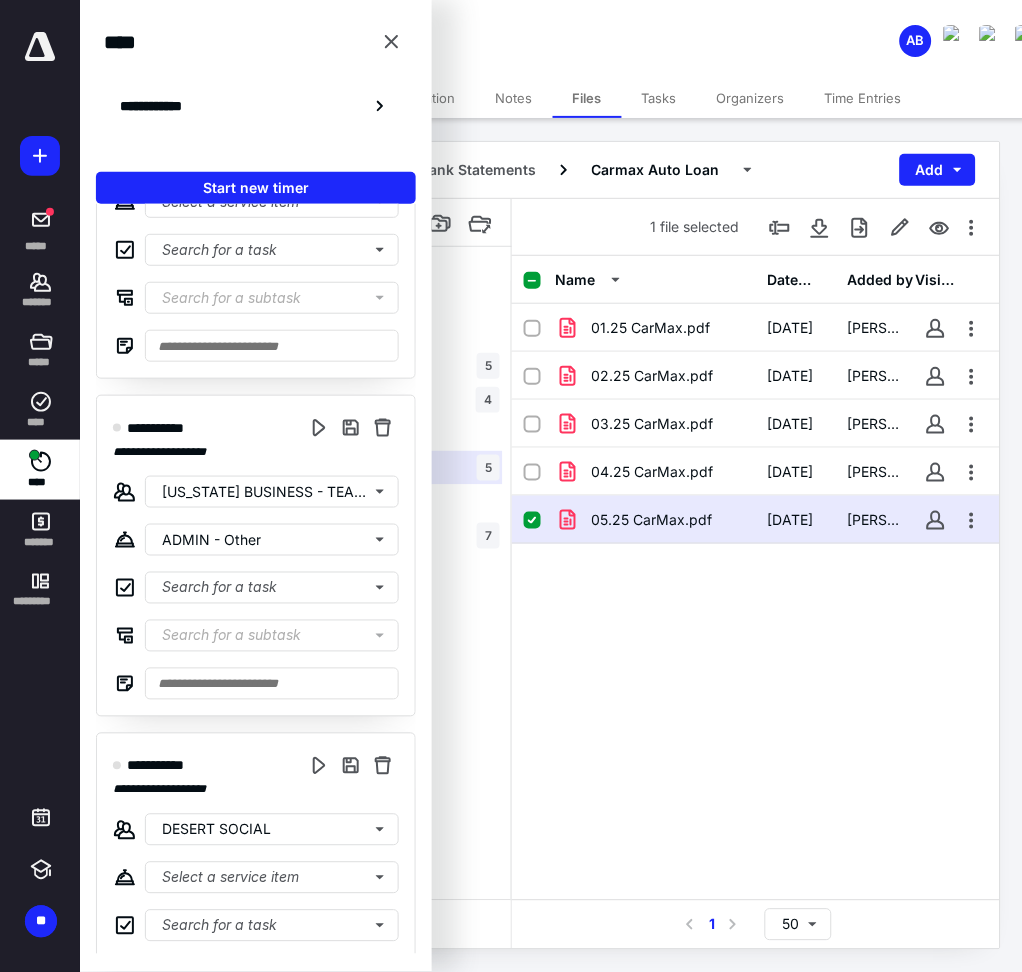 scroll, scrollTop: 502, scrollLeft: 0, axis: vertical 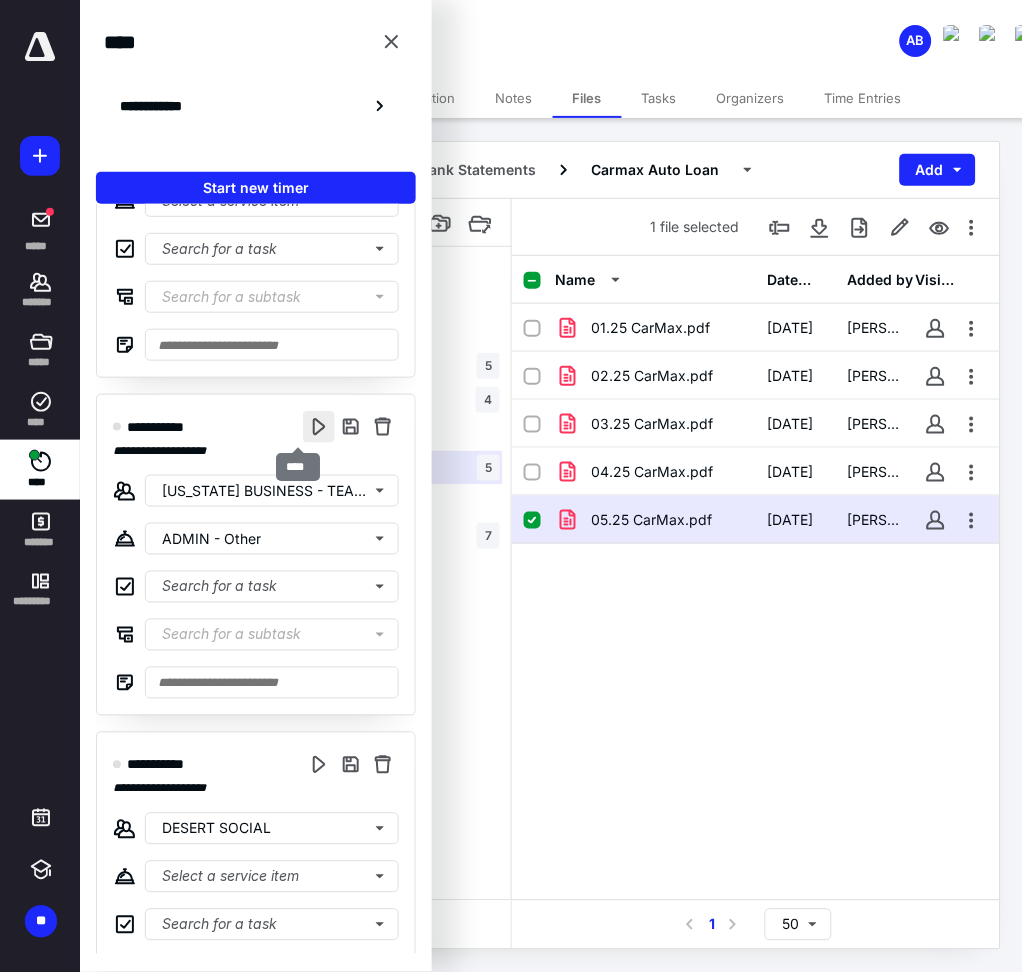 click at bounding box center [319, 427] 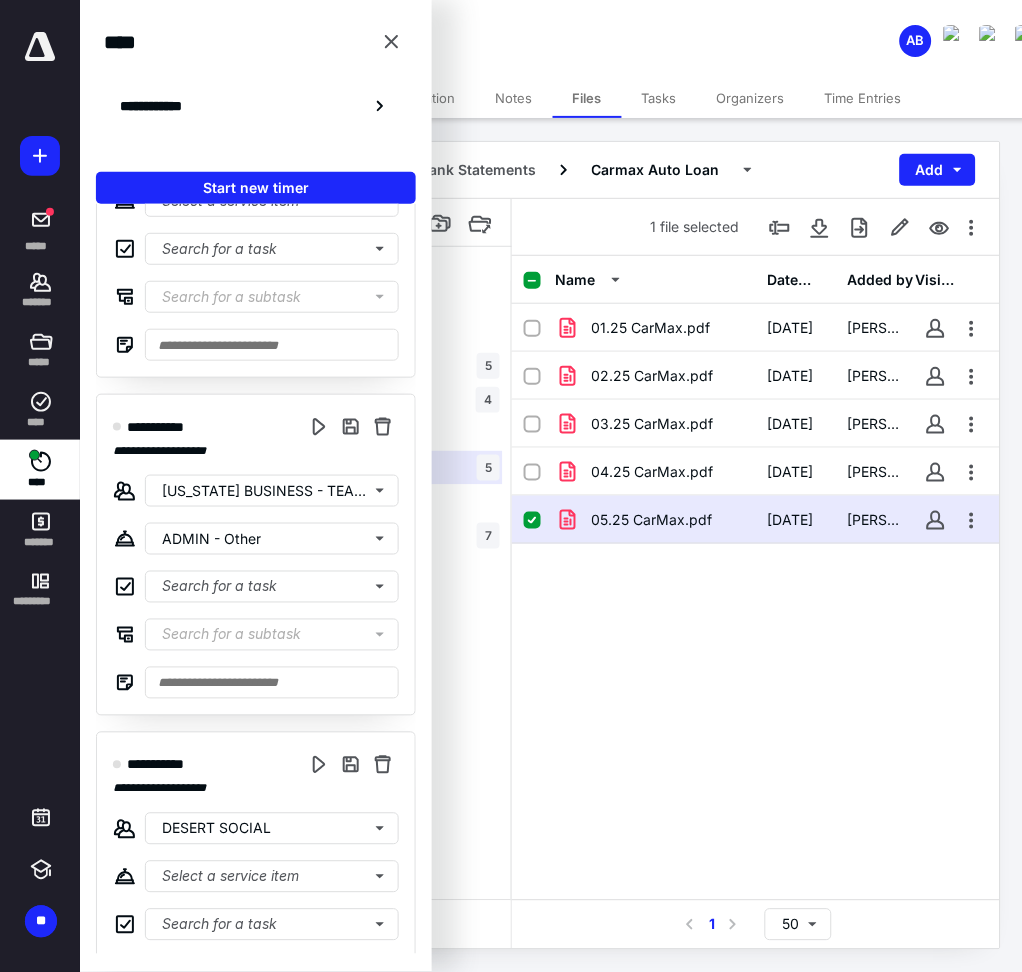 scroll, scrollTop: 0, scrollLeft: 0, axis: both 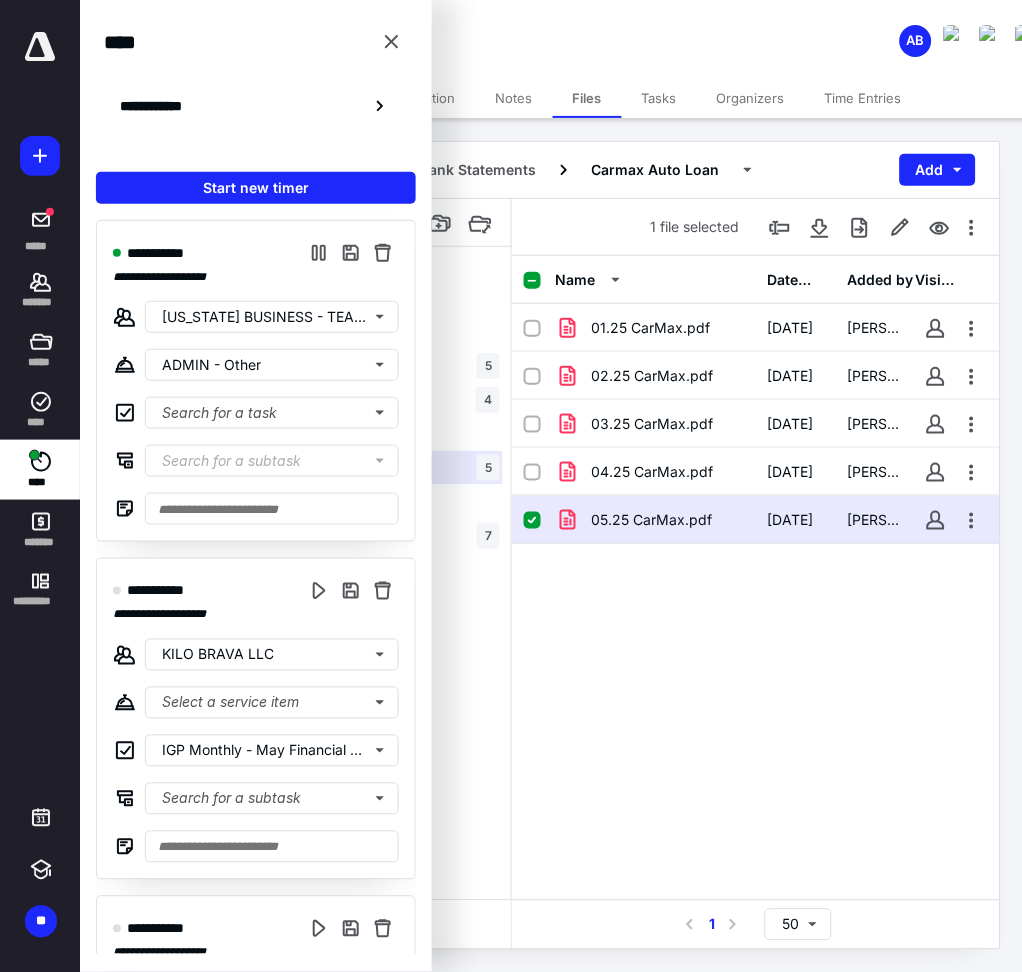 click on "Name Date added Added by Visible 01.25 CarMax.pdf [DATE] [PERSON_NAME] 02.25 CarMax.pdf [DATE] [PERSON_NAME] 03.25 CarMax.pdf [DATE] [PERSON_NAME] 04.25 CarMax.pdf [DATE] [PERSON_NAME] 05.25 CarMax.pdf [DATE] [PERSON_NAME]" at bounding box center (756, 578) 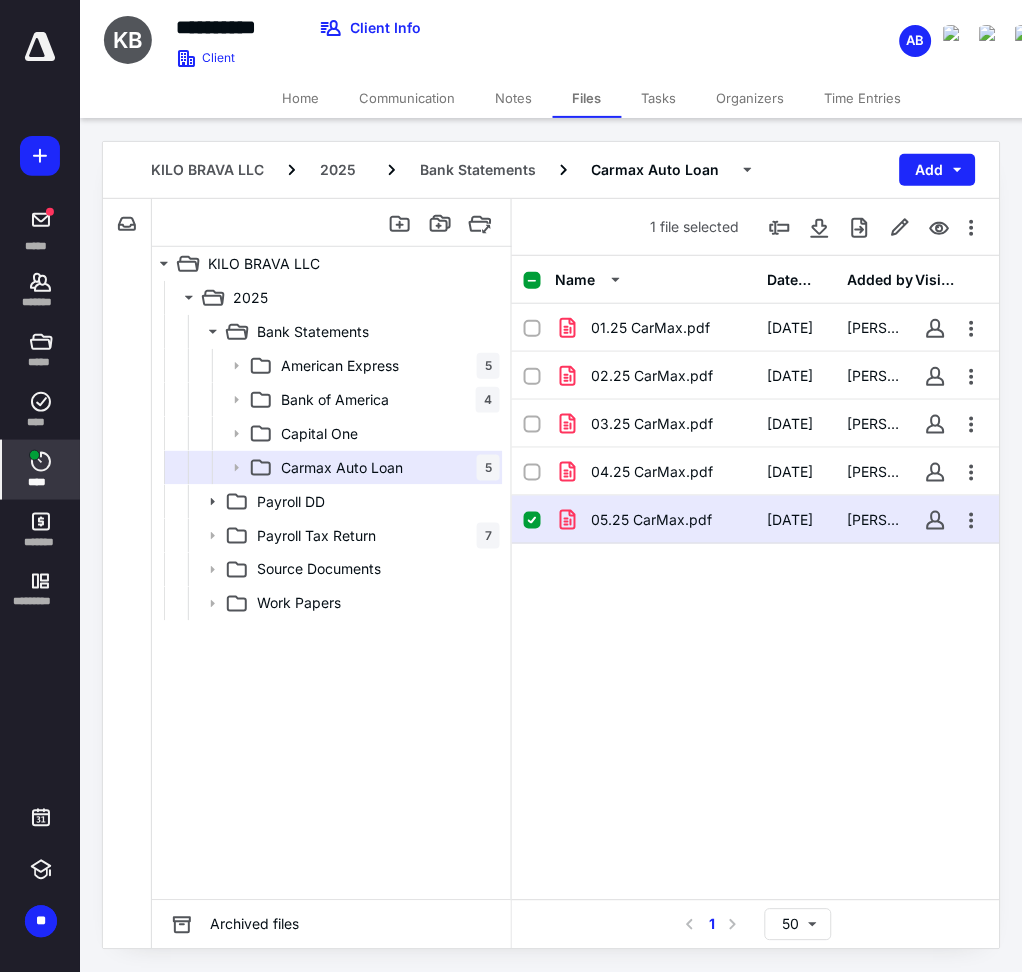 click 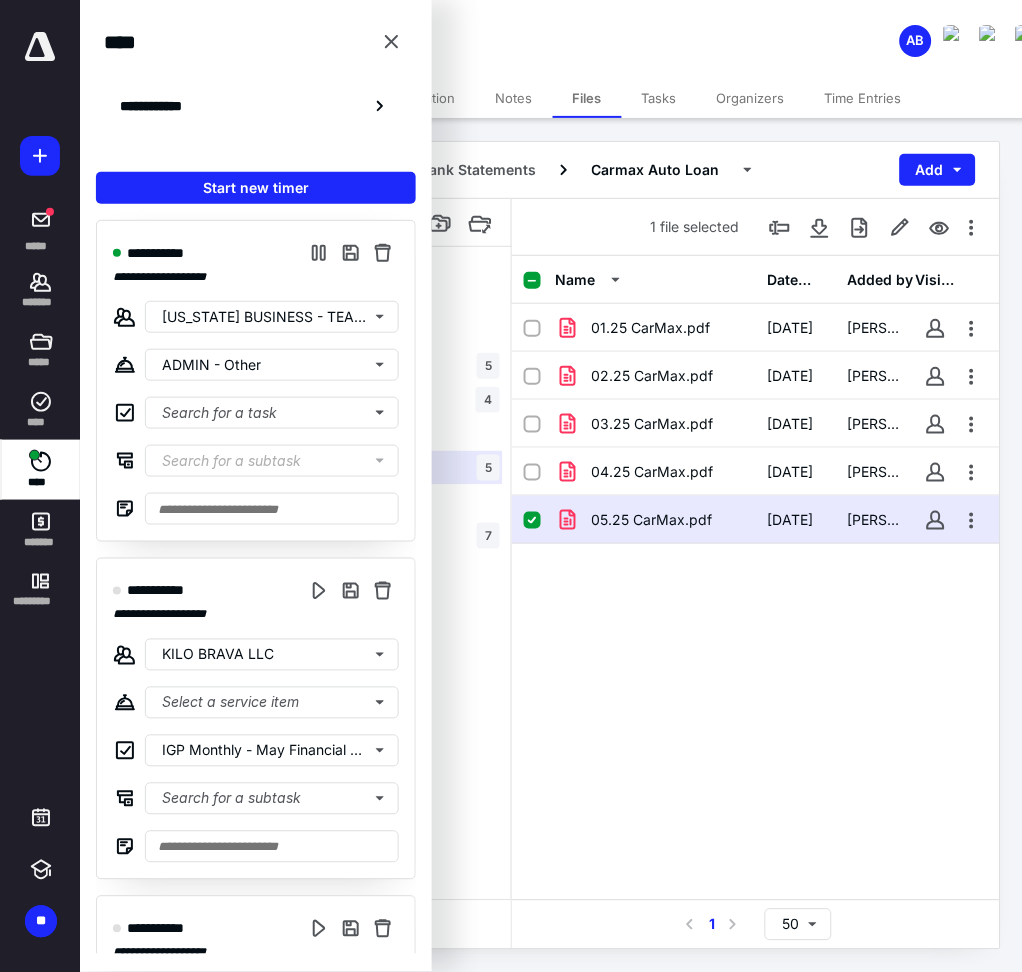 click 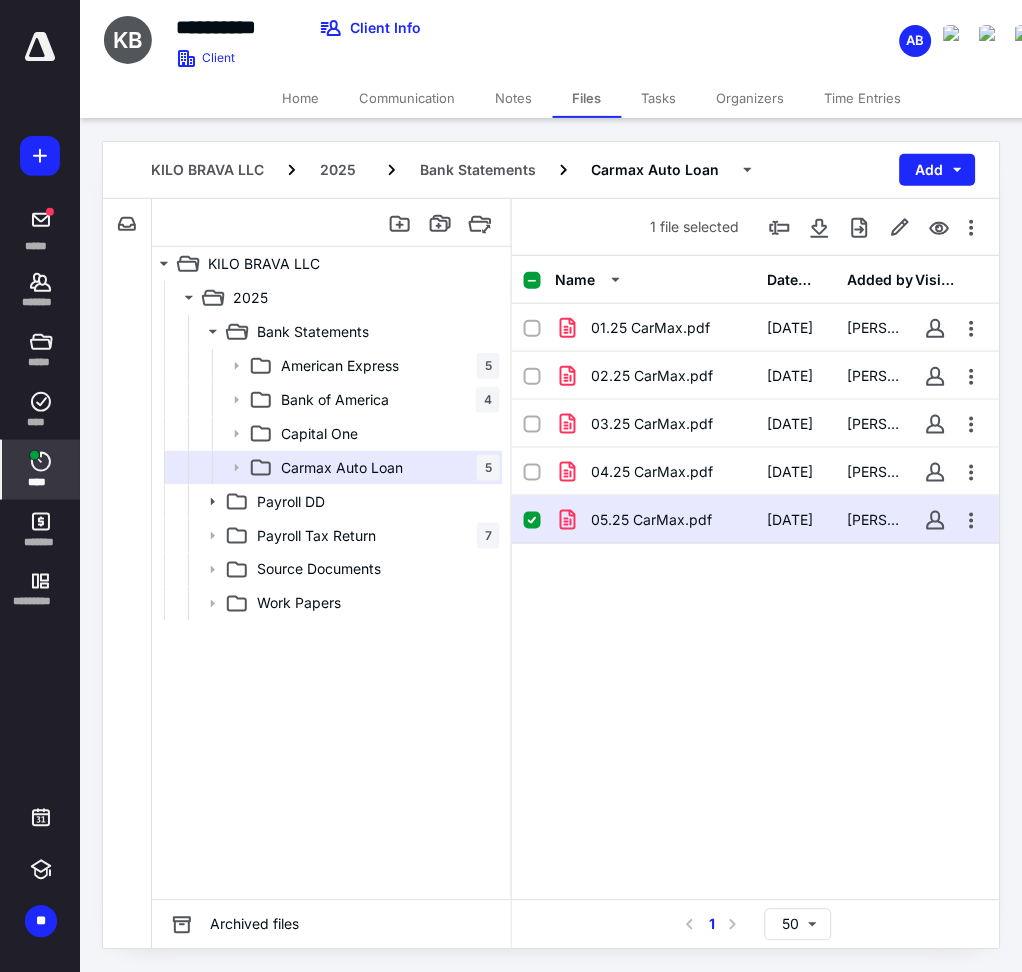 click 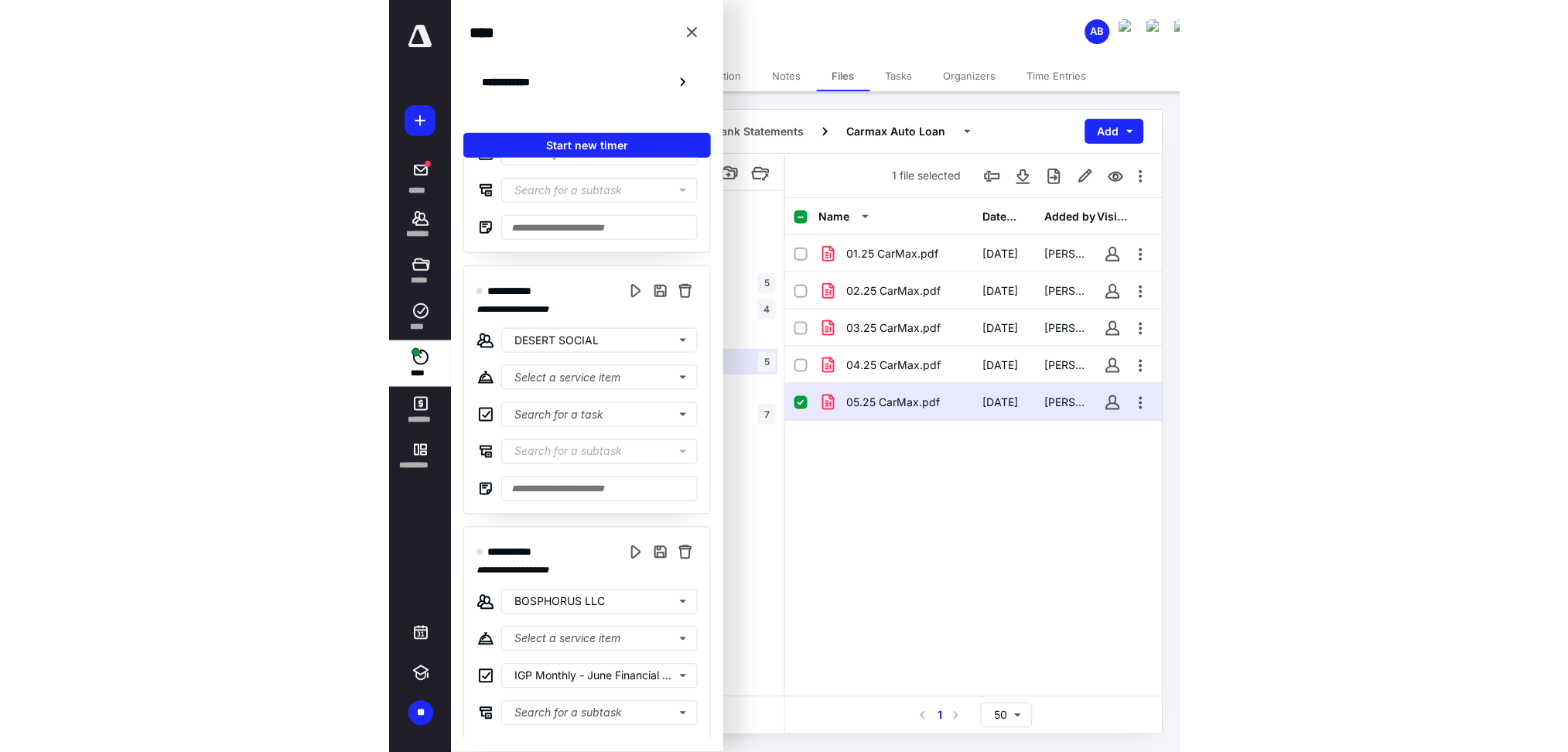 scroll, scrollTop: 727, scrollLeft: 0, axis: vertical 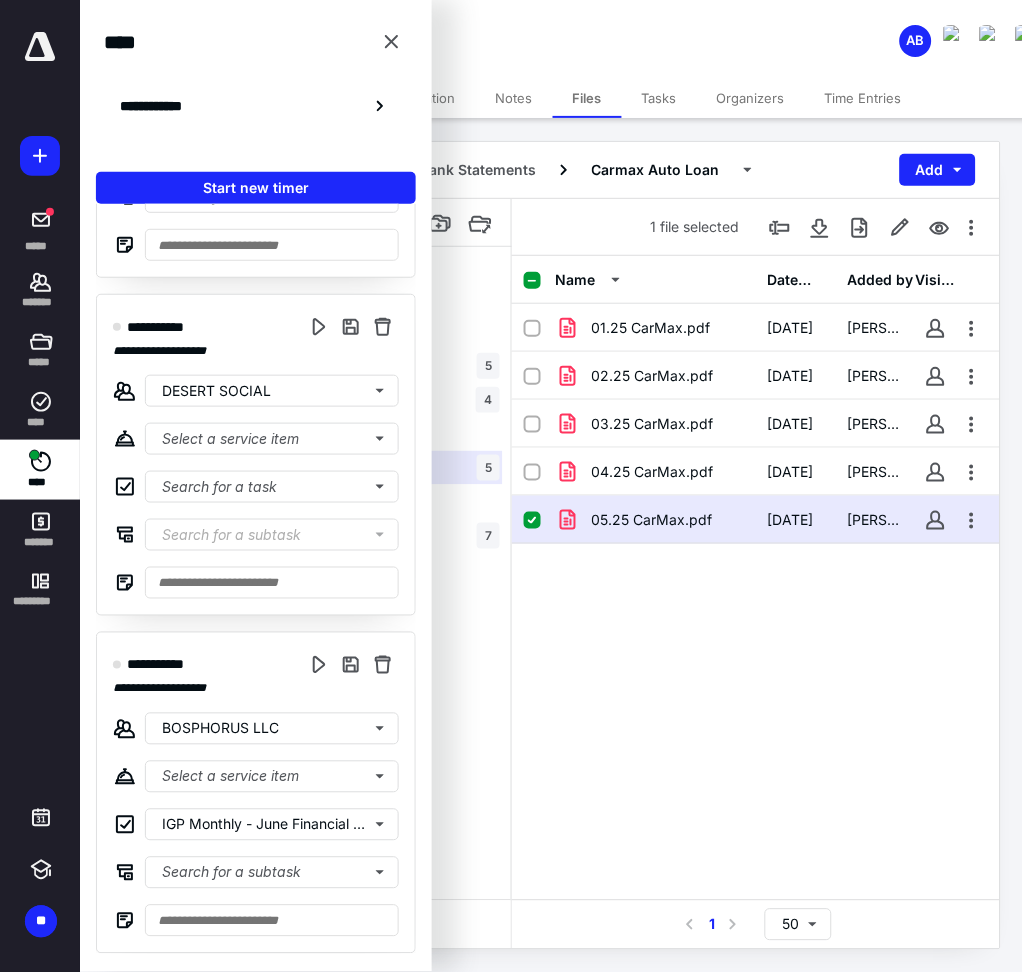click on "Name Date added Added by Visible 01.25 CarMax.pdf [DATE] [PERSON_NAME] 02.25 CarMax.pdf [DATE] [PERSON_NAME] 03.25 CarMax.pdf [DATE] [PERSON_NAME] 04.25 CarMax.pdf [DATE] [PERSON_NAME] 05.25 CarMax.pdf [DATE] [PERSON_NAME]" at bounding box center (756, 578) 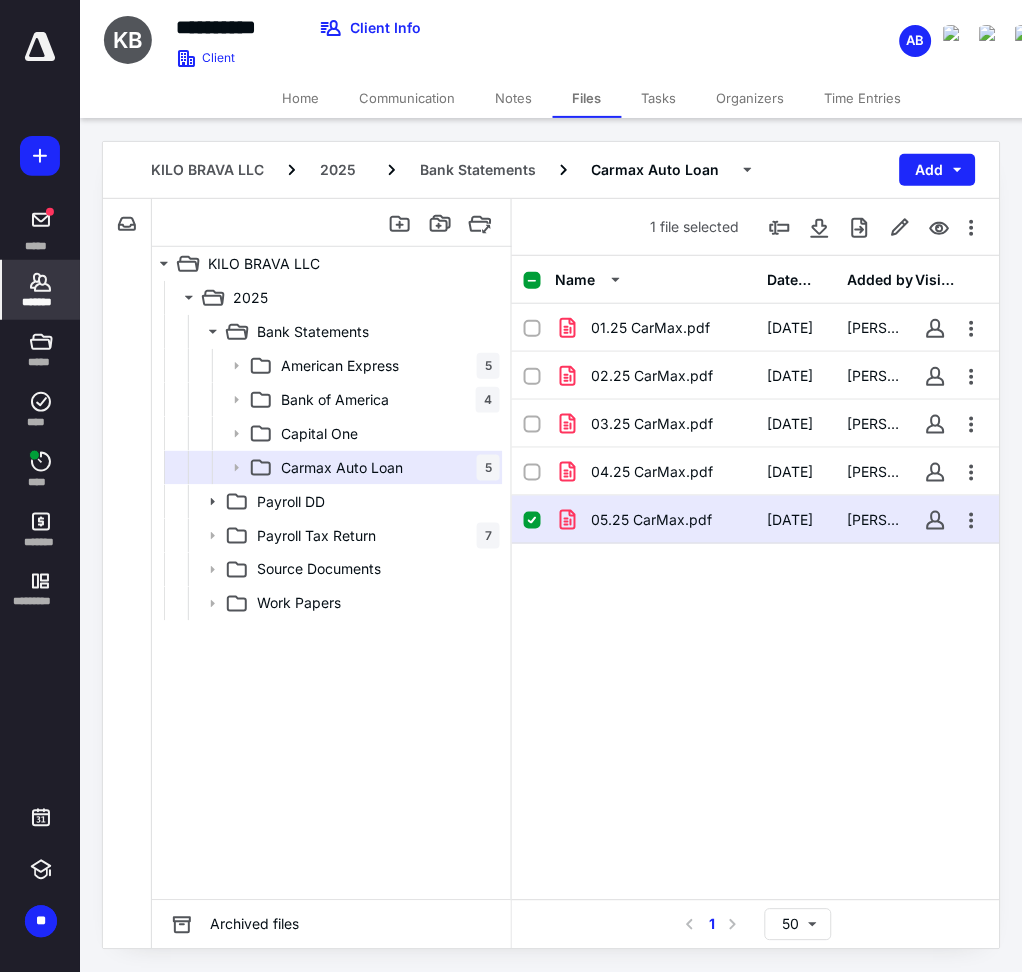 click 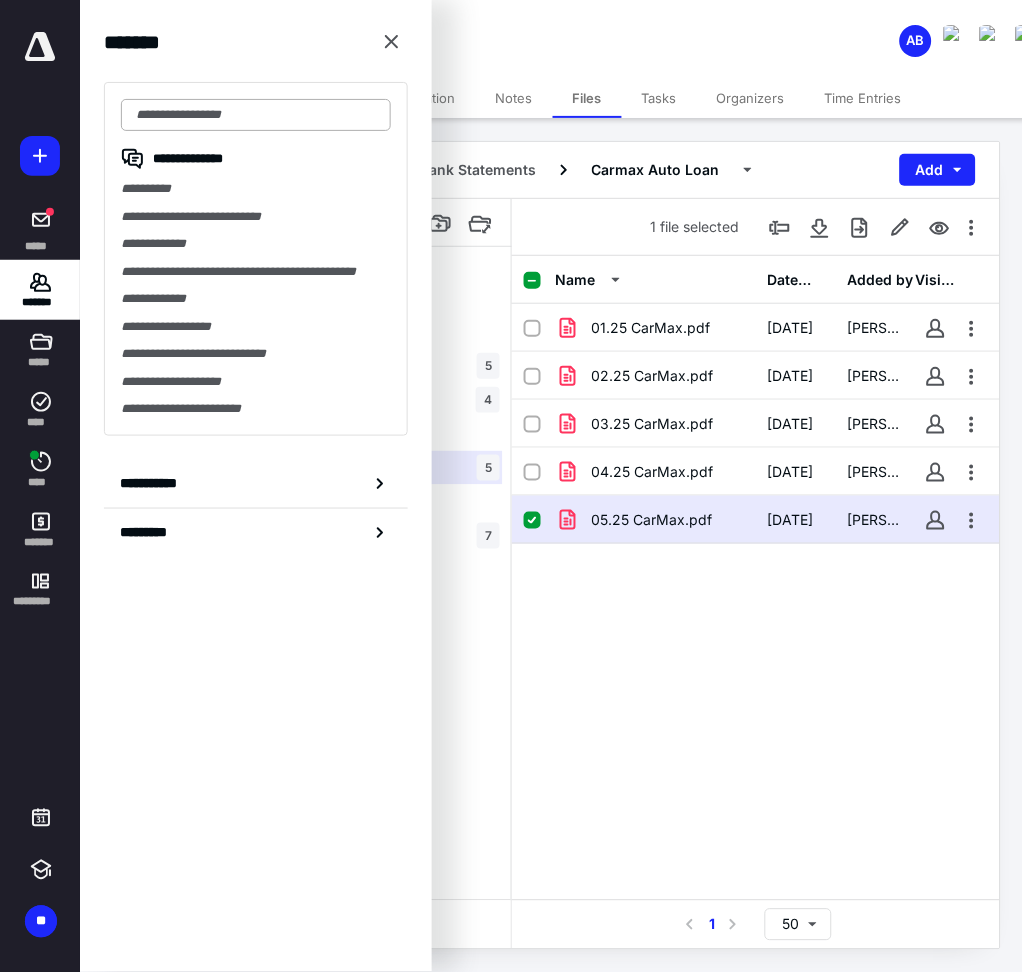 click at bounding box center (256, 115) 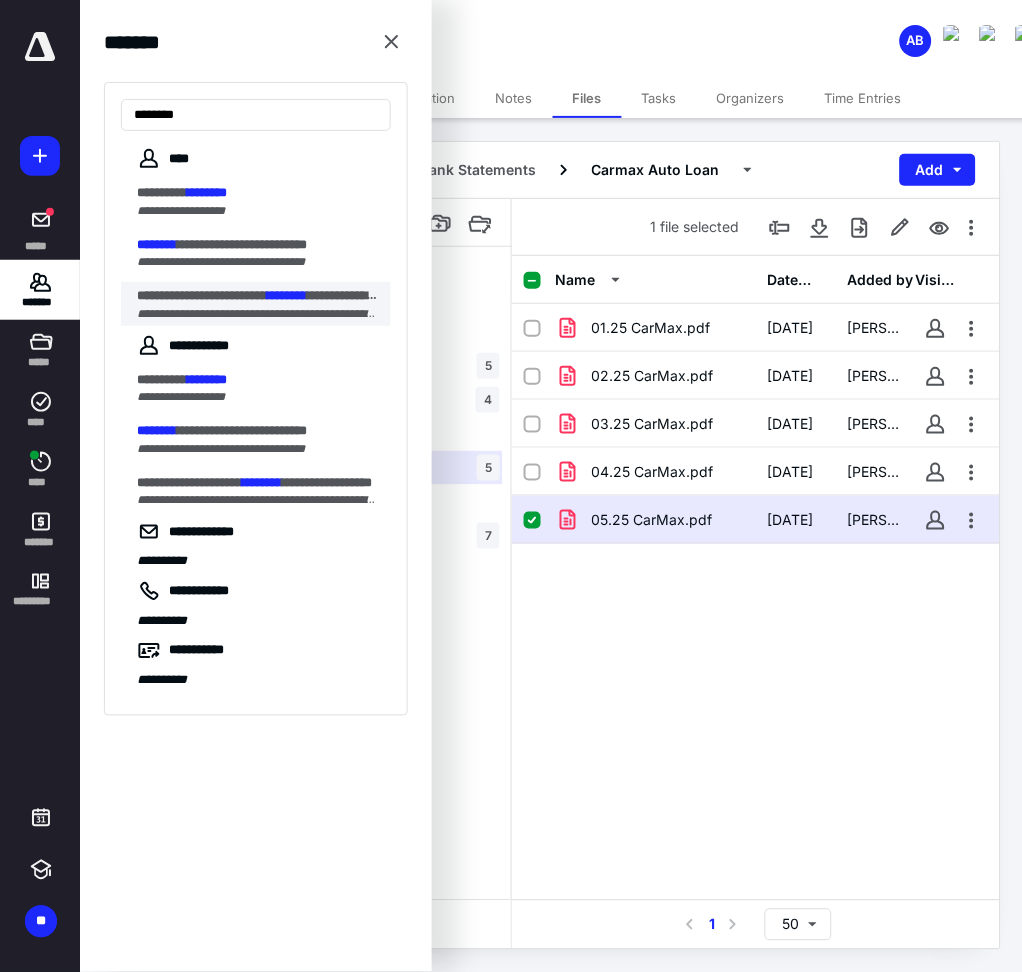 type on "********" 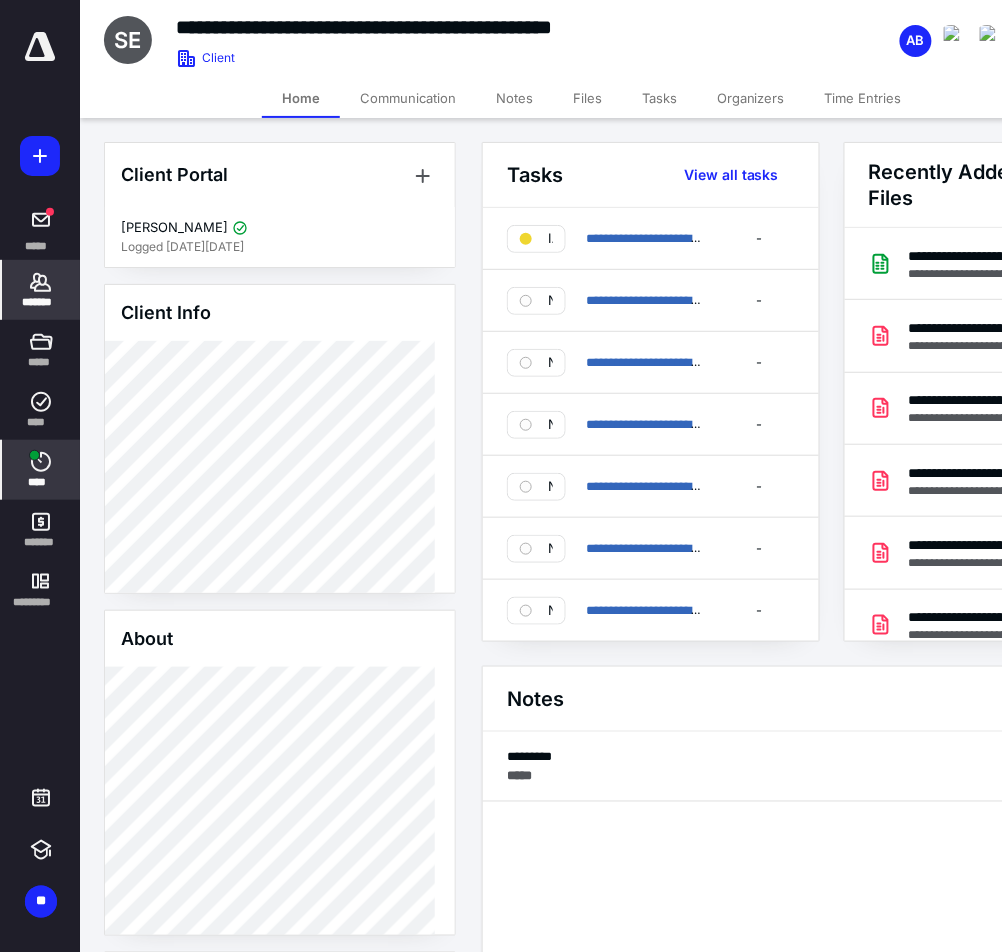 click 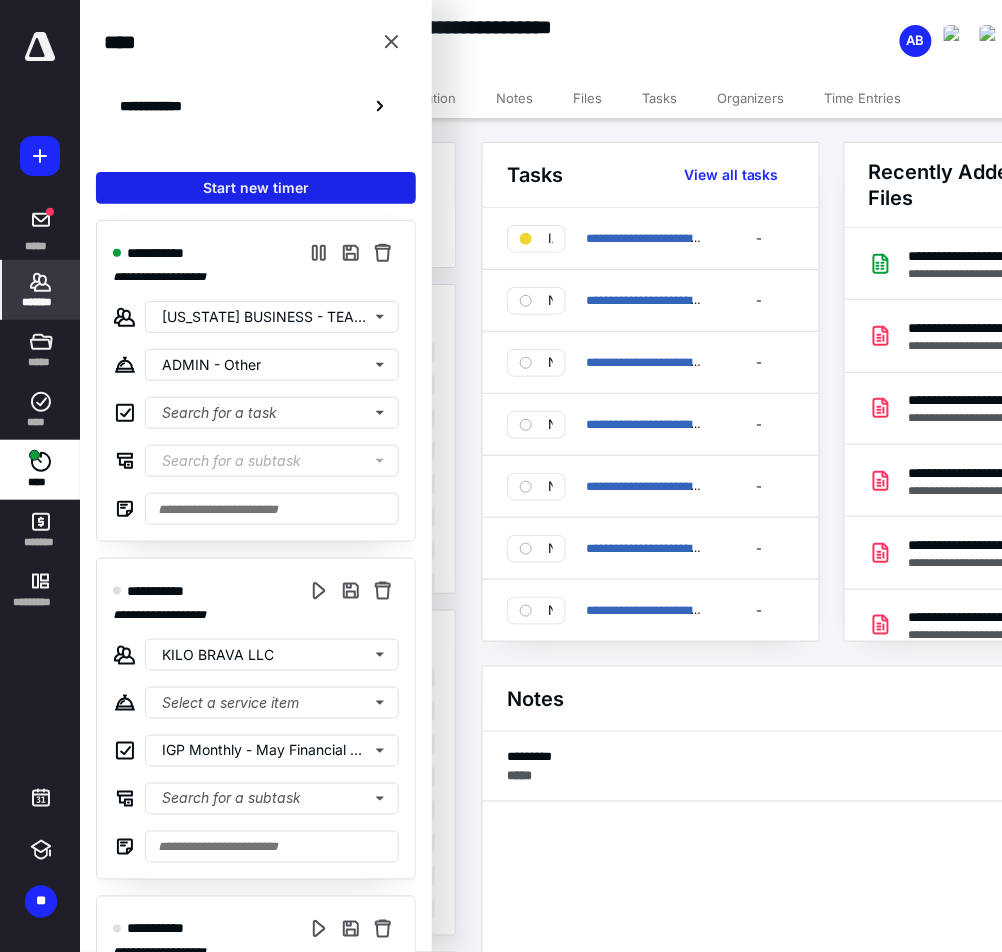 click on "Start new timer" at bounding box center (256, 188) 